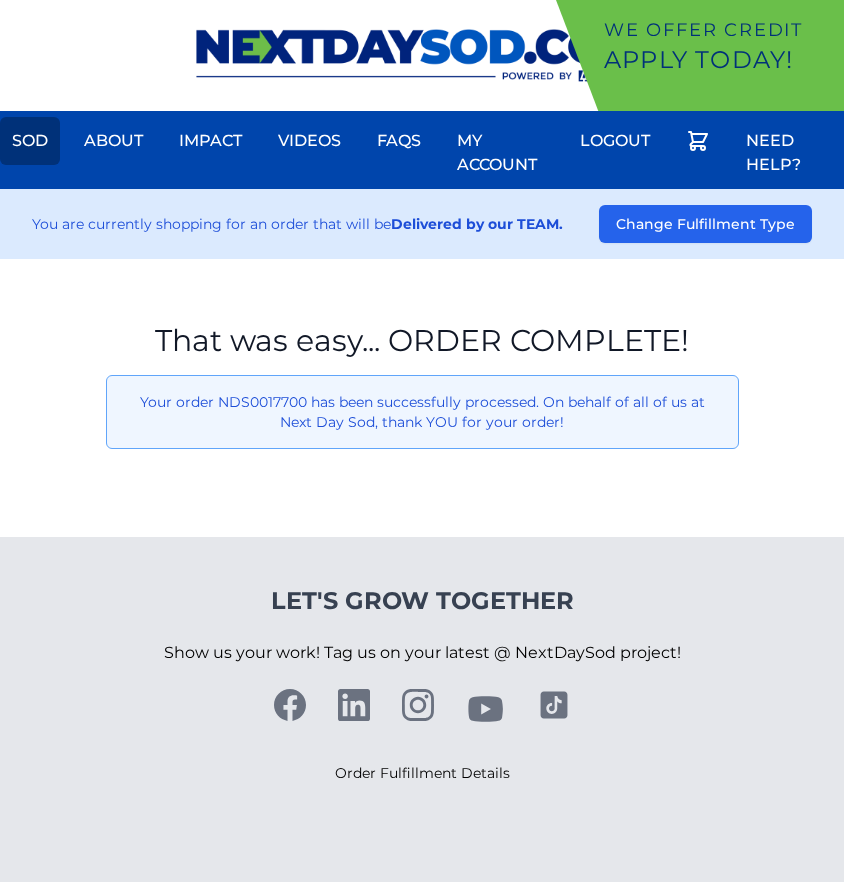scroll, scrollTop: 0, scrollLeft: 0, axis: both 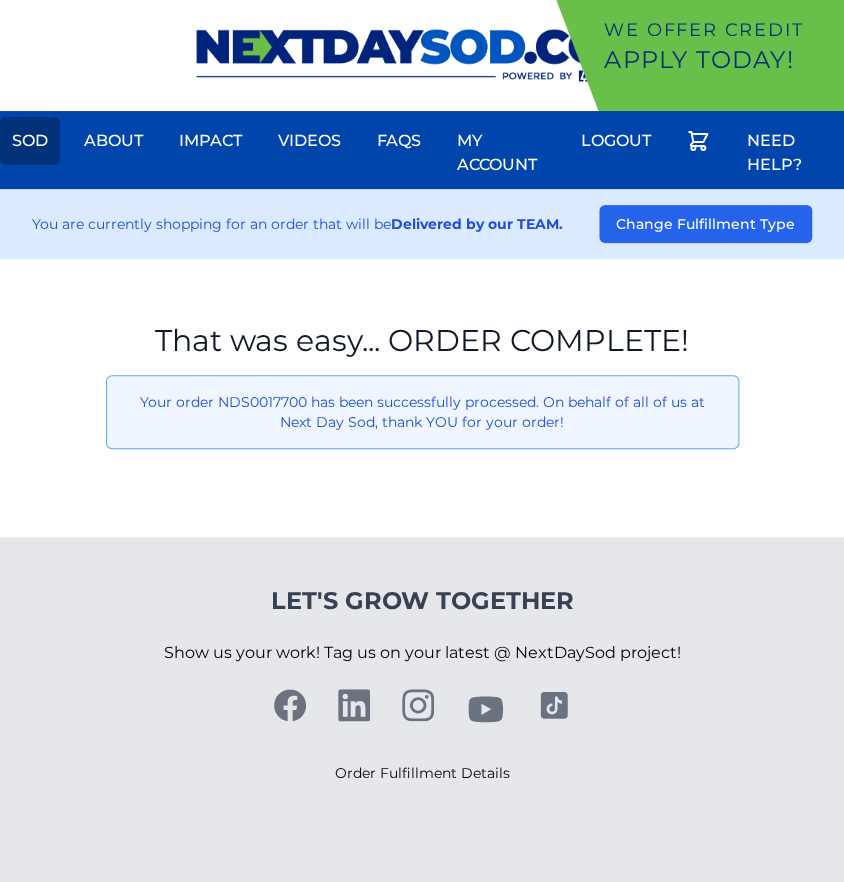 click on "Sod" at bounding box center [30, 141] 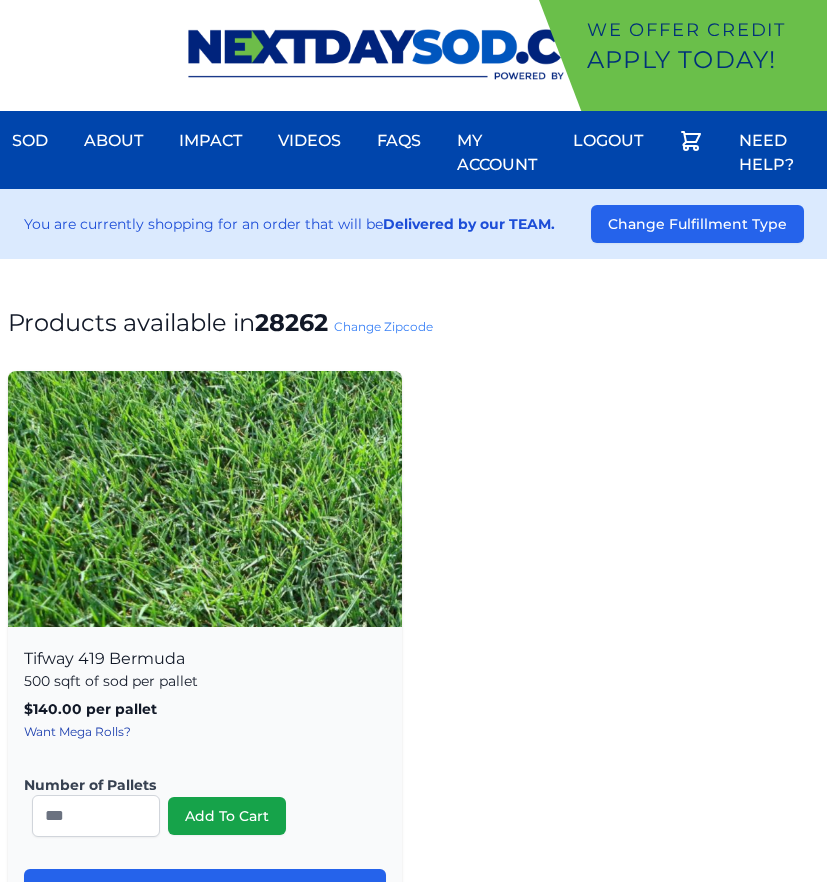 scroll, scrollTop: 0, scrollLeft: 0, axis: both 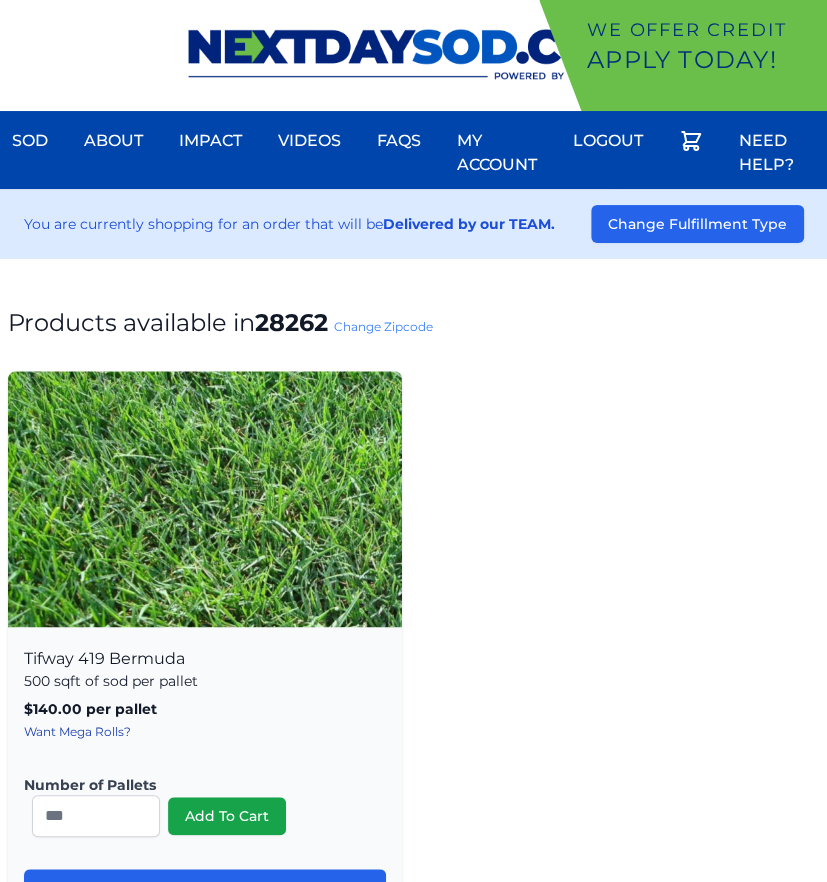 click on "Products available in  [POSTAL_CODE]   Change Zipcode" at bounding box center [413, 323] 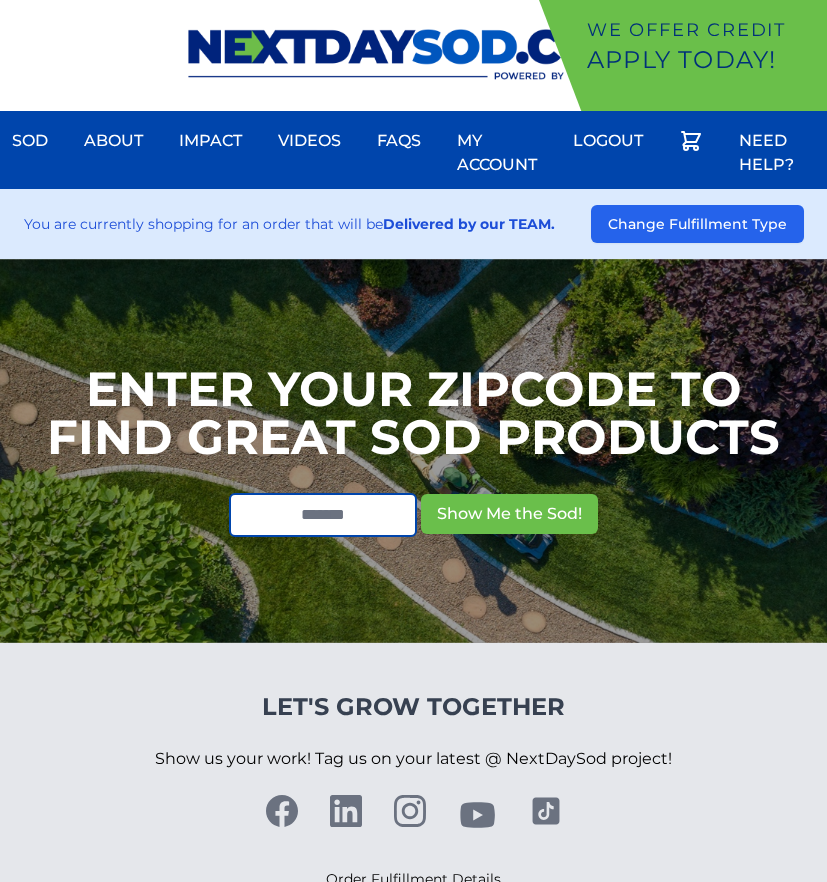 scroll, scrollTop: 0, scrollLeft: 0, axis: both 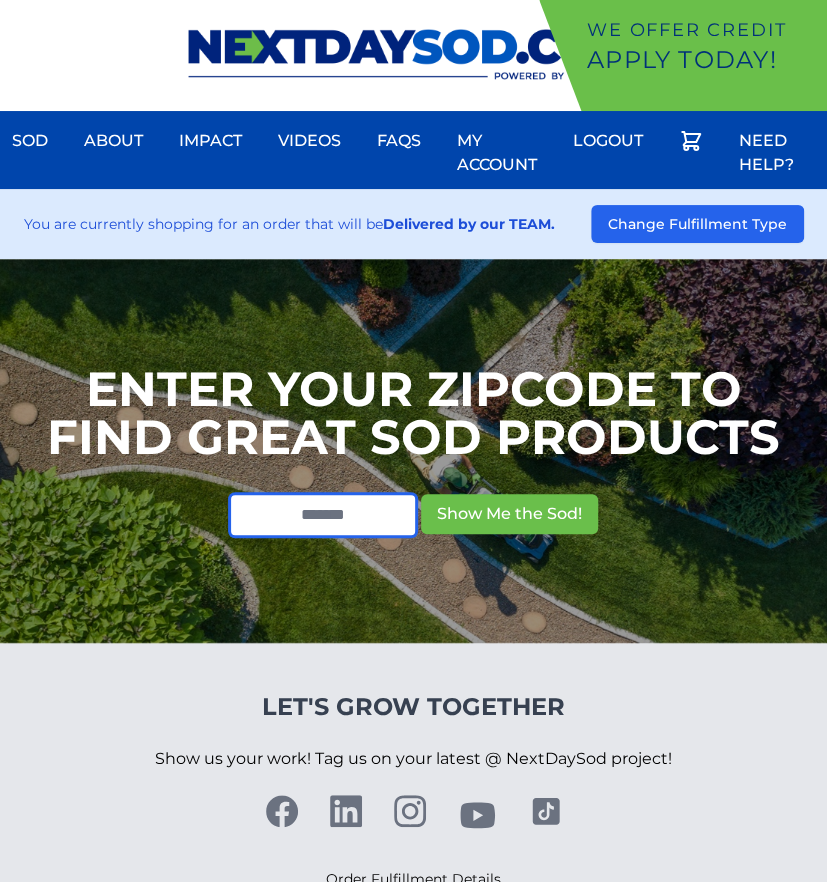 drag, startPoint x: 272, startPoint y: 492, endPoint x: 278, endPoint y: 502, distance: 11.661903 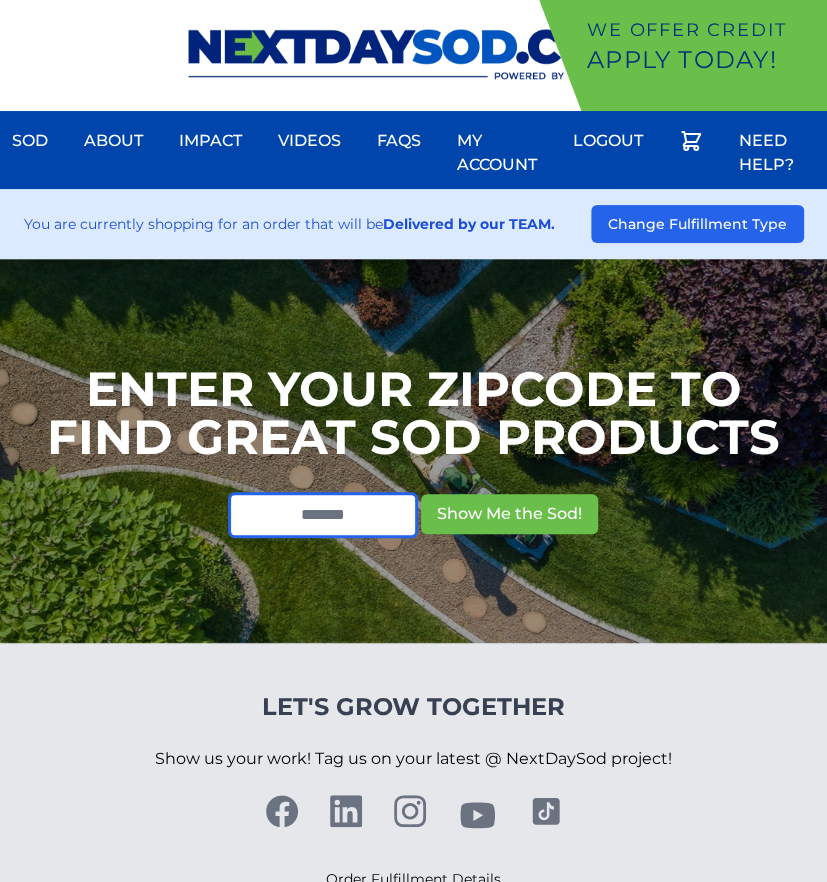 click at bounding box center [323, 515] 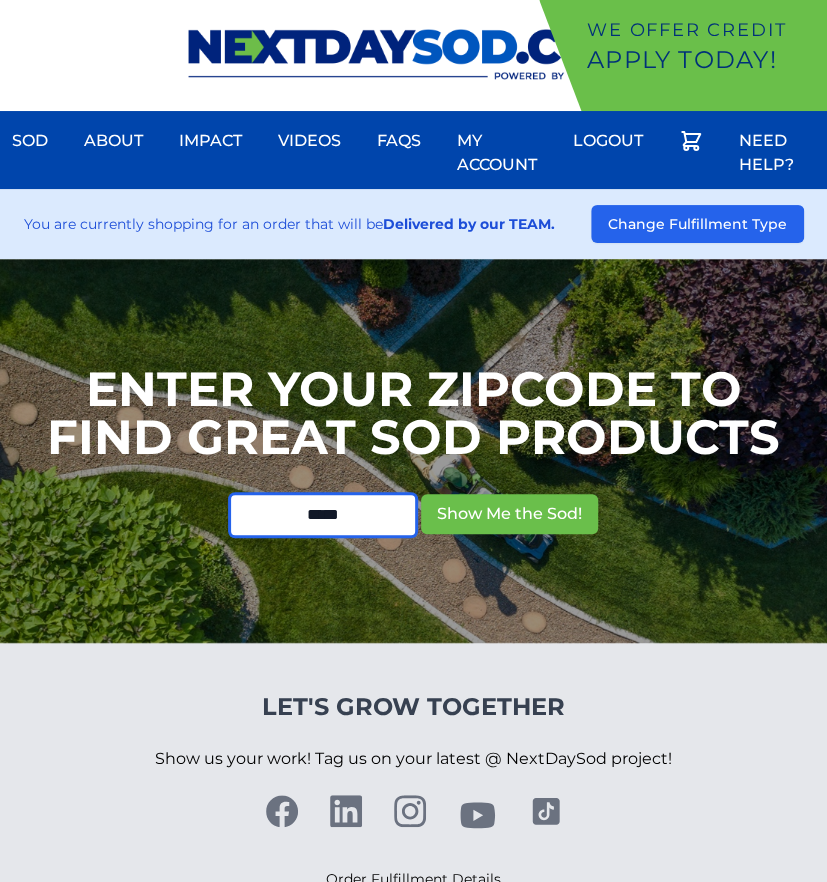 type on "*****" 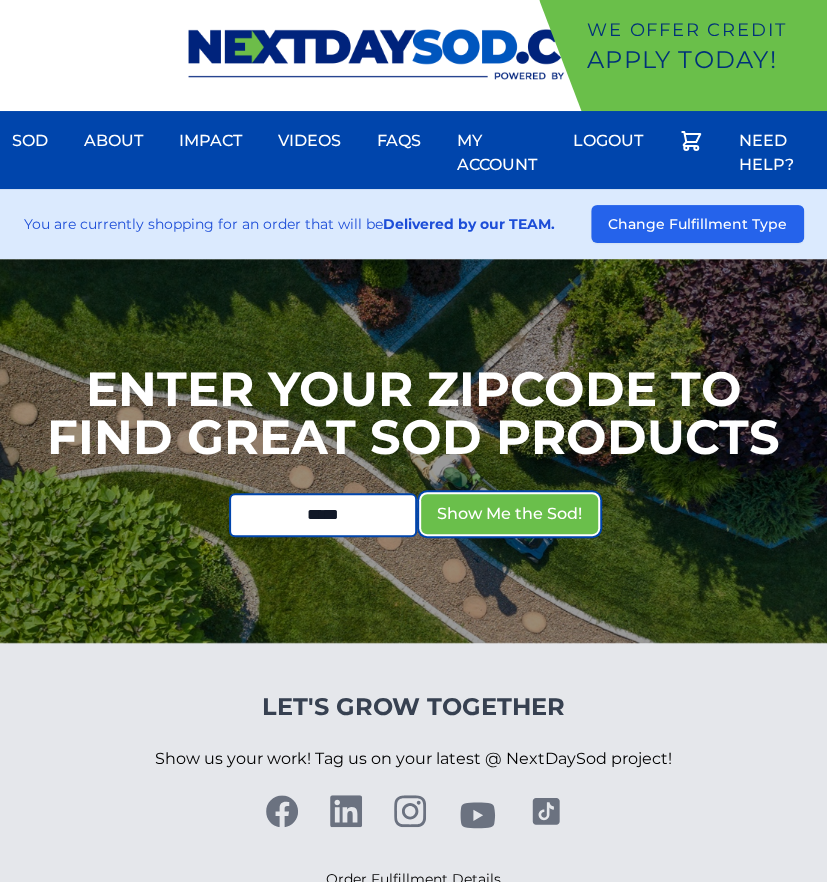 type 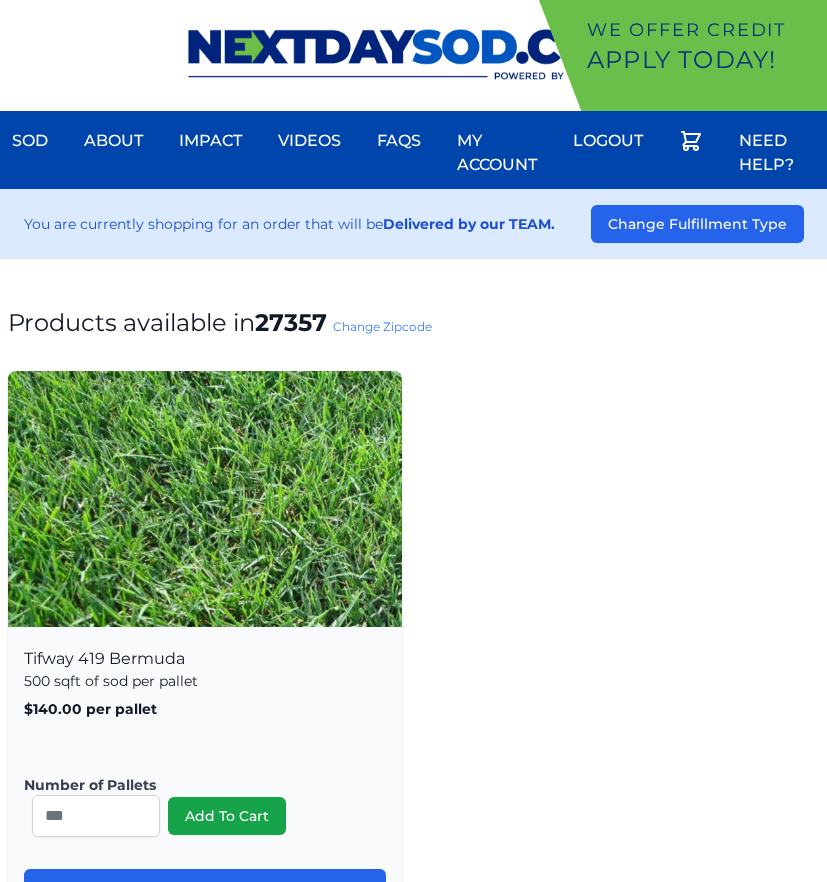 scroll, scrollTop: 0, scrollLeft: 0, axis: both 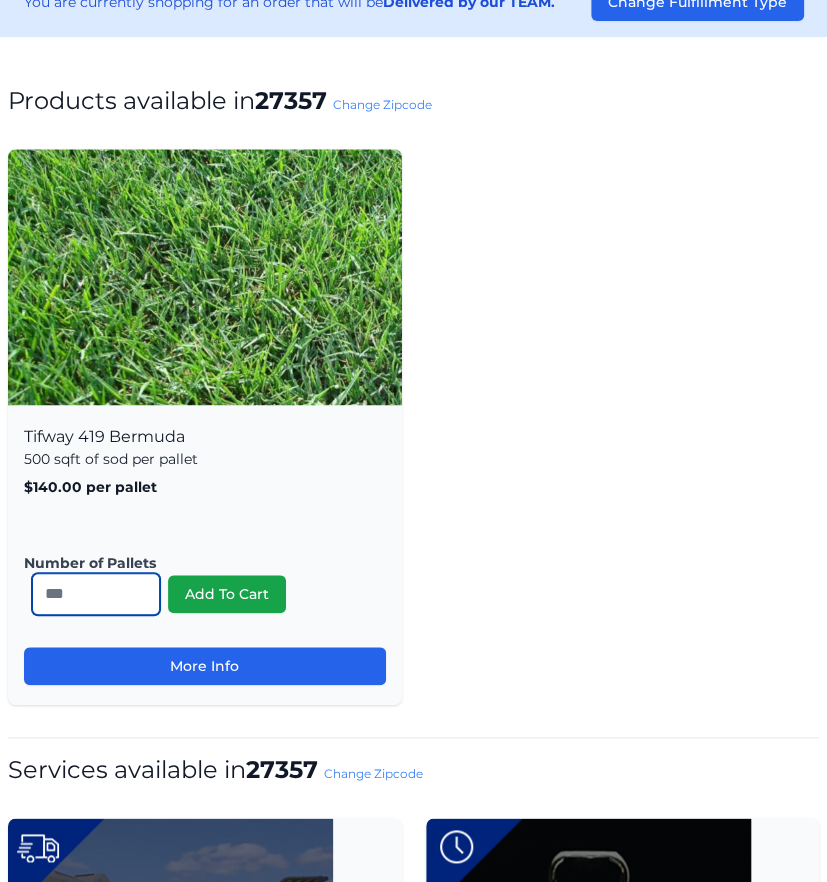 drag, startPoint x: 65, startPoint y: 602, endPoint x: -39, endPoint y: 603, distance: 104.00481 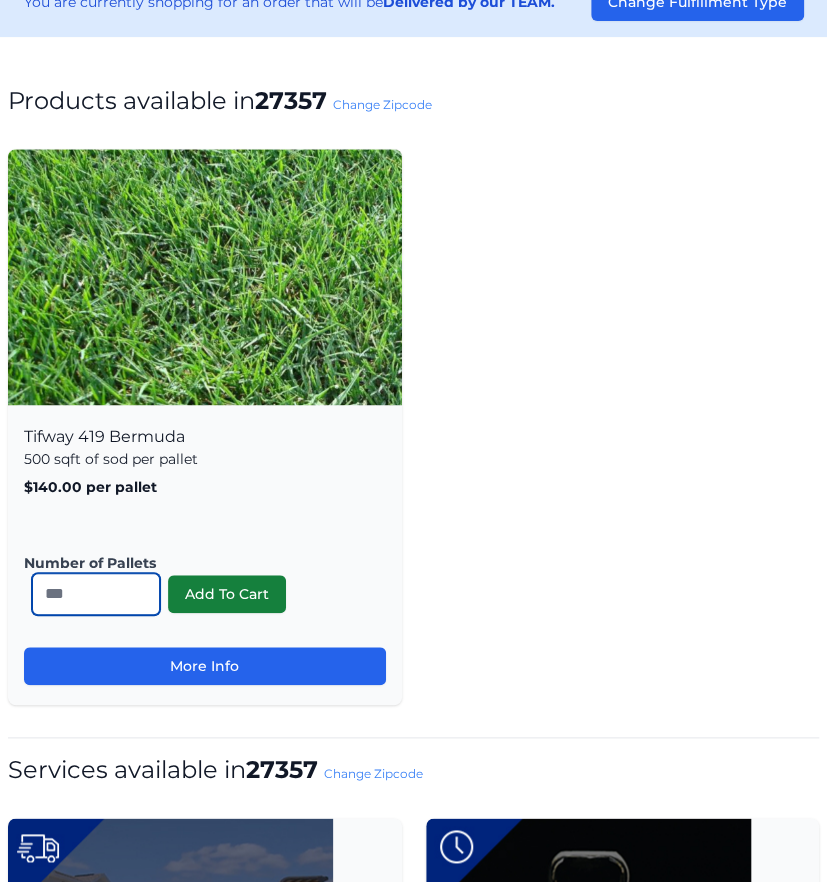 type on "*" 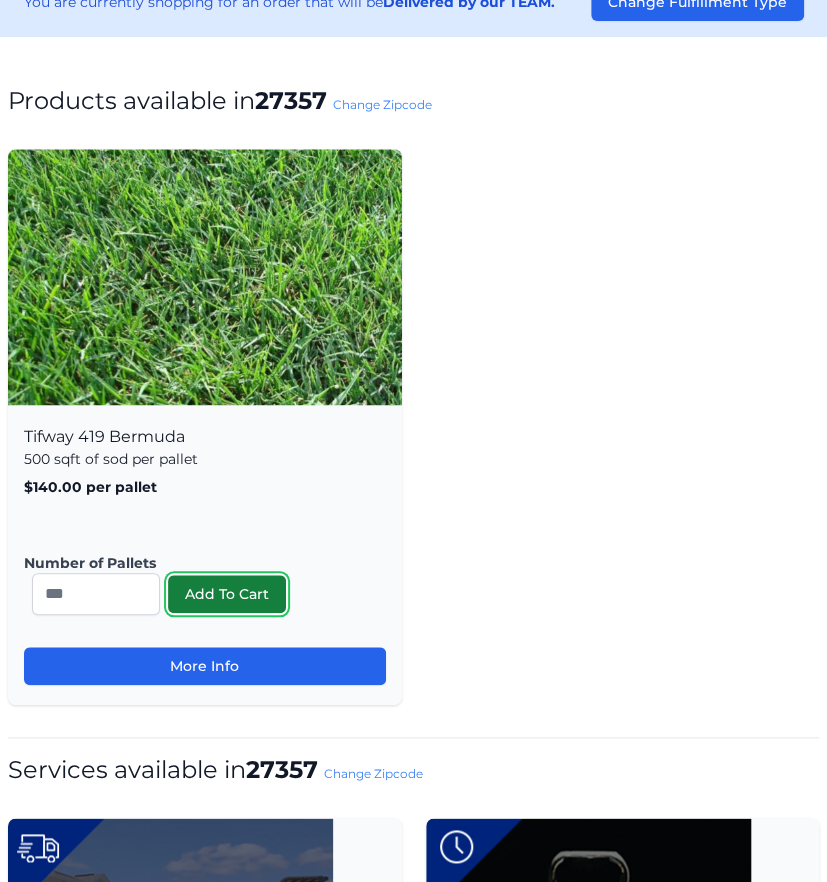 click on "Add To Cart" at bounding box center (227, 594) 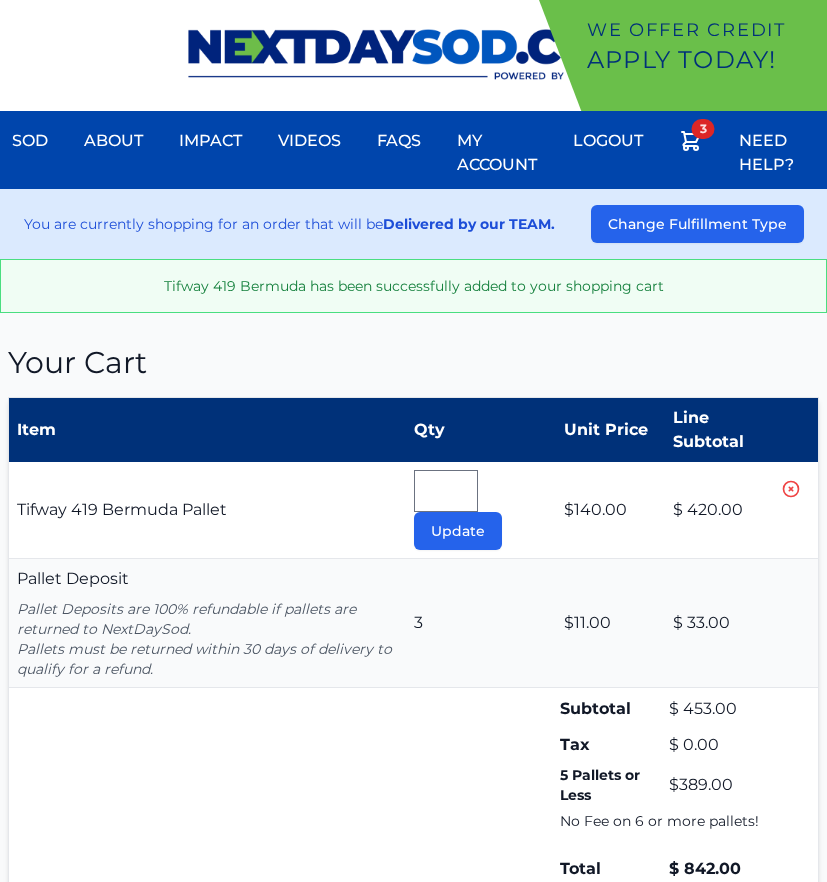 scroll, scrollTop: 0, scrollLeft: 0, axis: both 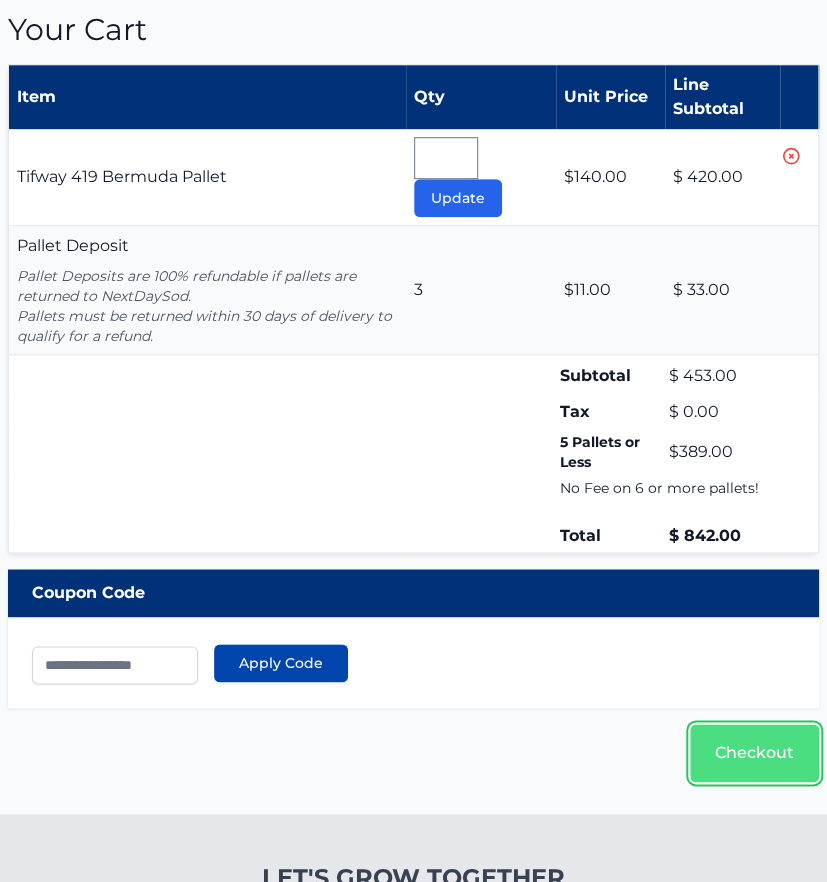 click on "Checkout" at bounding box center (754, 753) 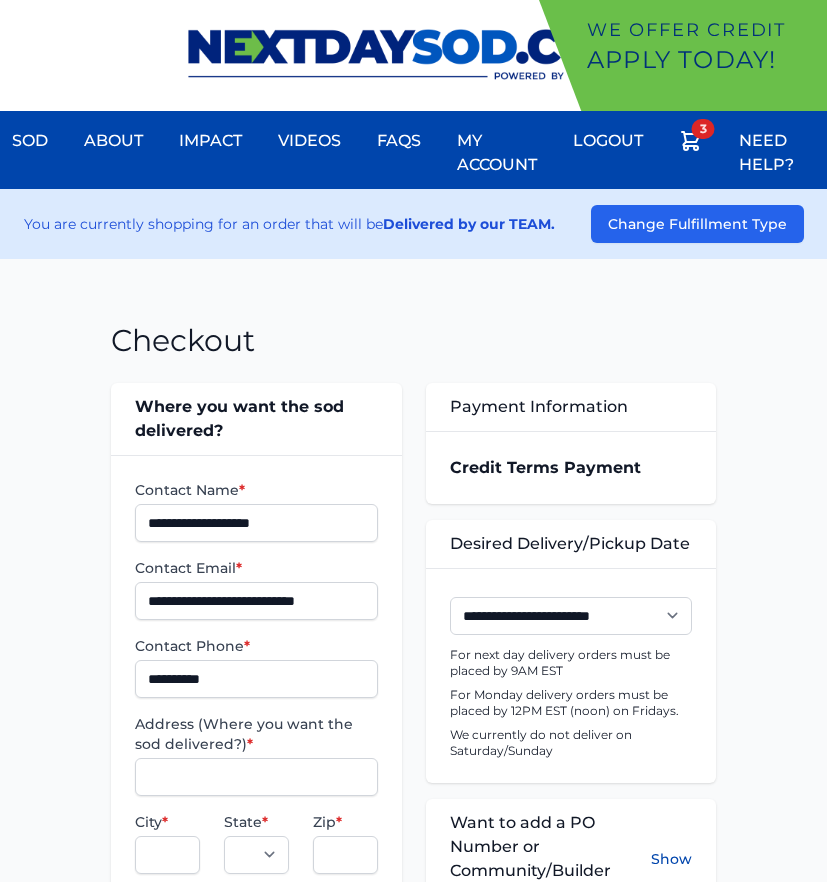 scroll, scrollTop: 0, scrollLeft: 0, axis: both 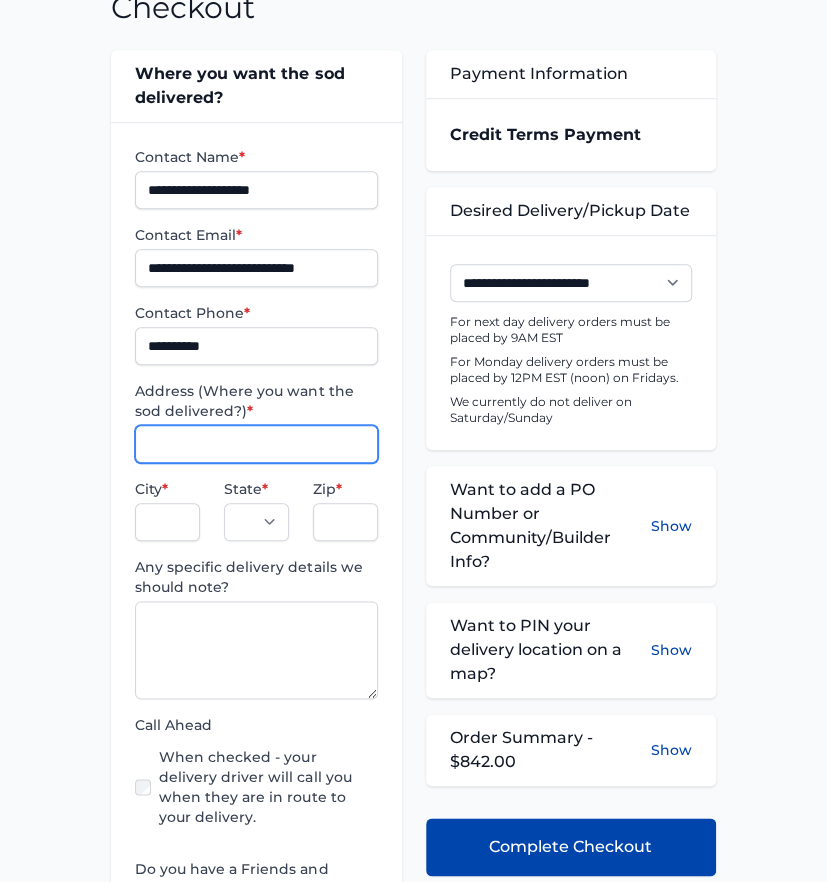 click on "Address (Where you want the sod delivered?)
*" at bounding box center (256, 444) 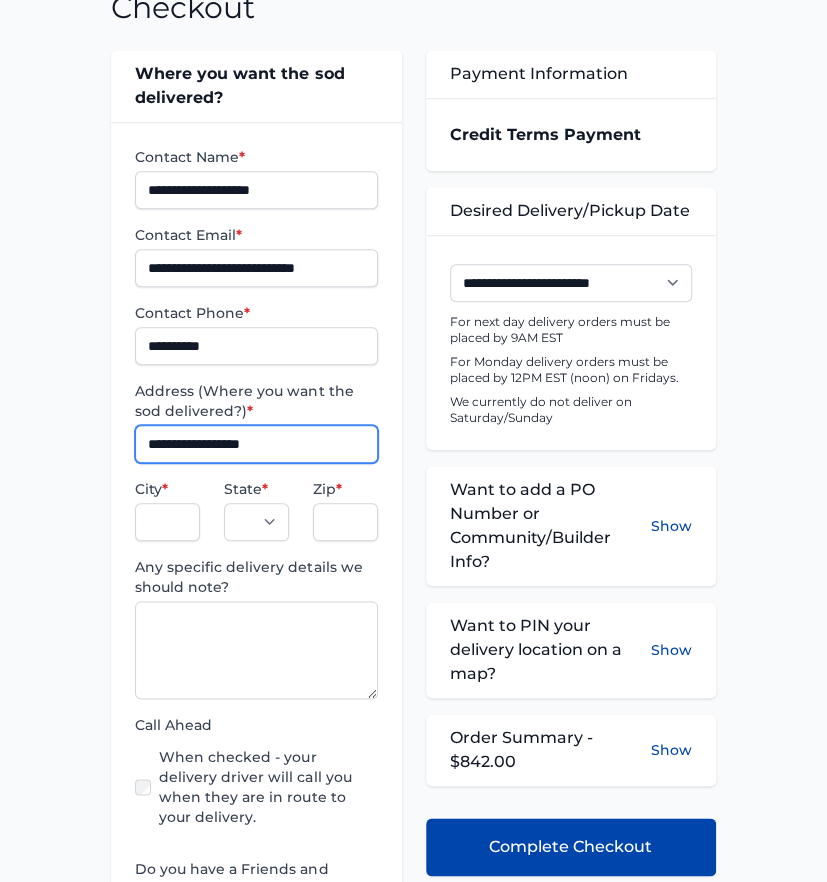 type on "**********" 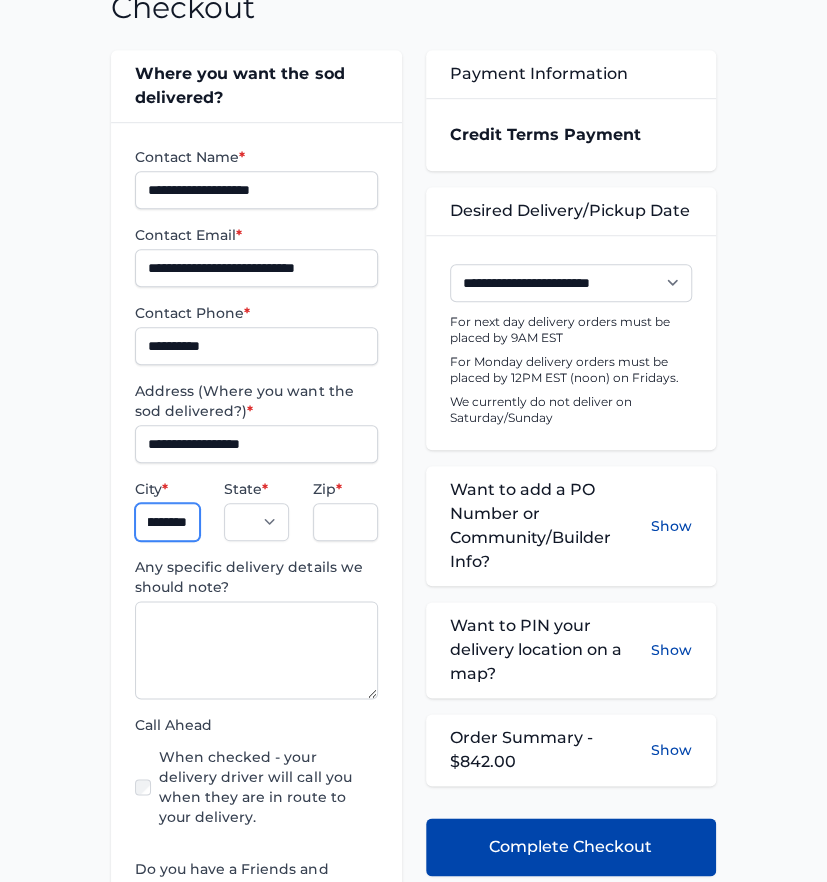 scroll, scrollTop: 0, scrollLeft: 37, axis: horizontal 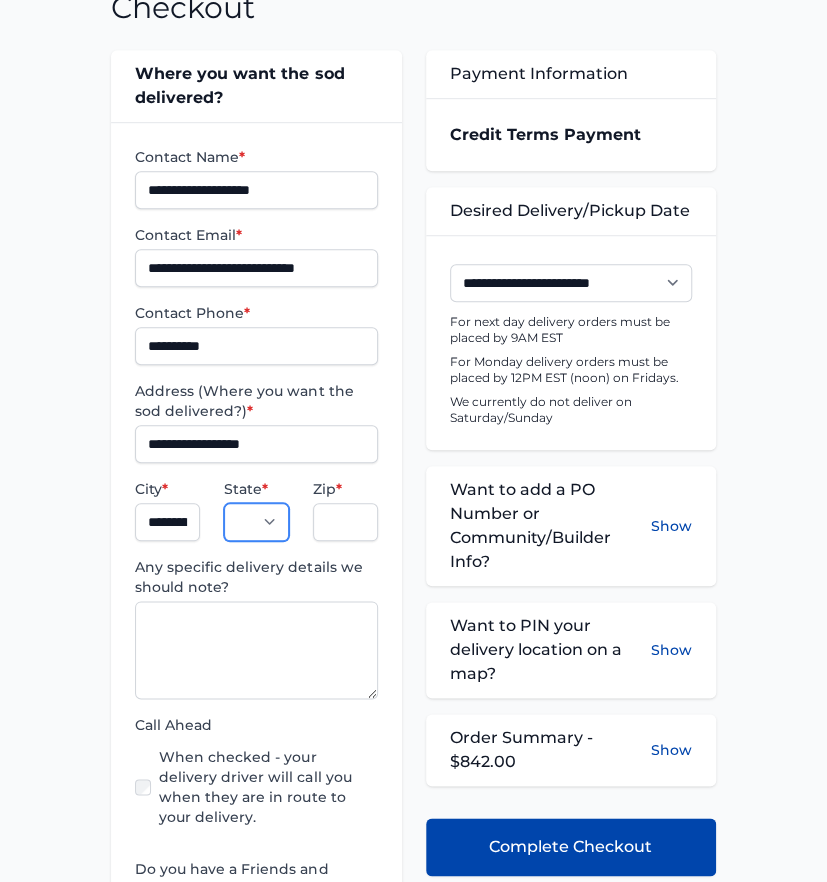 select on "**" 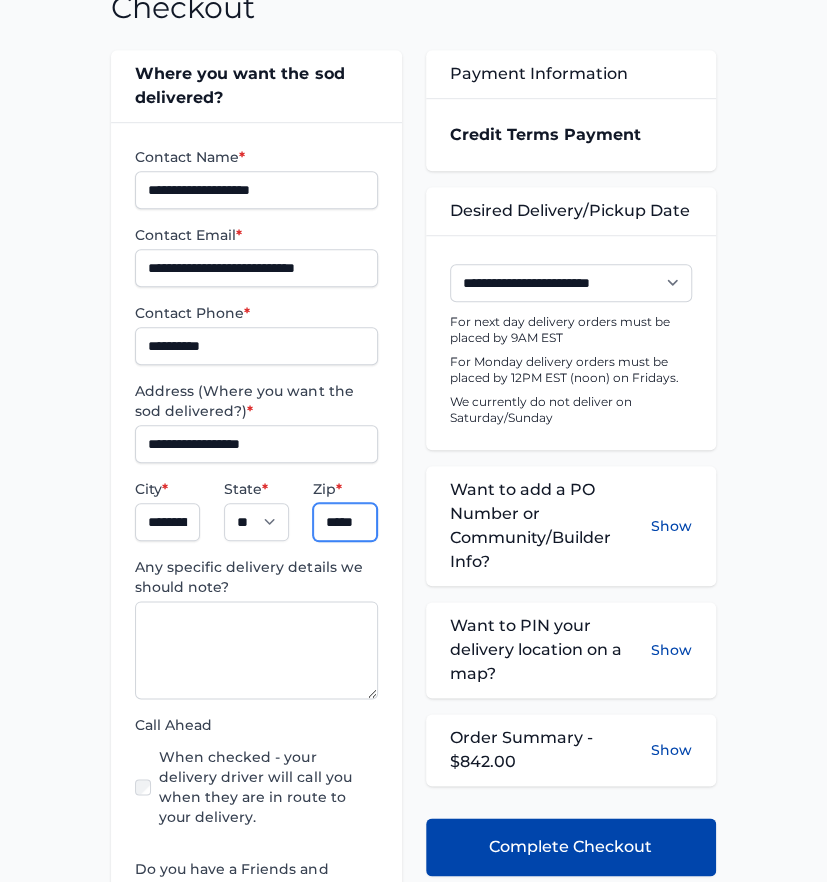 type on "*****" 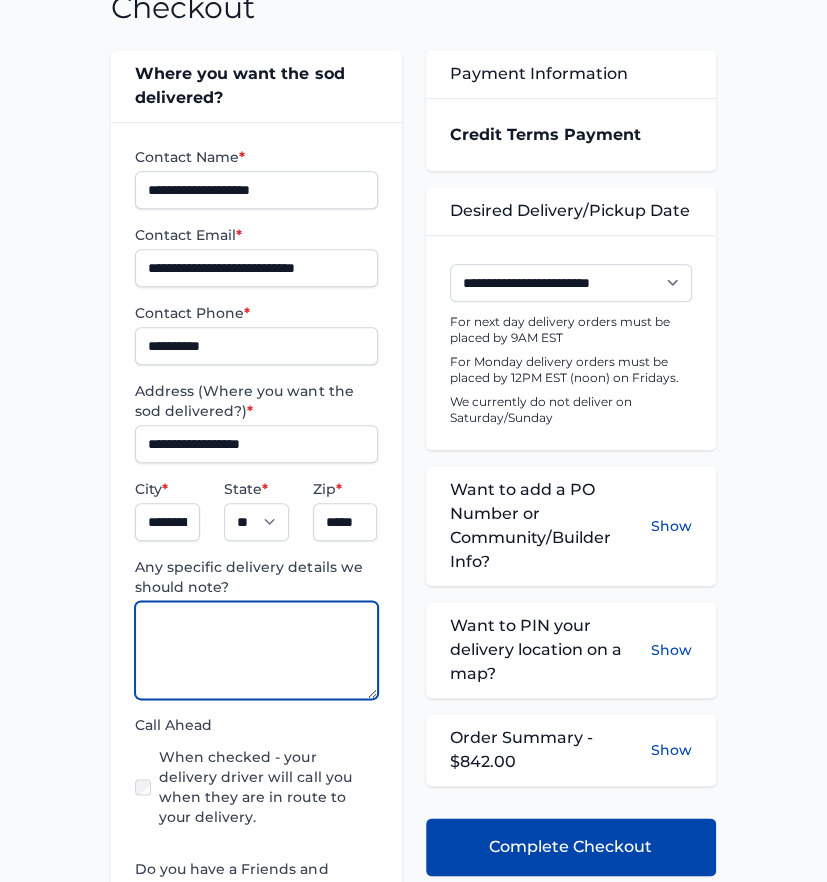 scroll, scrollTop: 0, scrollLeft: 0, axis: both 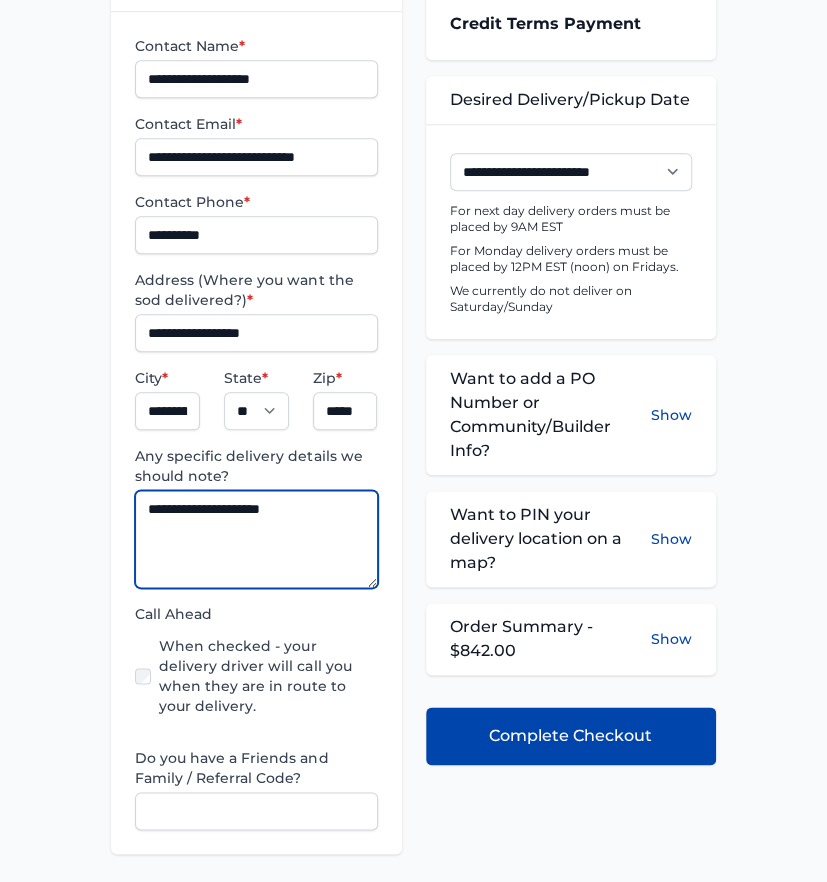 type on "**********" 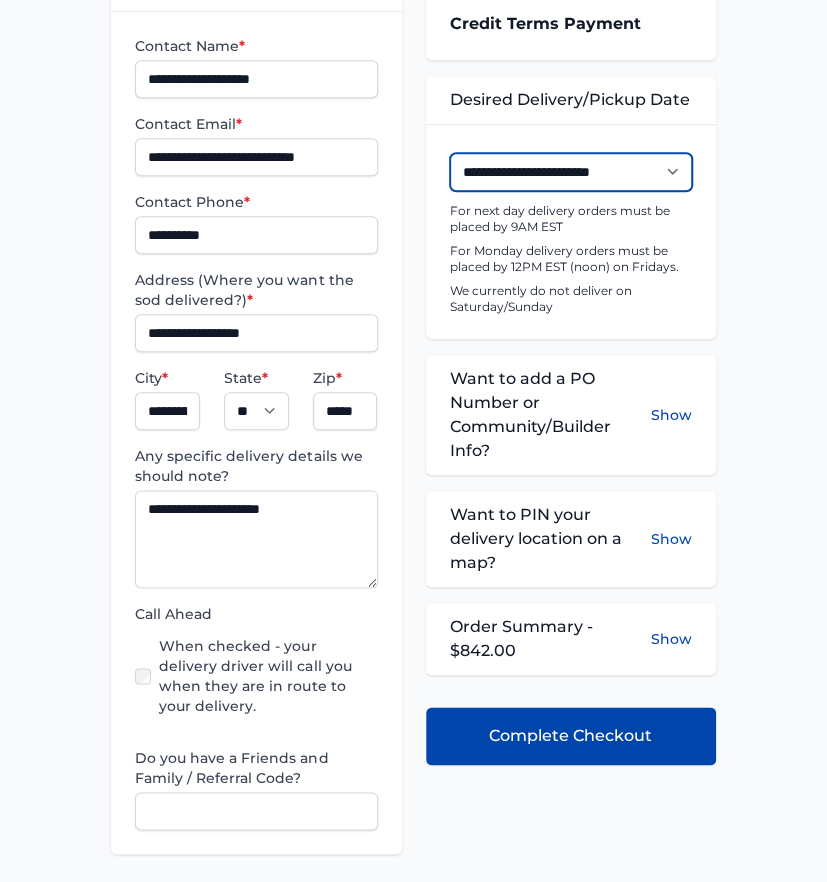 click on "**********" at bounding box center (571, 172) 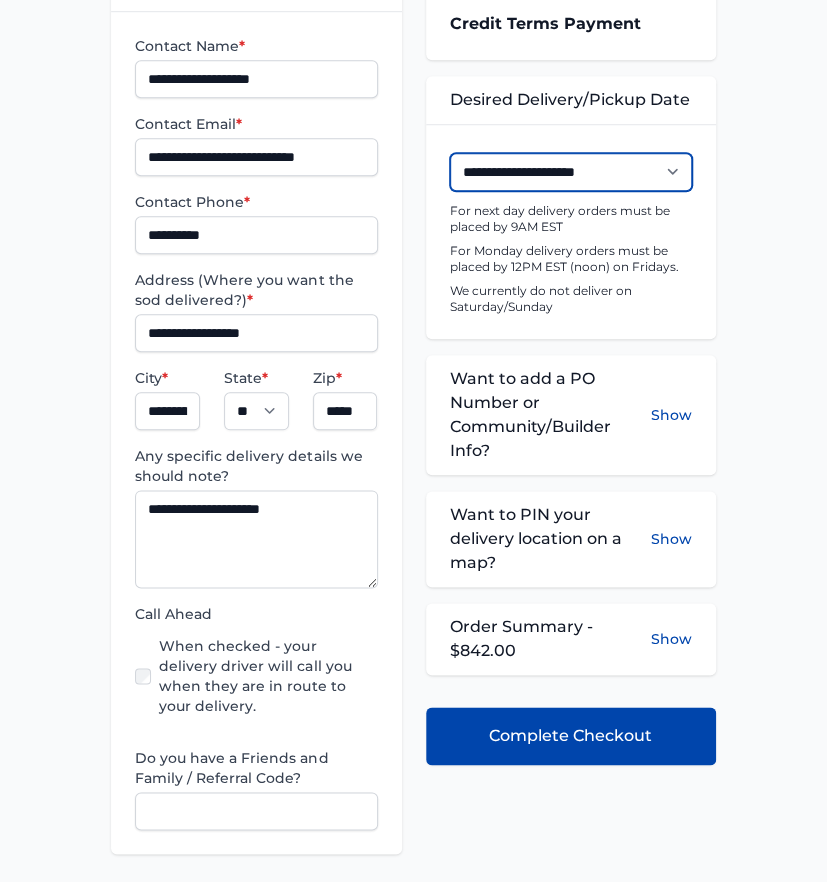 click on "**********" at bounding box center [571, 172] 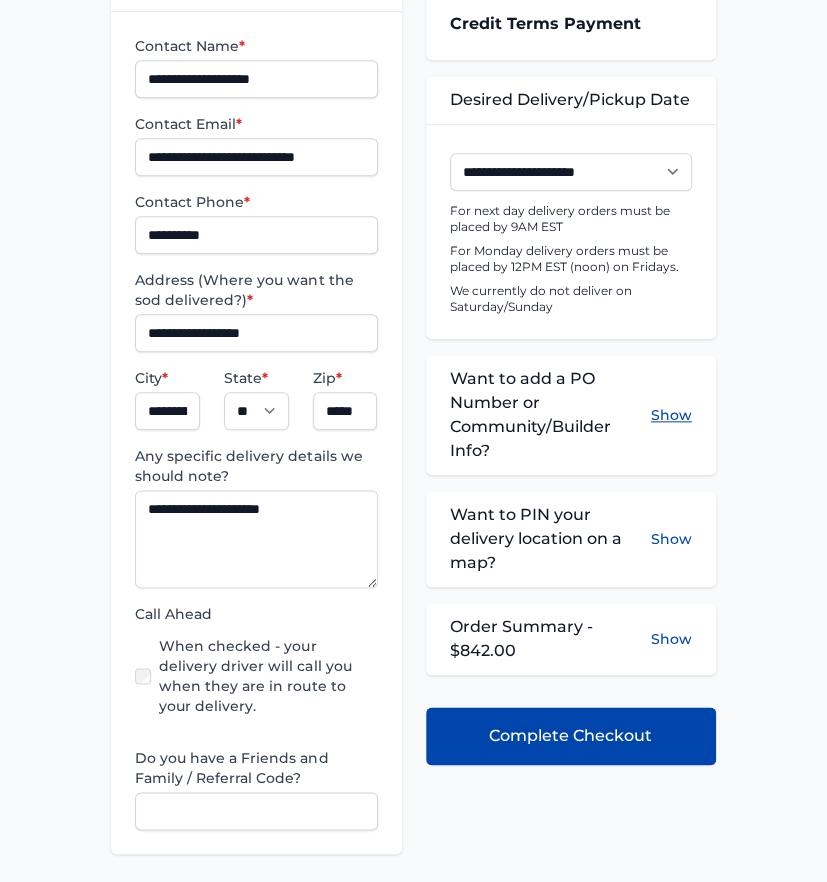 click on "Show" at bounding box center [671, 415] 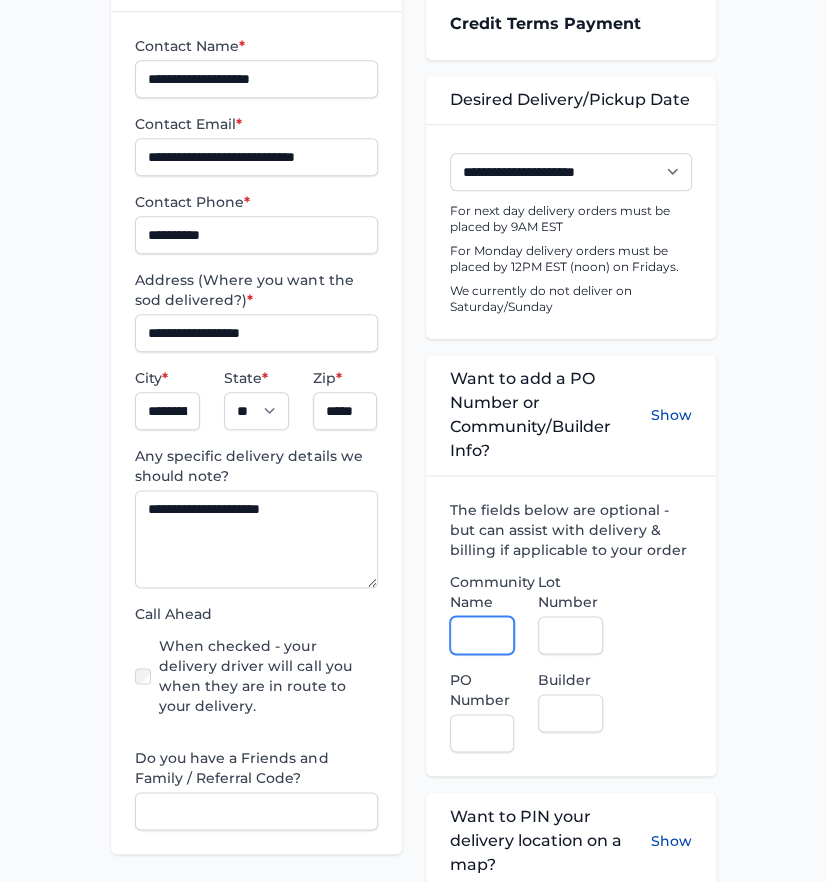 click on "Community Name" at bounding box center (482, 635) 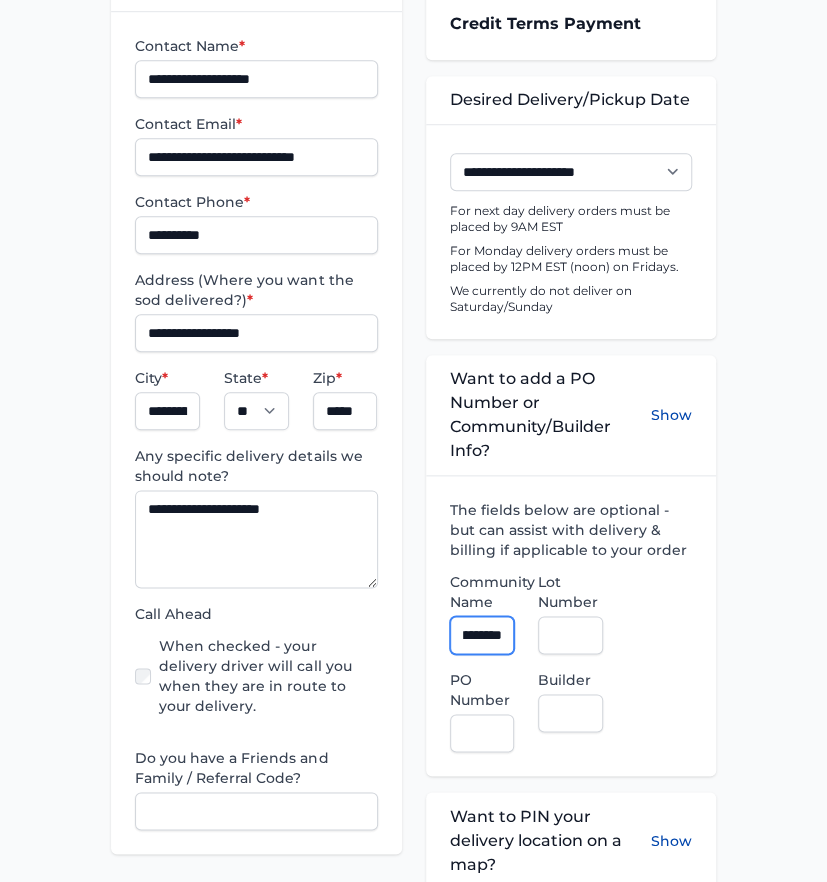scroll, scrollTop: 0, scrollLeft: 33, axis: horizontal 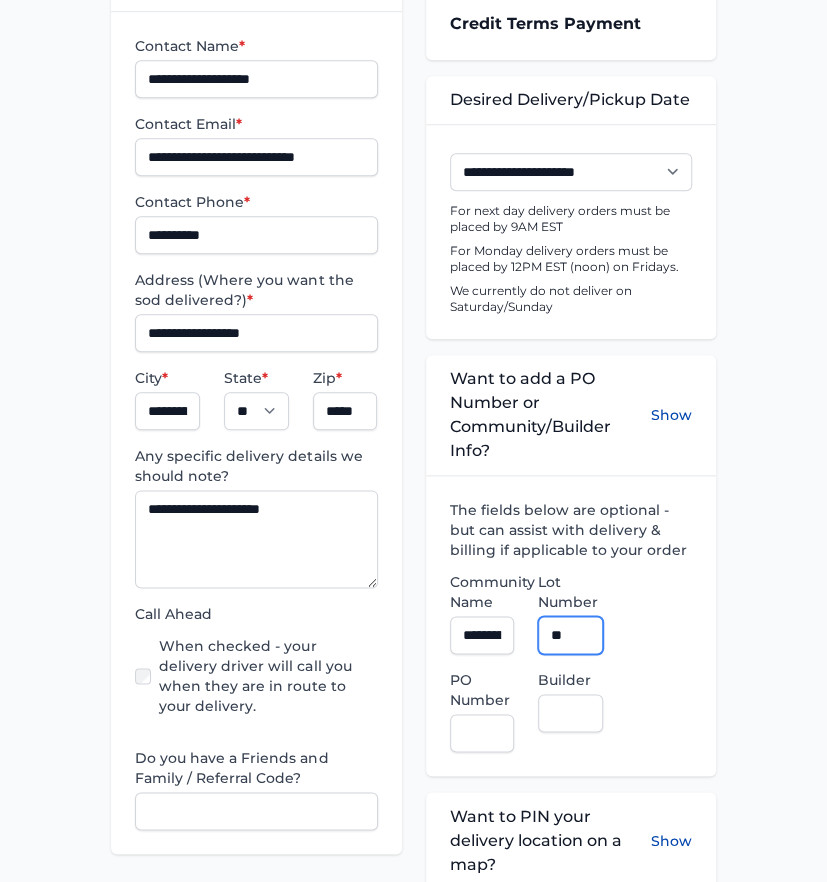 type on "**" 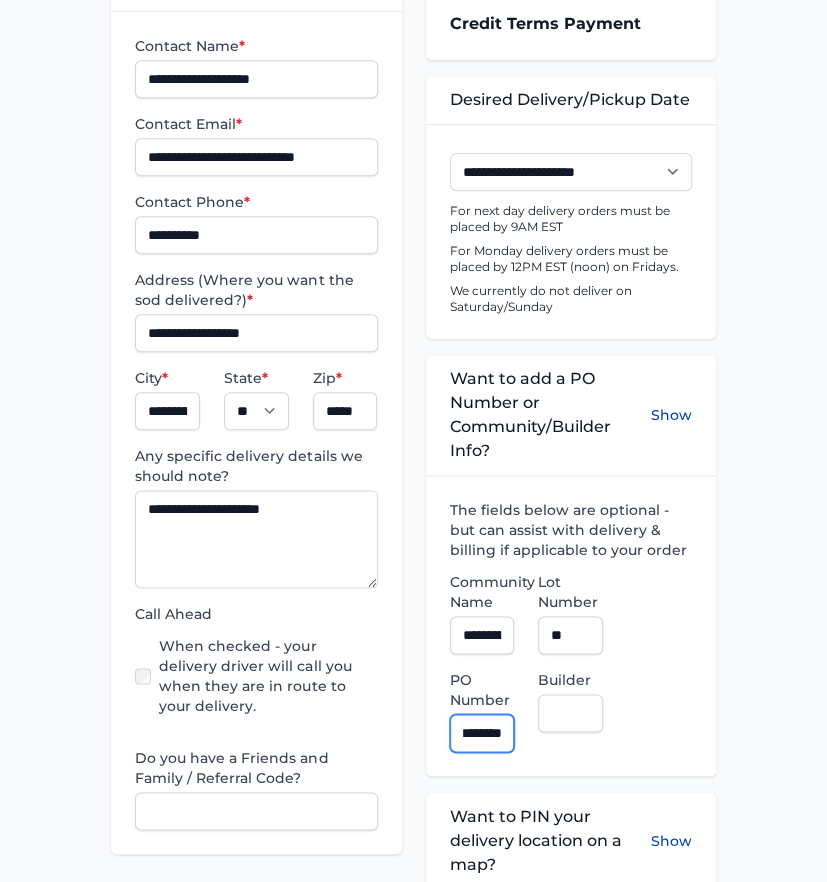 scroll, scrollTop: 0, scrollLeft: 17, axis: horizontal 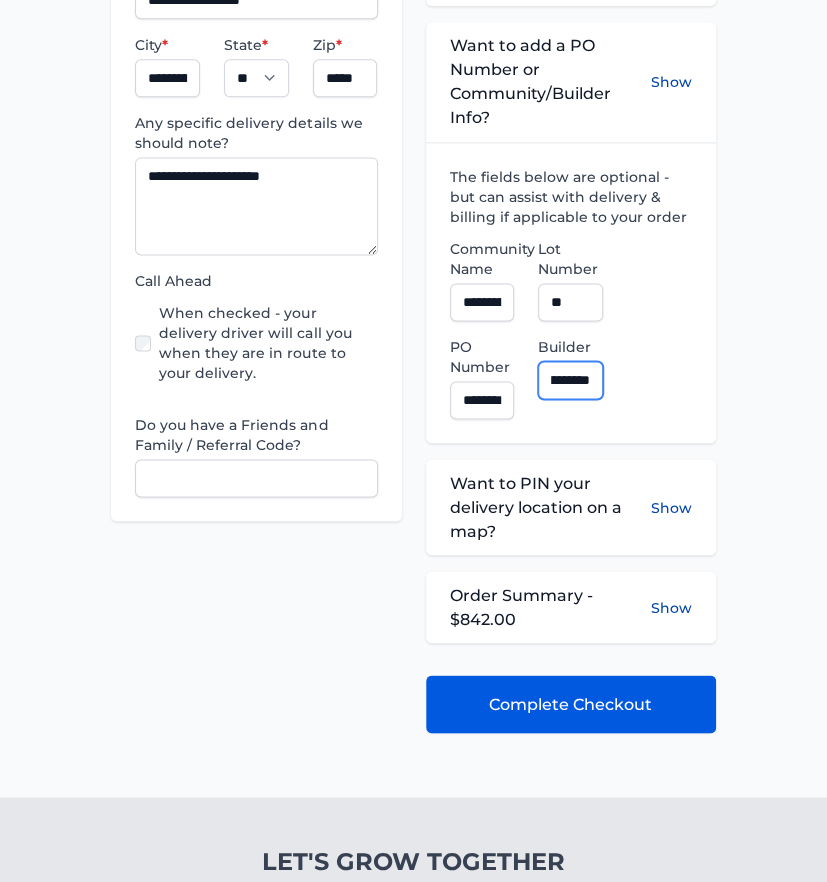 type on "**********" 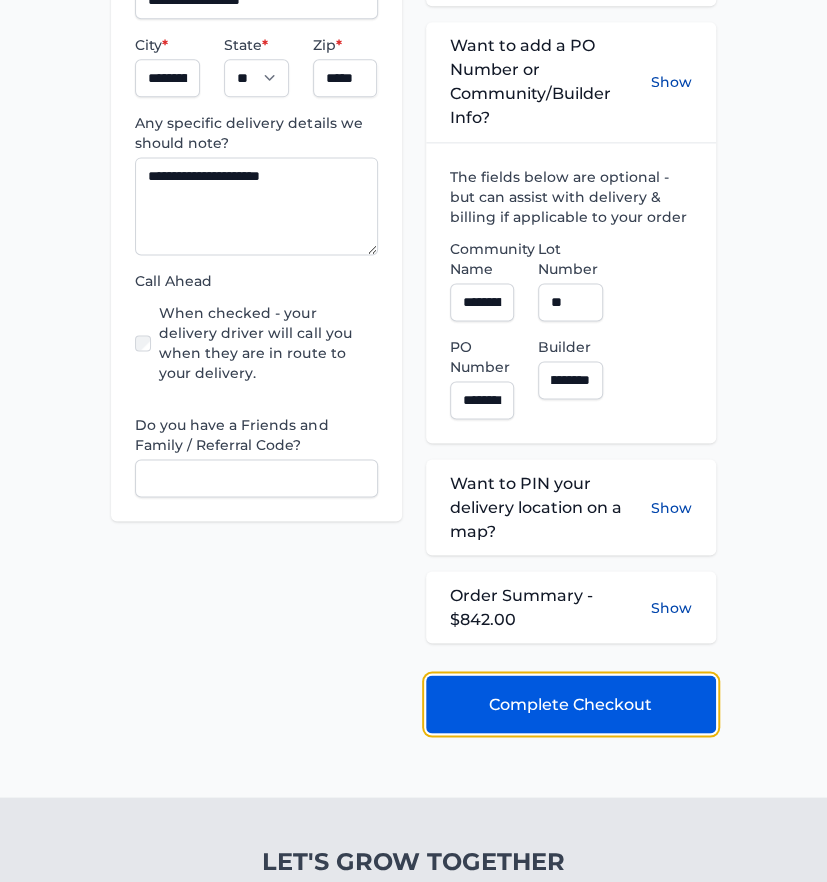 click on "Complete Checkout" at bounding box center (570, 704) 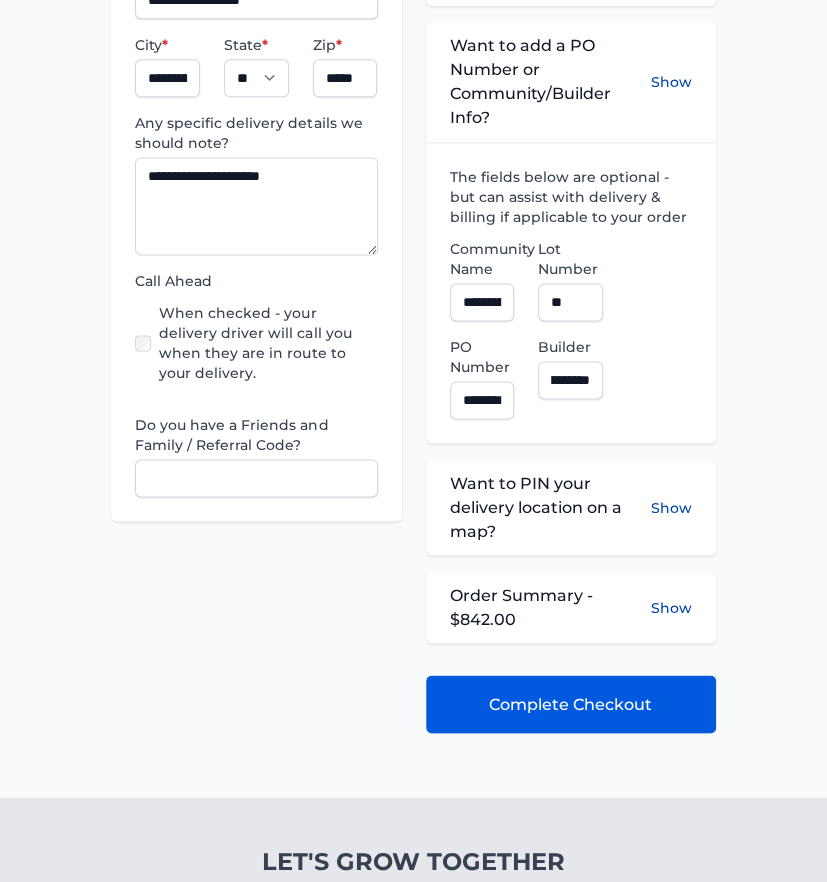 scroll, scrollTop: 0, scrollLeft: 0, axis: both 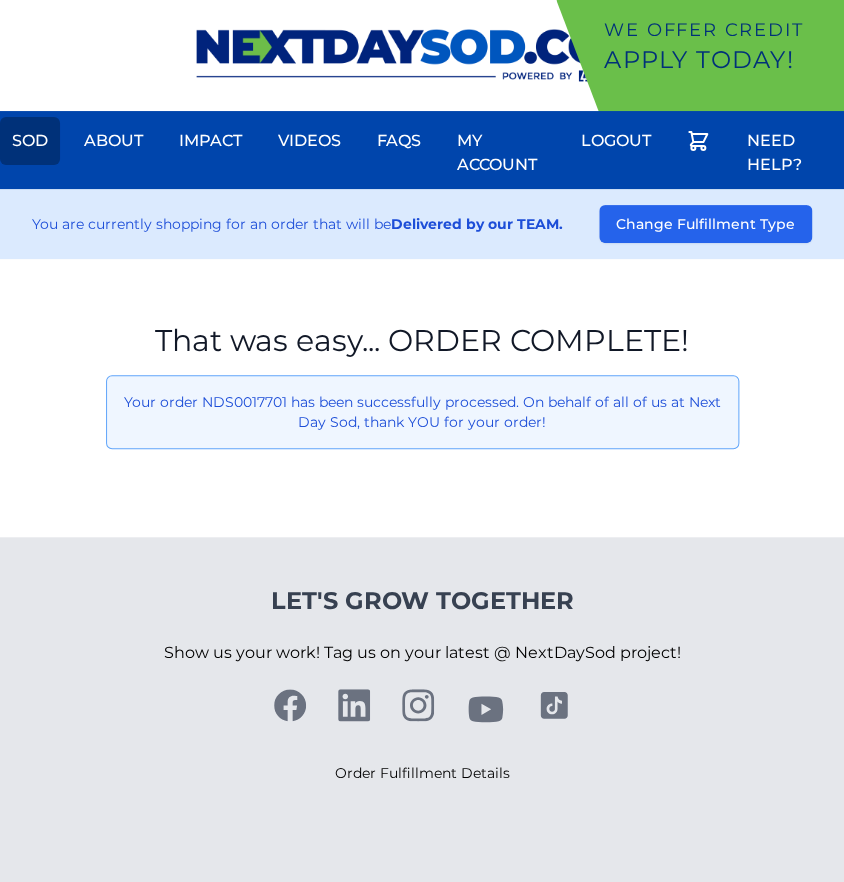 click on "Sod" at bounding box center (30, 141) 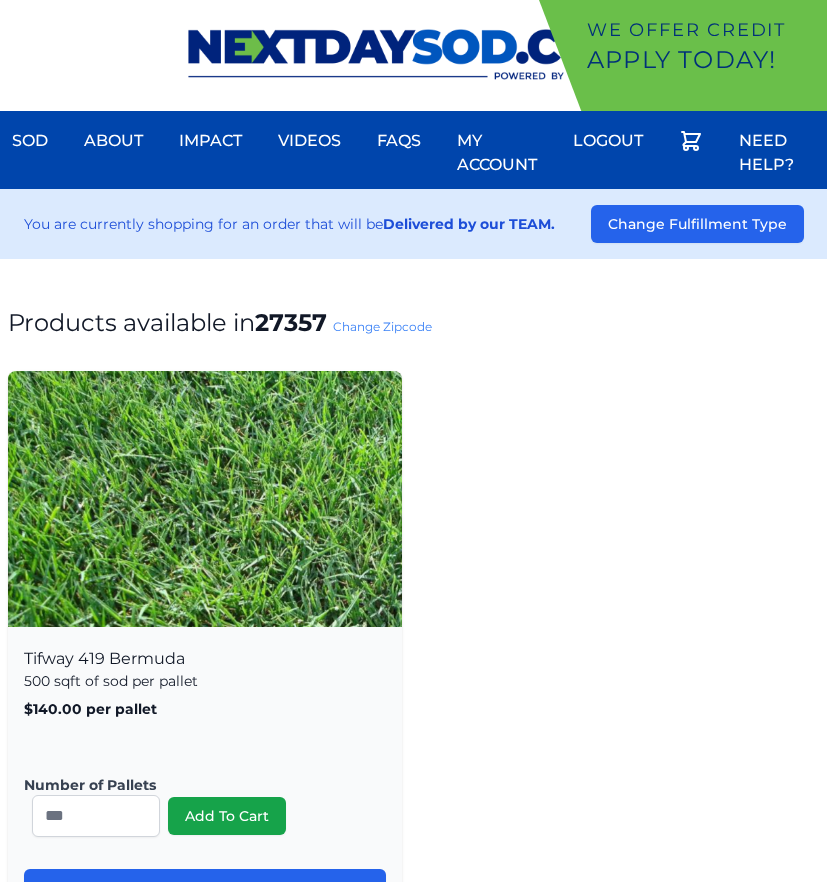 scroll, scrollTop: 0, scrollLeft: 0, axis: both 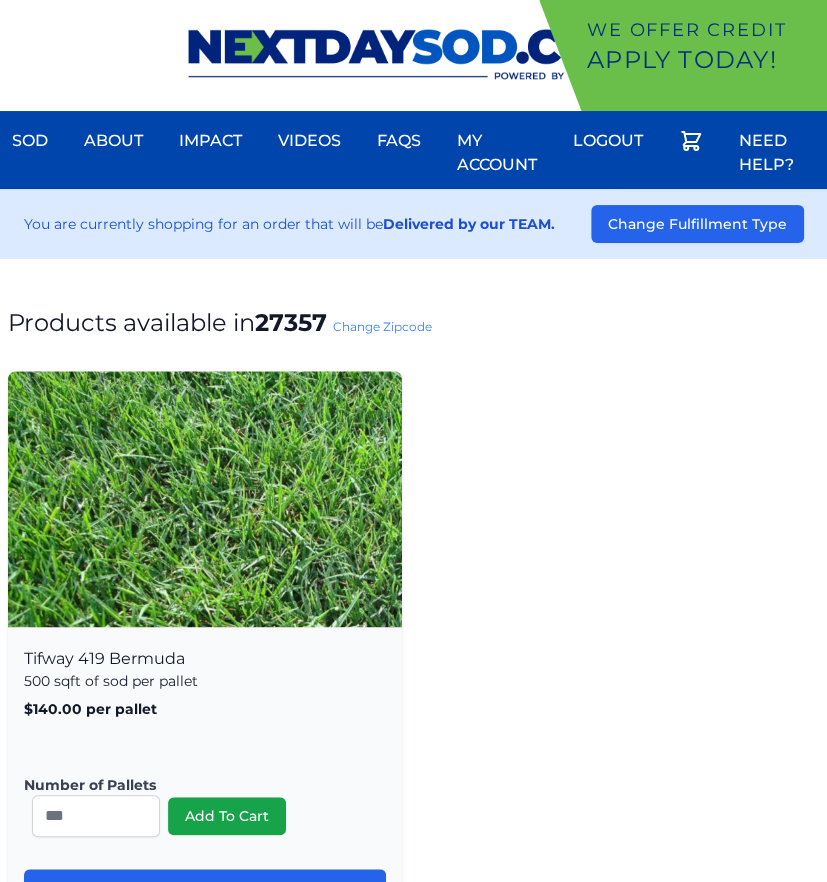 click on "Products available in  [POSTAL_CODE]   Change Zipcode
Tifway 419 Bermuda
500 sqft of sod per pallet
$140.00 per pallet  , includes delivery!
Number of Pallets
*
Add To Cart
More Info
[POSTAL_CODE]   *" at bounding box center (413, 1269) 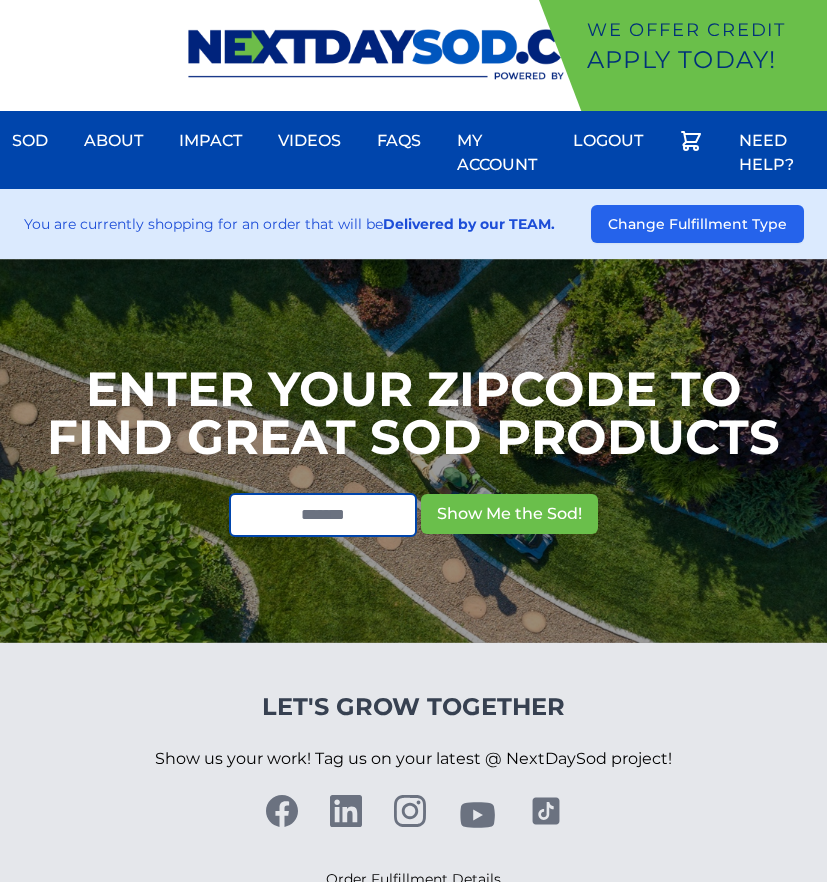 scroll, scrollTop: 0, scrollLeft: 0, axis: both 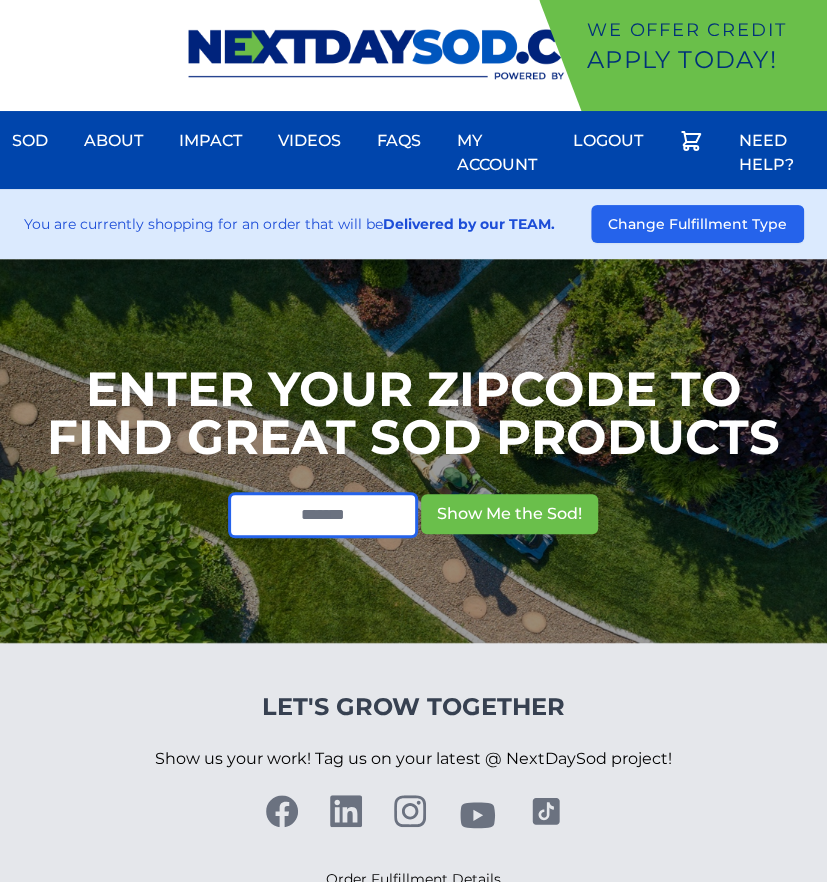 click at bounding box center [323, 515] 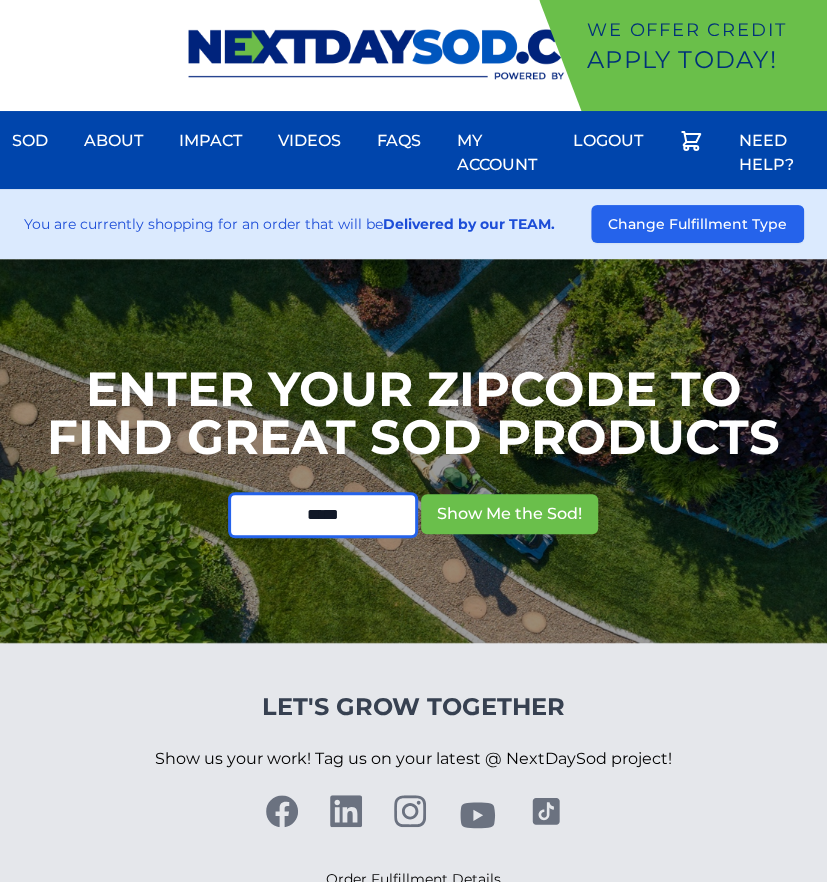 type on "*****" 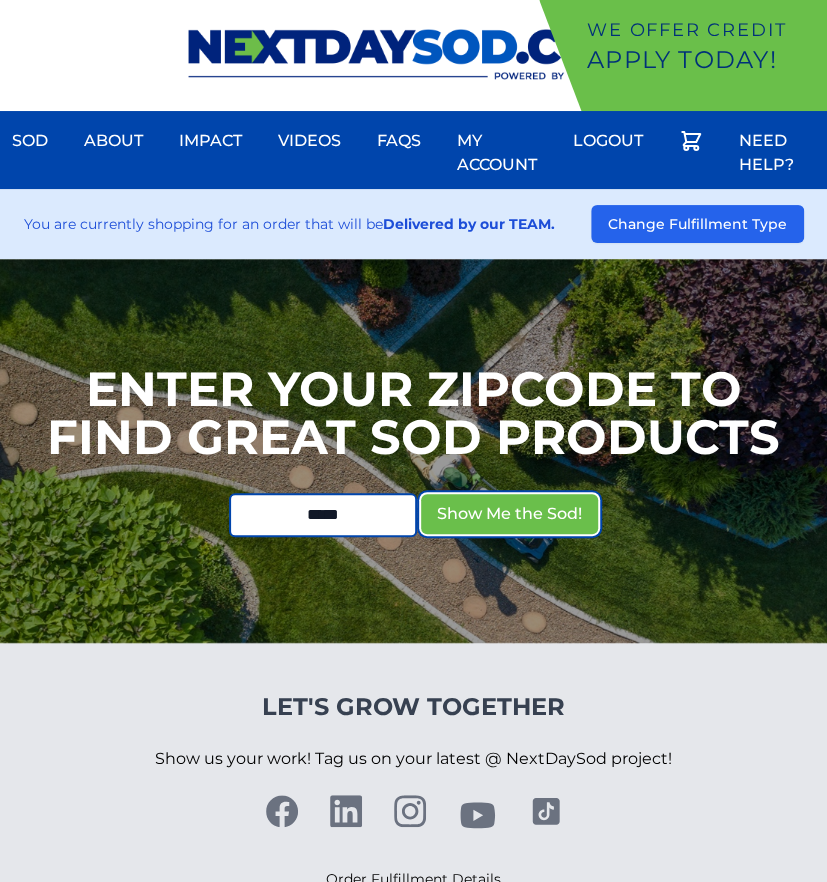 type 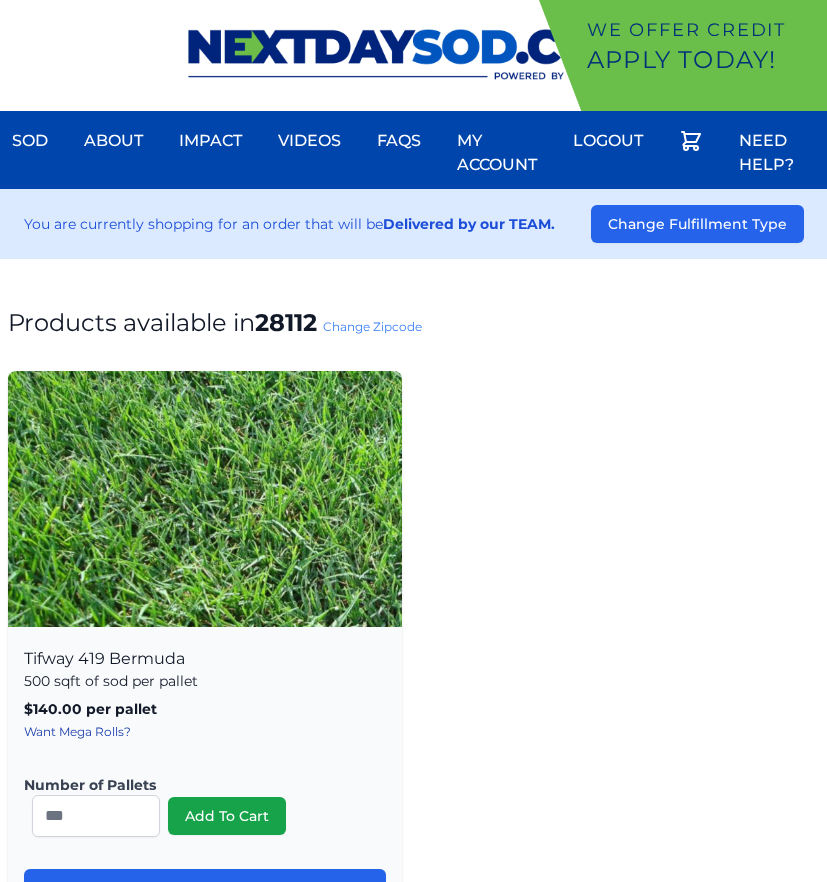 scroll, scrollTop: 0, scrollLeft: 0, axis: both 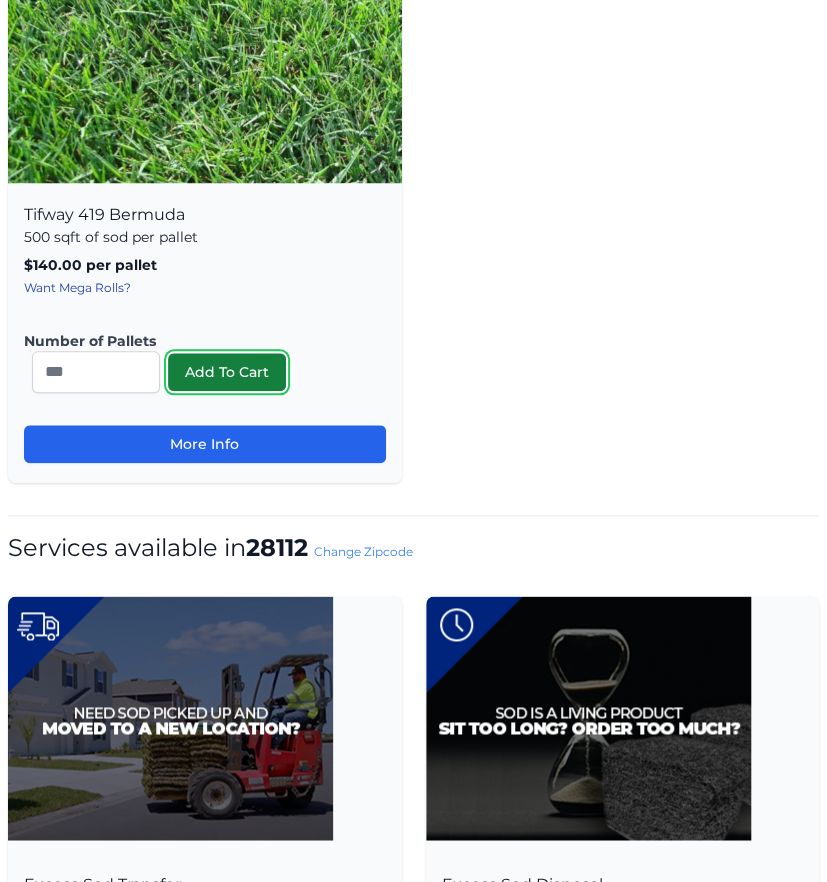 click on "Add To Cart" at bounding box center (227, 372) 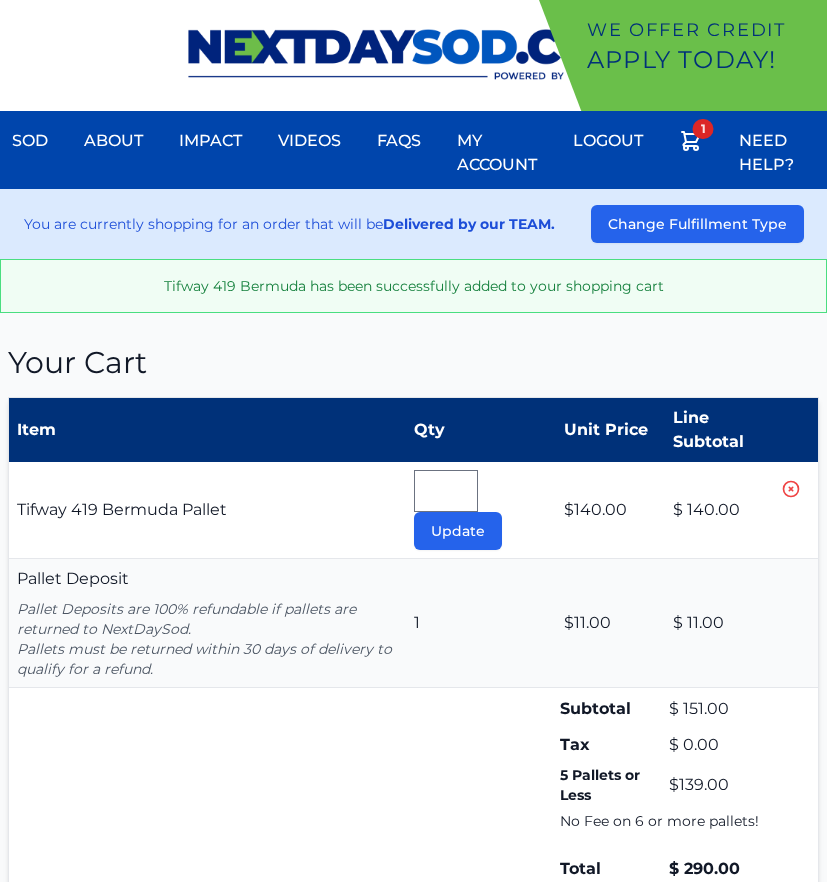 scroll, scrollTop: 0, scrollLeft: 0, axis: both 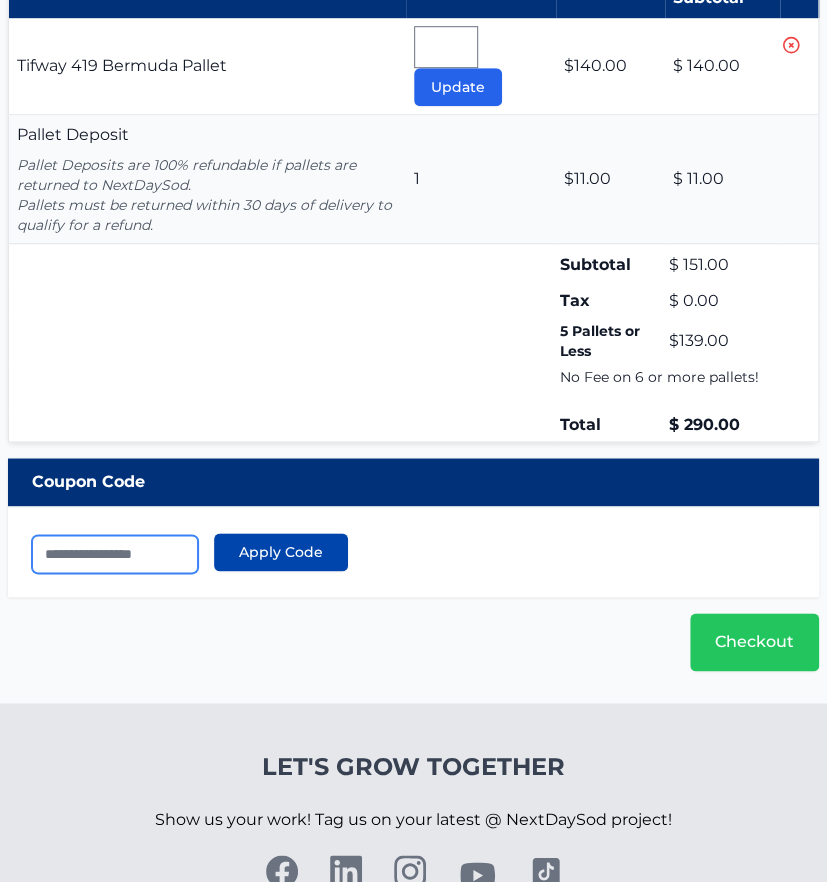 click at bounding box center [115, 554] 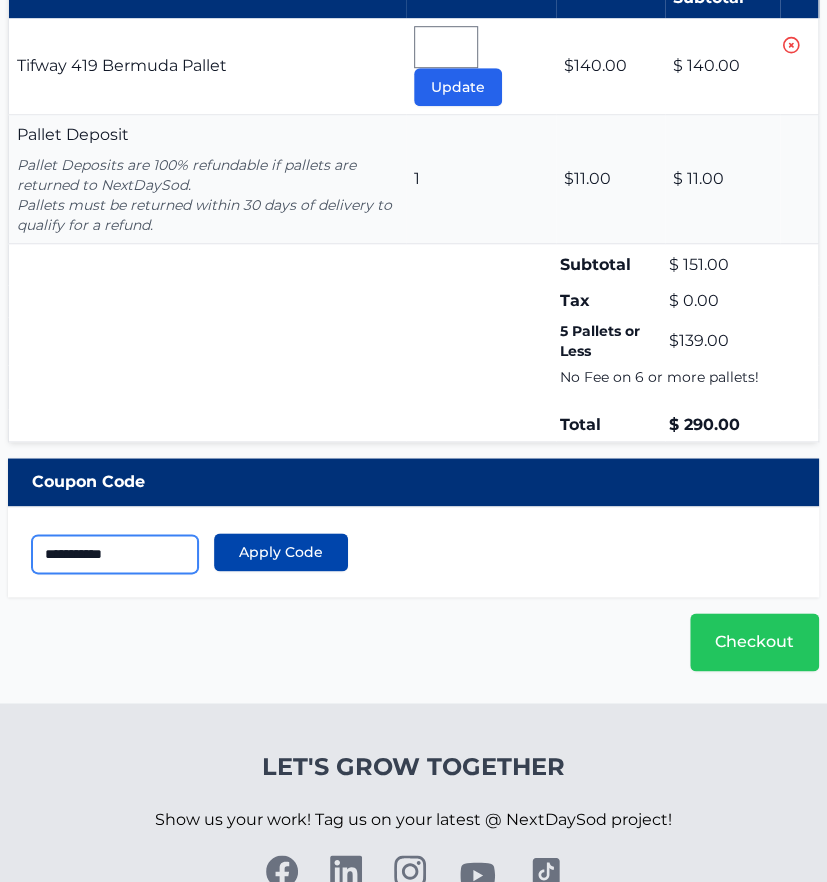 type on "**********" 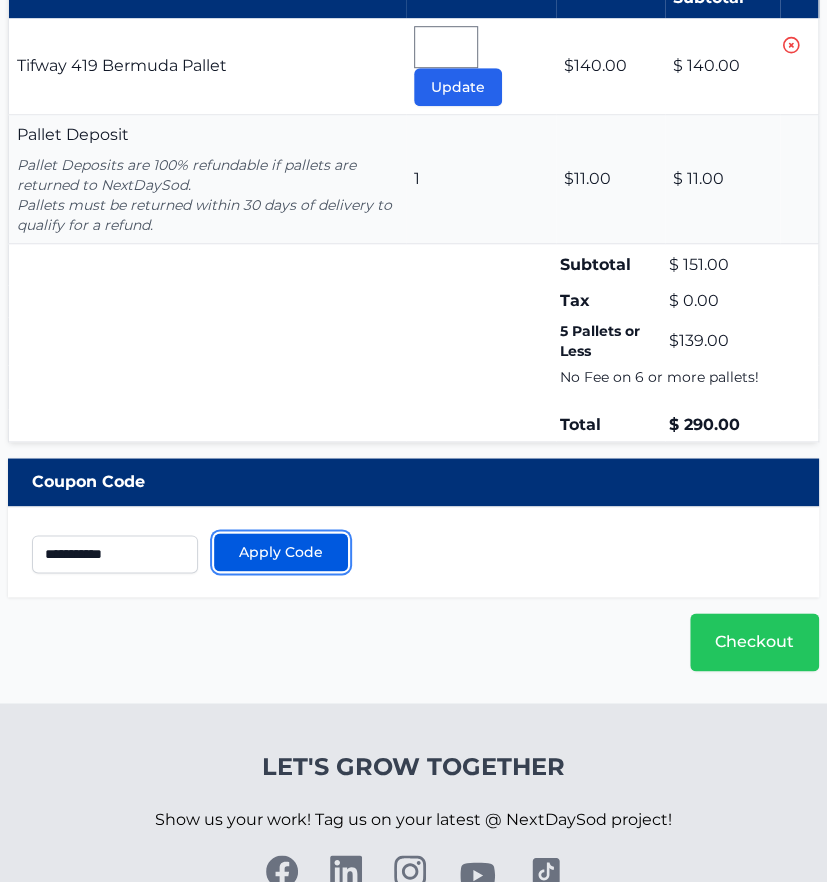 click on "Apply Code" at bounding box center (281, 552) 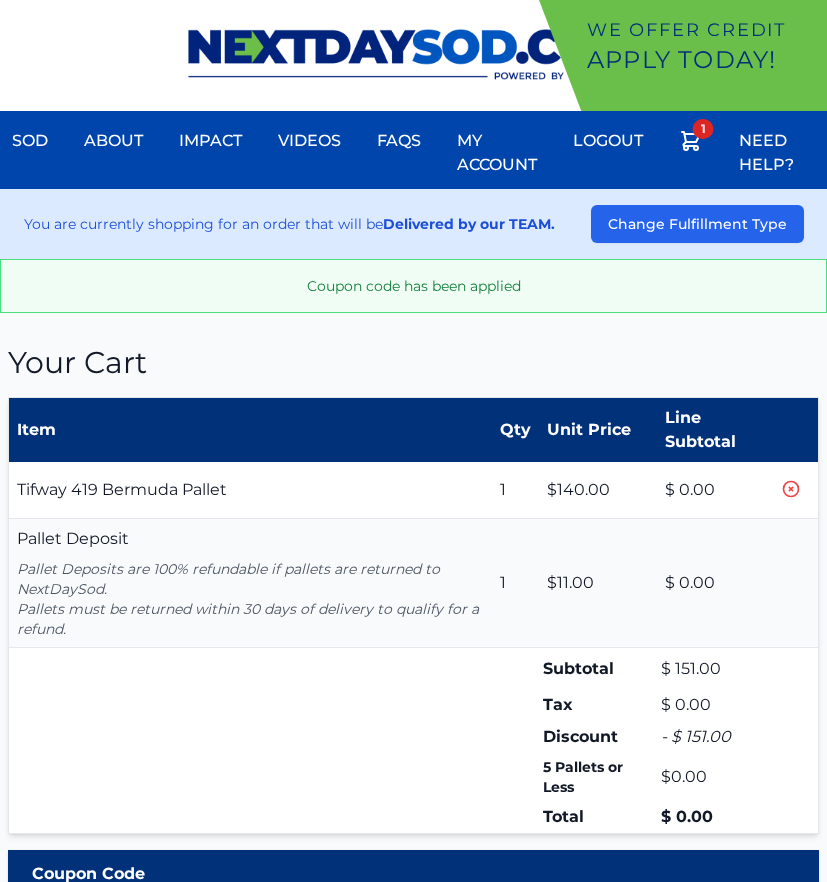 scroll, scrollTop: 0, scrollLeft: 0, axis: both 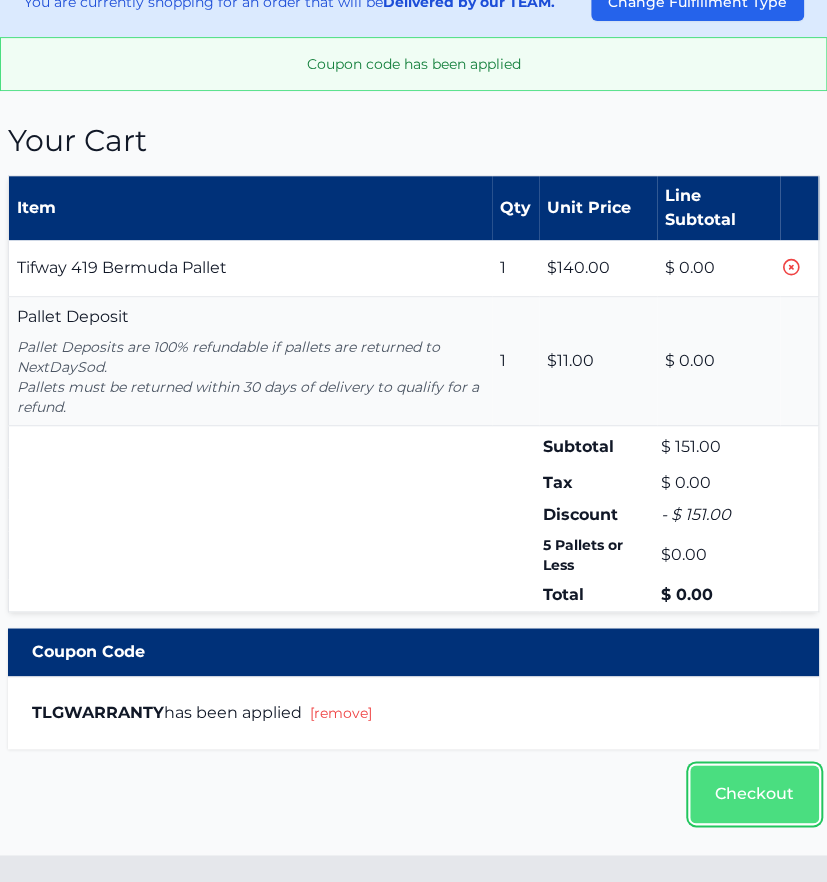 click on "Checkout" at bounding box center [754, 794] 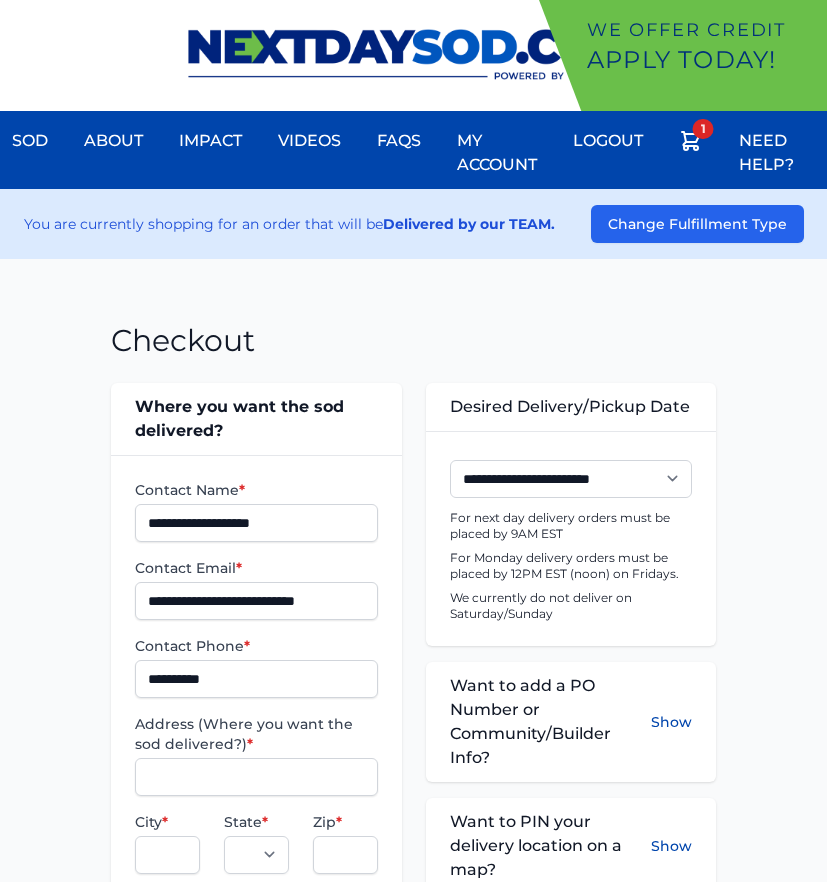 scroll, scrollTop: 0, scrollLeft: 0, axis: both 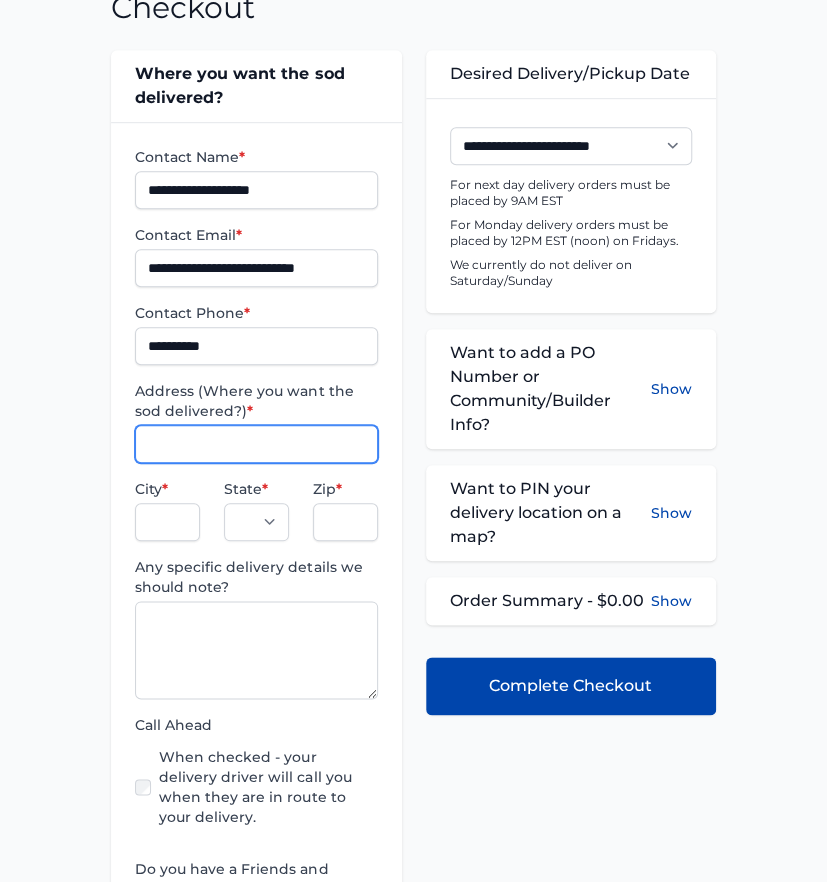 click on "Address (Where you want the sod delivered?)
*" at bounding box center (256, 444) 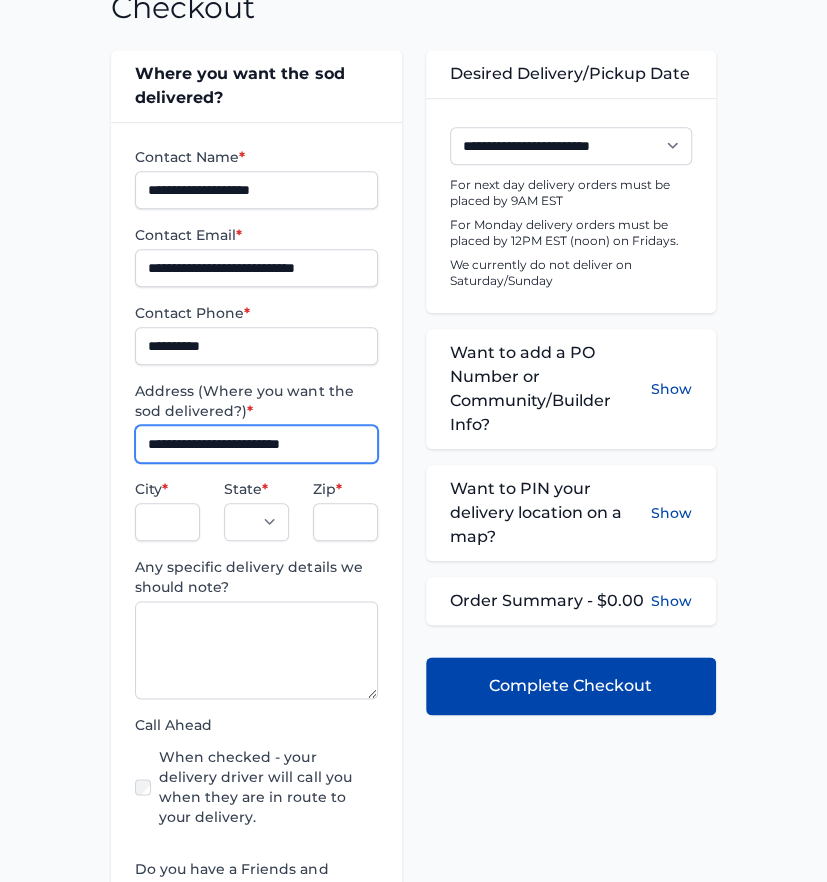 type on "**********" 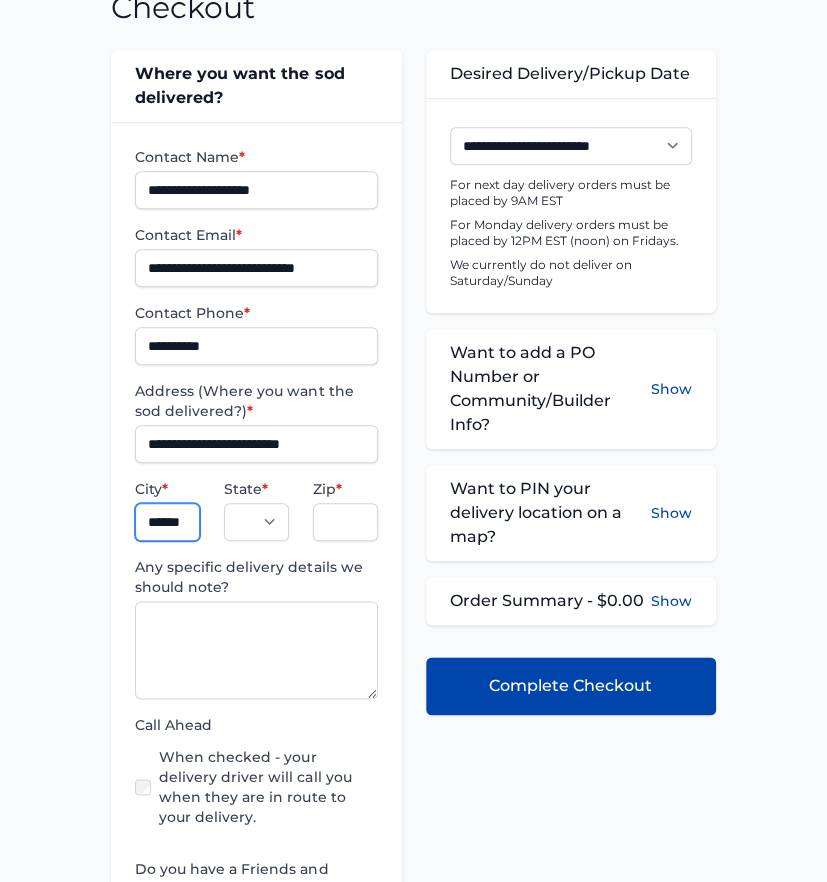 scroll, scrollTop: 0, scrollLeft: 15, axis: horizontal 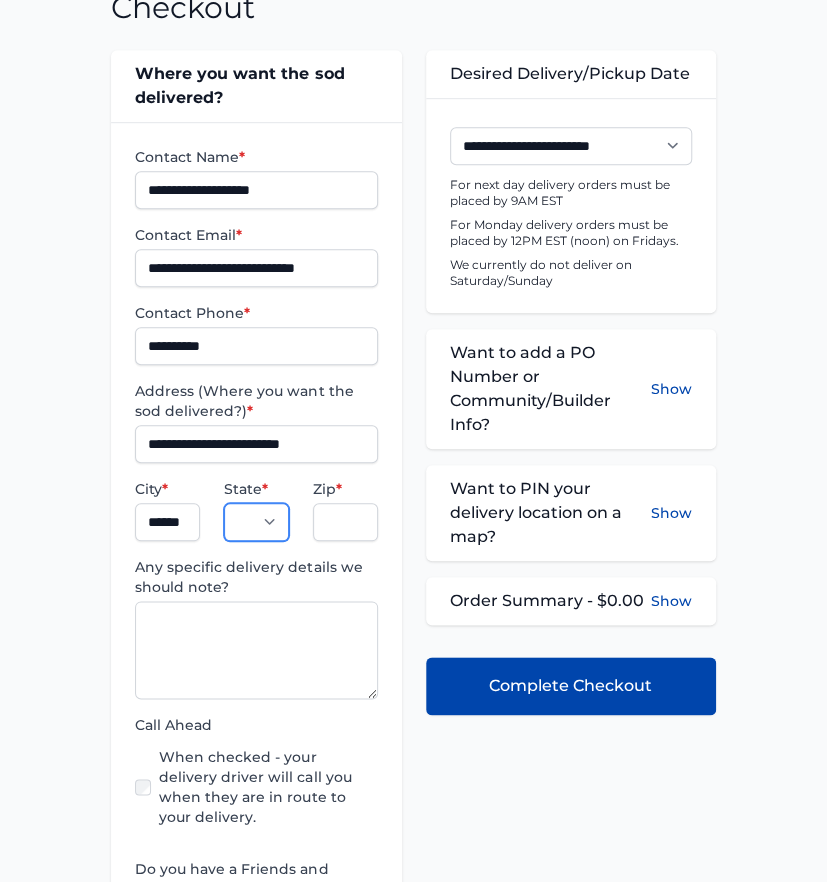 select on "**" 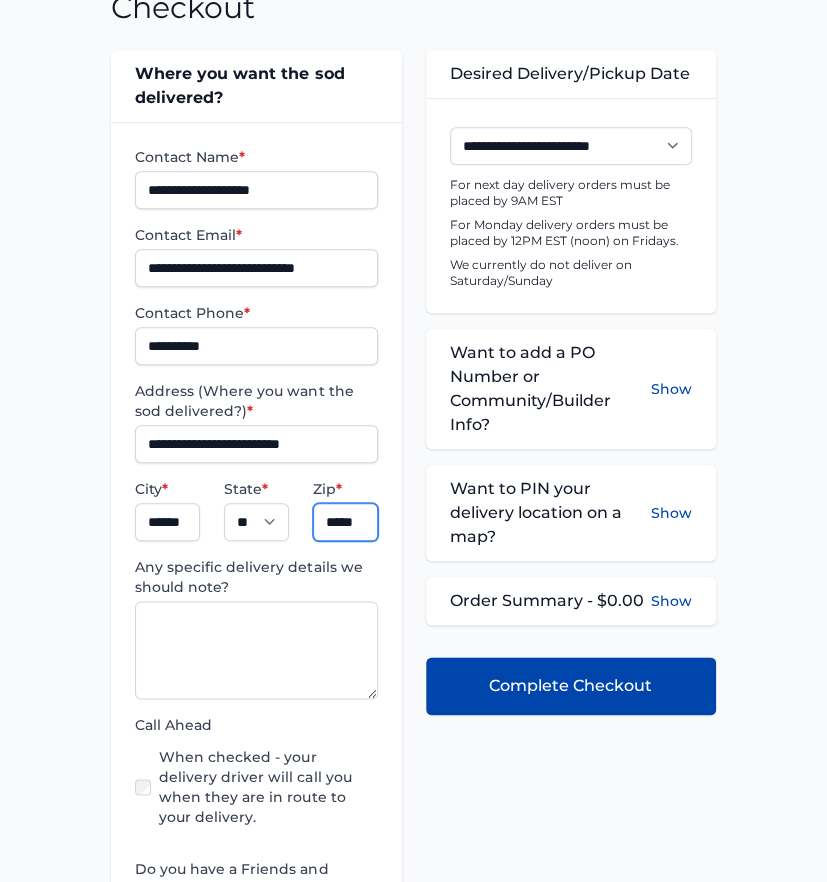 type on "*****" 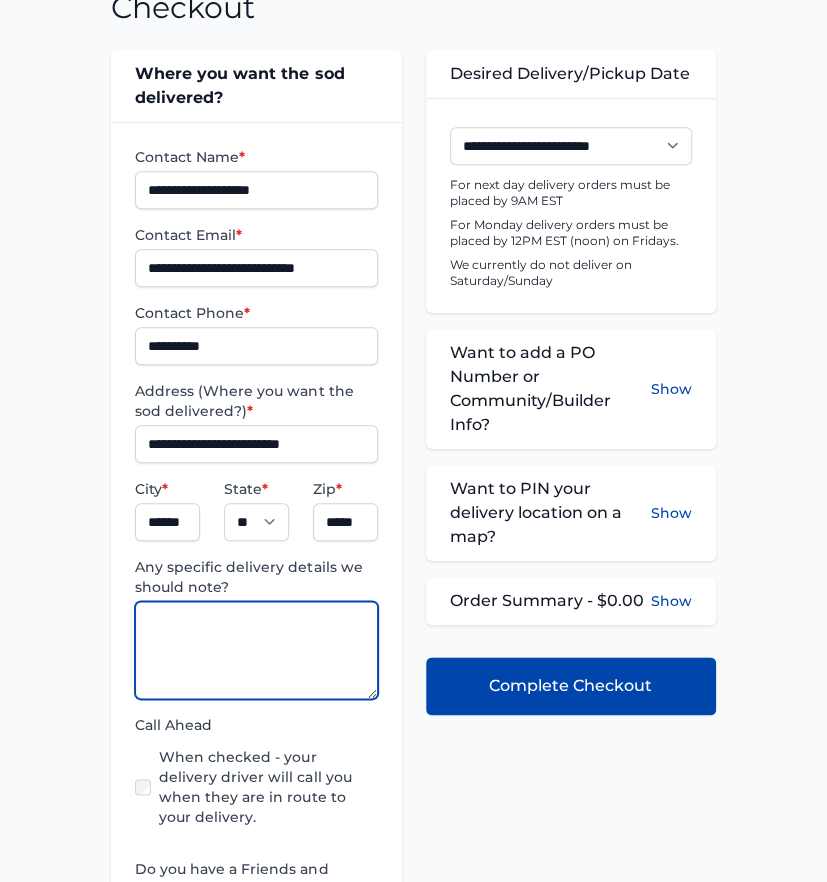 paste on "**********" 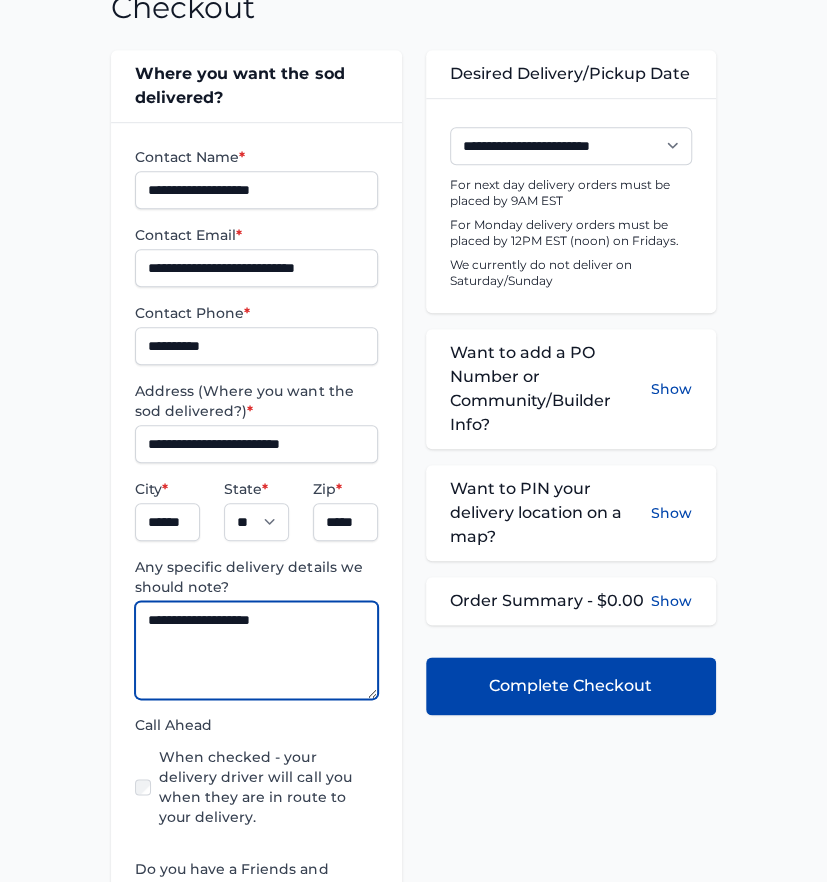 scroll, scrollTop: 444, scrollLeft: 0, axis: vertical 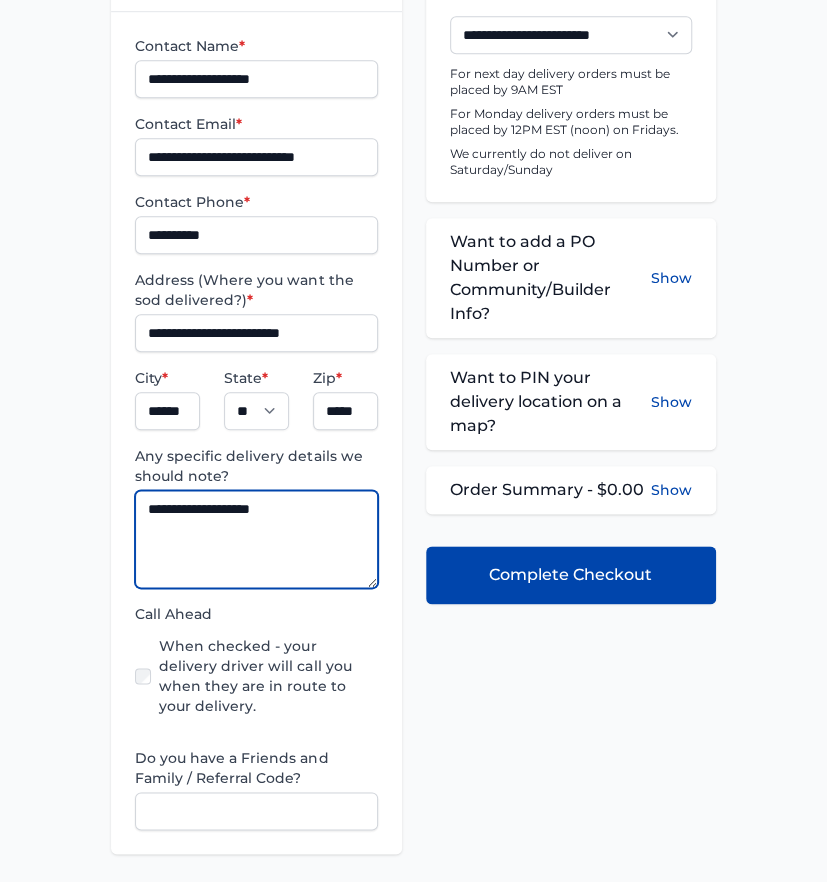 type on "**********" 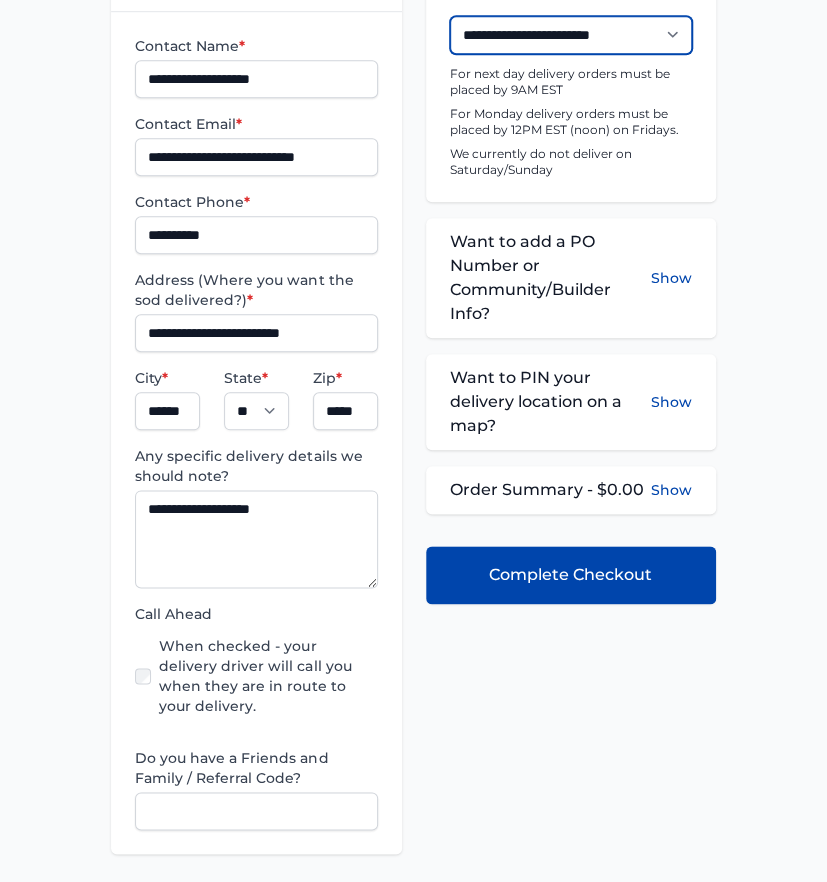 click on "**********" at bounding box center (571, 35) 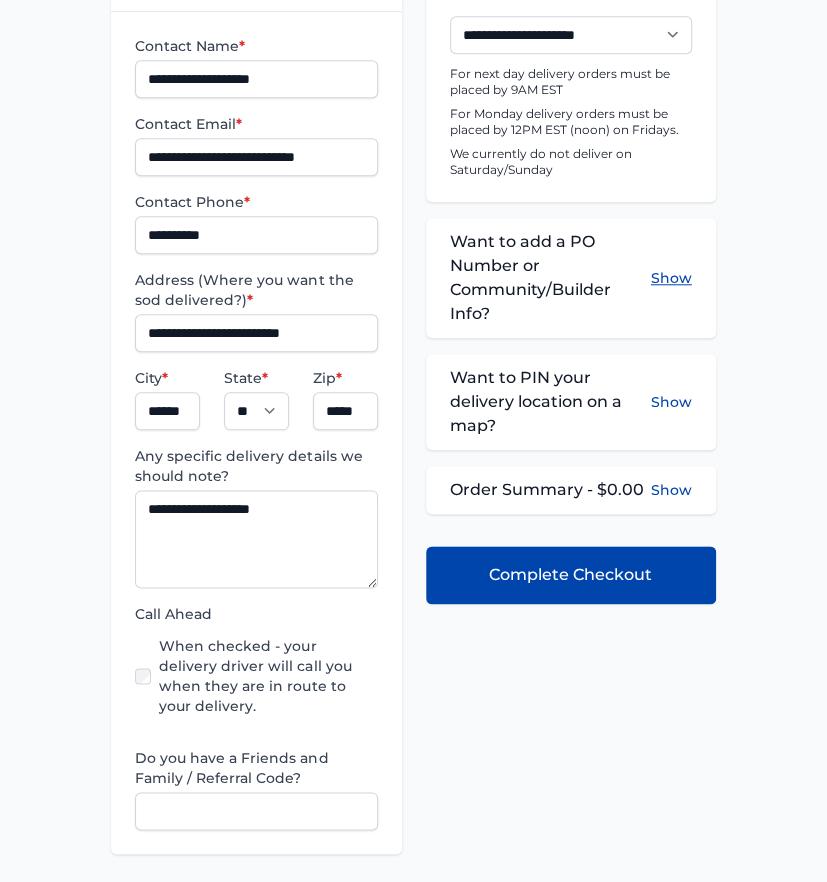 click on "Show" at bounding box center [671, 278] 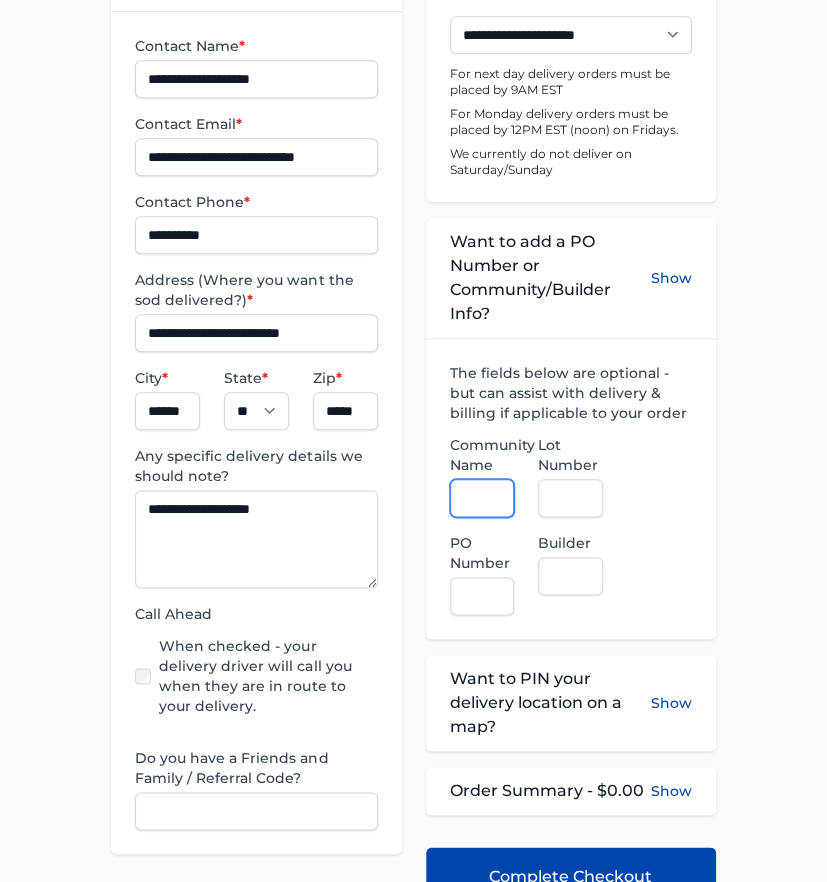click on "Community Name" at bounding box center (482, 498) 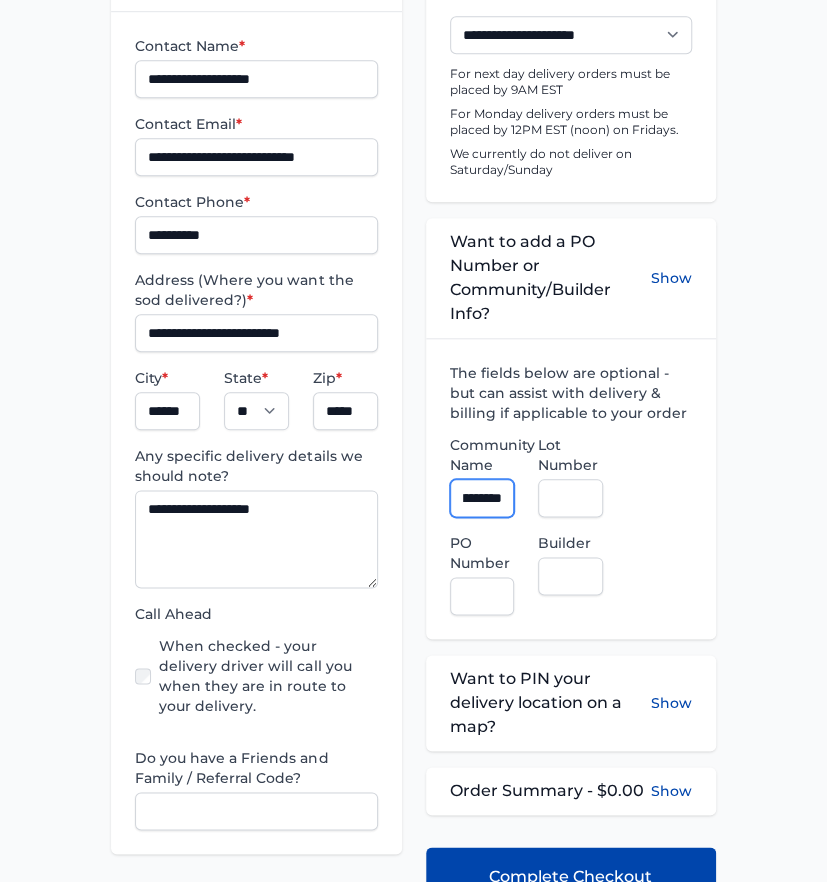 scroll, scrollTop: 0, scrollLeft: 88, axis: horizontal 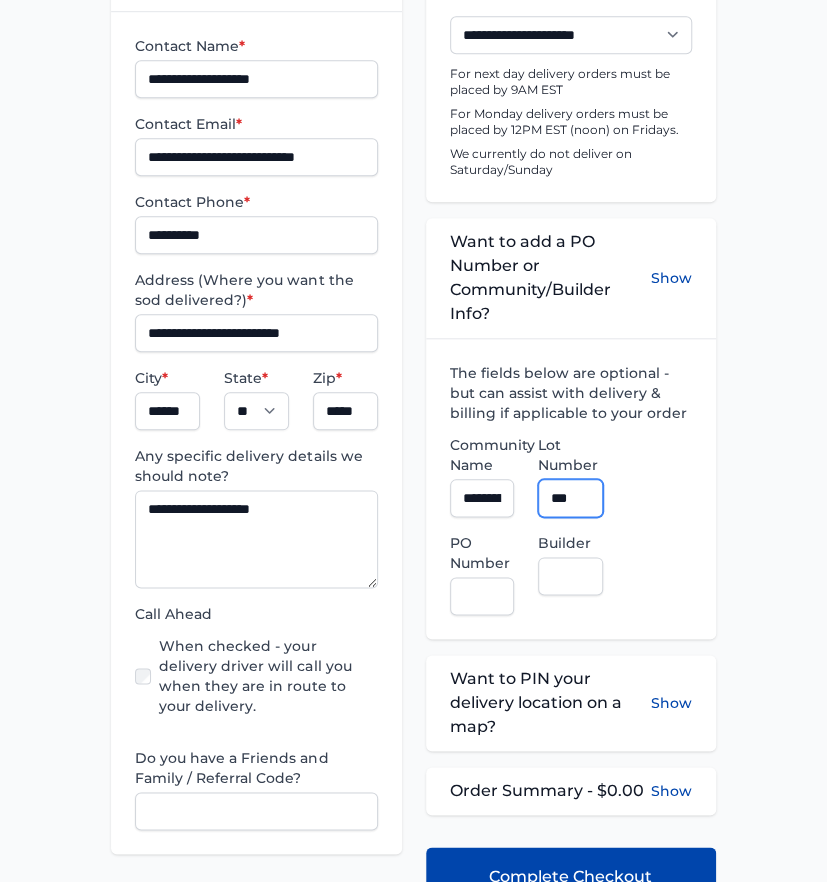 type on "***" 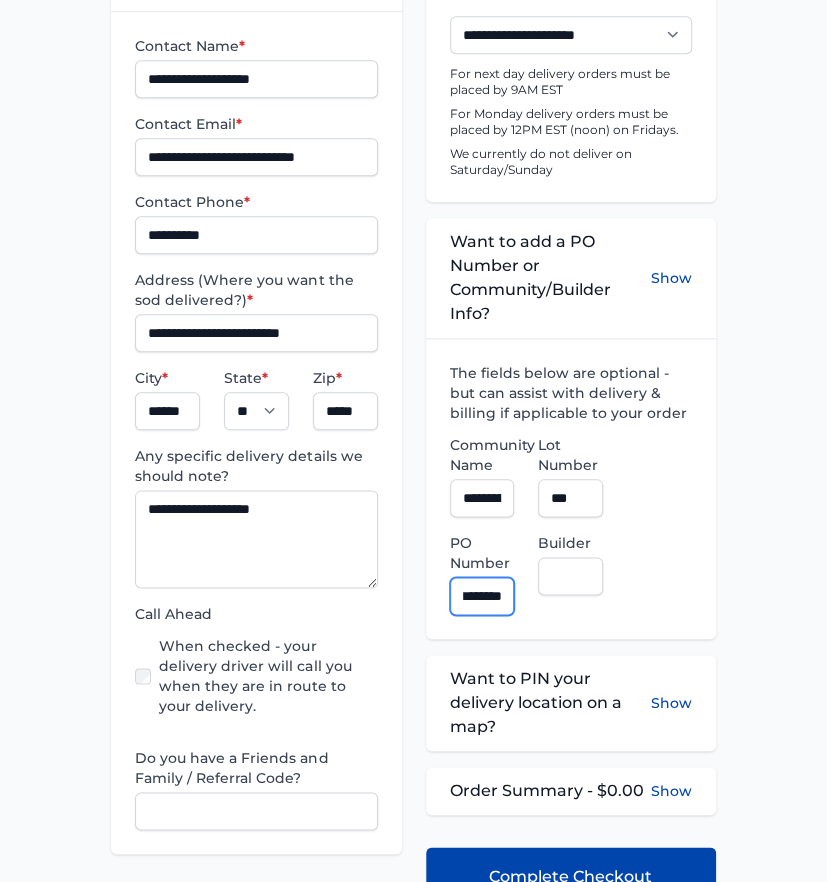 scroll, scrollTop: 0, scrollLeft: 24, axis: horizontal 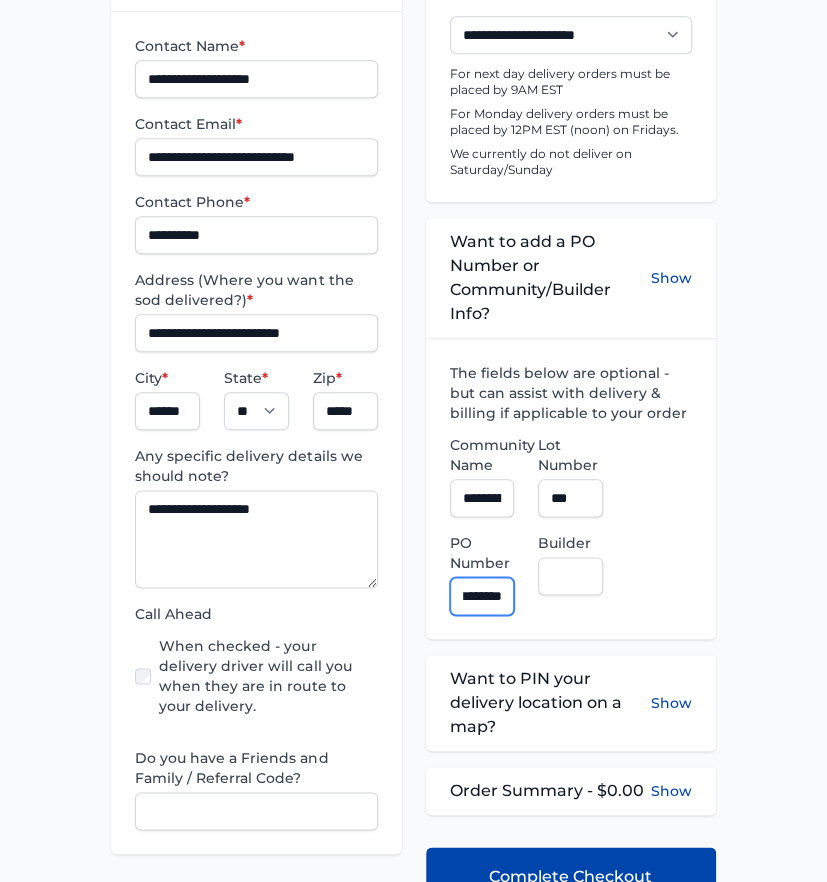 type on "********" 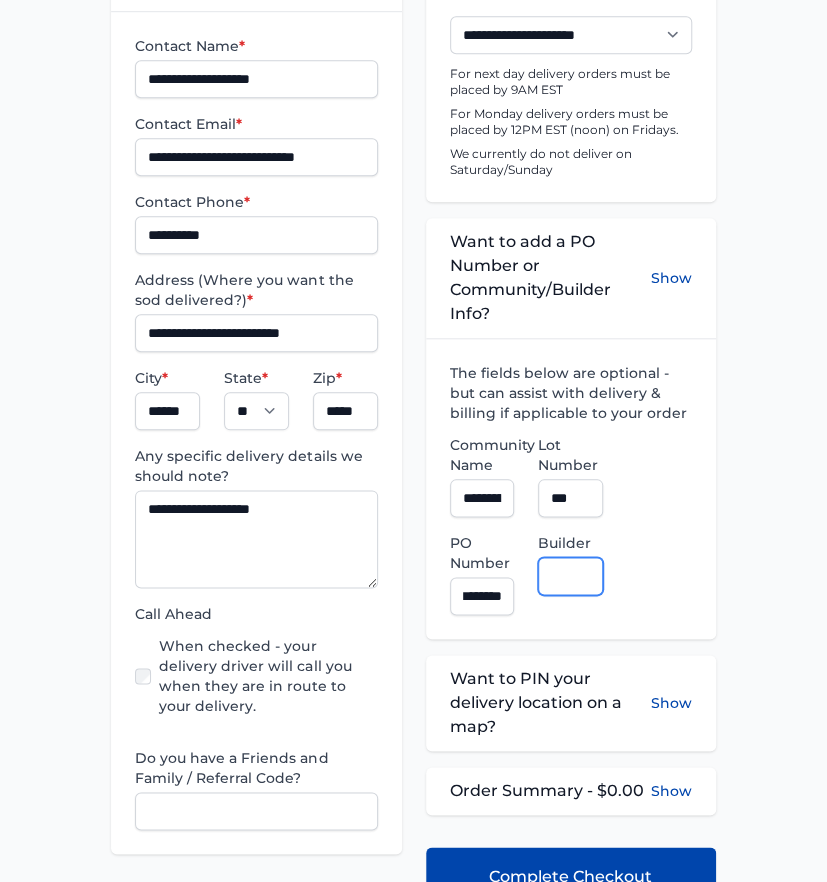 scroll, scrollTop: 0, scrollLeft: 0, axis: both 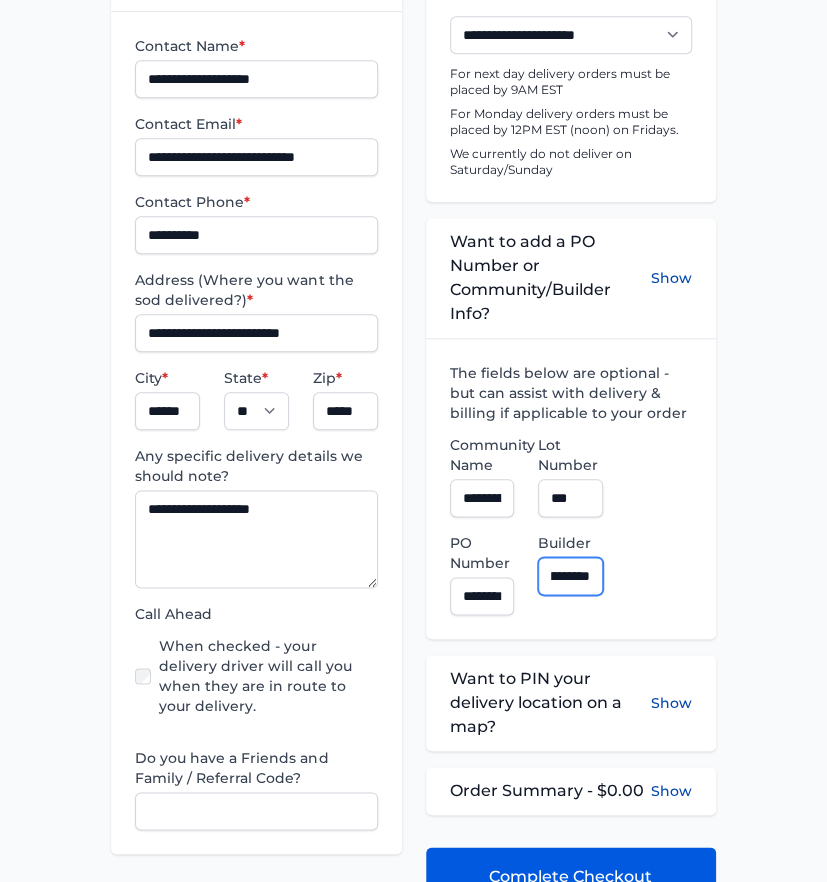 type on "**********" 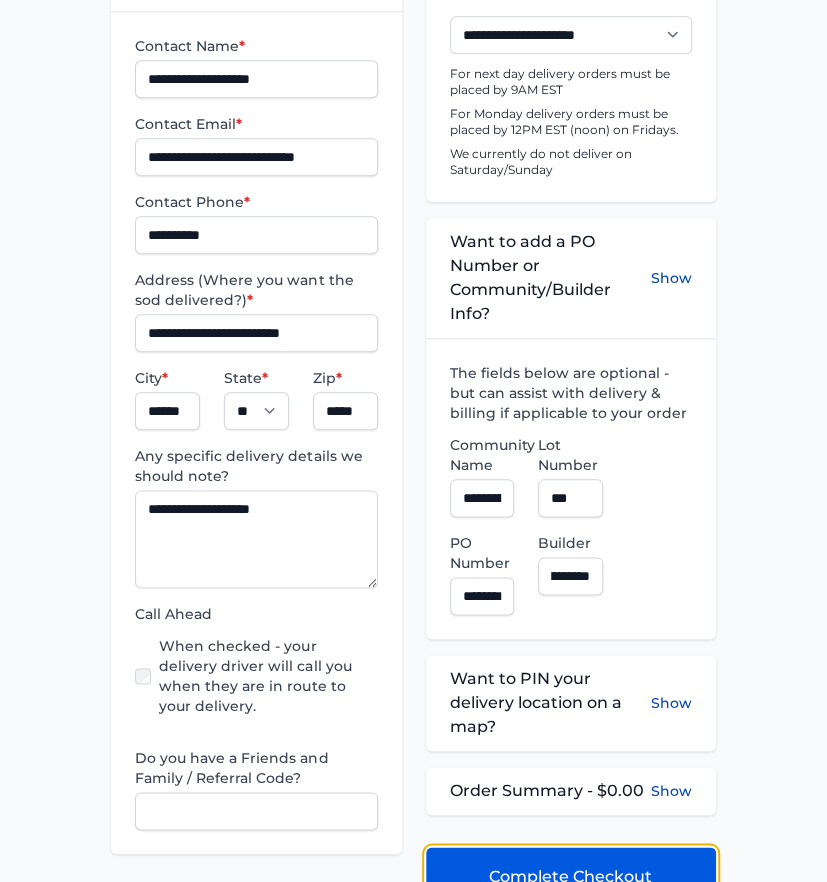 click on "Complete Checkout" at bounding box center (571, 876) 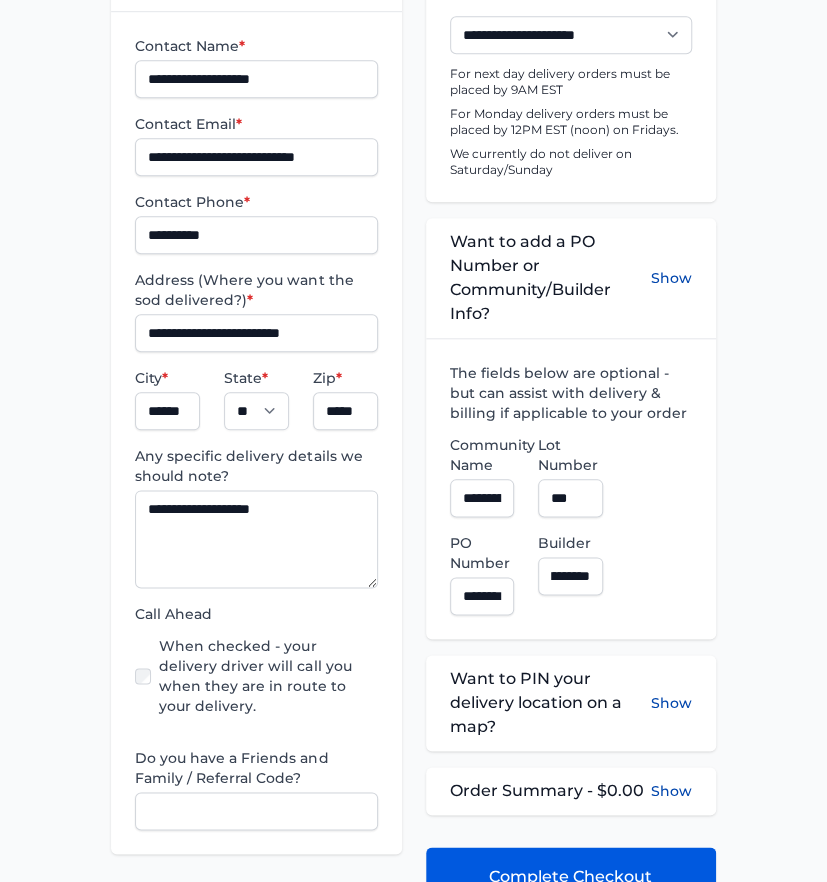scroll, scrollTop: 0, scrollLeft: 0, axis: both 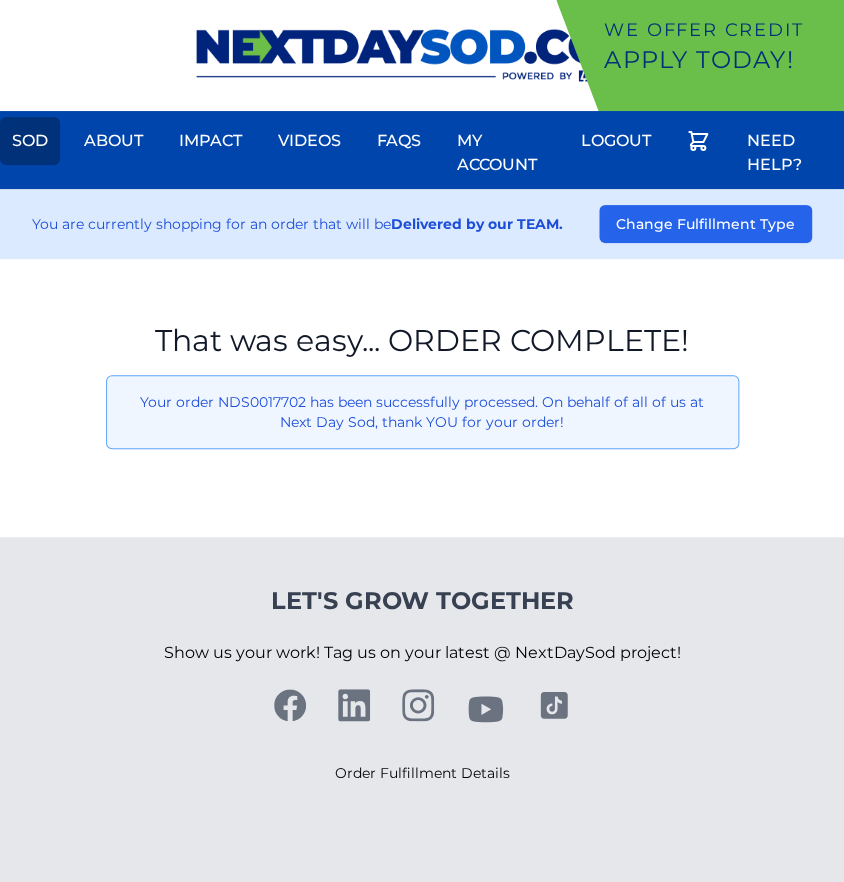 click on "Sod" at bounding box center [30, 141] 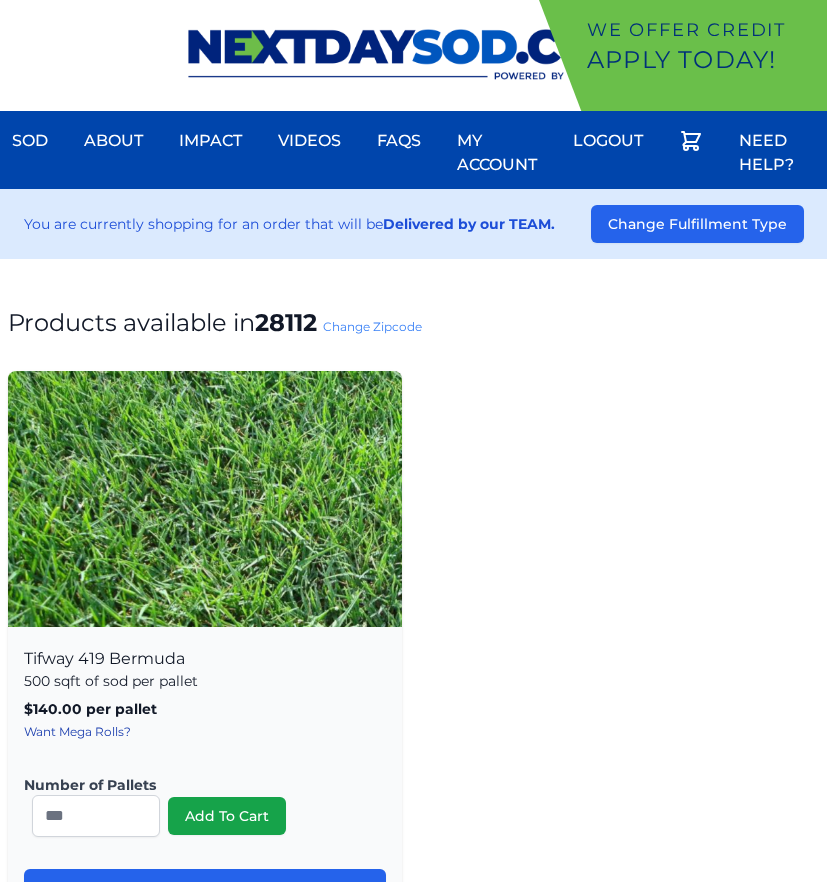 scroll, scrollTop: 0, scrollLeft: 0, axis: both 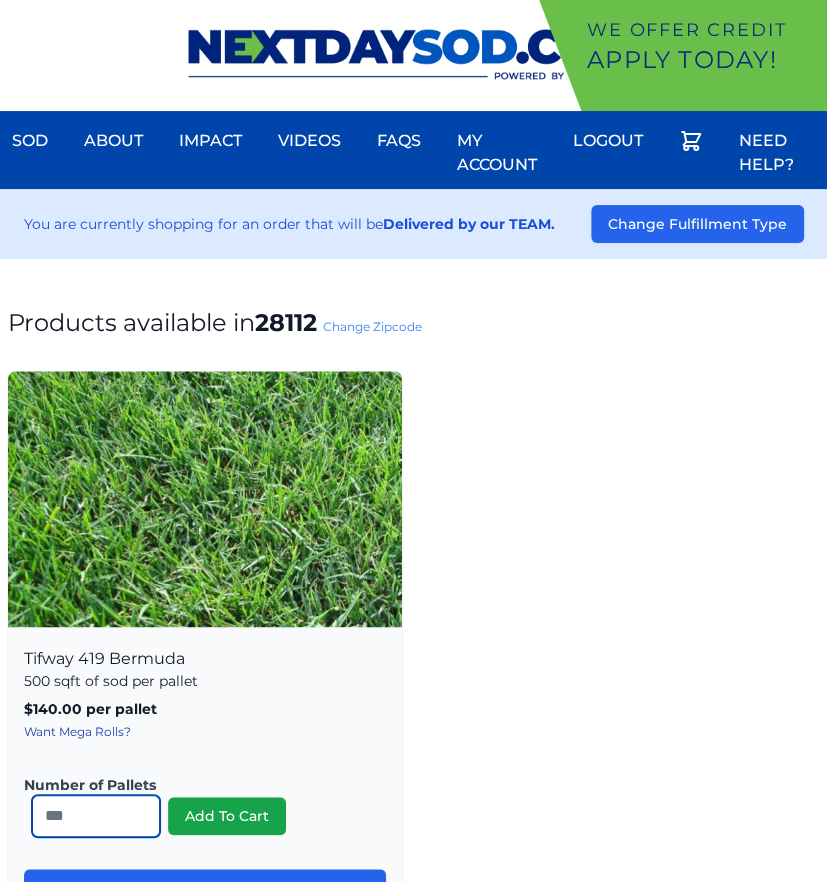 drag, startPoint x: 75, startPoint y: 810, endPoint x: 11, endPoint y: 817, distance: 64.381676 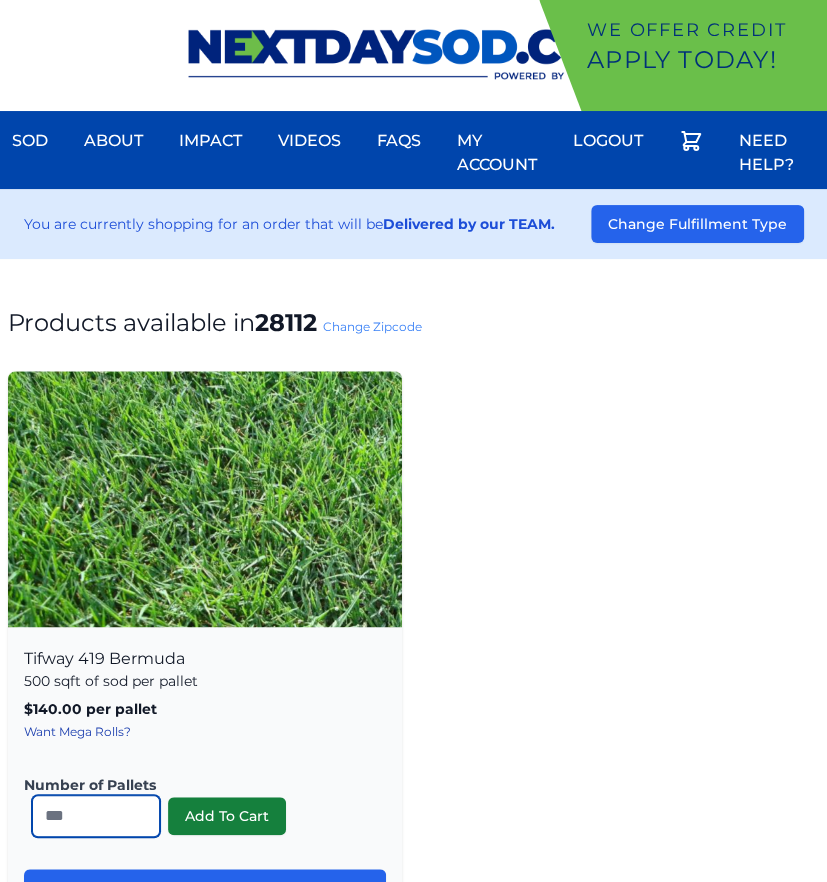 type on "*" 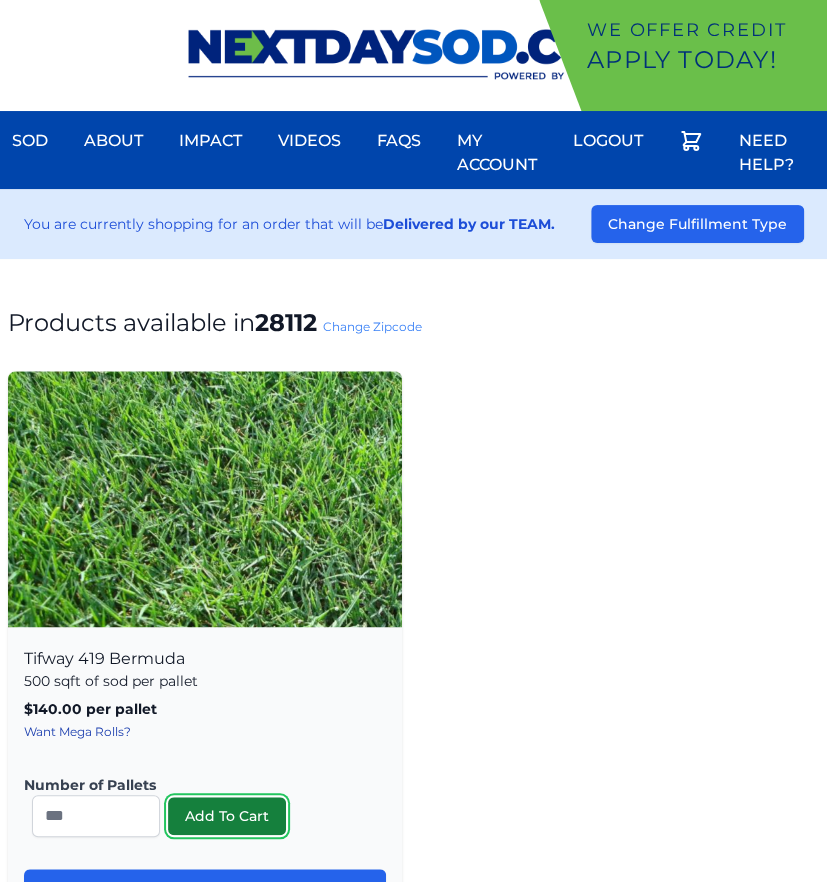 click on "Add To Cart" at bounding box center (227, 816) 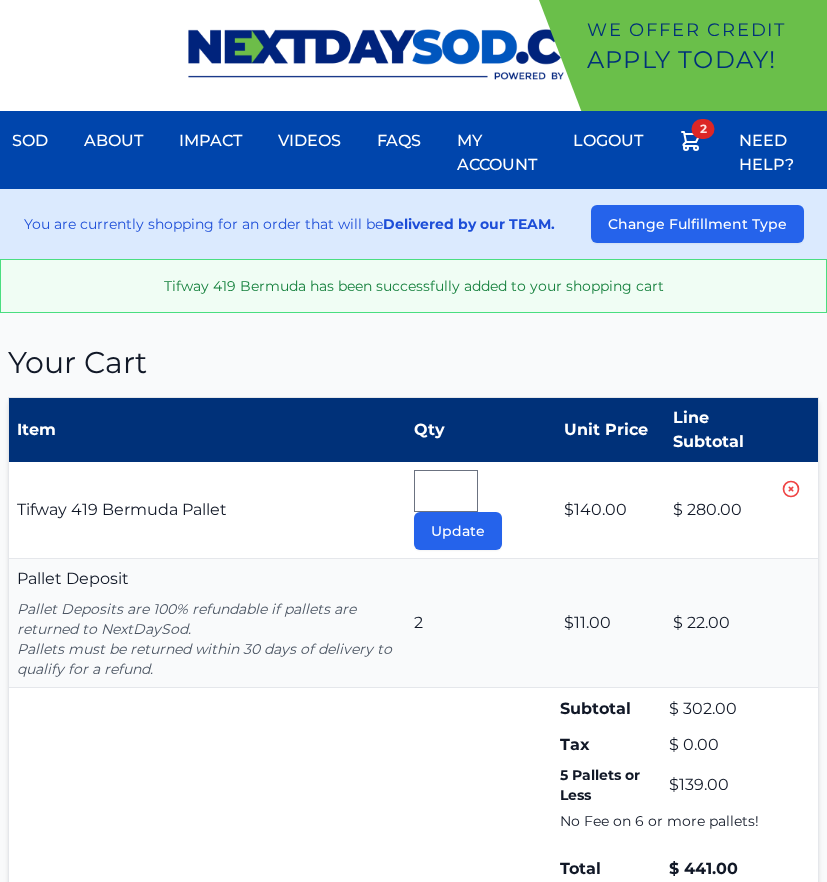 scroll, scrollTop: 0, scrollLeft: 0, axis: both 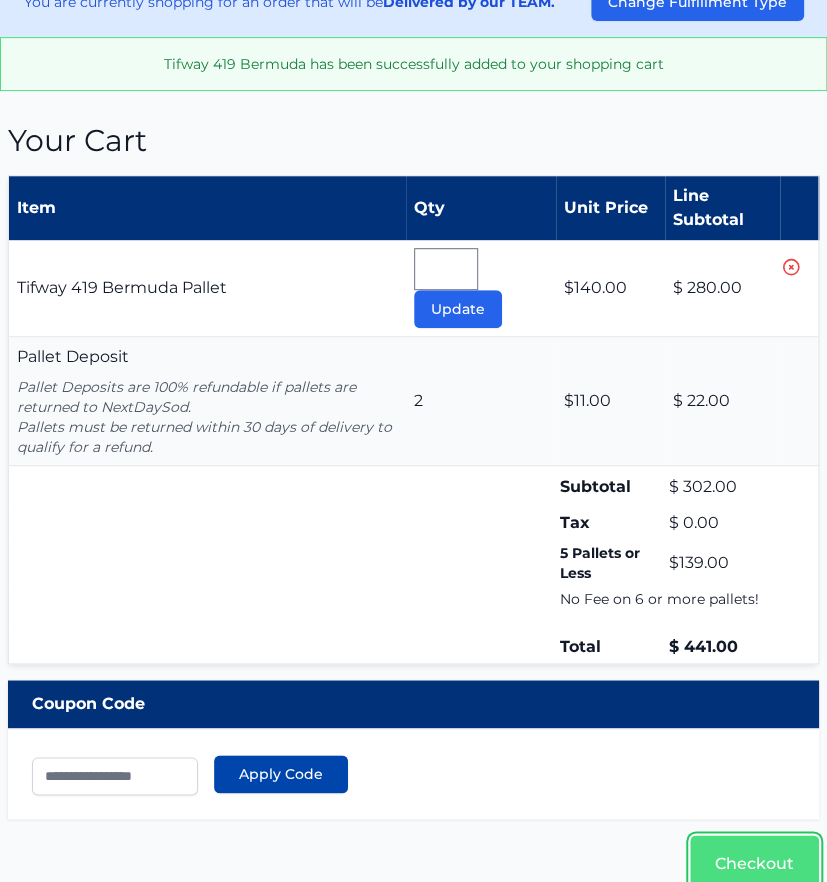 drag, startPoint x: 756, startPoint y: 841, endPoint x: 712, endPoint y: 841, distance: 44 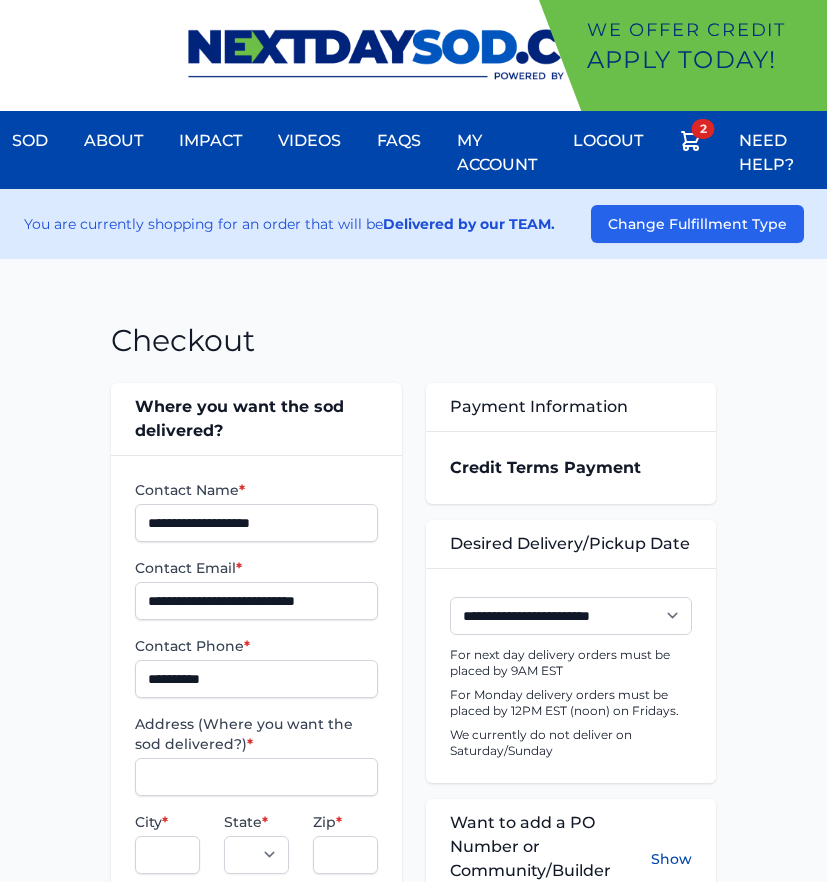 scroll, scrollTop: 0, scrollLeft: 0, axis: both 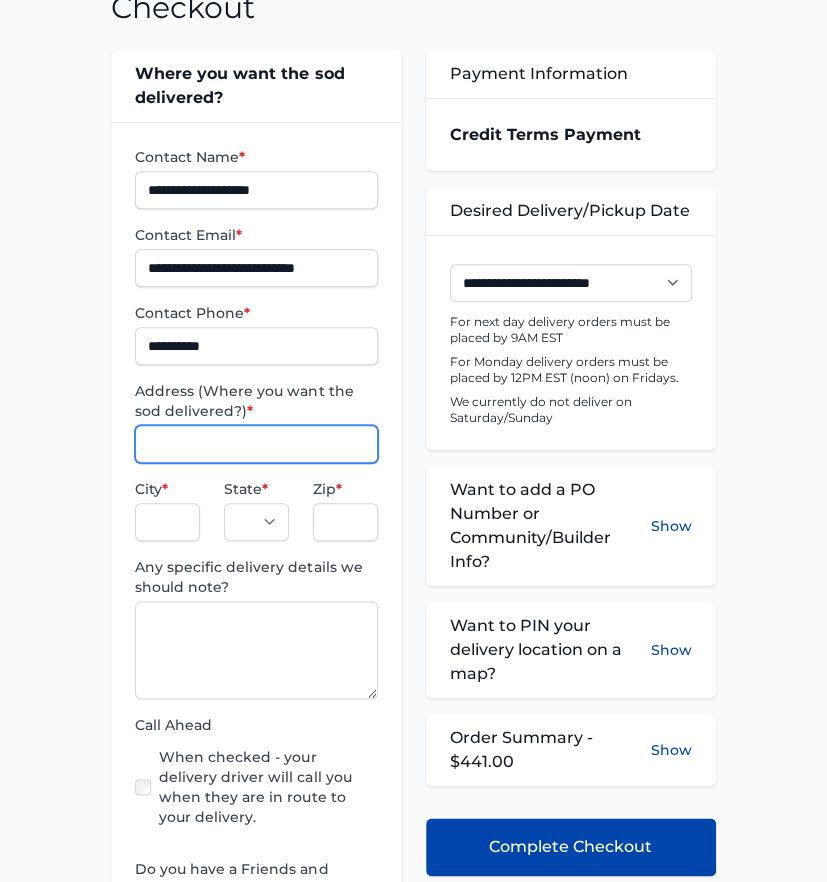 click on "Address (Where you want the sod delivered?)
*" at bounding box center [256, 444] 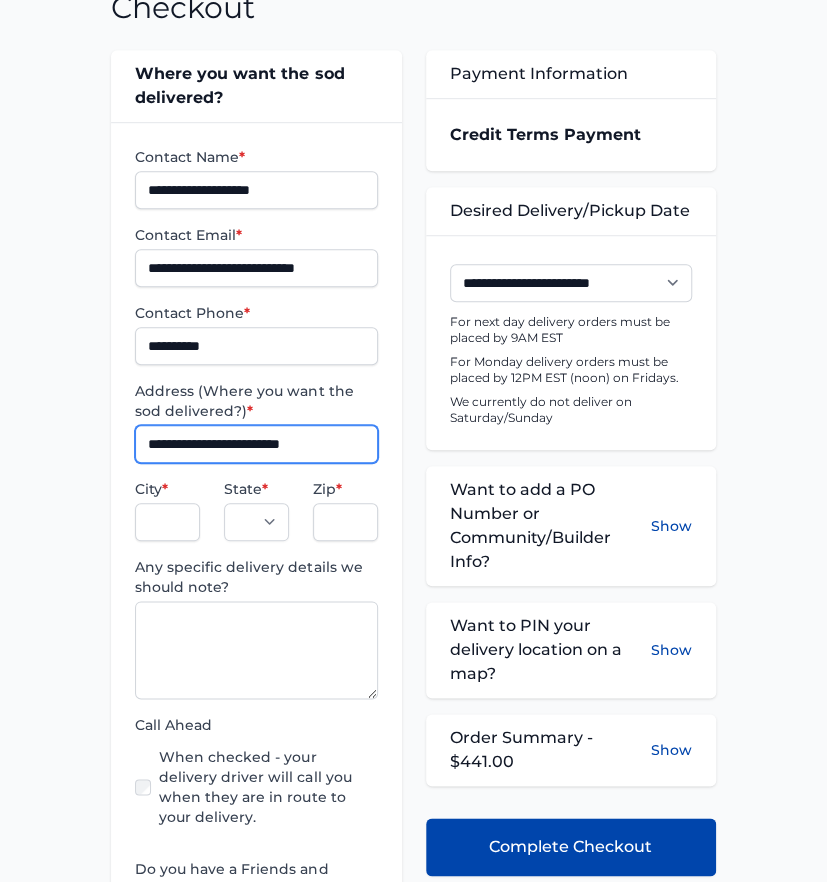 type on "**********" 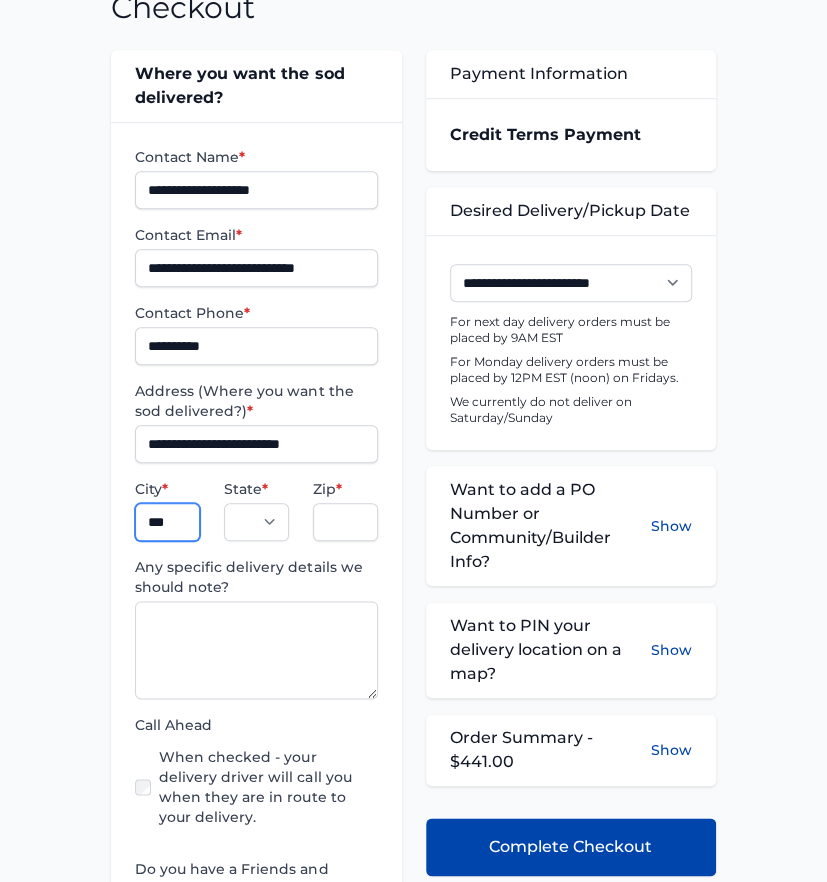 type on "******" 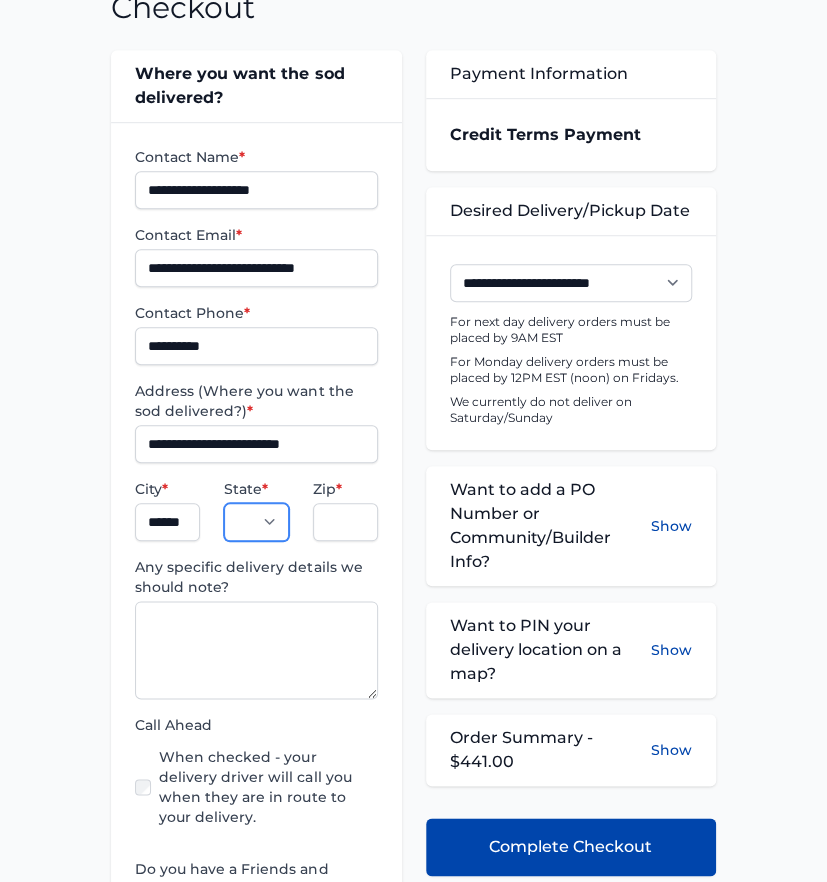 select on "**" 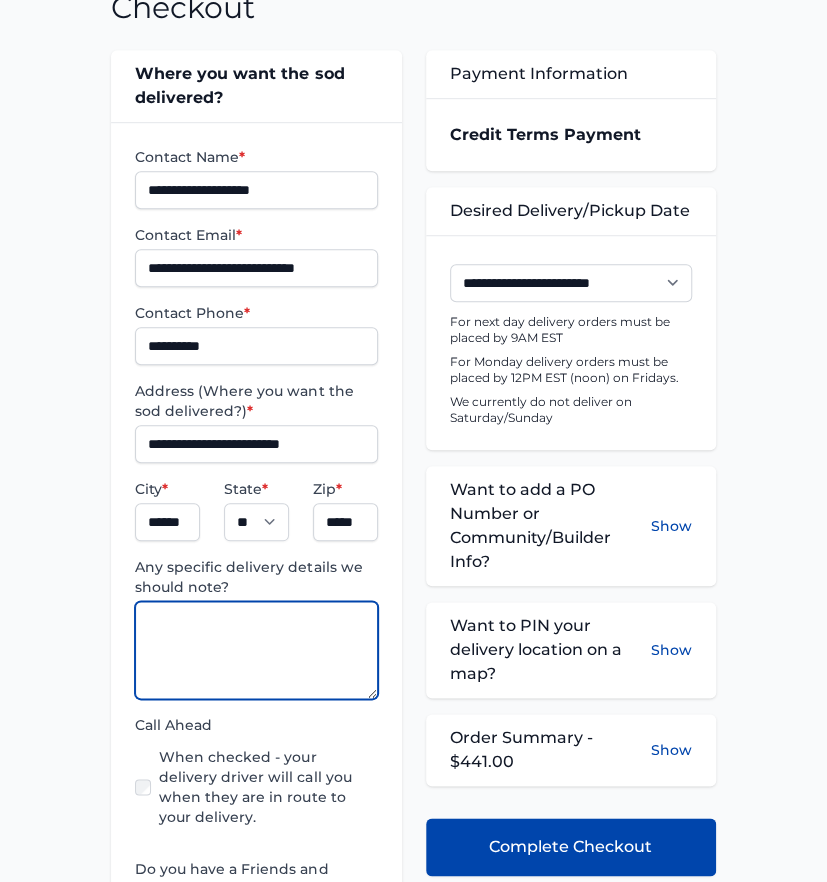 paste on "**********" 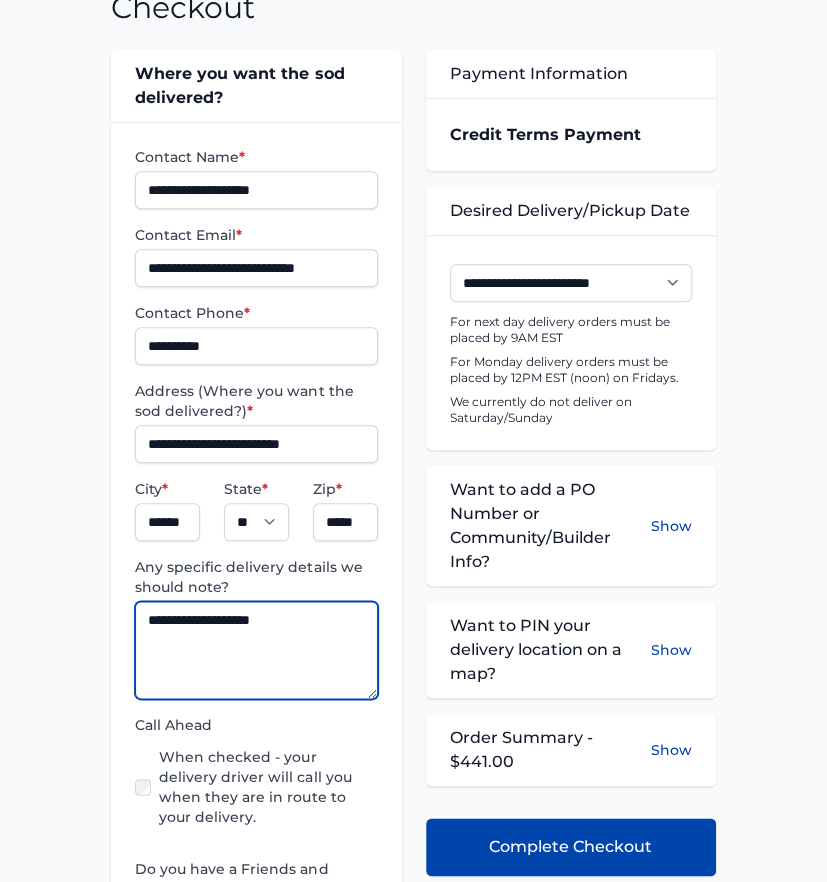 type on "**********" 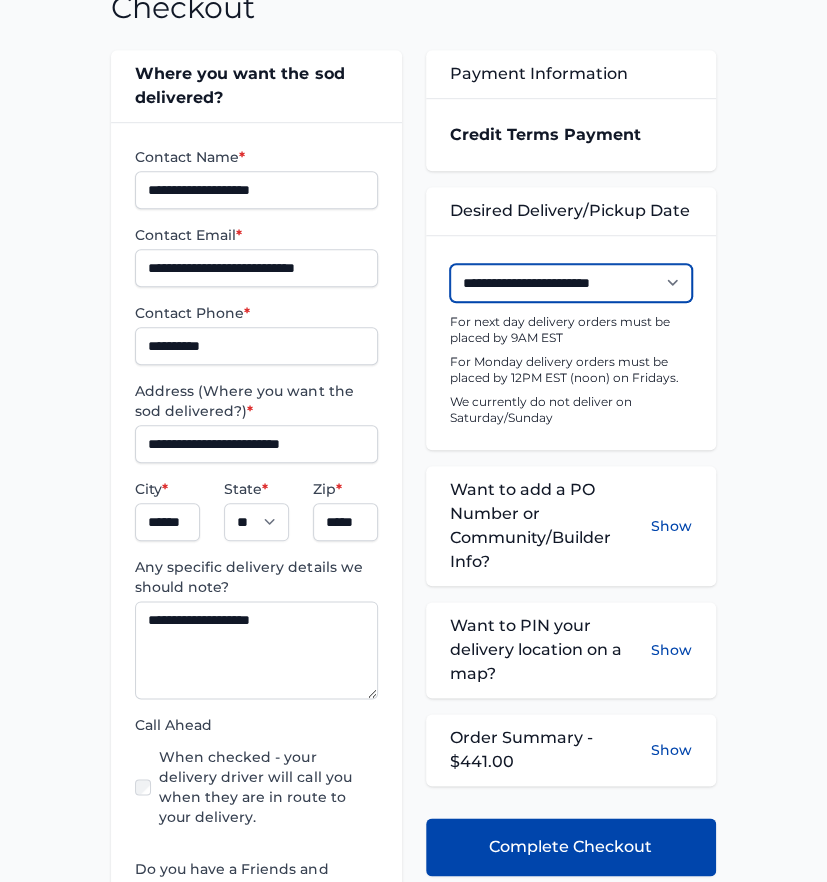 click on "**********" at bounding box center (571, 283) 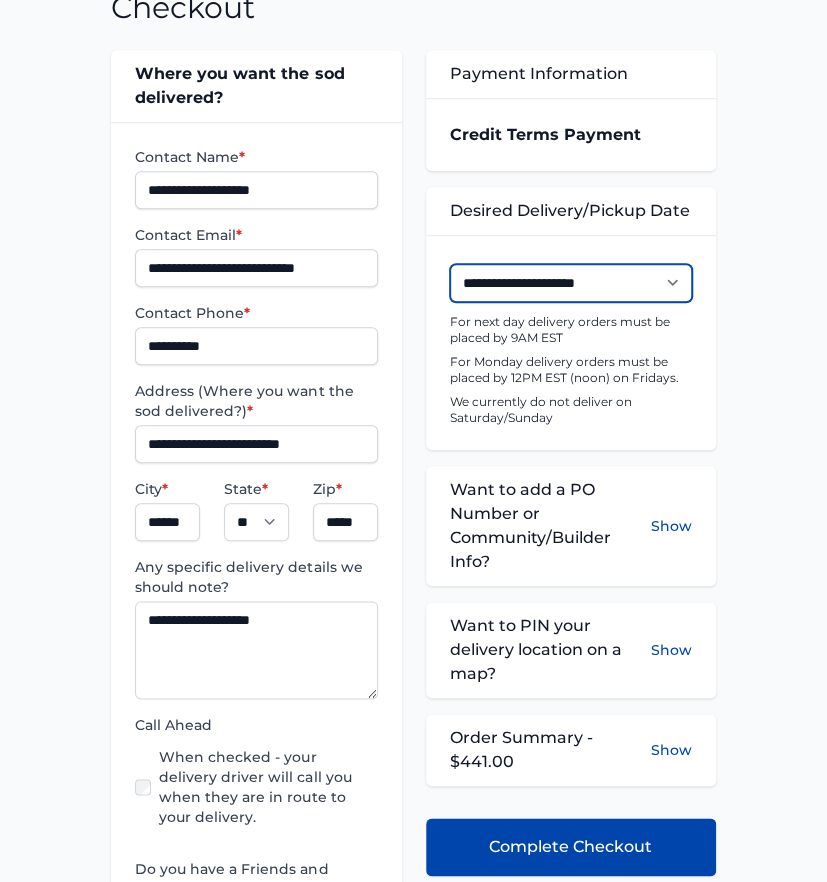 click on "**********" at bounding box center [571, 283] 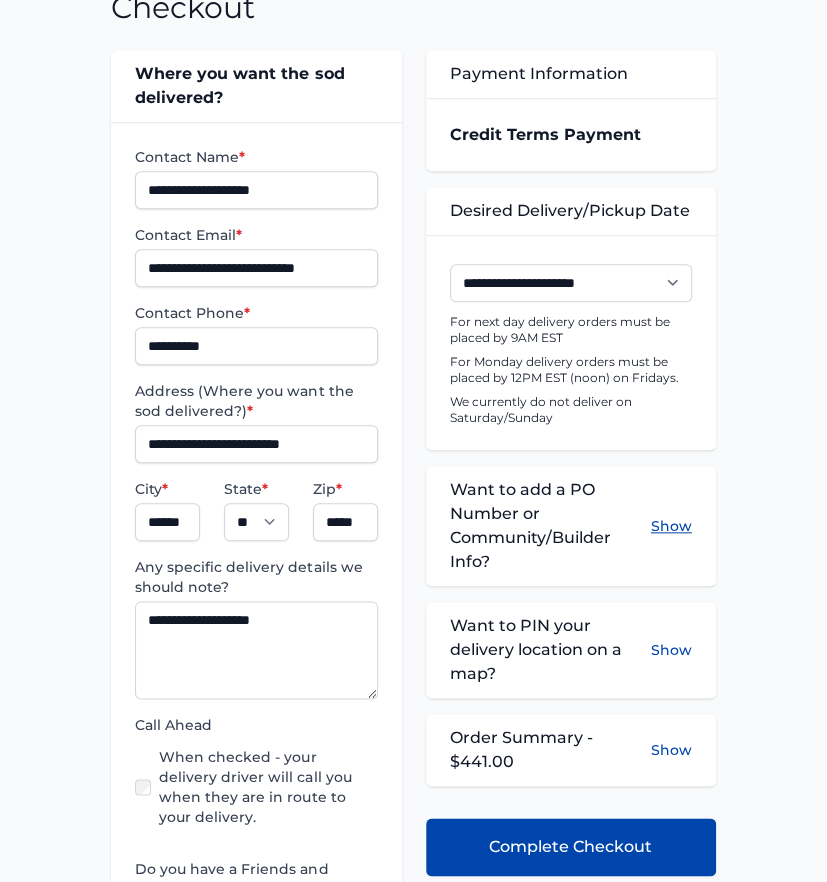 click on "Show" at bounding box center (671, 526) 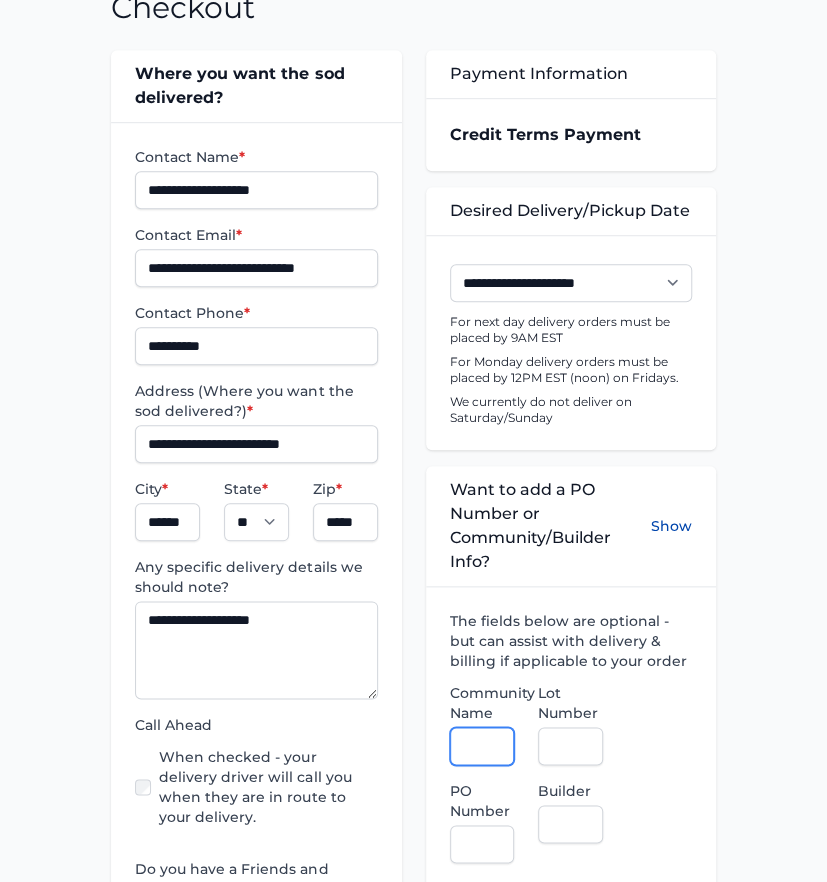 click on "Community Name" at bounding box center [482, 746] 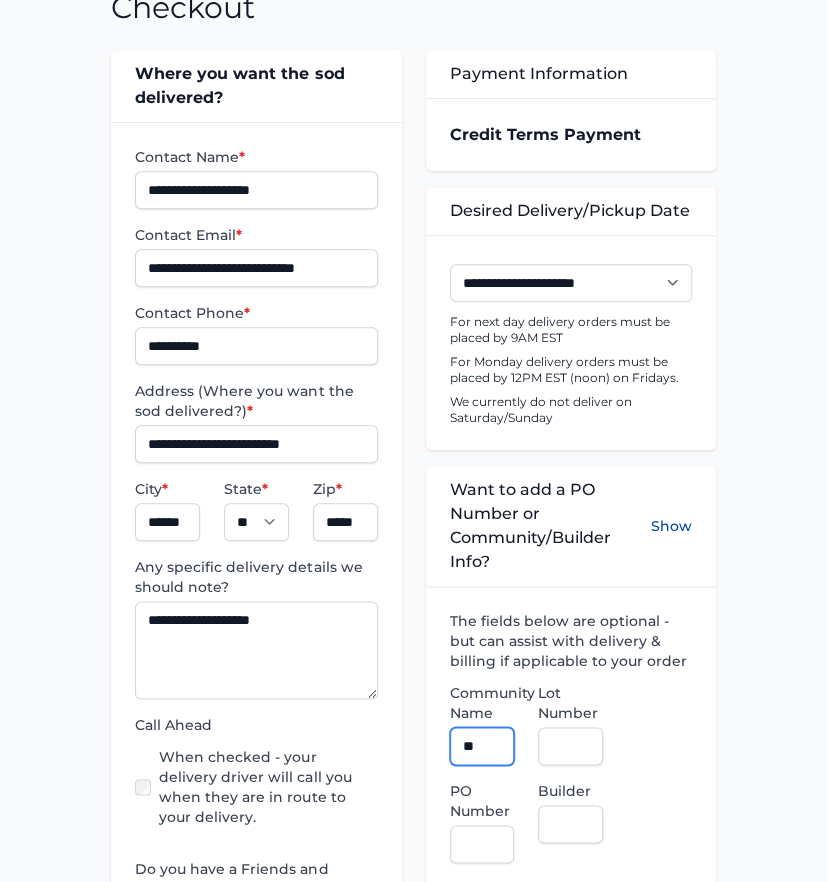 type on "**********" 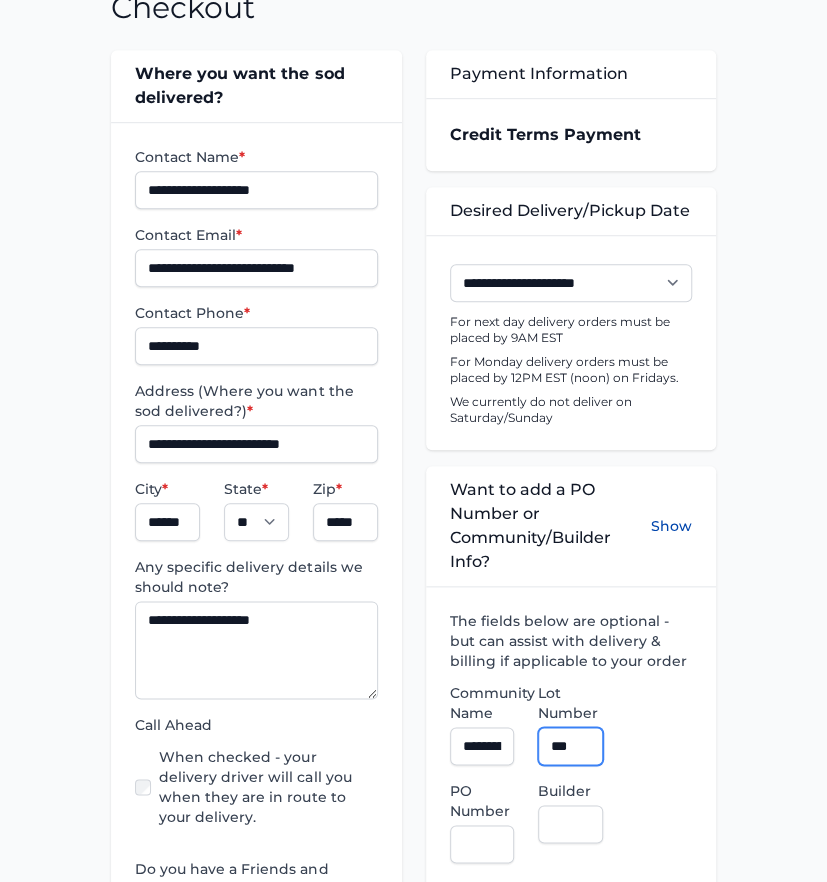 type on "********" 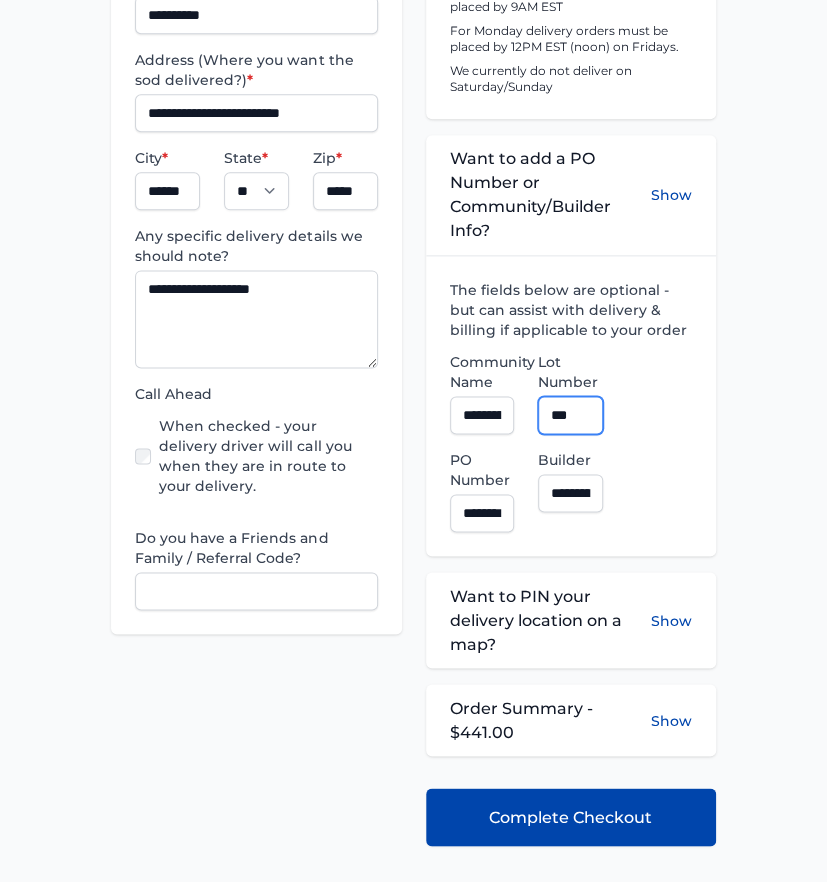 scroll, scrollTop: 666, scrollLeft: 0, axis: vertical 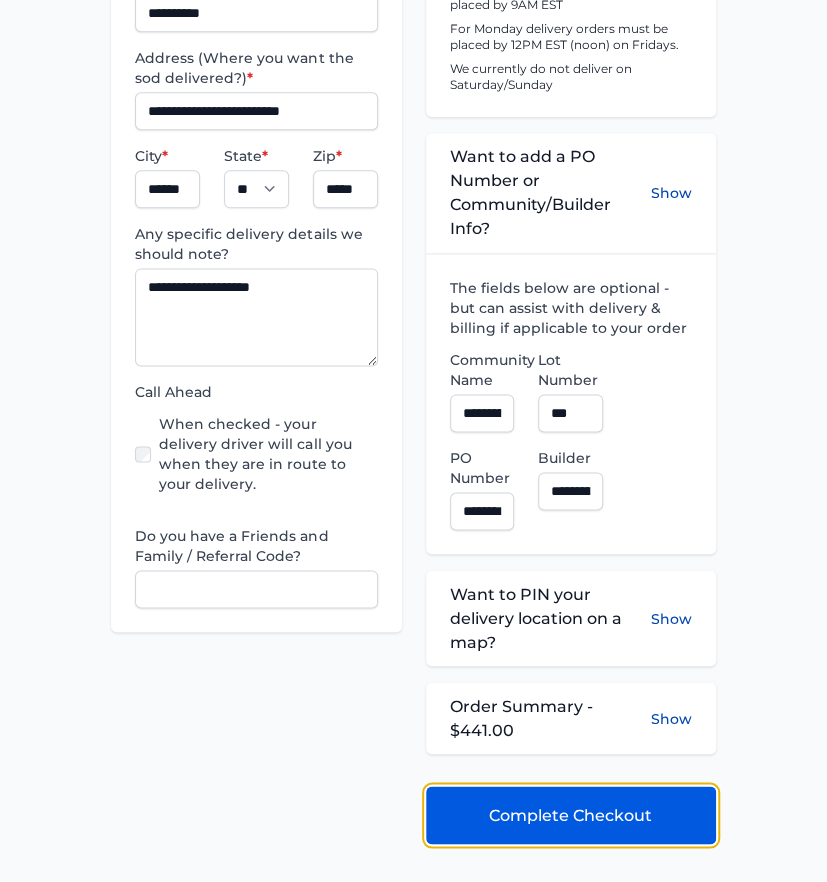 click on "Complete Checkout" at bounding box center (570, 815) 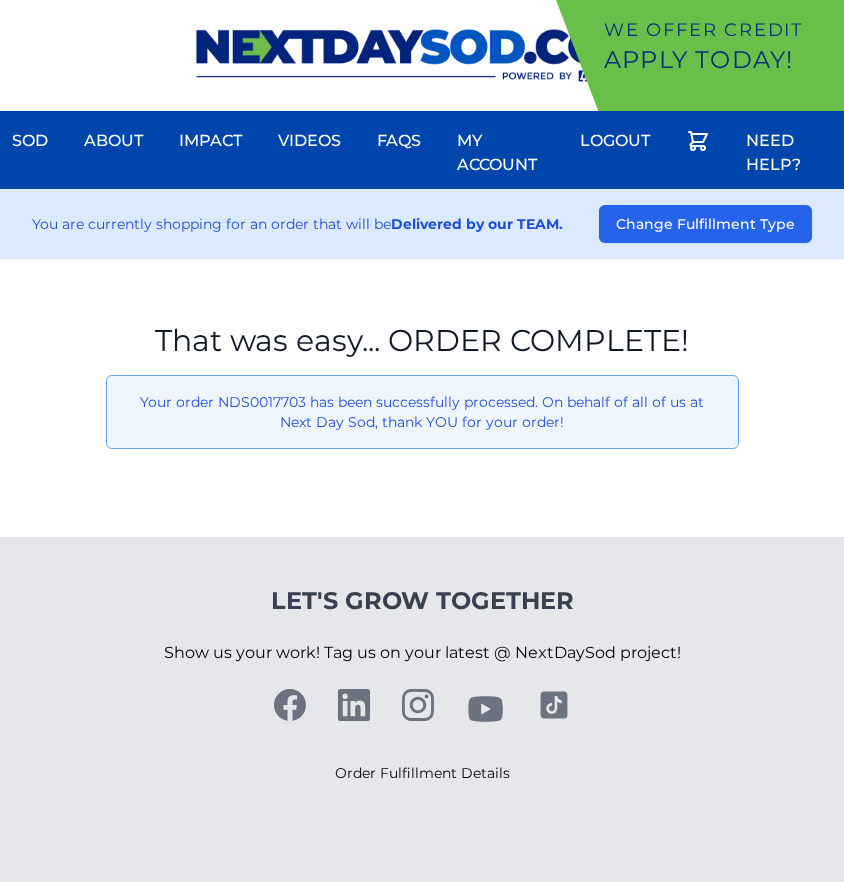 scroll, scrollTop: 0, scrollLeft: 0, axis: both 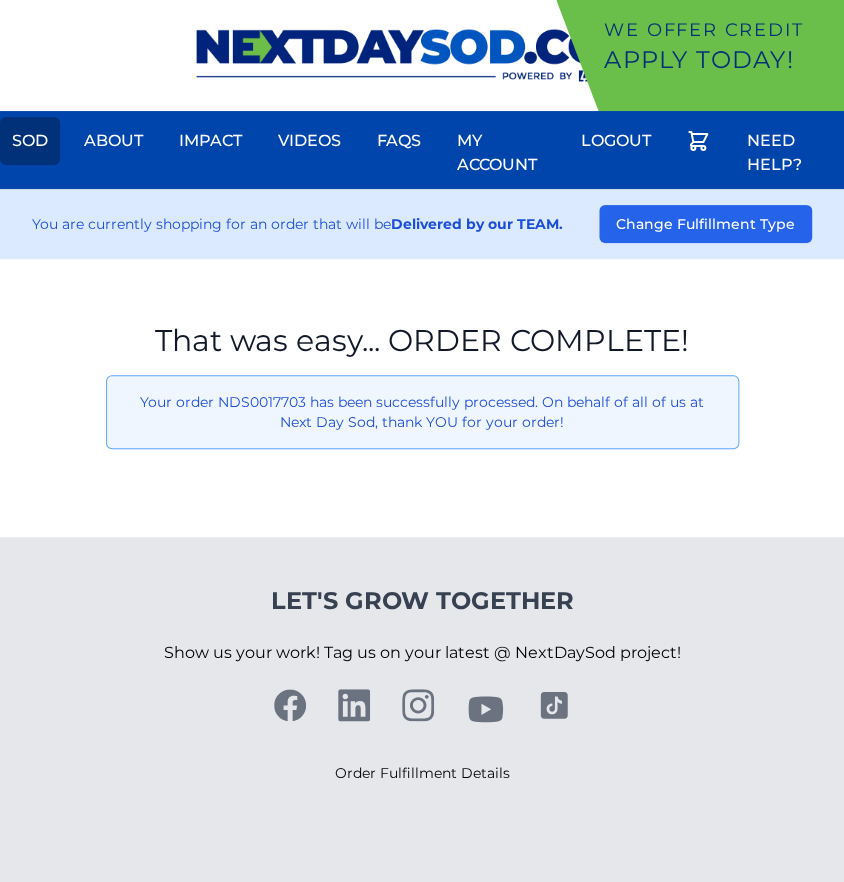 click on "Sod" at bounding box center (30, 141) 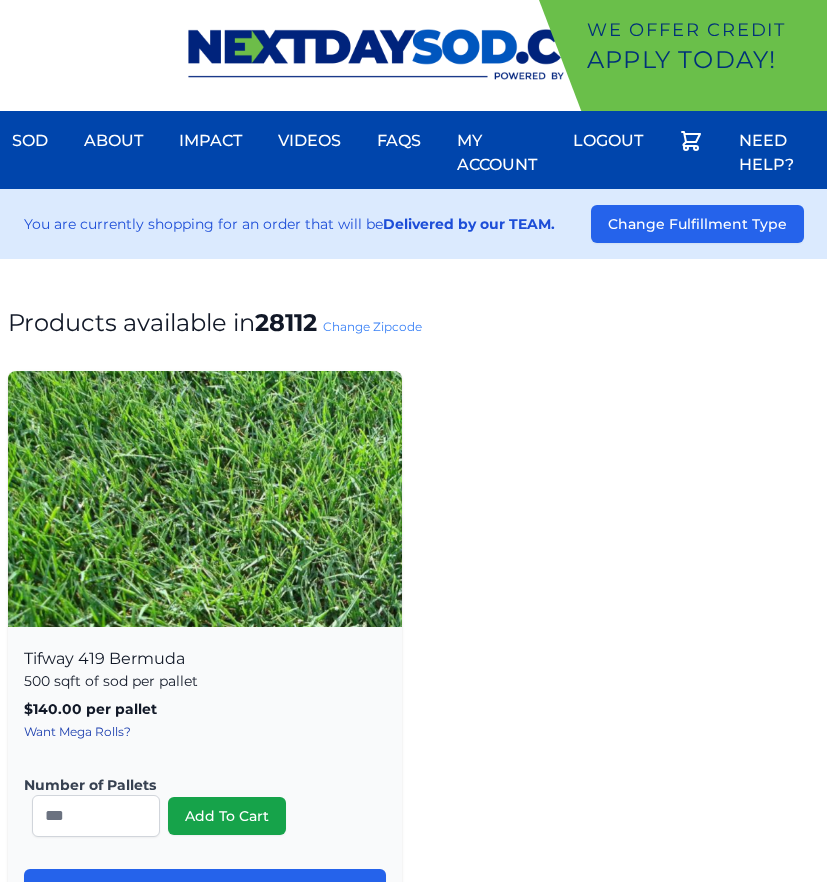 scroll, scrollTop: 0, scrollLeft: 0, axis: both 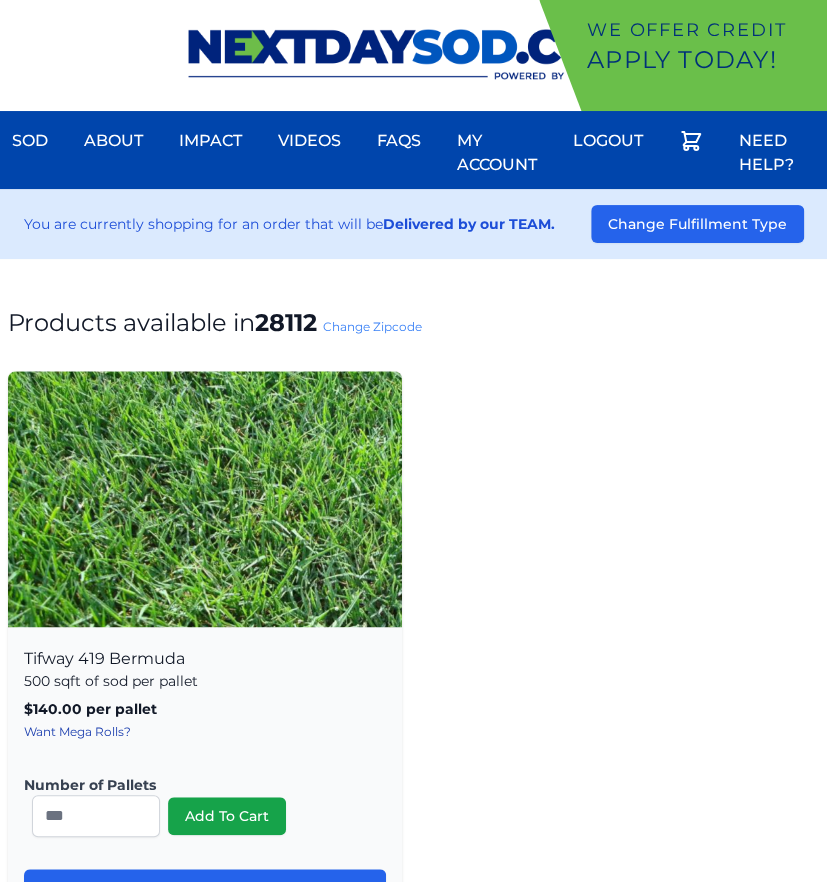 drag, startPoint x: 48, startPoint y: 279, endPoint x: 47, endPoint y: 258, distance: 21.023796 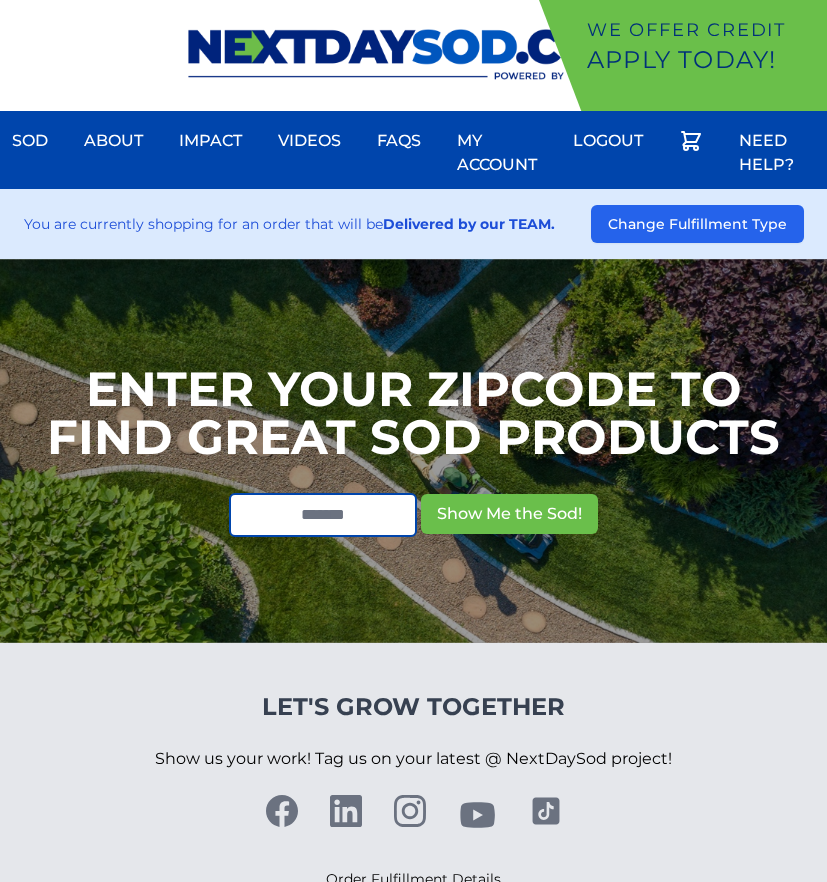 scroll, scrollTop: 0, scrollLeft: 0, axis: both 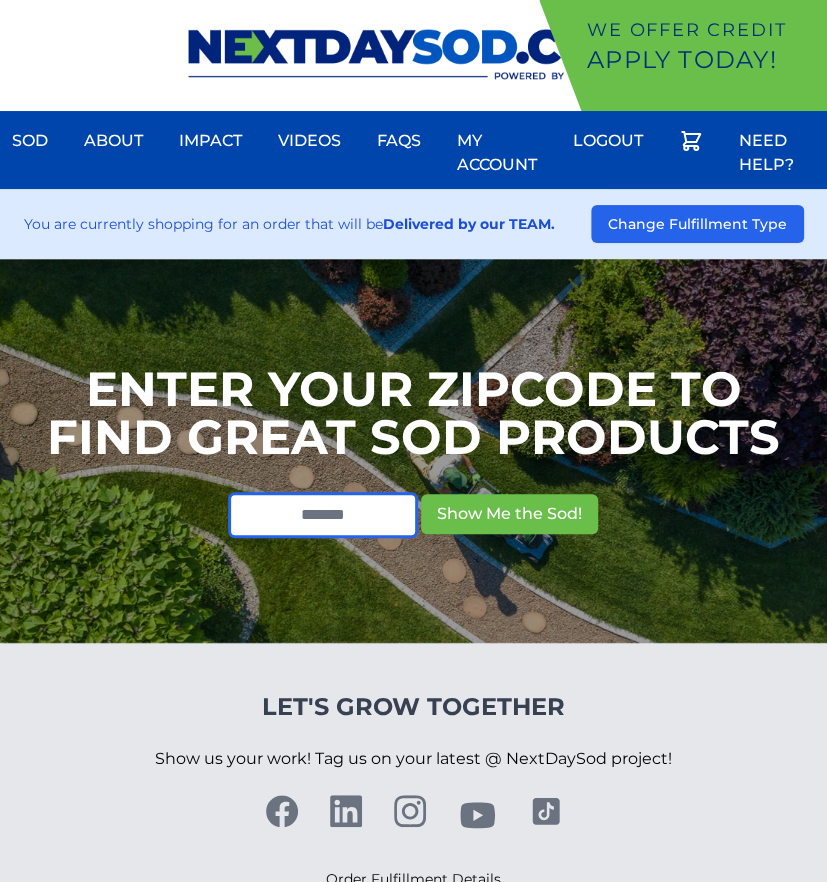 click at bounding box center (323, 515) 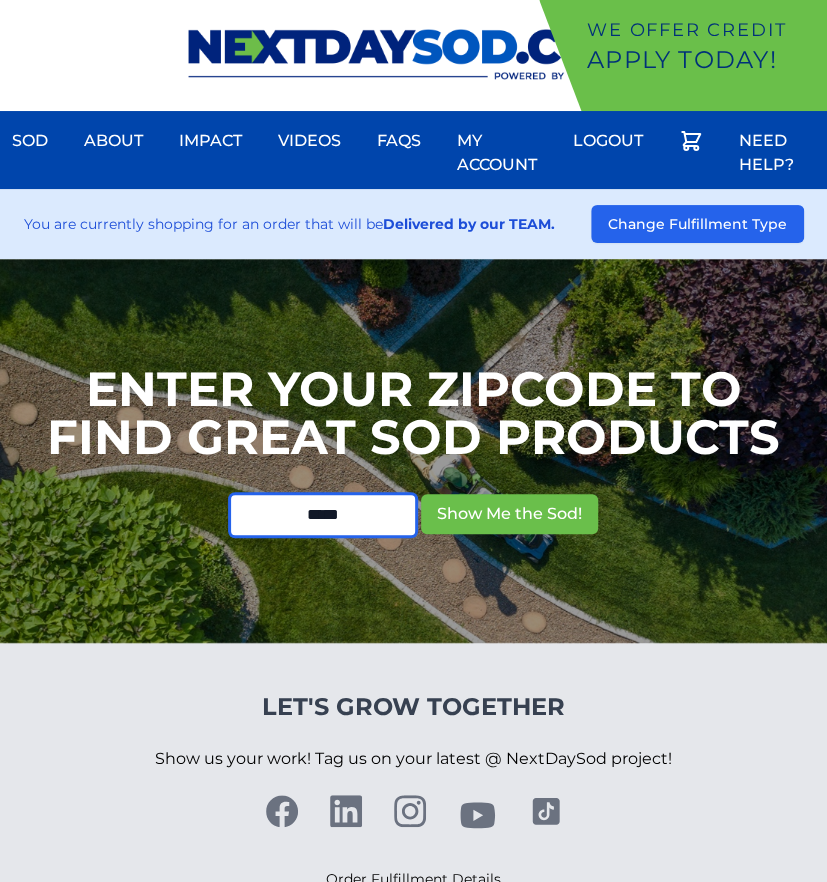 type on "*****" 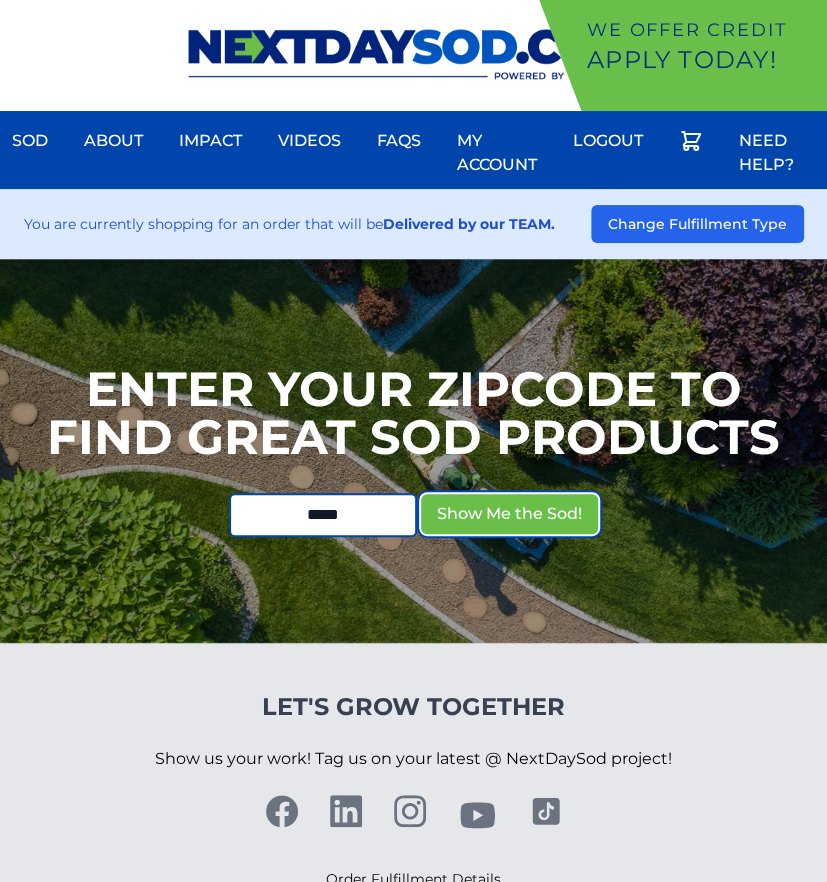 type 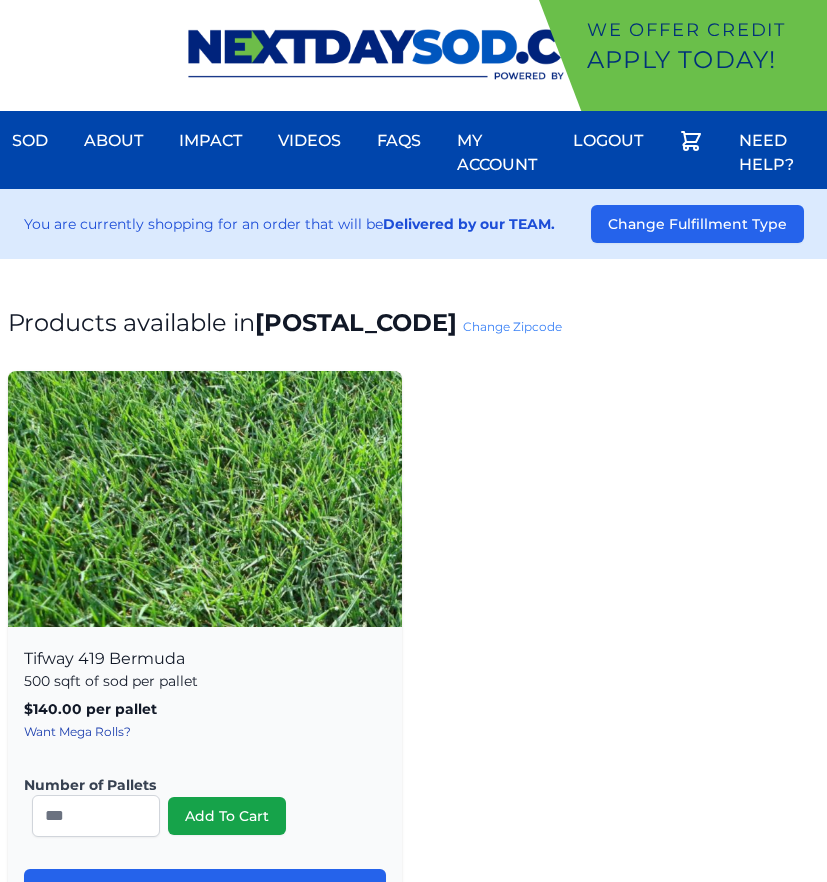 scroll, scrollTop: 0, scrollLeft: 0, axis: both 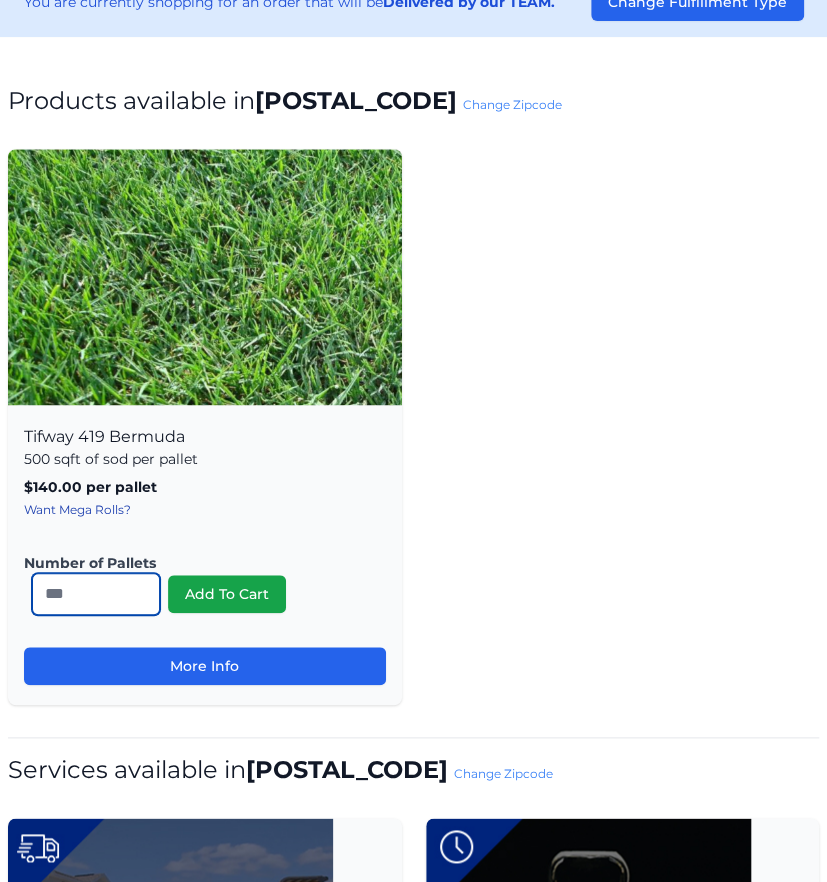 click on "*" at bounding box center (96, 594) 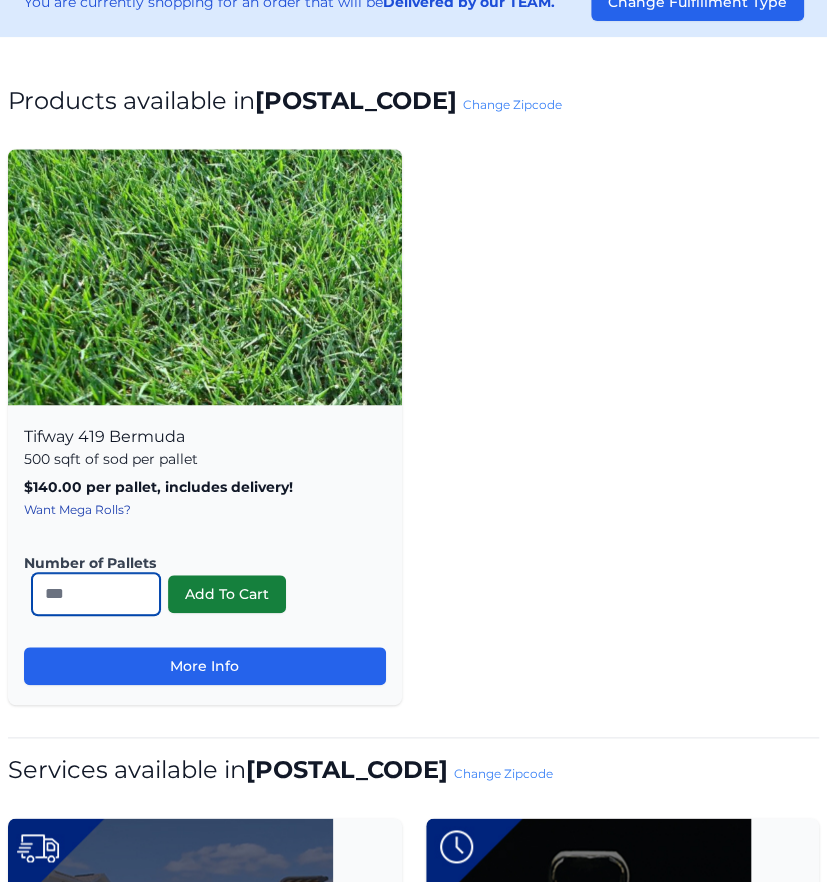 type on "**" 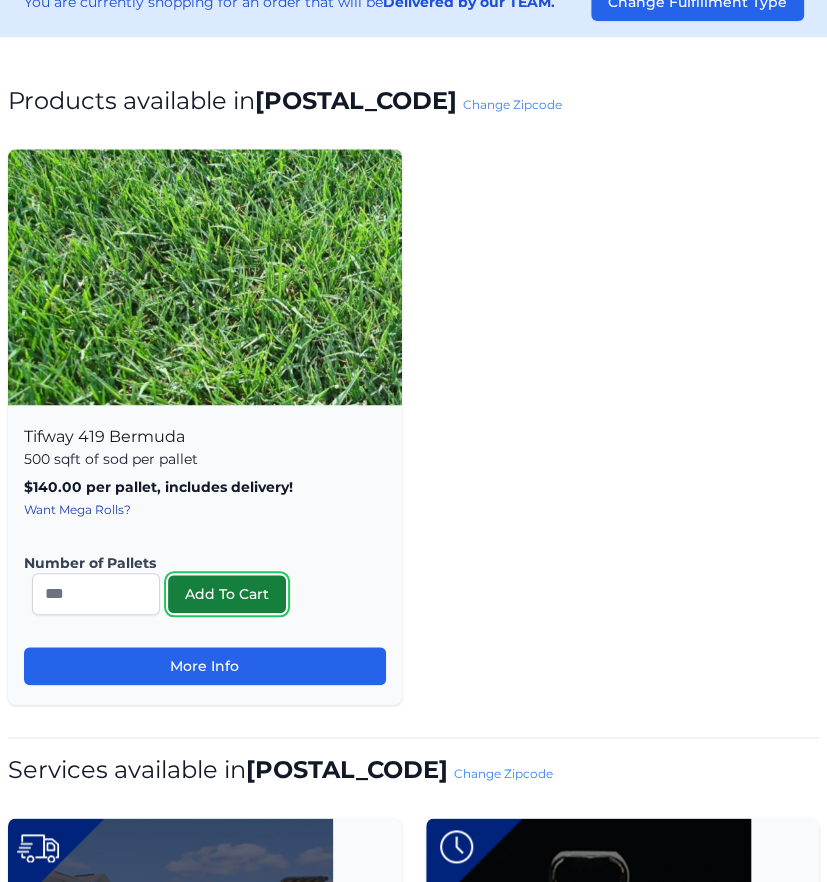 click on "Add To Cart" at bounding box center (227, 594) 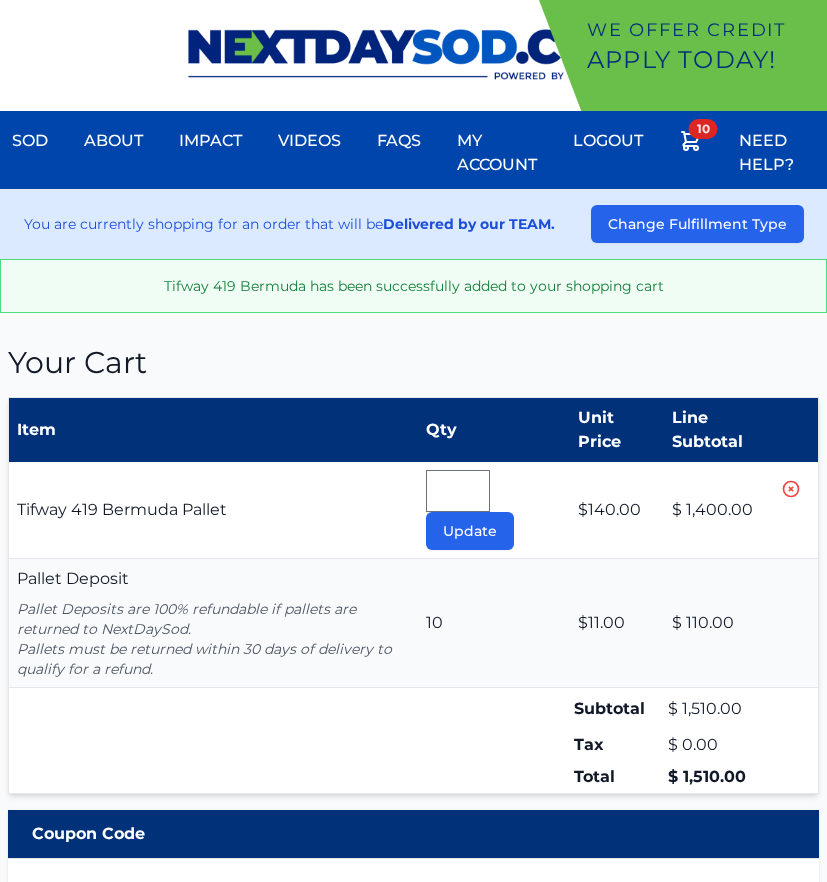 scroll, scrollTop: 0, scrollLeft: 0, axis: both 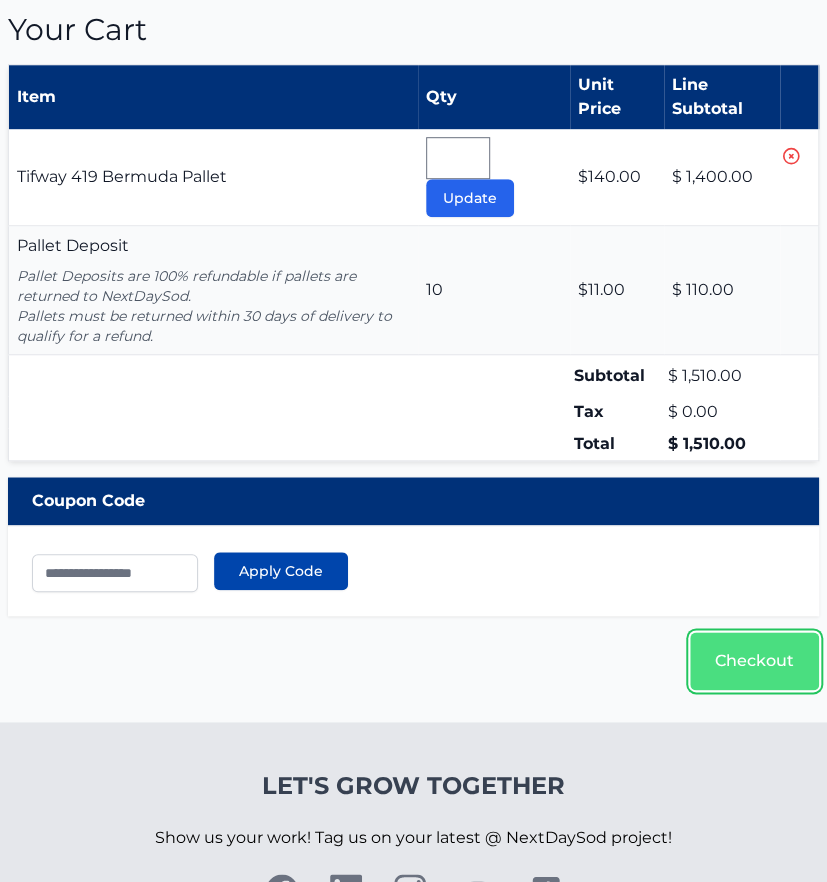 click on "Checkout" at bounding box center (754, 661) 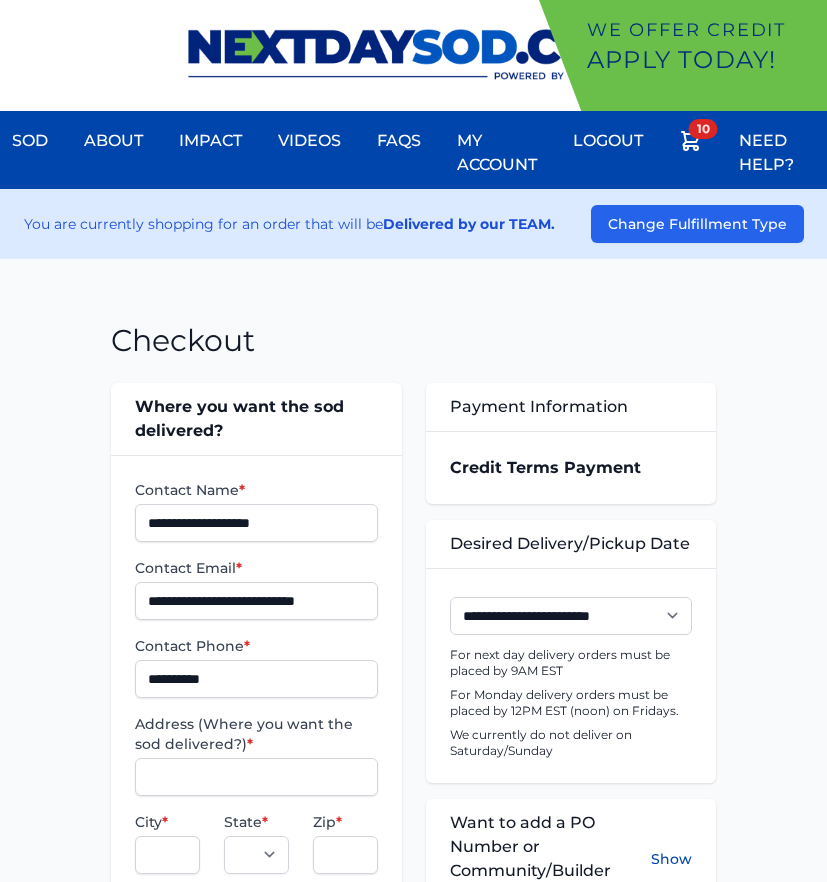 scroll, scrollTop: 0, scrollLeft: 0, axis: both 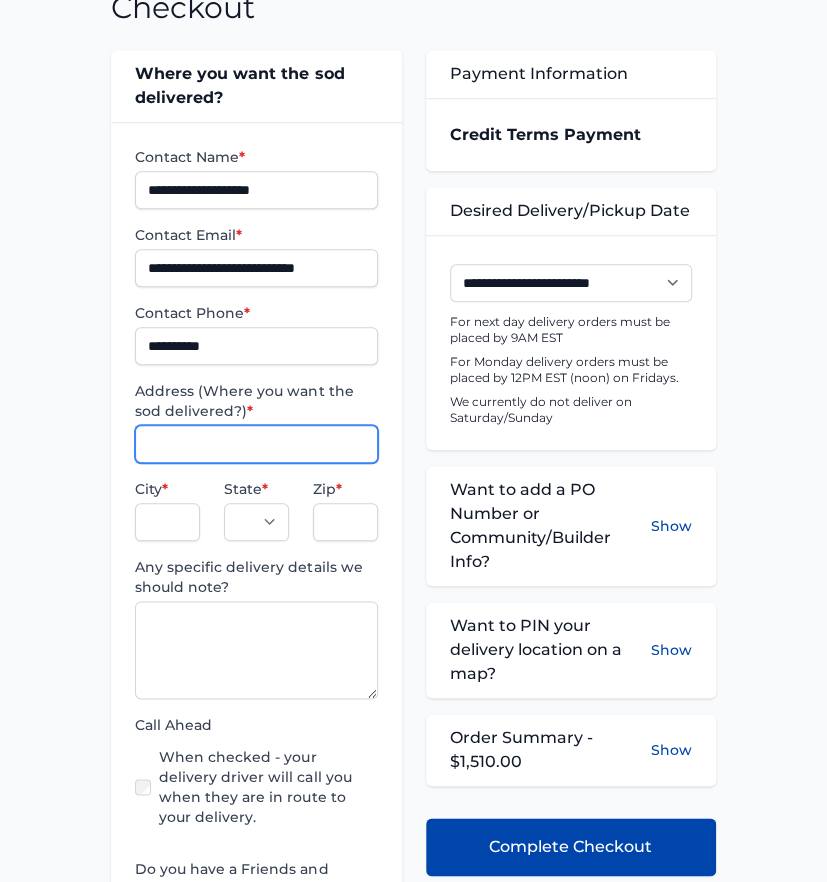 click on "Address (Where you want the sod delivered?)
*" at bounding box center (256, 444) 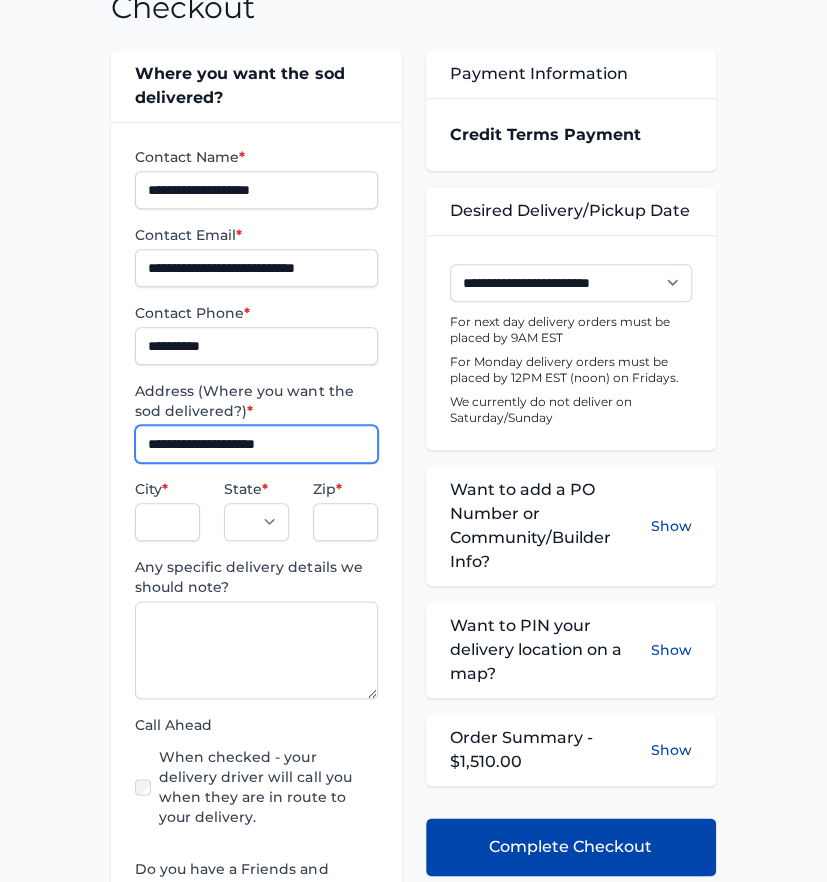 type on "**********" 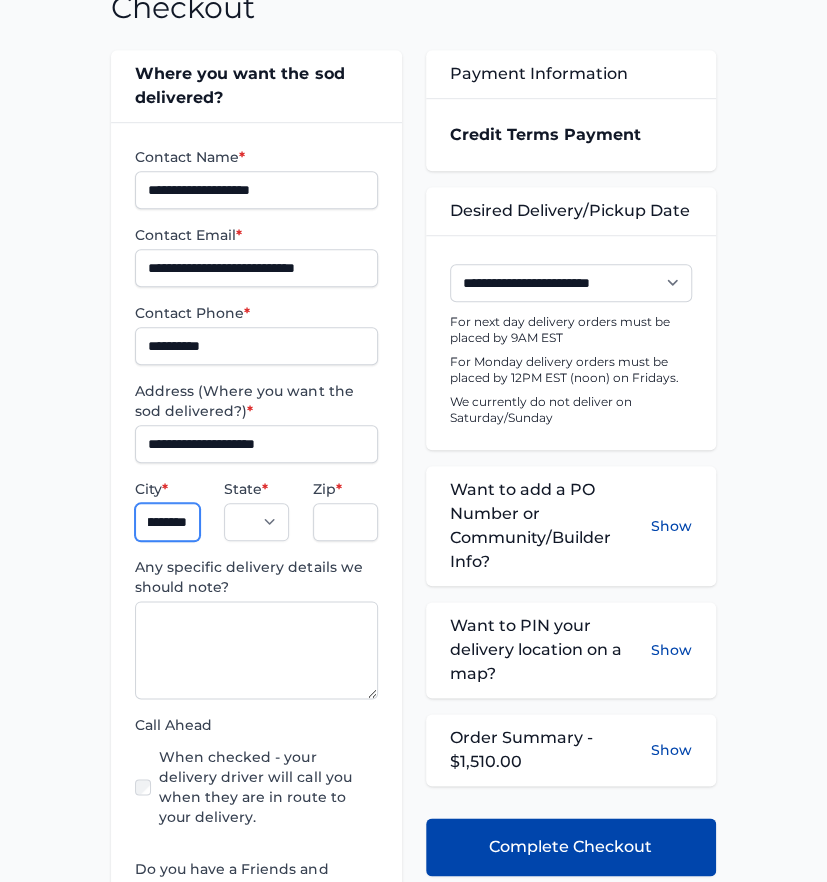 scroll, scrollTop: 0, scrollLeft: 31, axis: horizontal 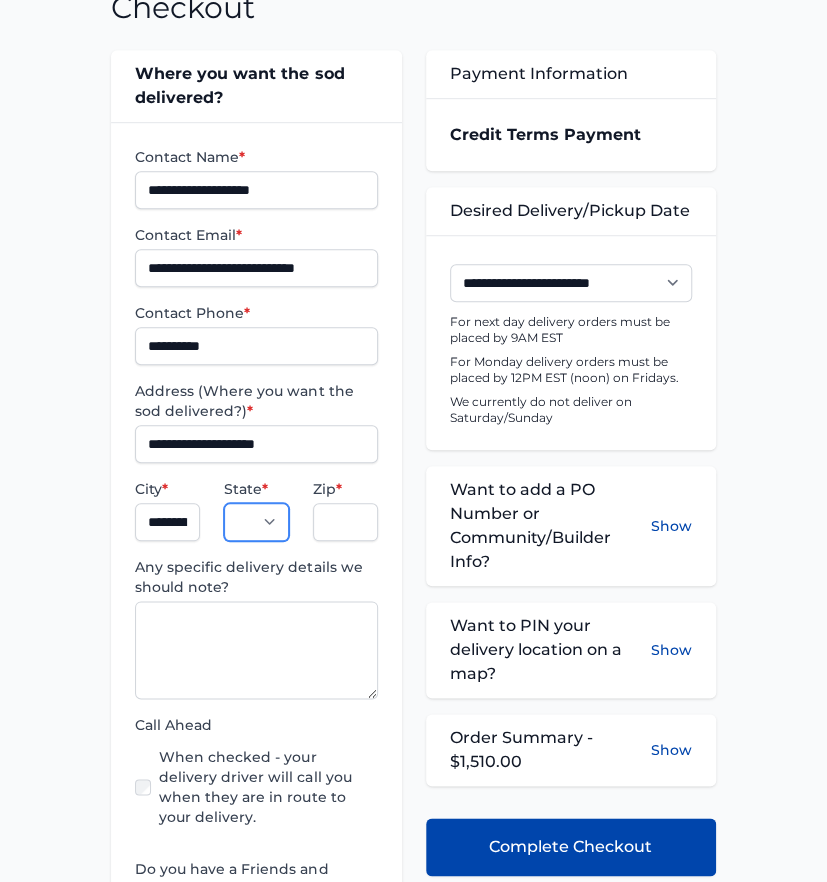 select on "**" 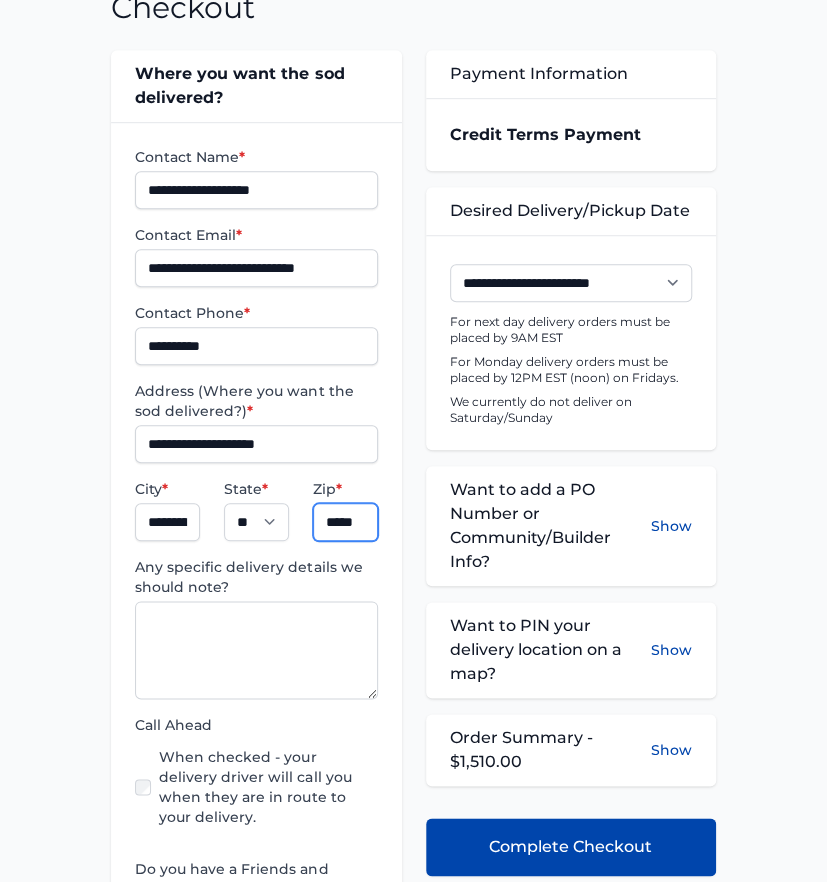 scroll, scrollTop: 0, scrollLeft: 2, axis: horizontal 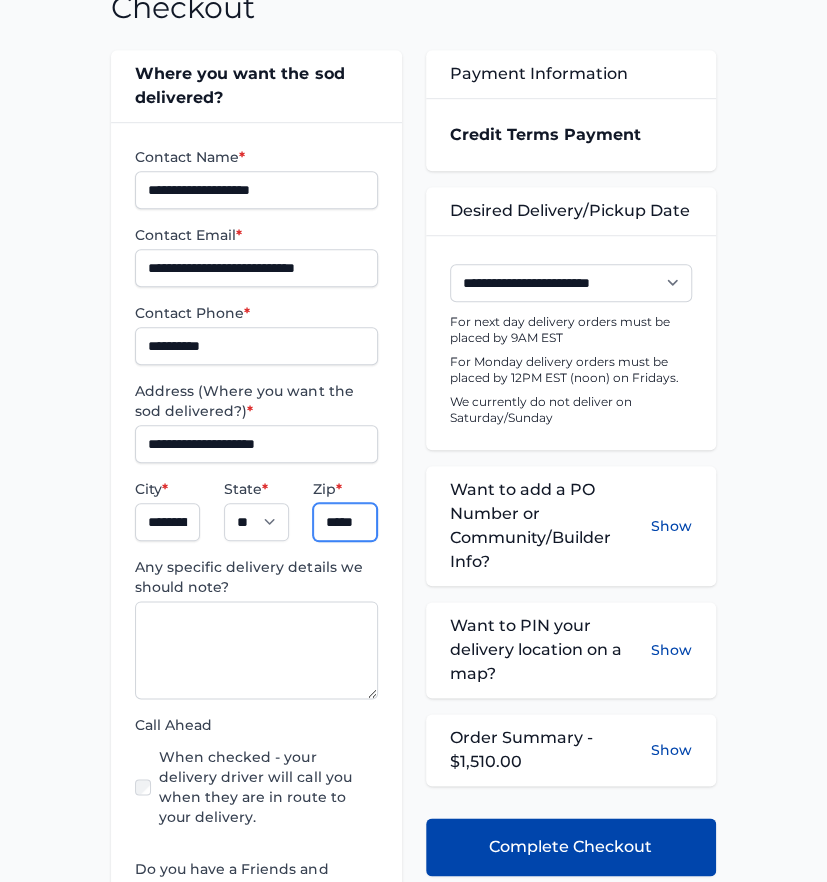 type on "*****" 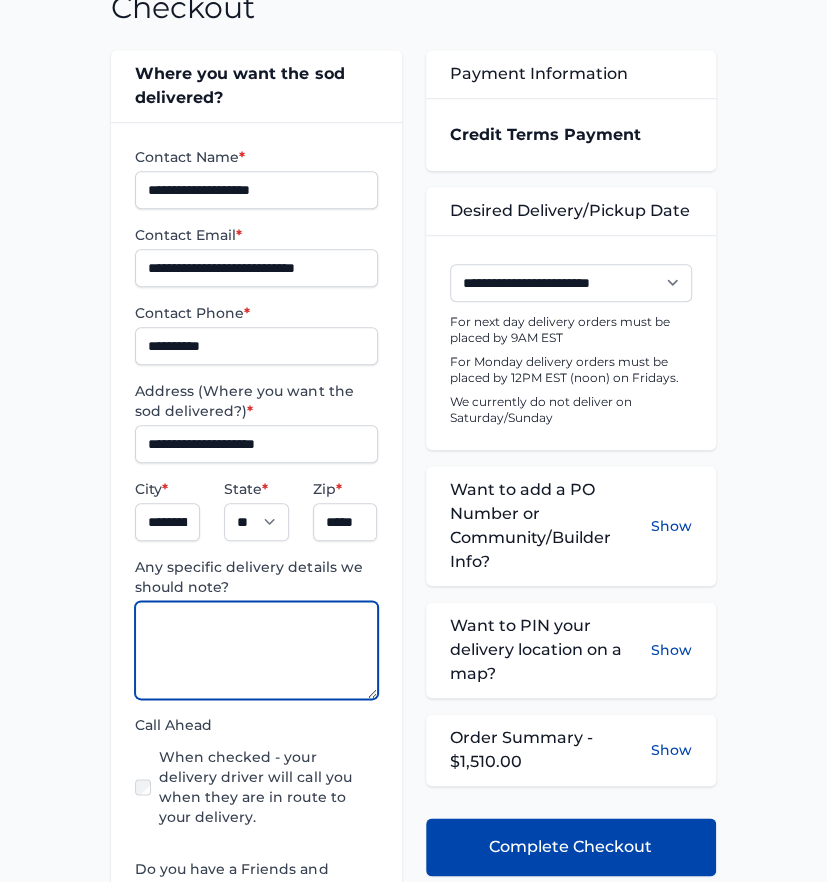 scroll, scrollTop: 0, scrollLeft: 0, axis: both 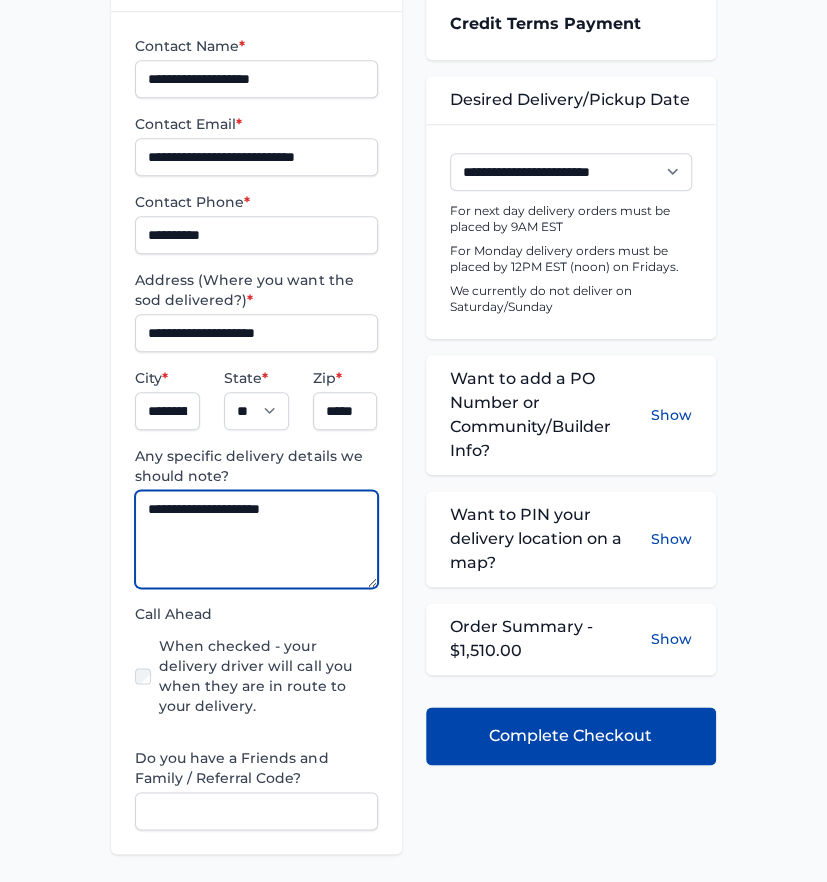 type on "**********" 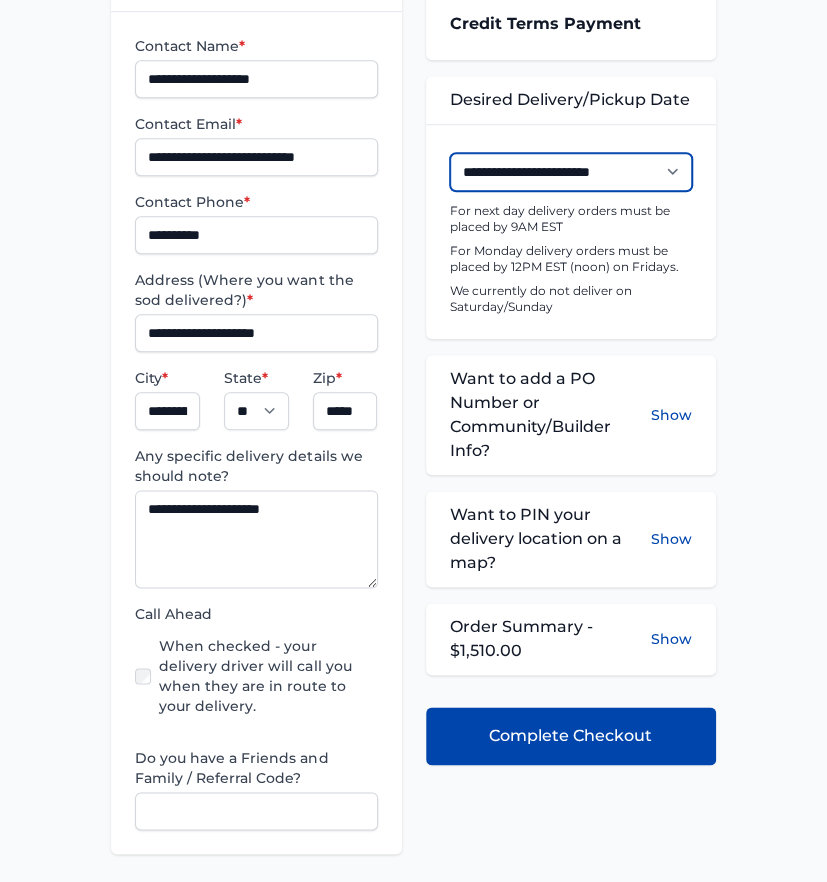 click on "**********" at bounding box center [571, 172] 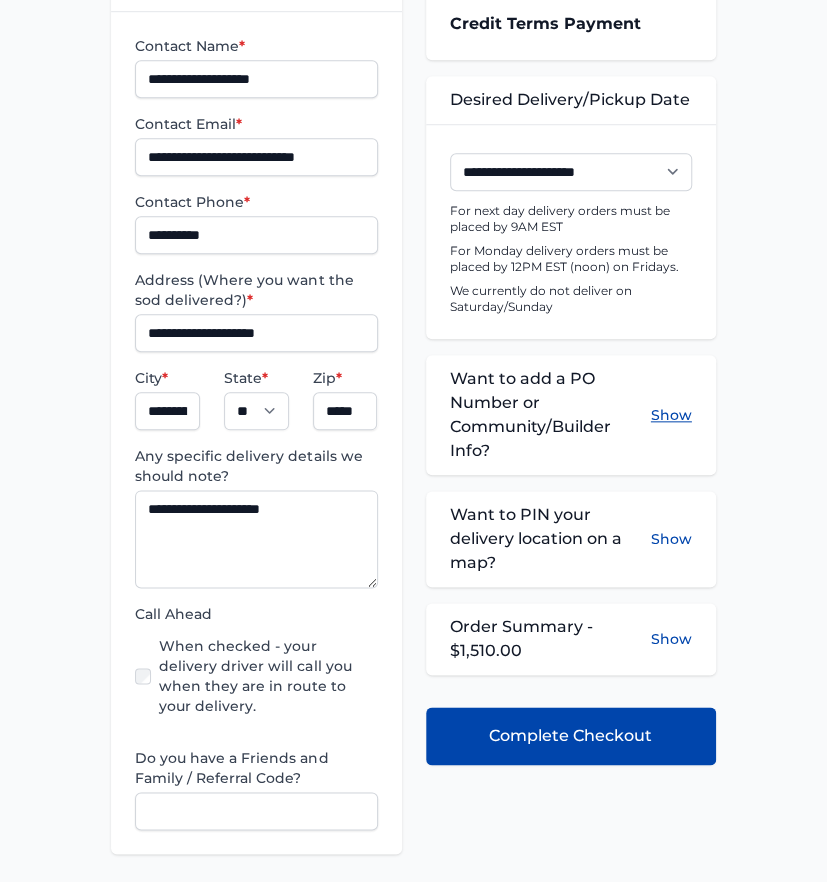 click on "Show" at bounding box center [671, 415] 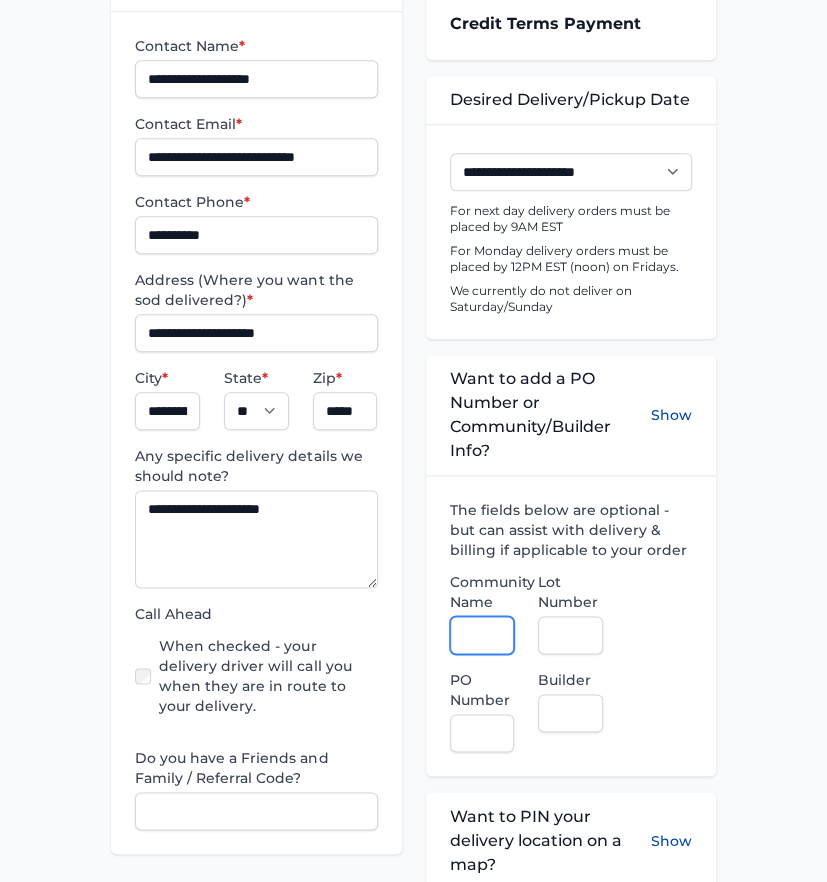 click on "Community Name" at bounding box center (482, 635) 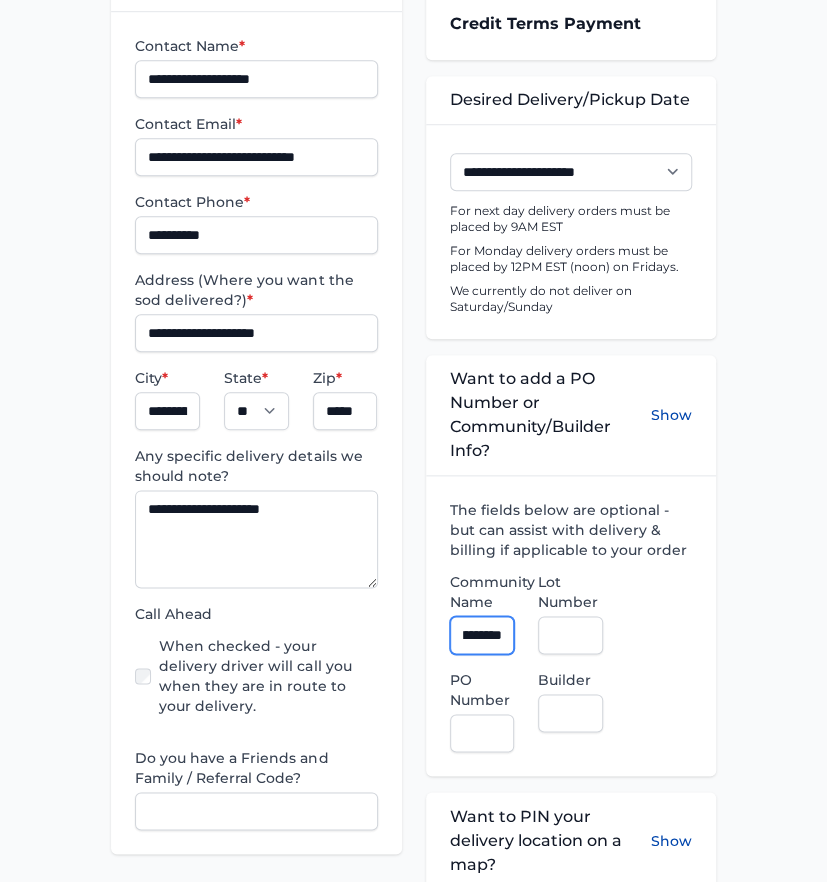 scroll, scrollTop: 0, scrollLeft: 100, axis: horizontal 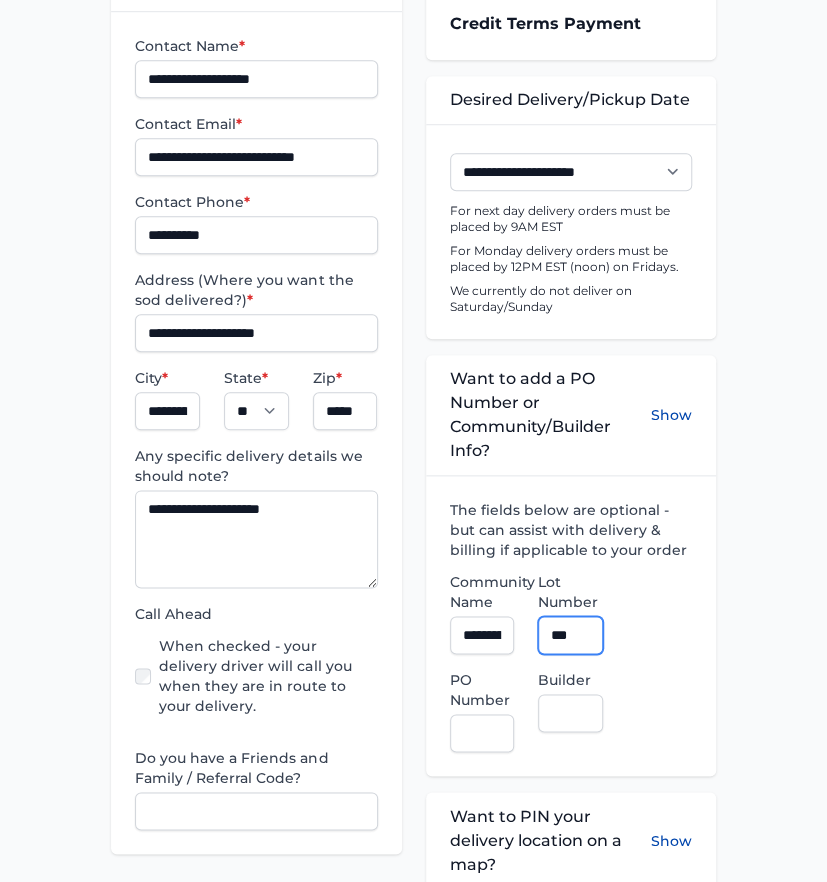 type on "***" 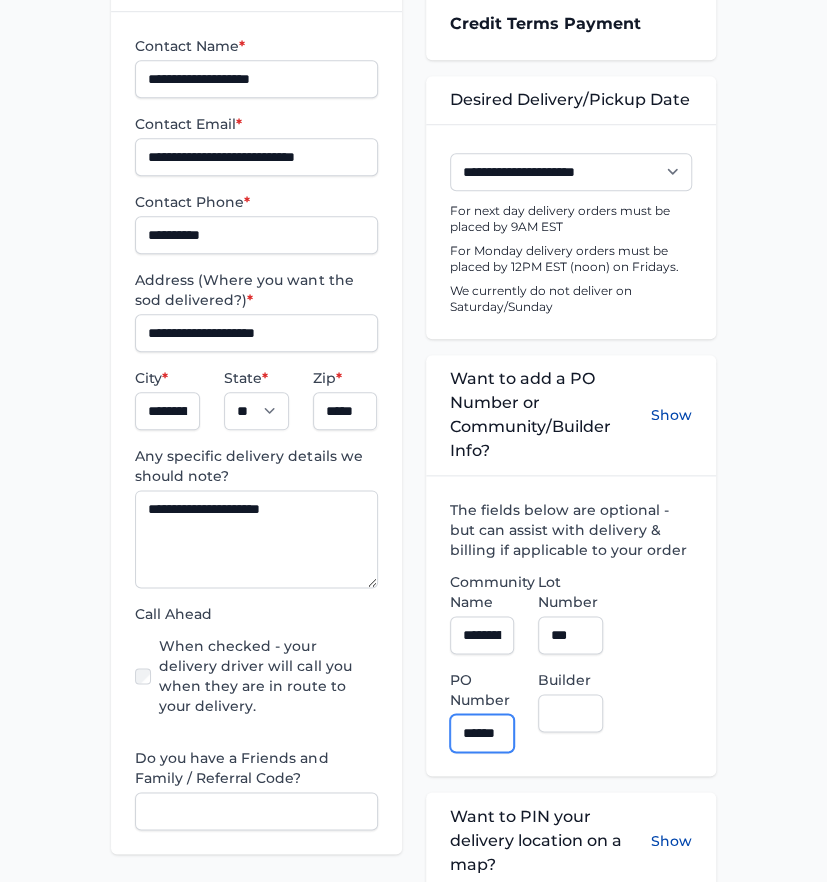 scroll, scrollTop: 0, scrollLeft: 6, axis: horizontal 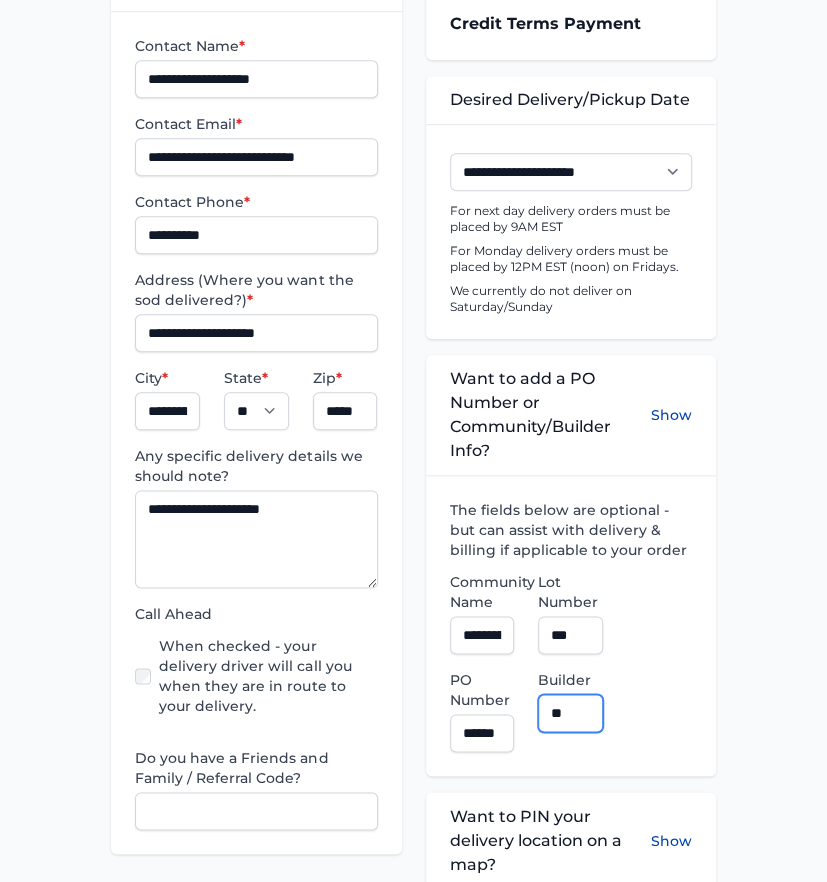 type on "**********" 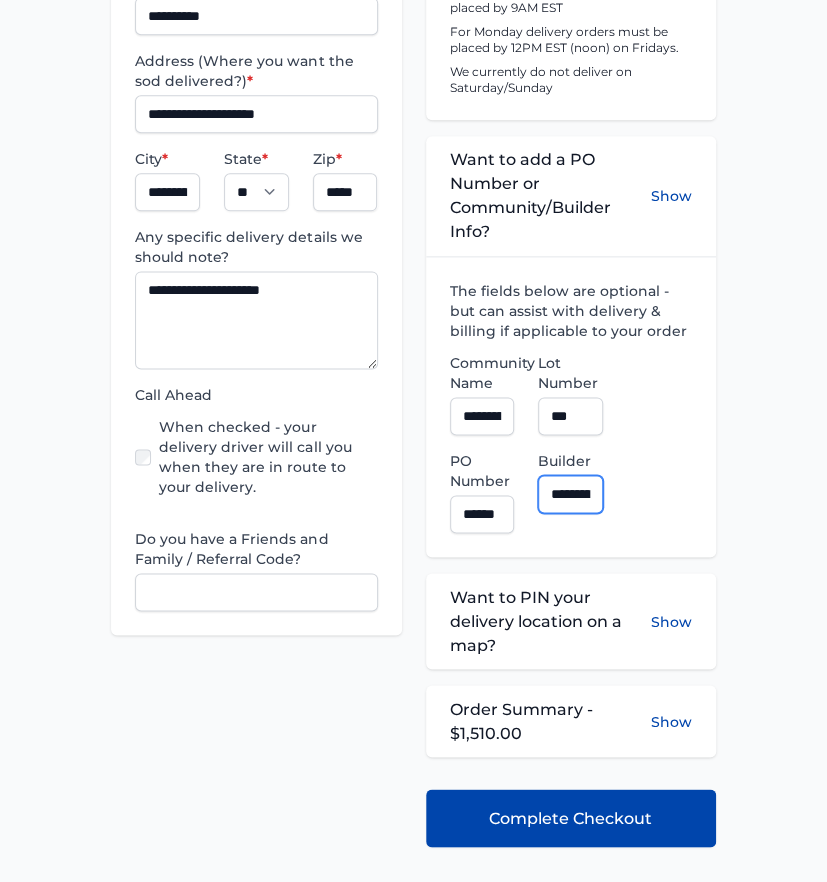scroll, scrollTop: 666, scrollLeft: 0, axis: vertical 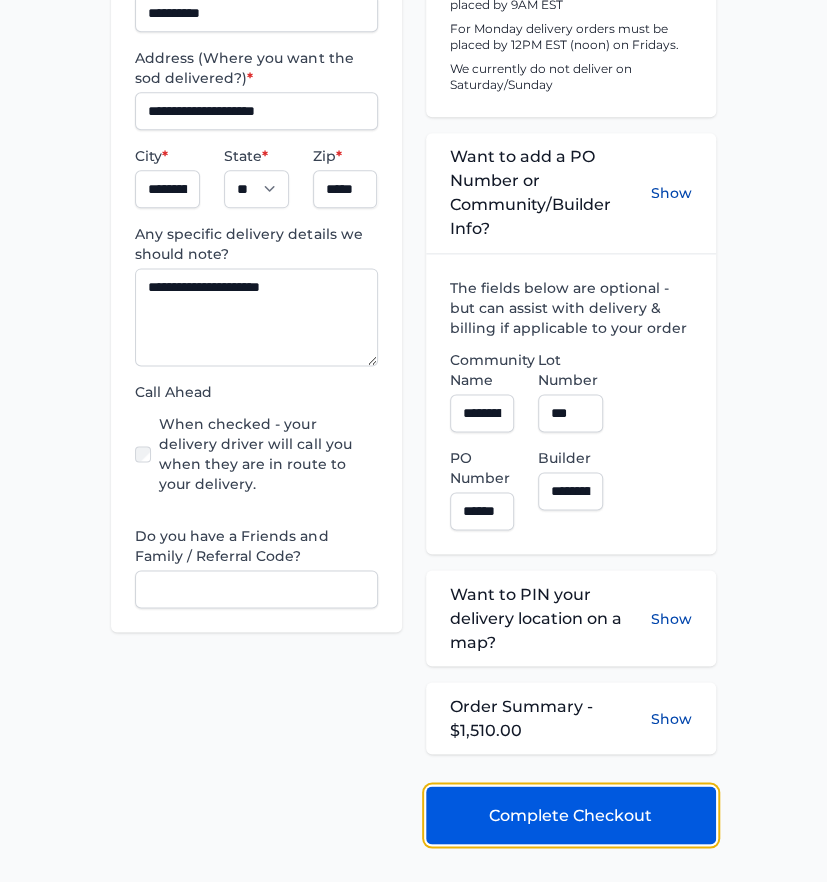 click on "Complete Checkout" at bounding box center [570, 815] 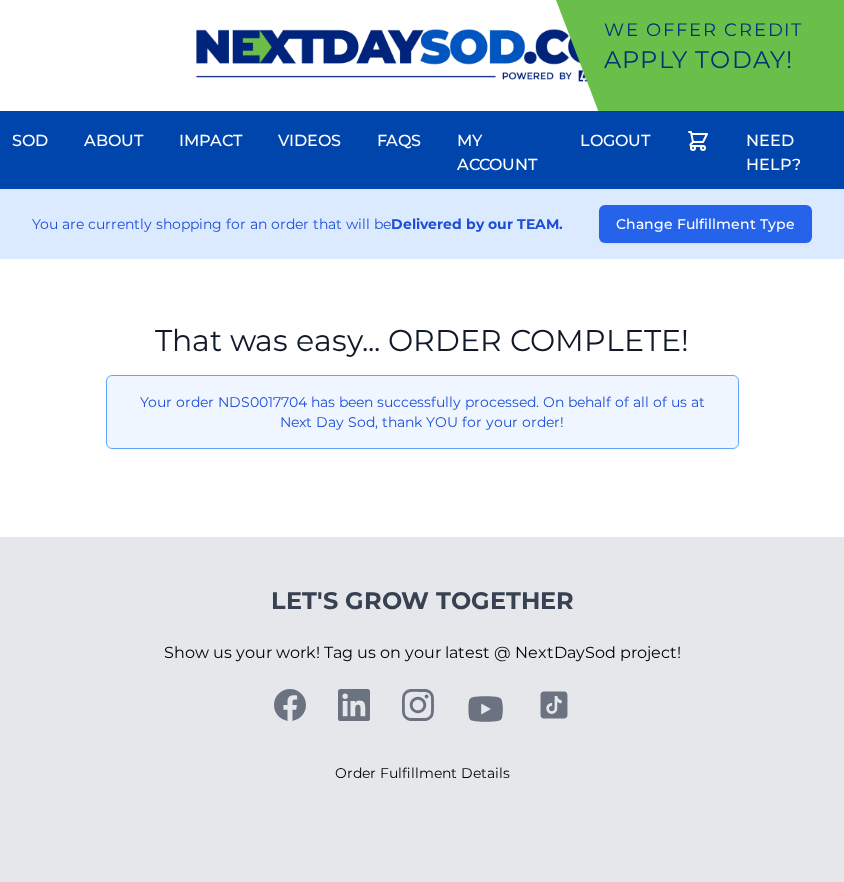 scroll, scrollTop: 0, scrollLeft: 0, axis: both 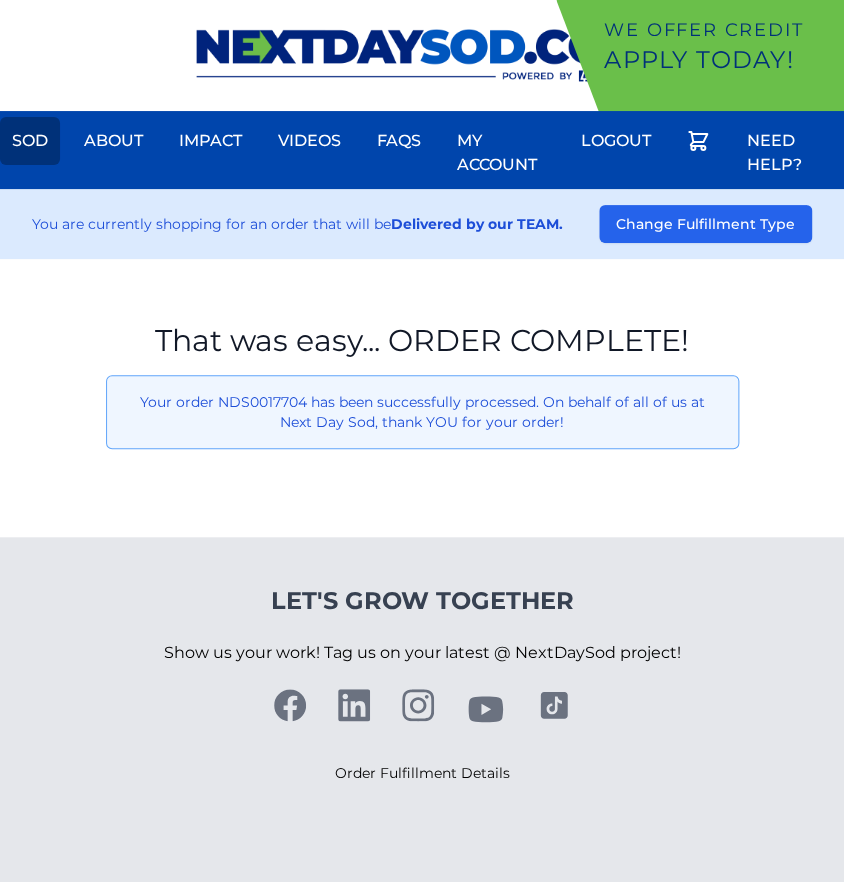 click on "Sod" at bounding box center (30, 141) 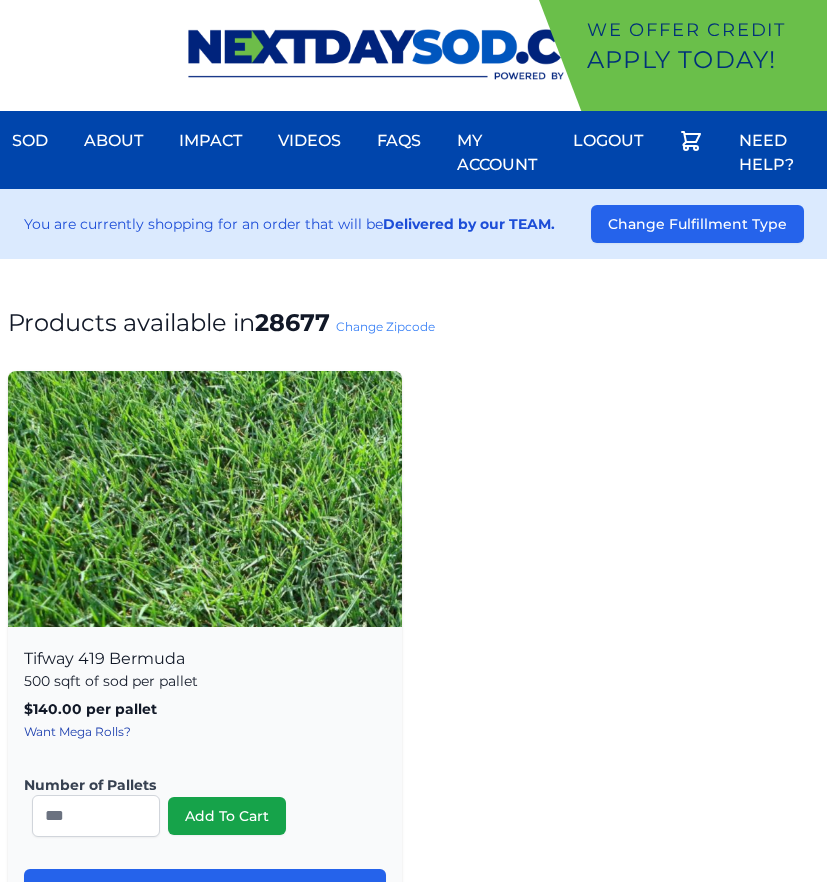 scroll, scrollTop: 0, scrollLeft: 0, axis: both 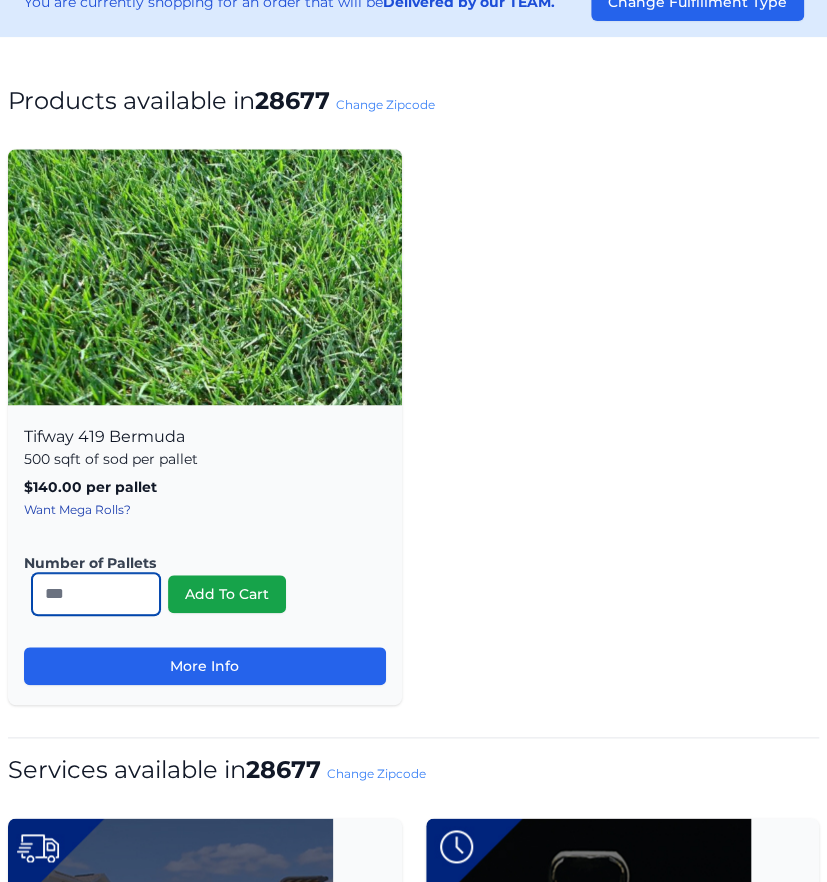click on "*" at bounding box center (96, 594) 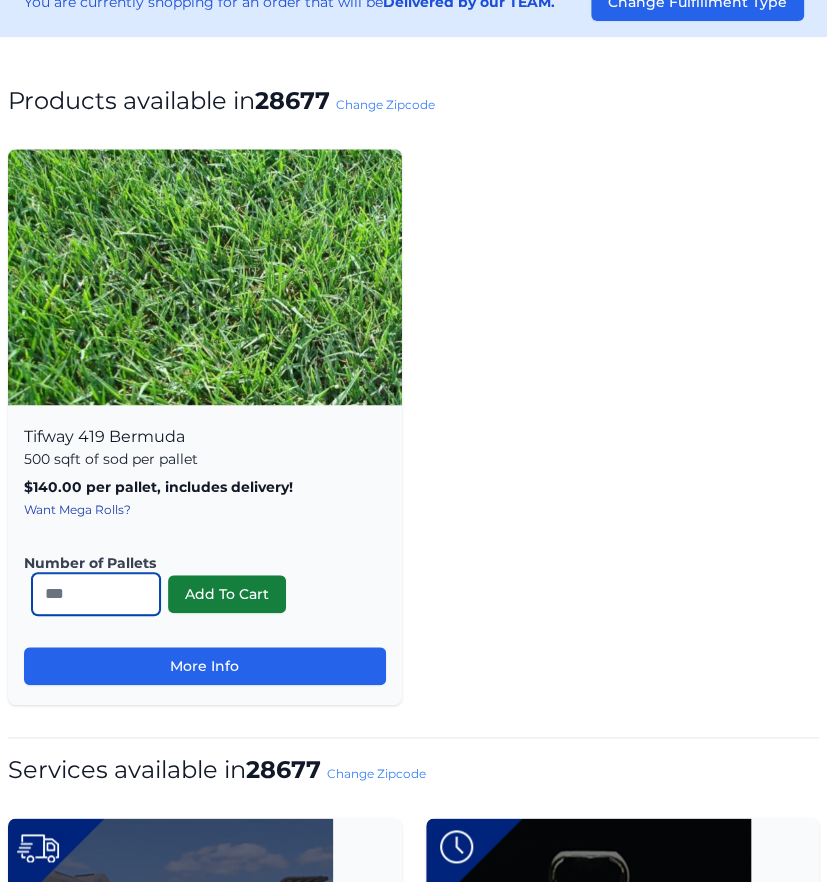 type on "**" 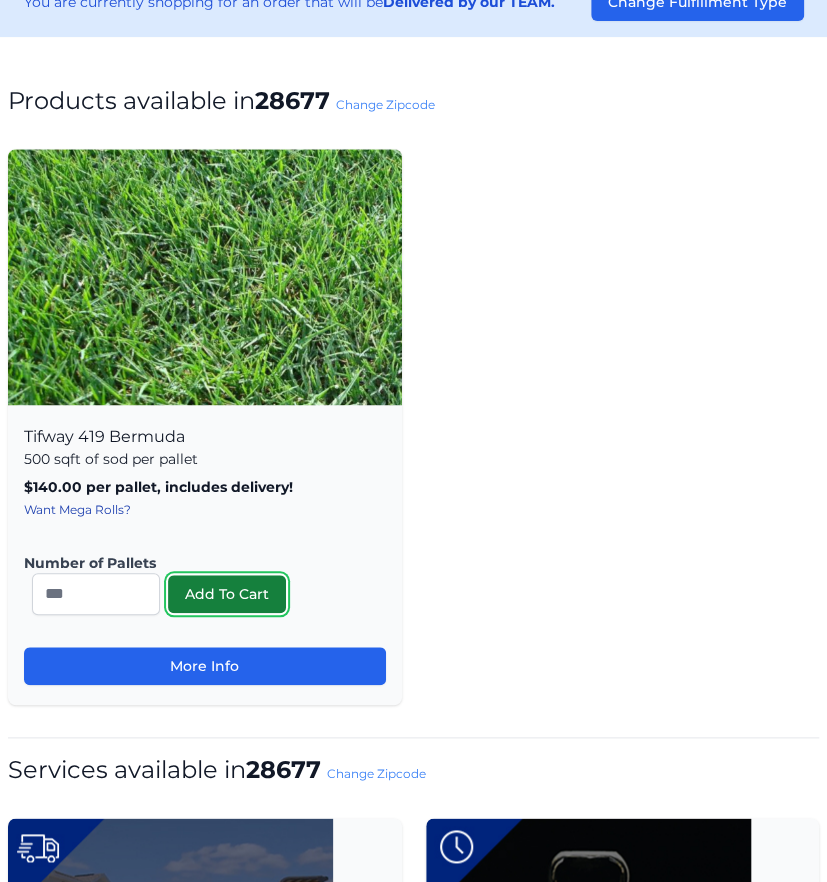 click on "Add To Cart" at bounding box center [227, 594] 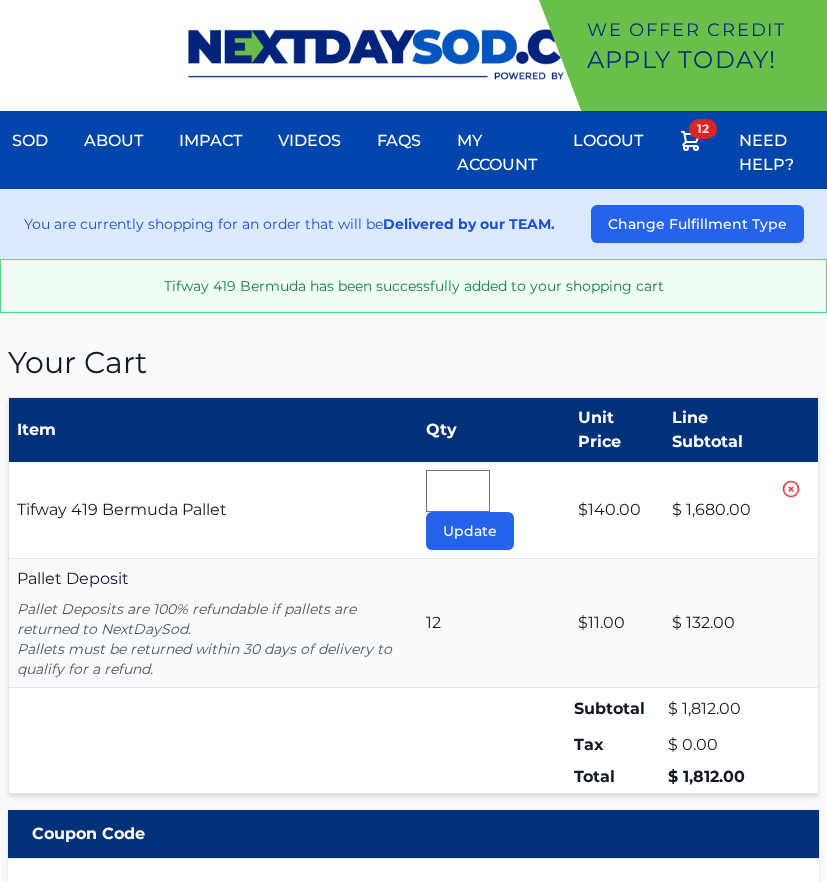 scroll, scrollTop: 0, scrollLeft: 0, axis: both 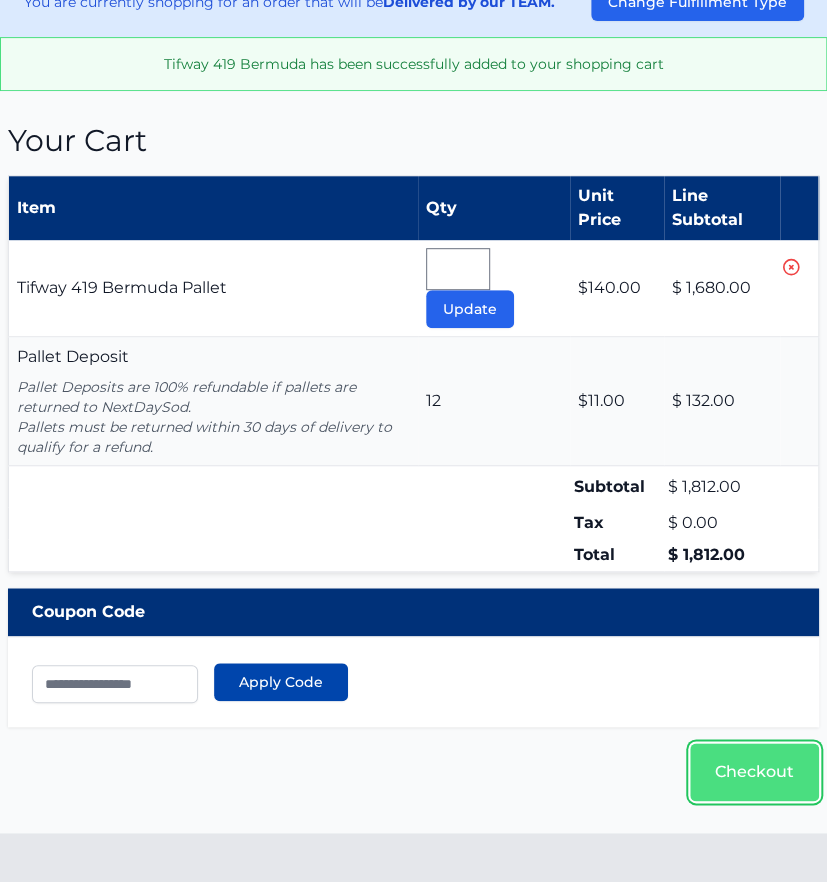 click on "Checkout" at bounding box center (754, 772) 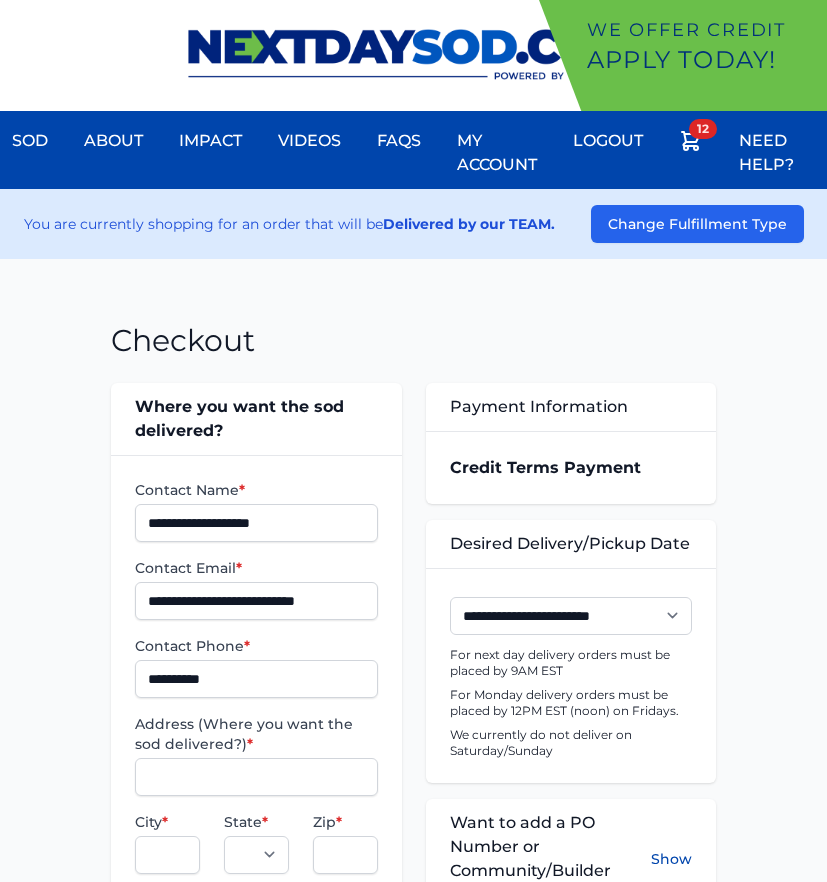 scroll, scrollTop: 0, scrollLeft: 0, axis: both 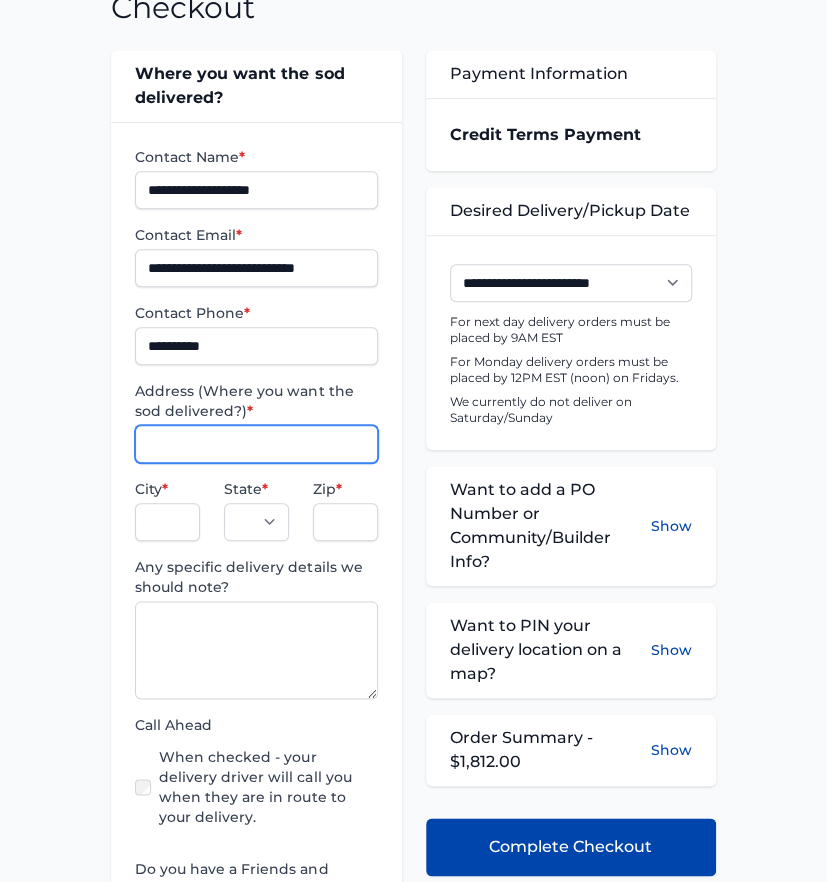 click on "Address (Where you want the sod delivered?)
*" at bounding box center (256, 444) 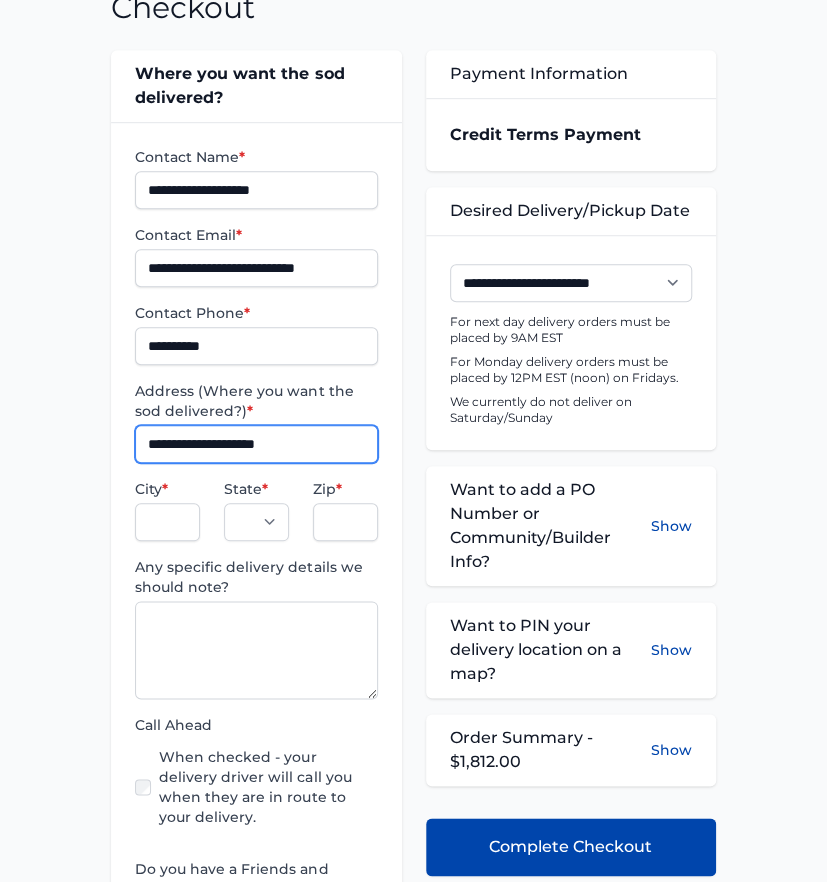 type on "**********" 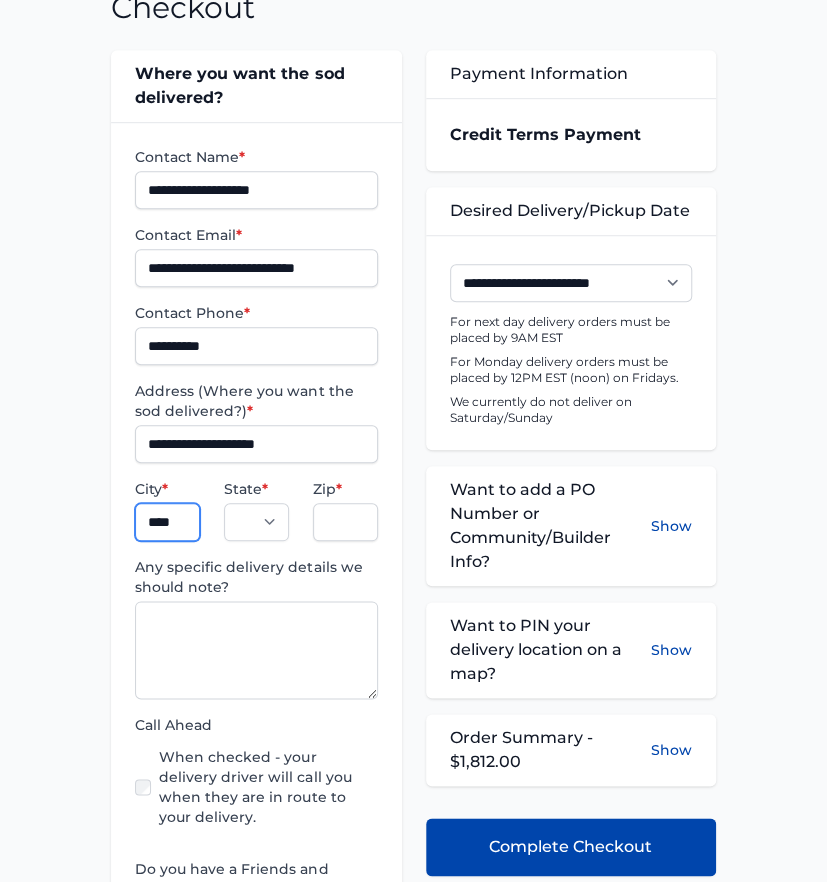 type on "**********" 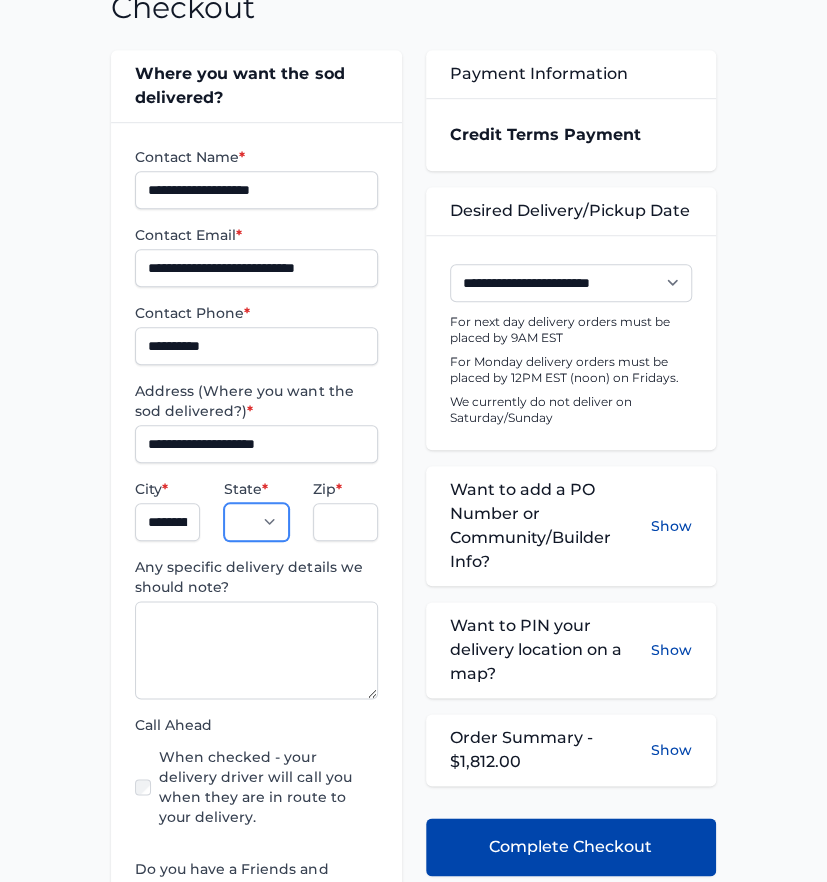 select on "**" 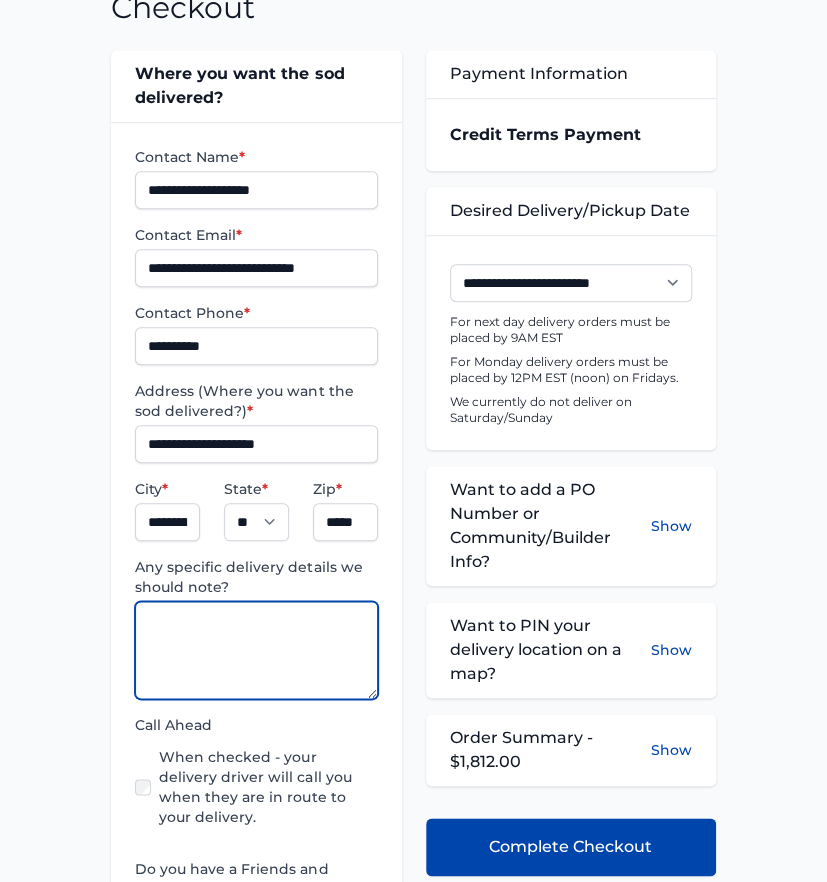paste on "**********" 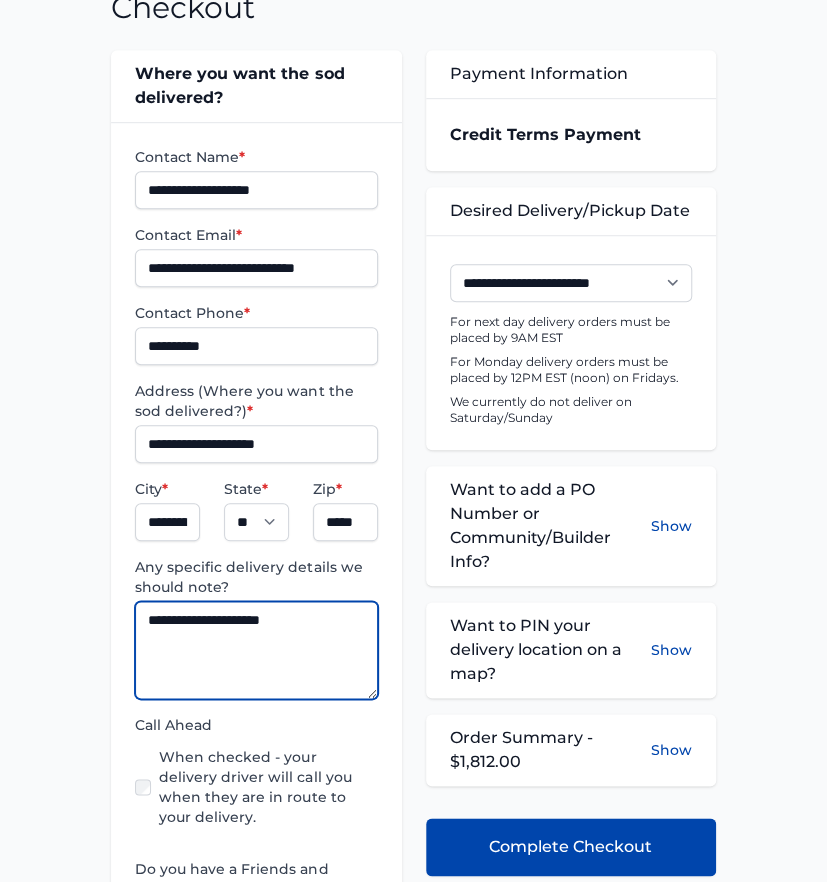 type on "**********" 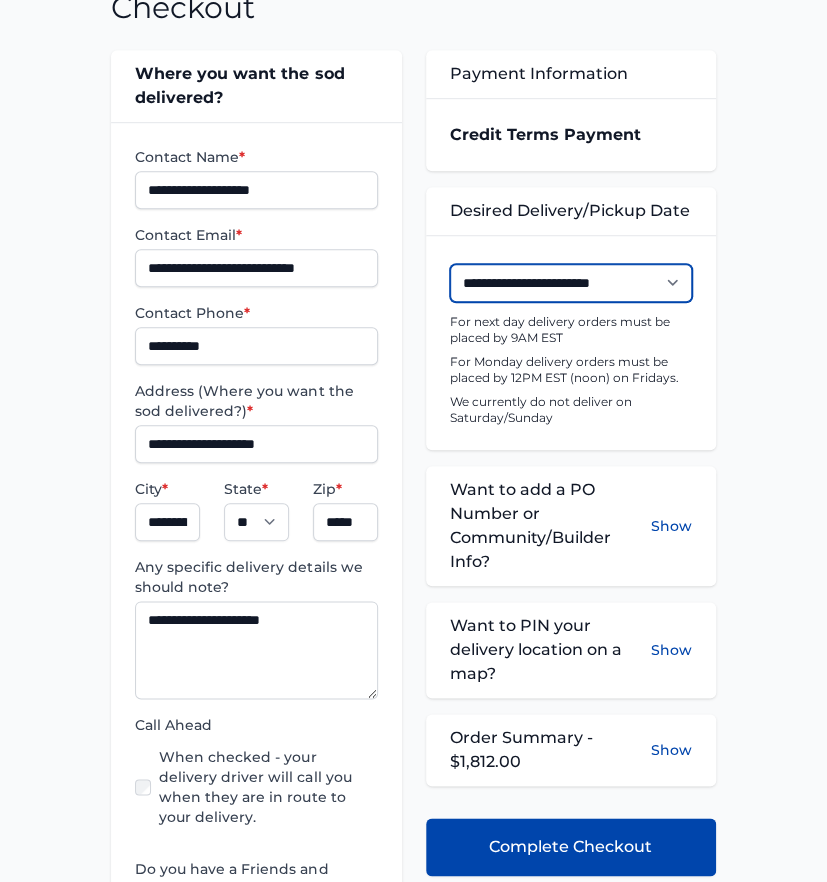 click on "**********" at bounding box center [571, 283] 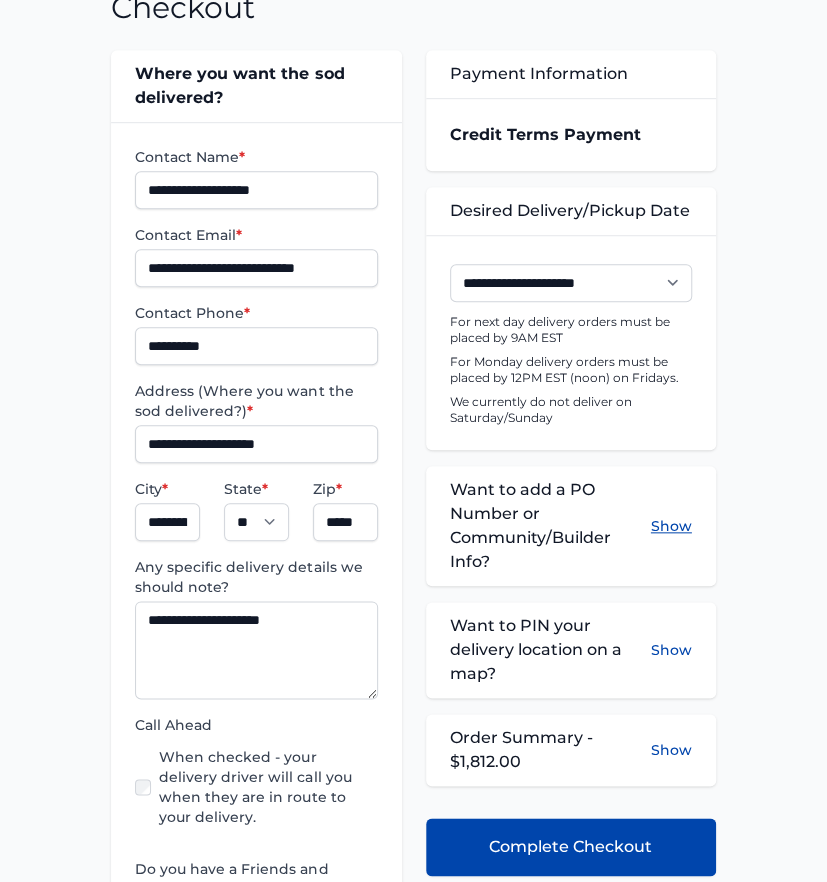 click on "Show" at bounding box center (671, 526) 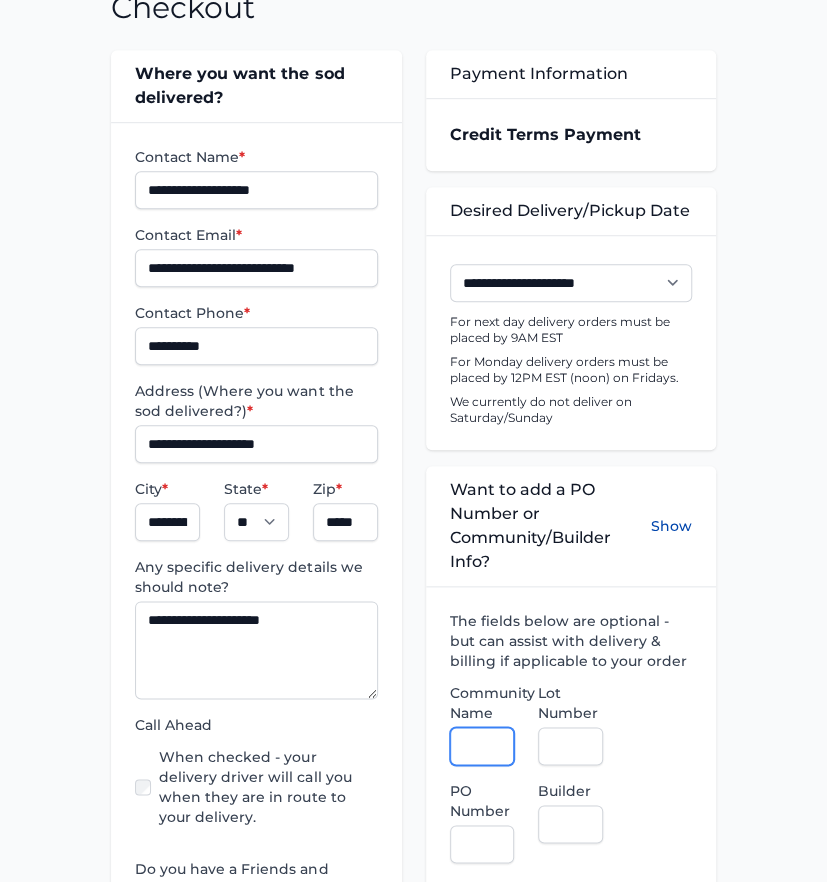 click on "Community Name" at bounding box center [482, 746] 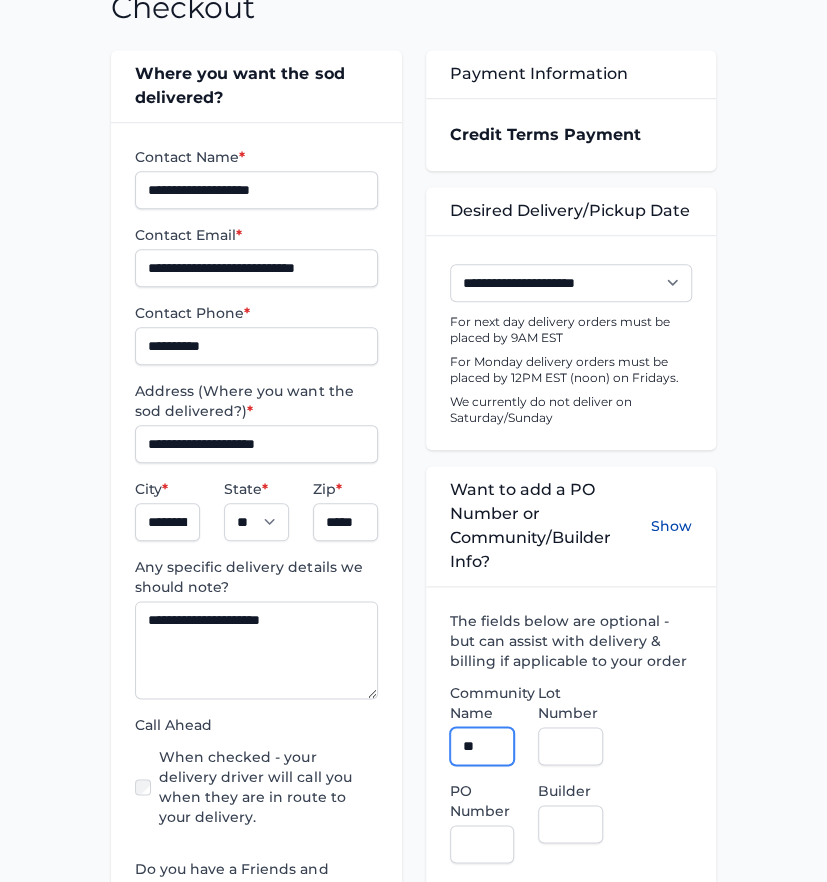 type on "**********" 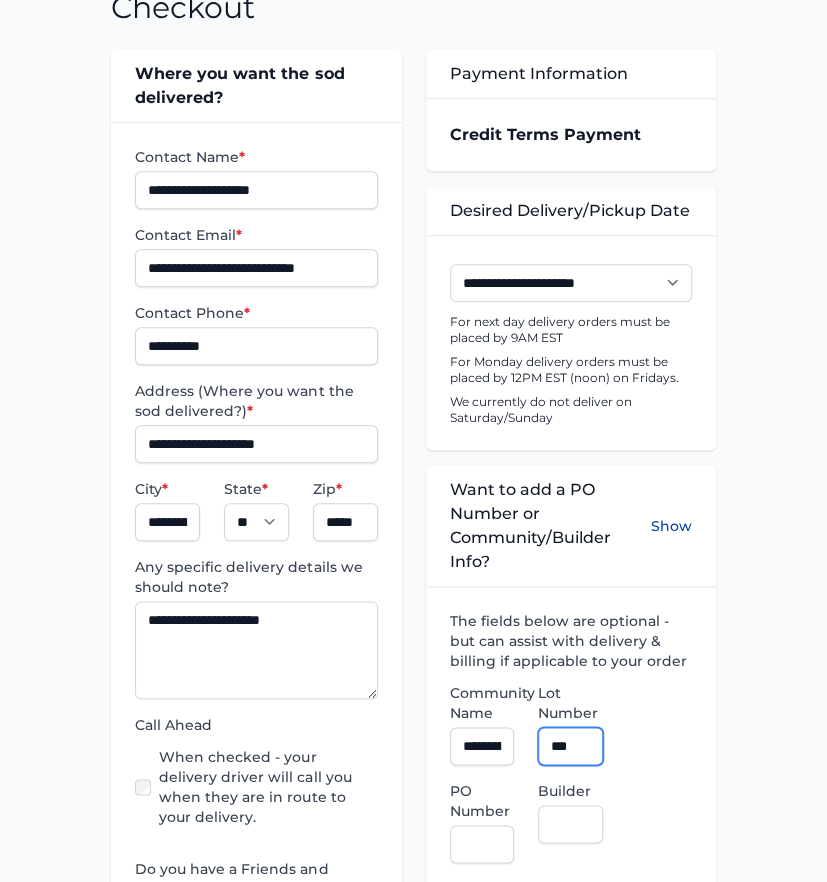 type on "***" 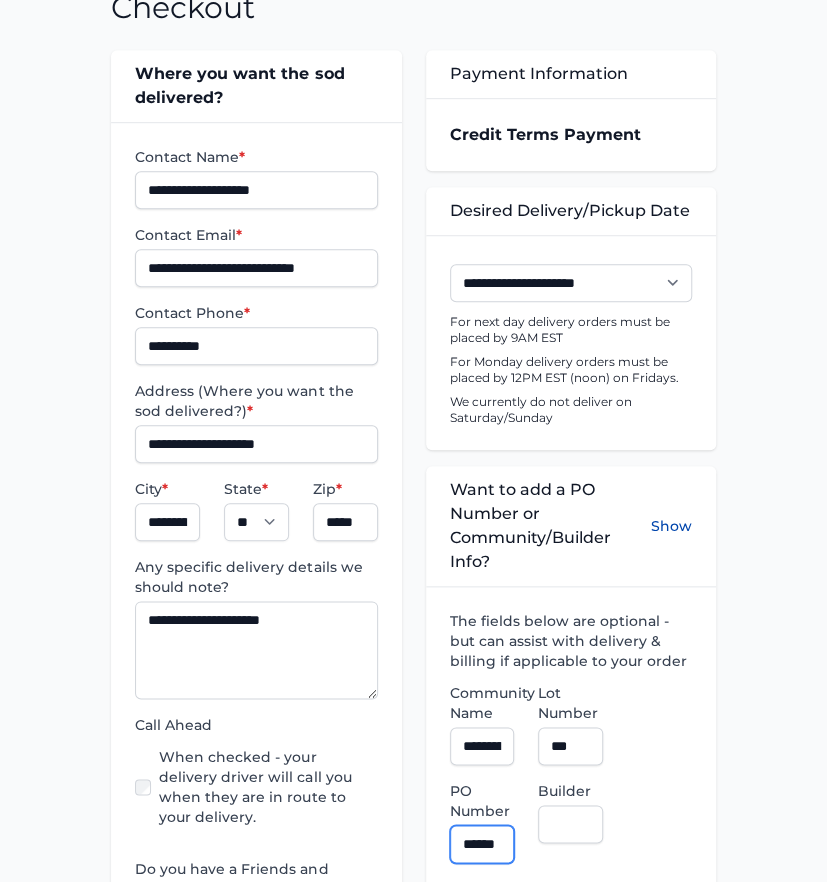 scroll, scrollTop: 0, scrollLeft: 10, axis: horizontal 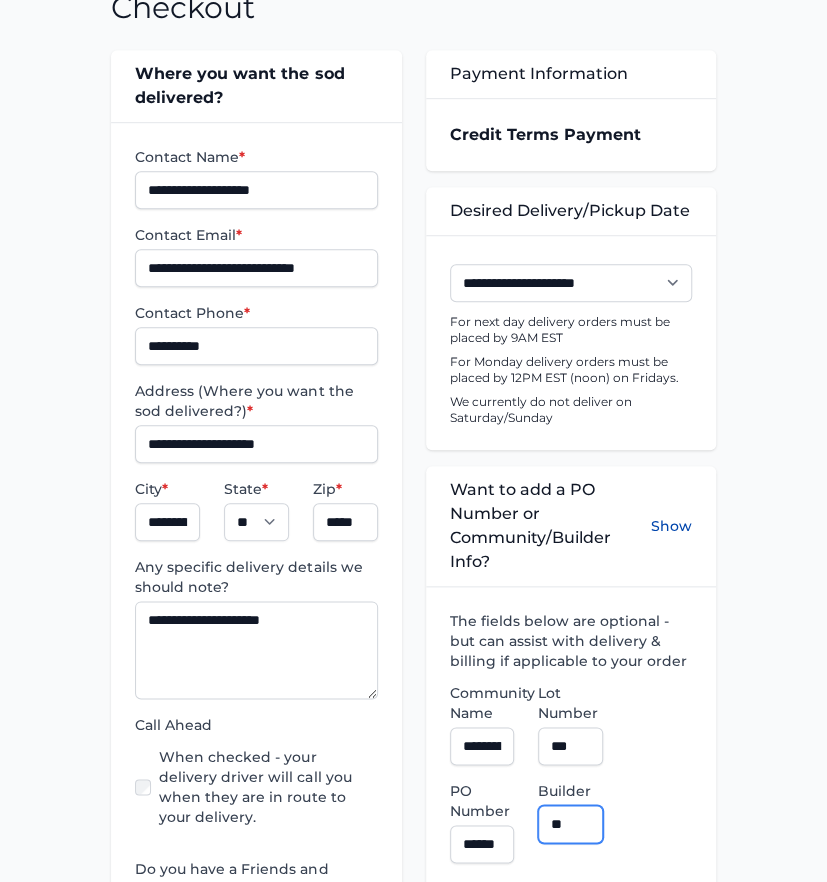 type on "**********" 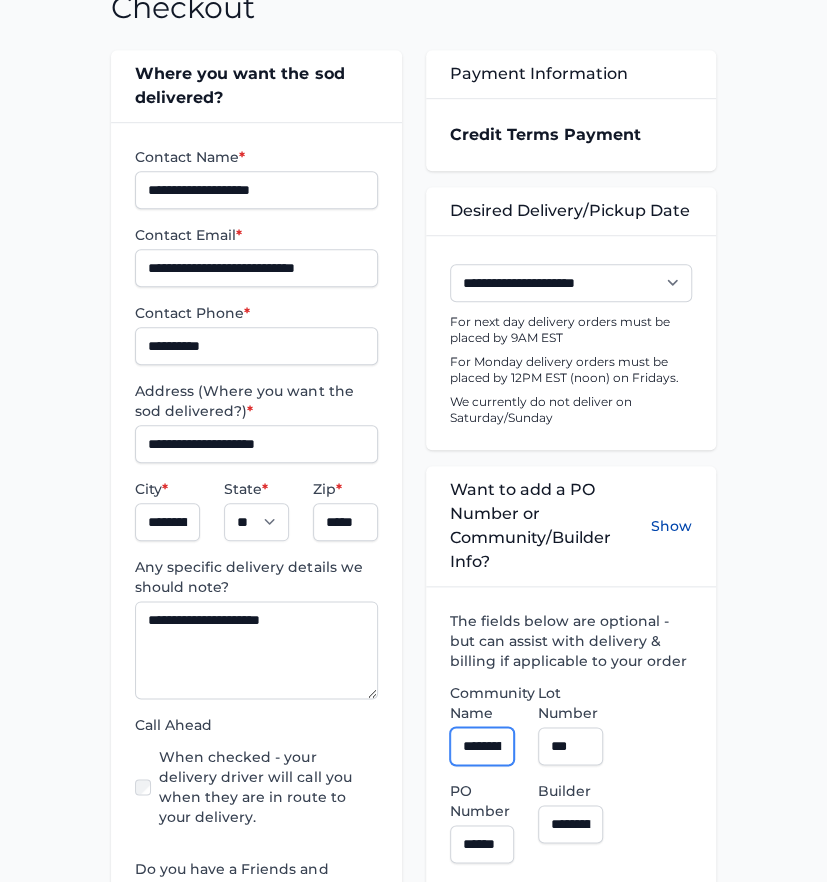 click on "**********" at bounding box center (482, 746) 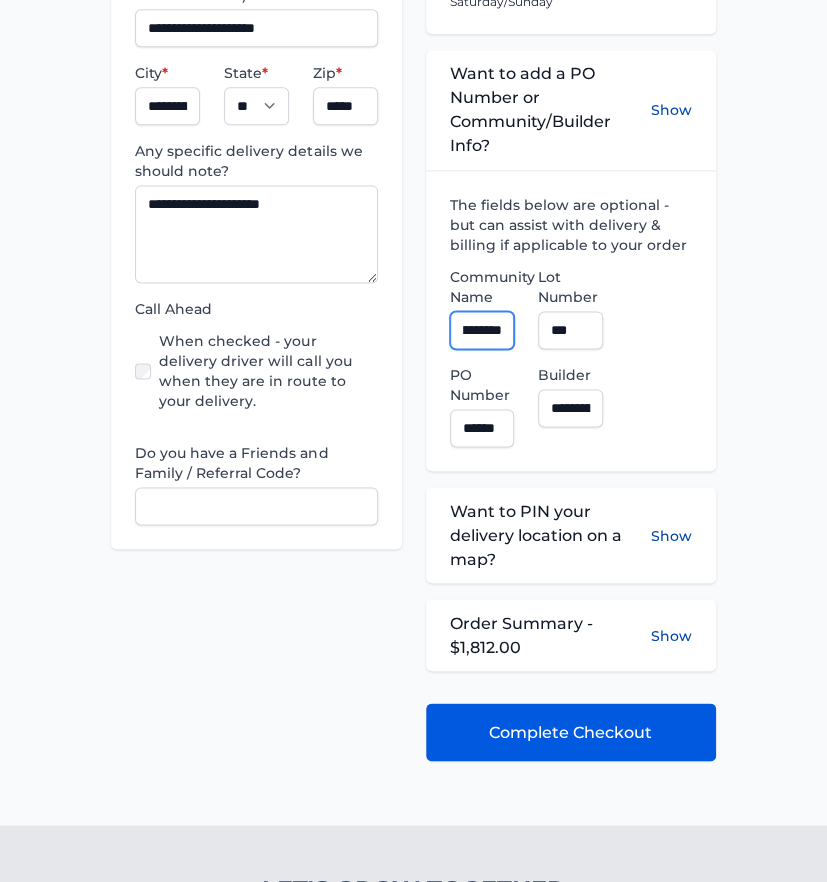 scroll, scrollTop: 777, scrollLeft: 0, axis: vertical 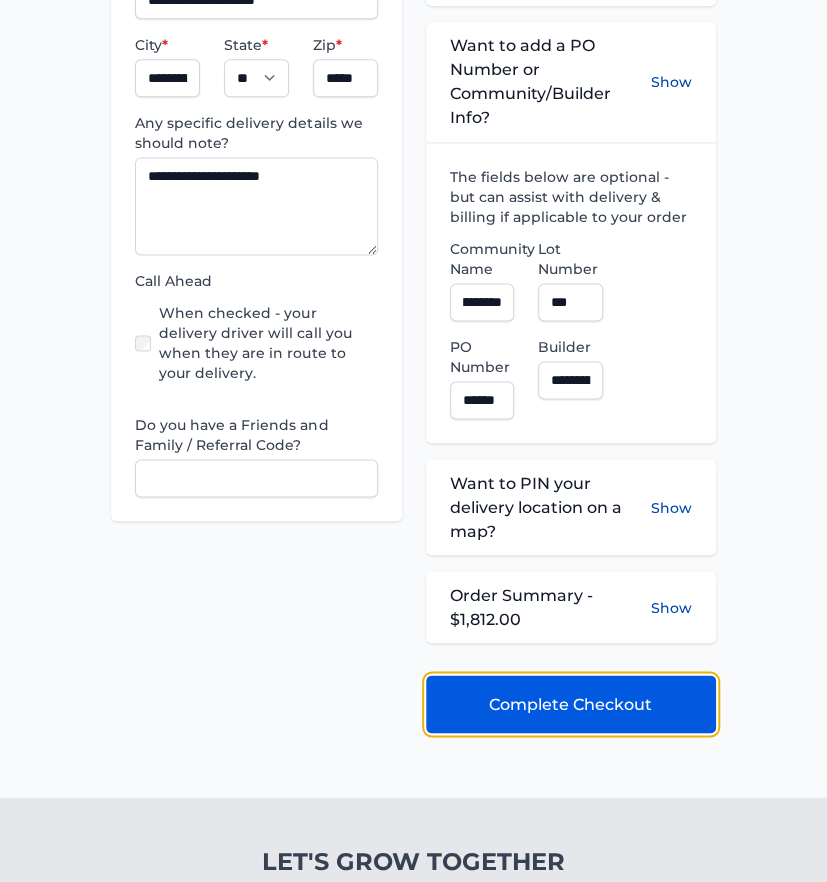 click on "Complete Checkout" at bounding box center (570, 704) 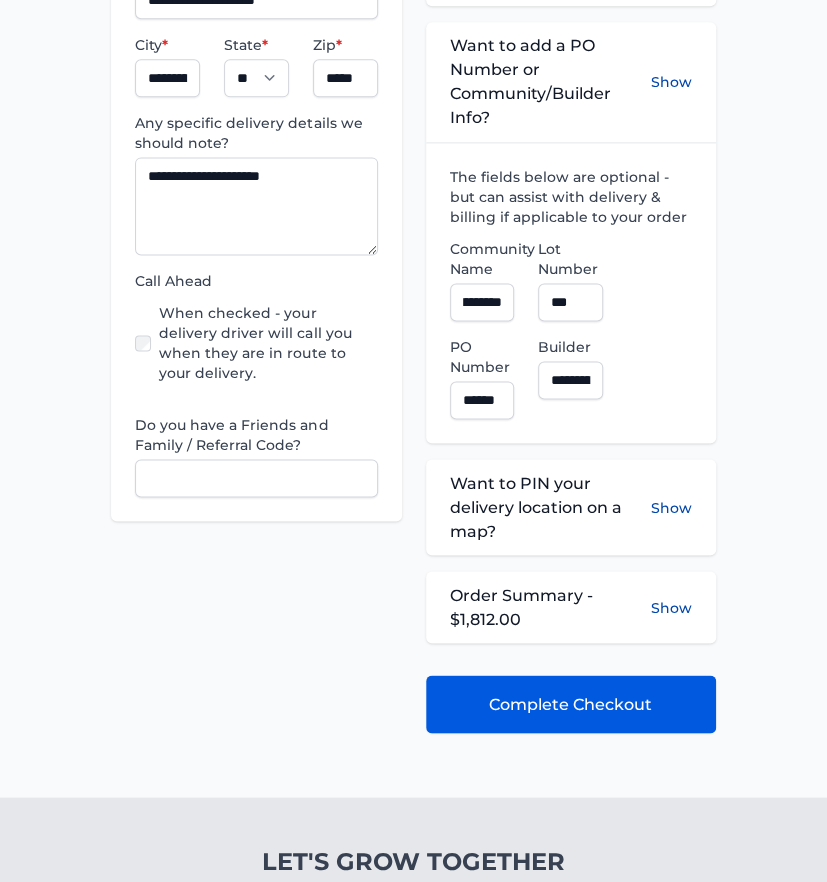 scroll, scrollTop: 0, scrollLeft: 0, axis: both 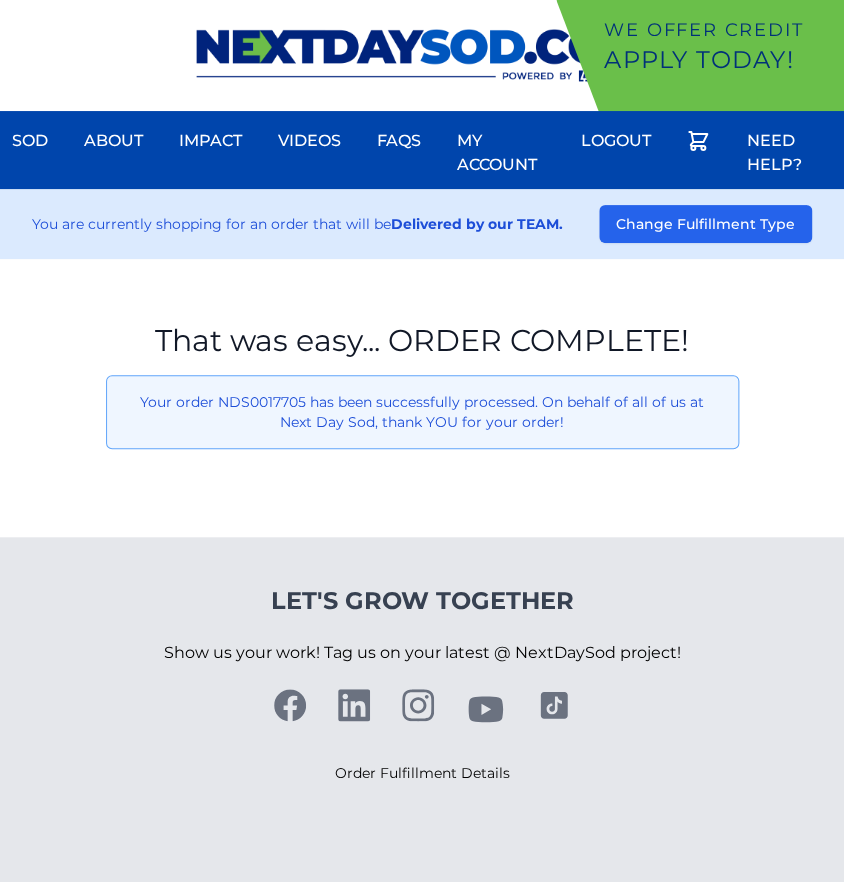 click on "That was easy... ORDER COMPLETE!
Your order NDS0017705 has been successfully processed. On behalf of all of us at  Next Day Sod, thank YOU for your order!" at bounding box center (422, 398) 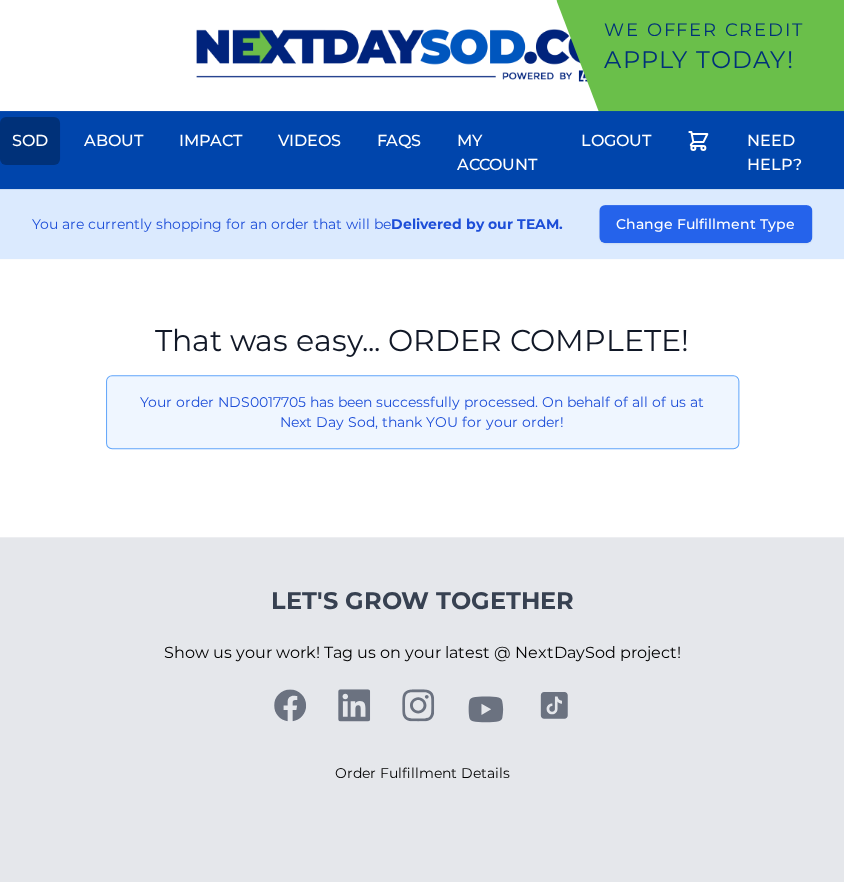 drag, startPoint x: 15, startPoint y: 140, endPoint x: 29, endPoint y: 148, distance: 16.124516 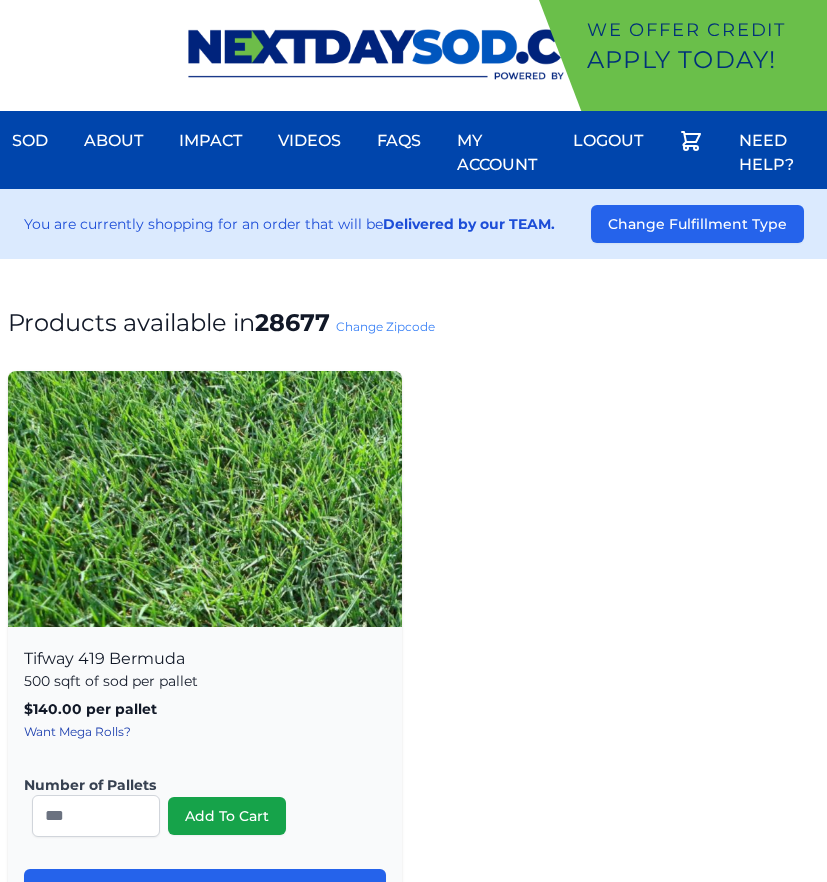 scroll, scrollTop: 0, scrollLeft: 0, axis: both 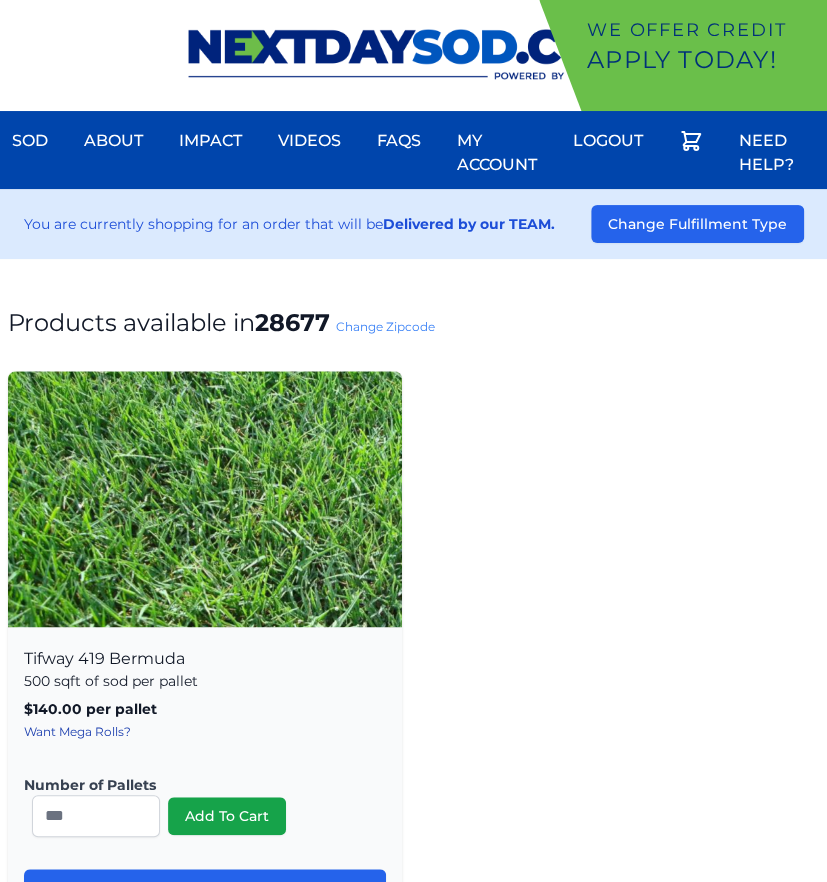 click on "Change Zipcode" at bounding box center (385, 326) 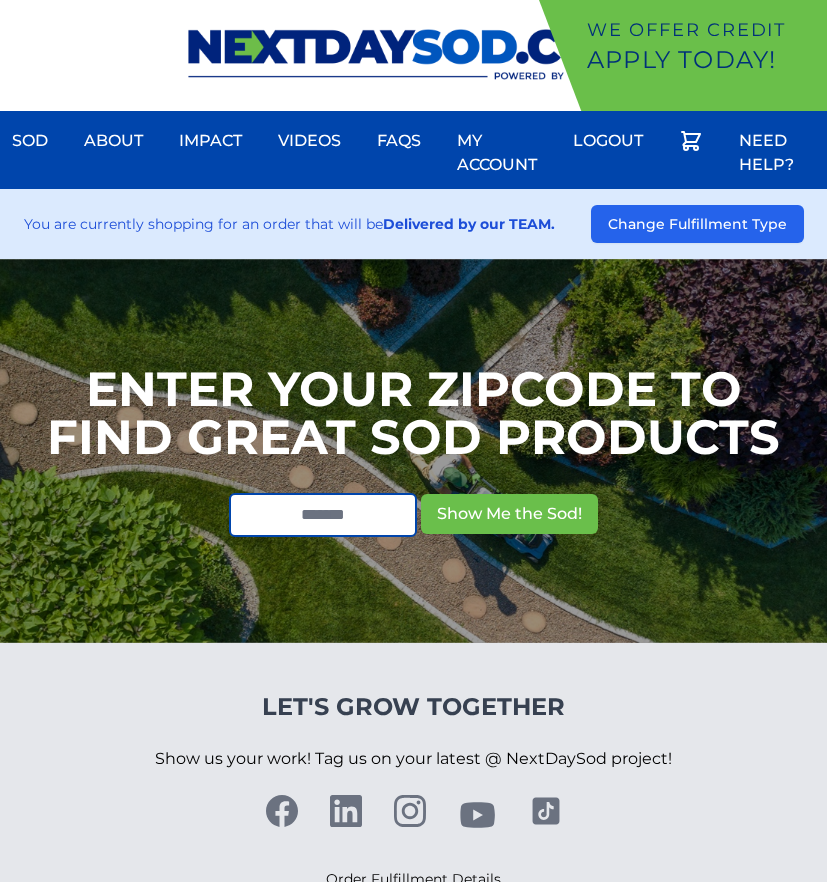 scroll, scrollTop: 0, scrollLeft: 0, axis: both 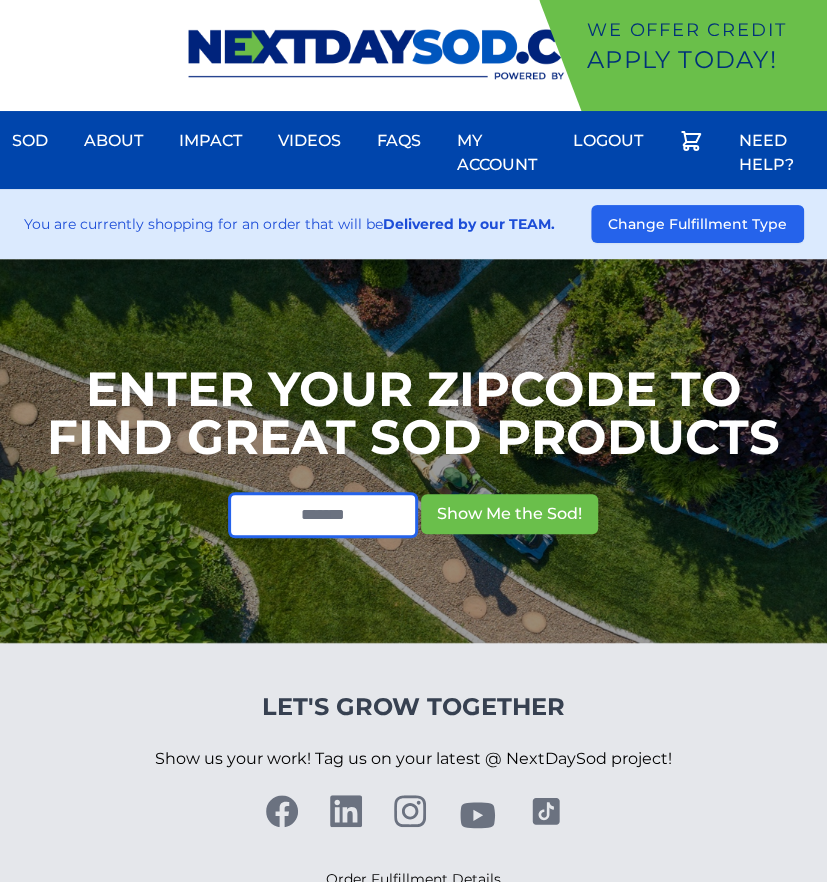 click at bounding box center (323, 515) 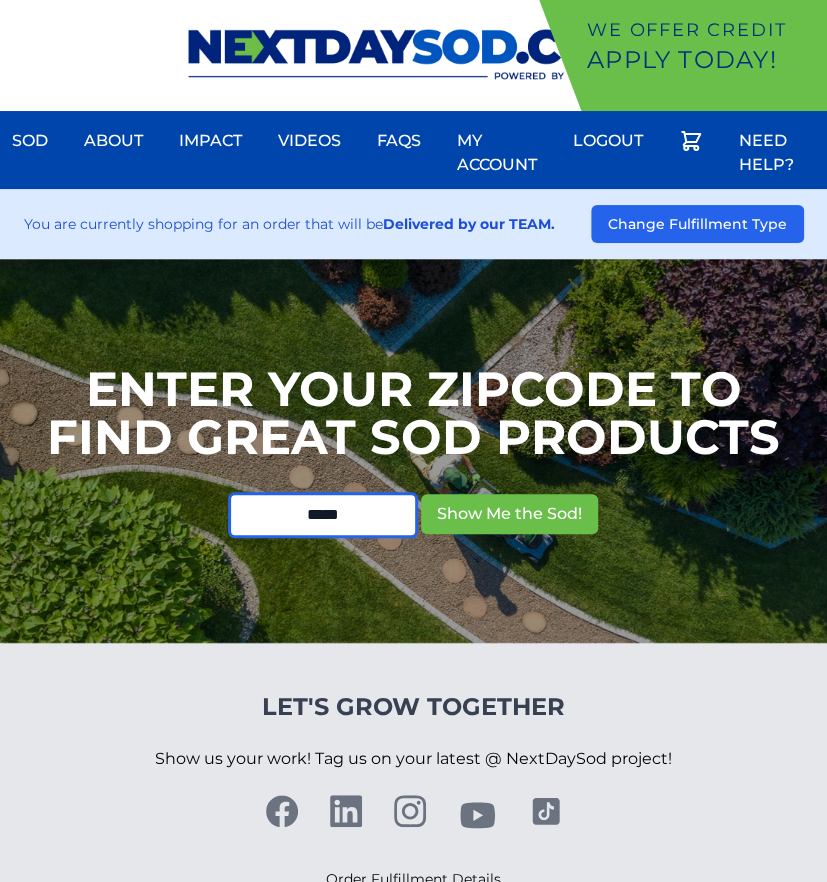 type on "*****" 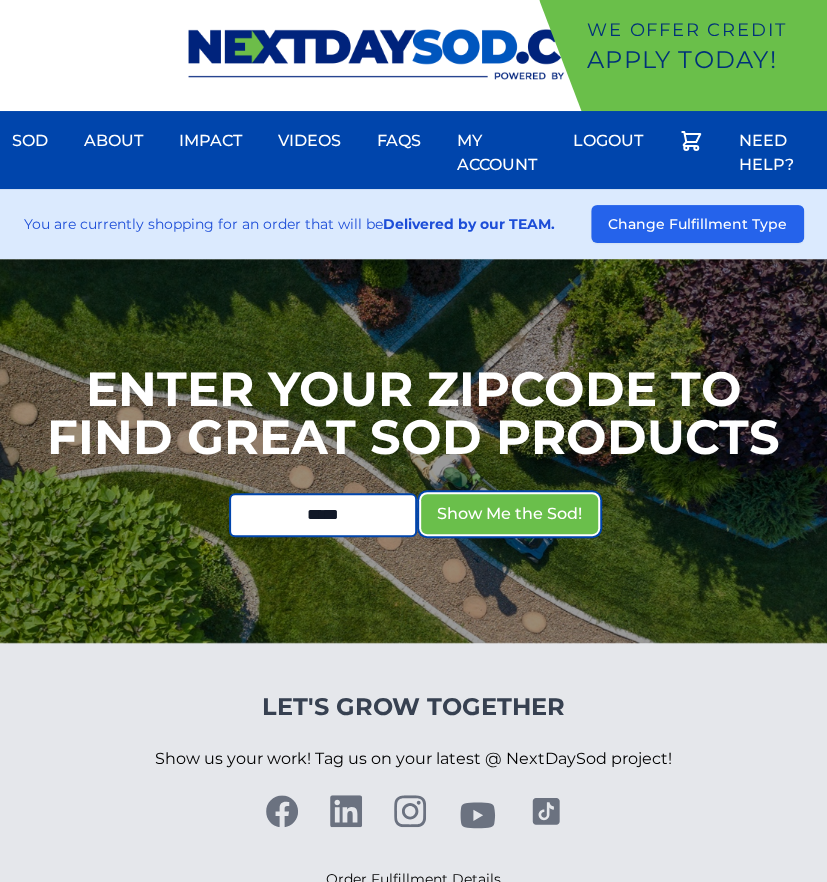 type 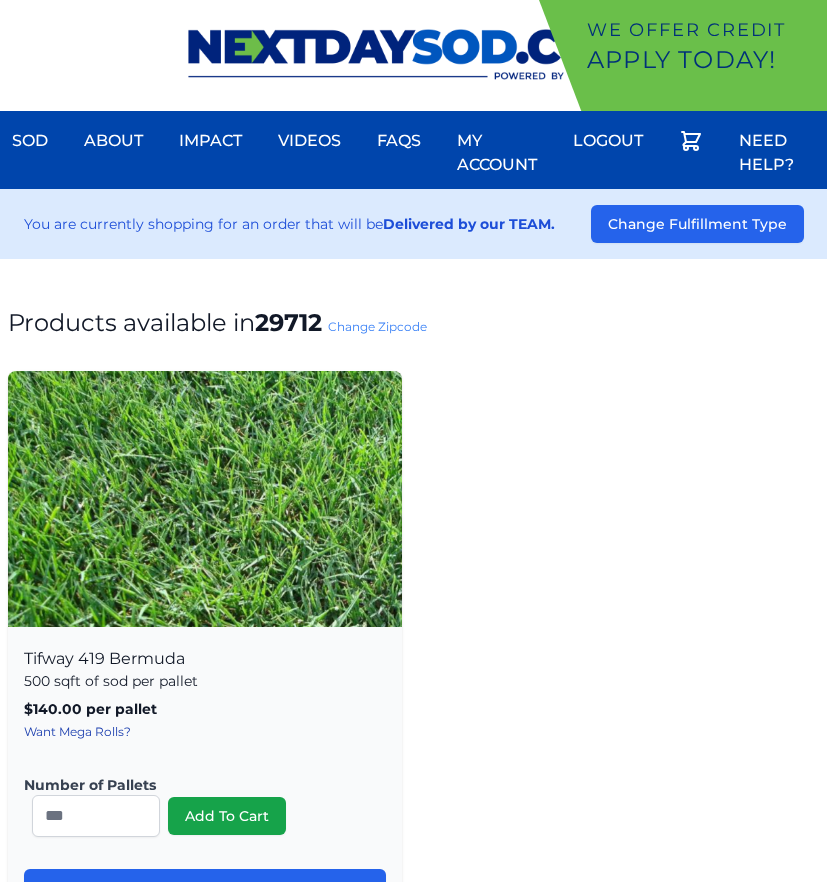 scroll, scrollTop: 0, scrollLeft: 0, axis: both 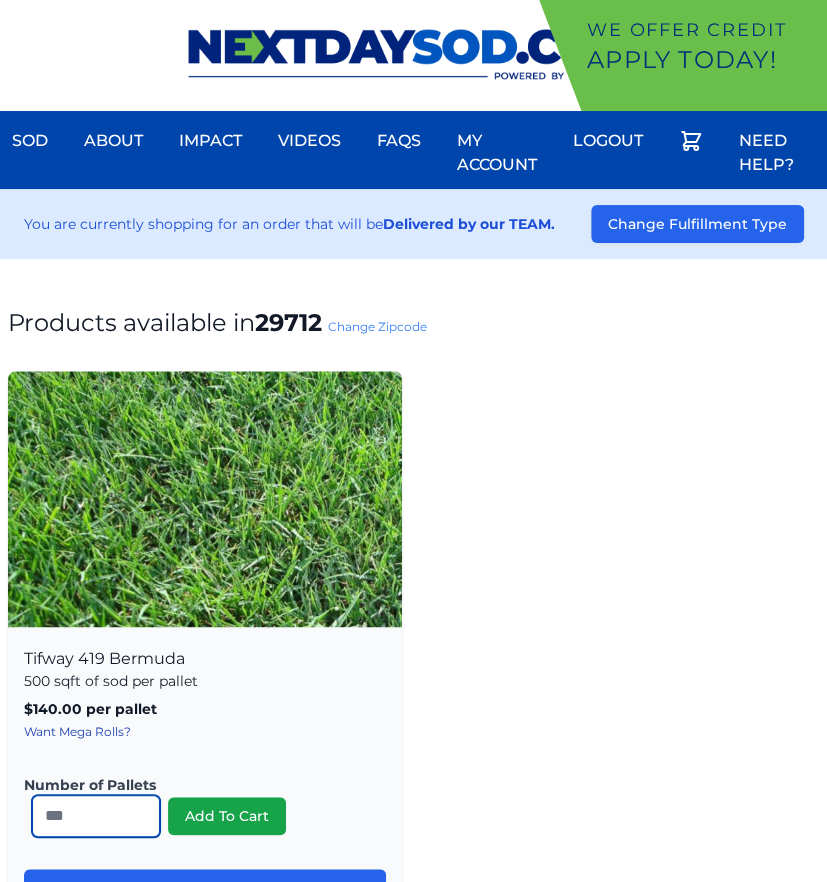 click on "*" at bounding box center (96, 816) 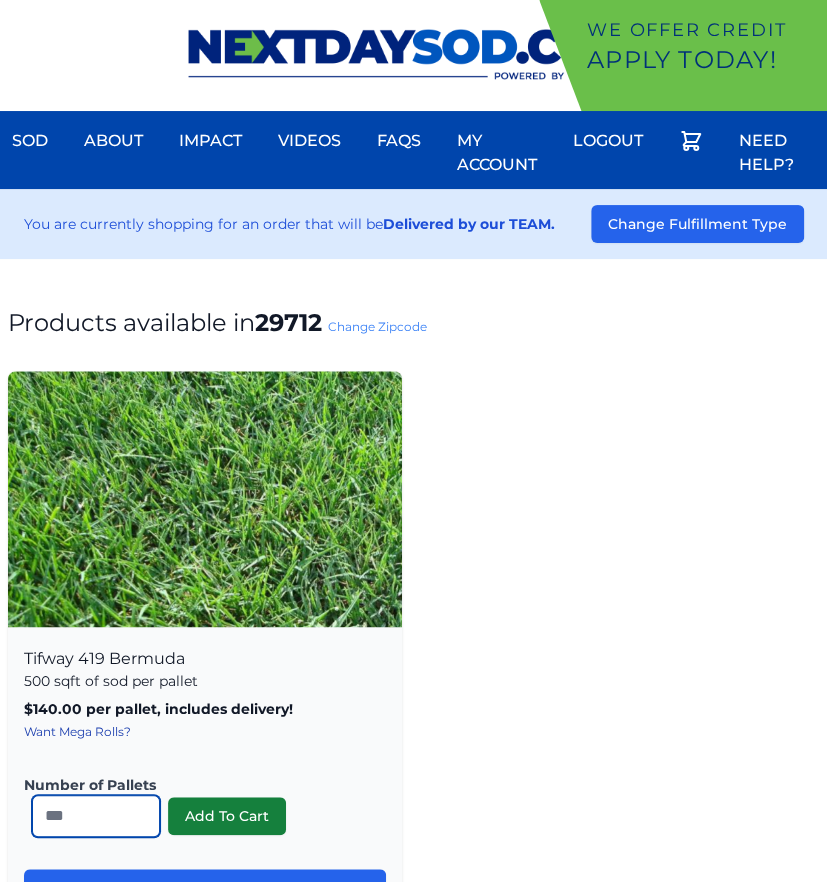 type on "**" 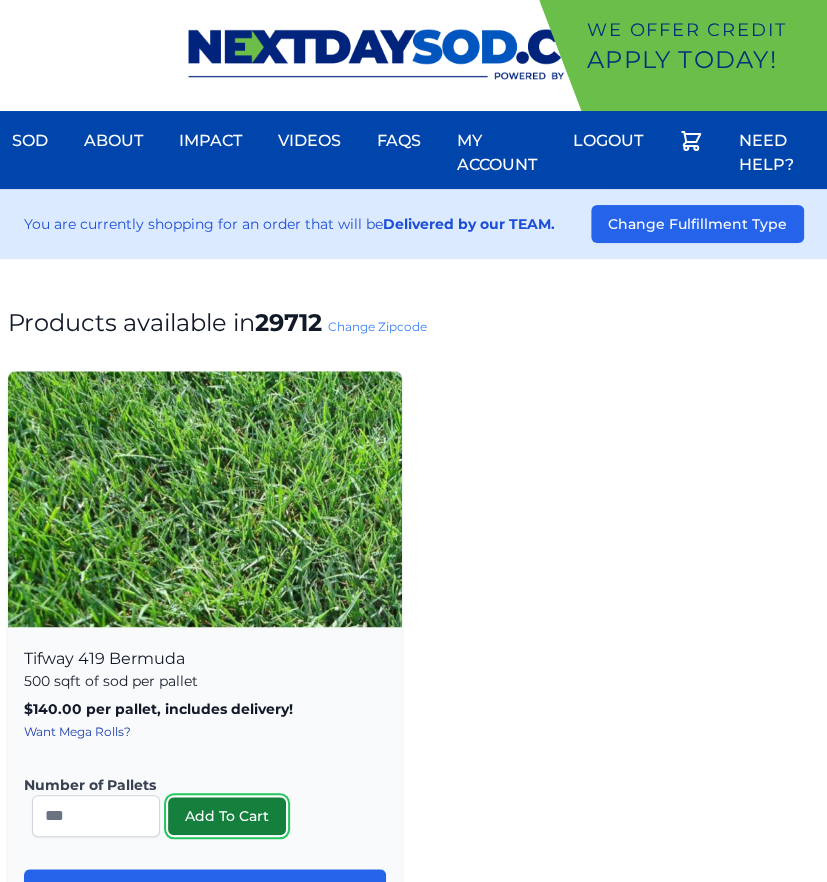 click on "Add To Cart" at bounding box center (227, 816) 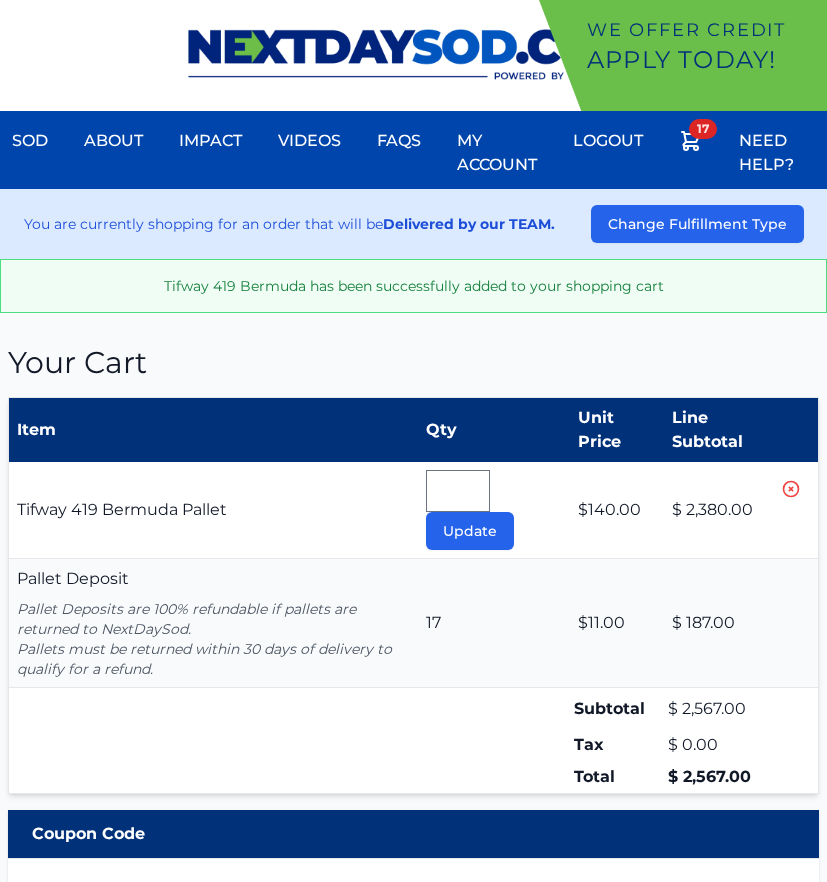 scroll, scrollTop: 0, scrollLeft: 0, axis: both 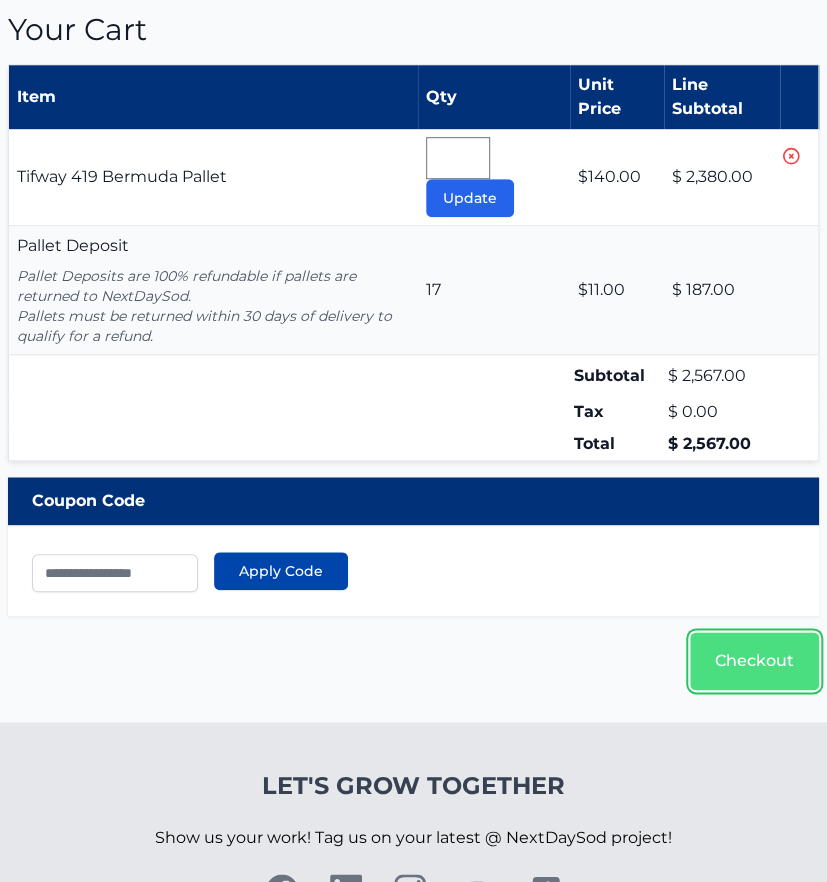click on "Checkout" at bounding box center [754, 661] 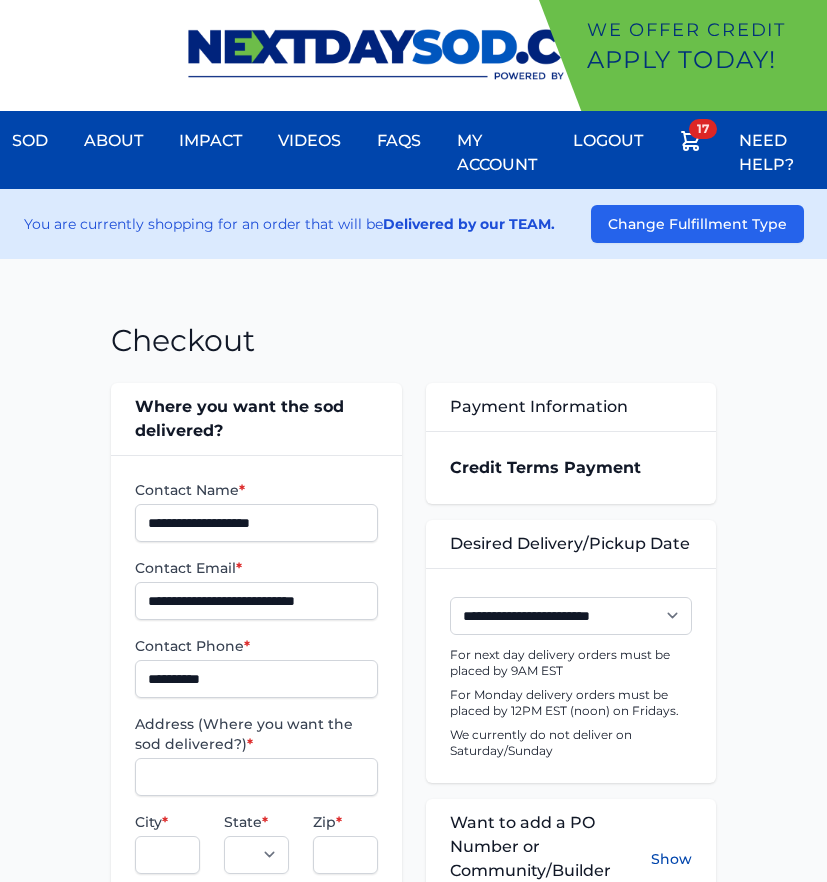 scroll, scrollTop: 0, scrollLeft: 0, axis: both 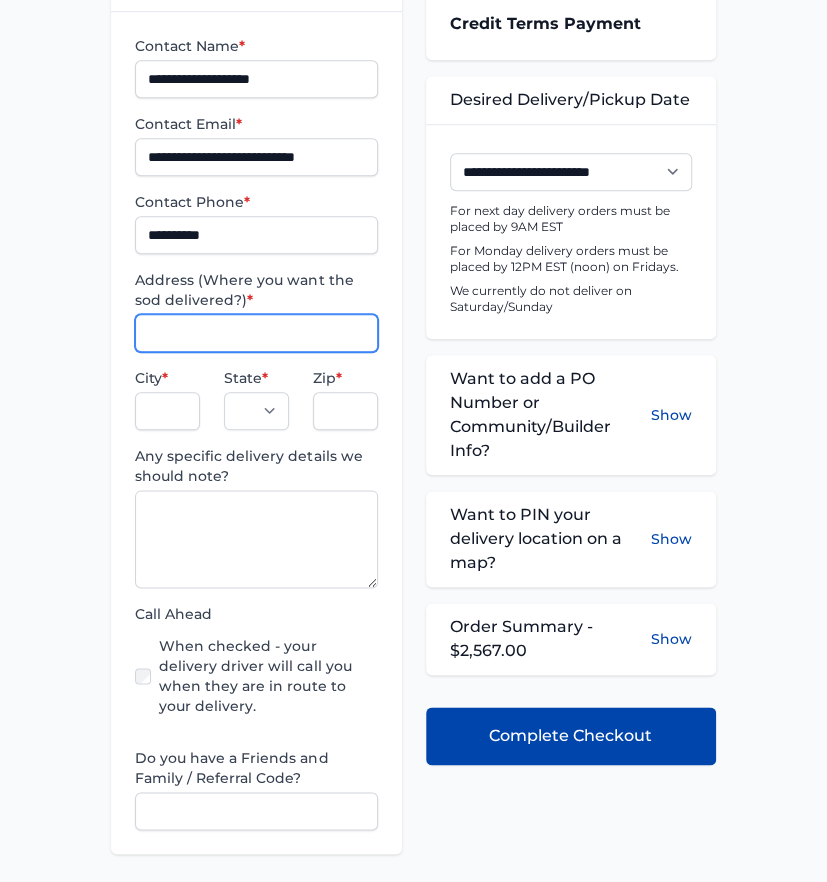 click on "Address (Where you want the sod delivered?)
*" at bounding box center (256, 333) 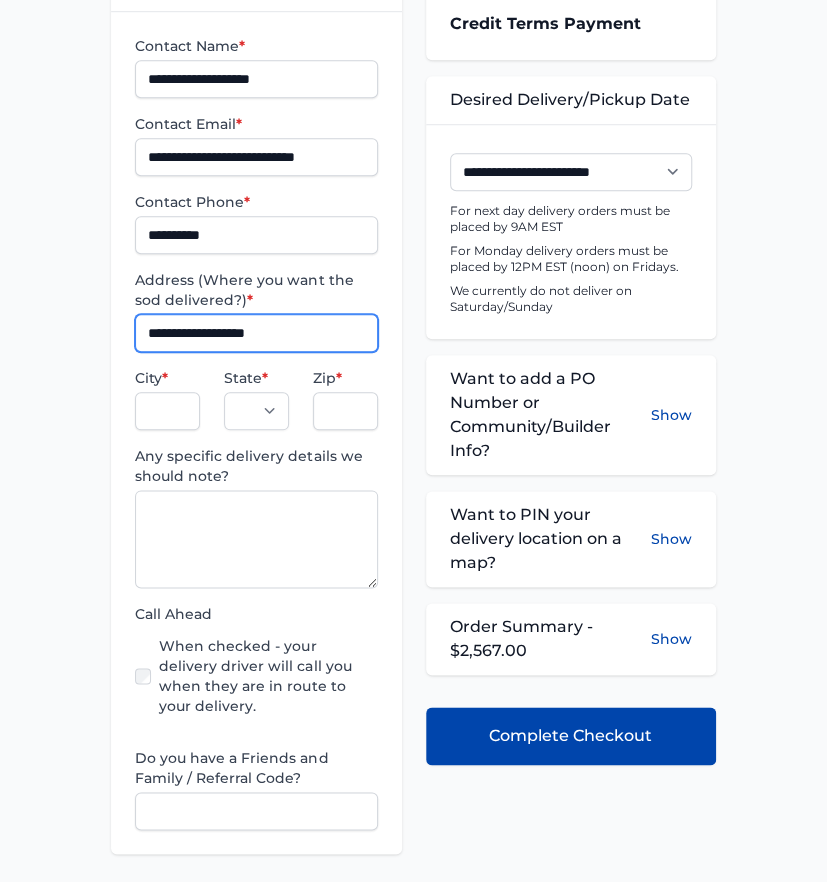 type on "**********" 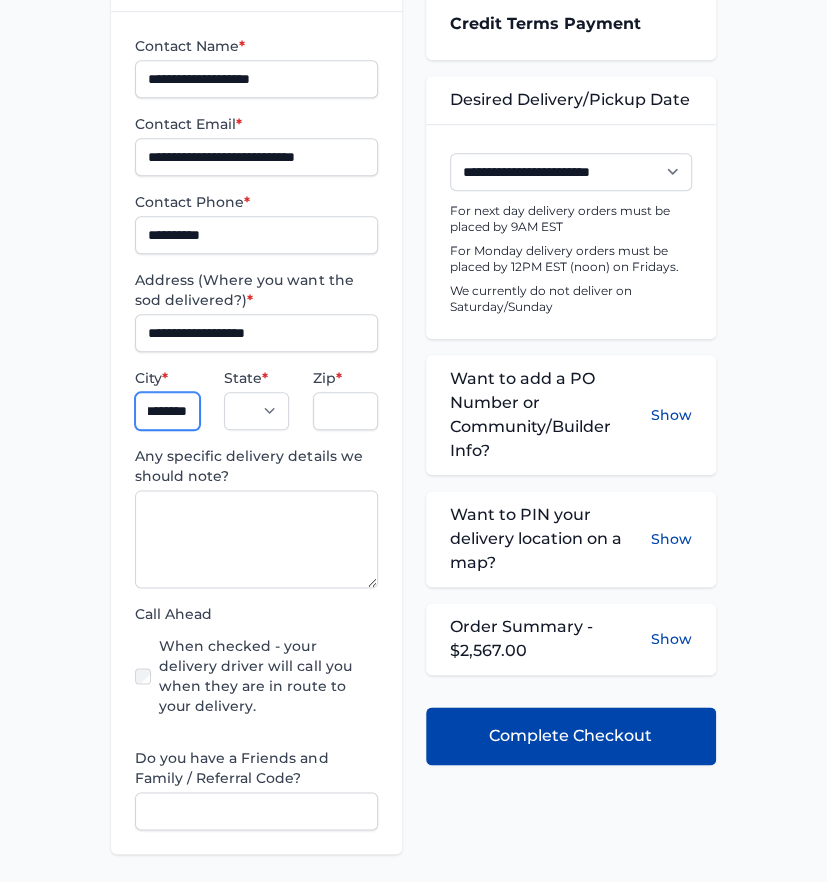 scroll, scrollTop: 0, scrollLeft: 35, axis: horizontal 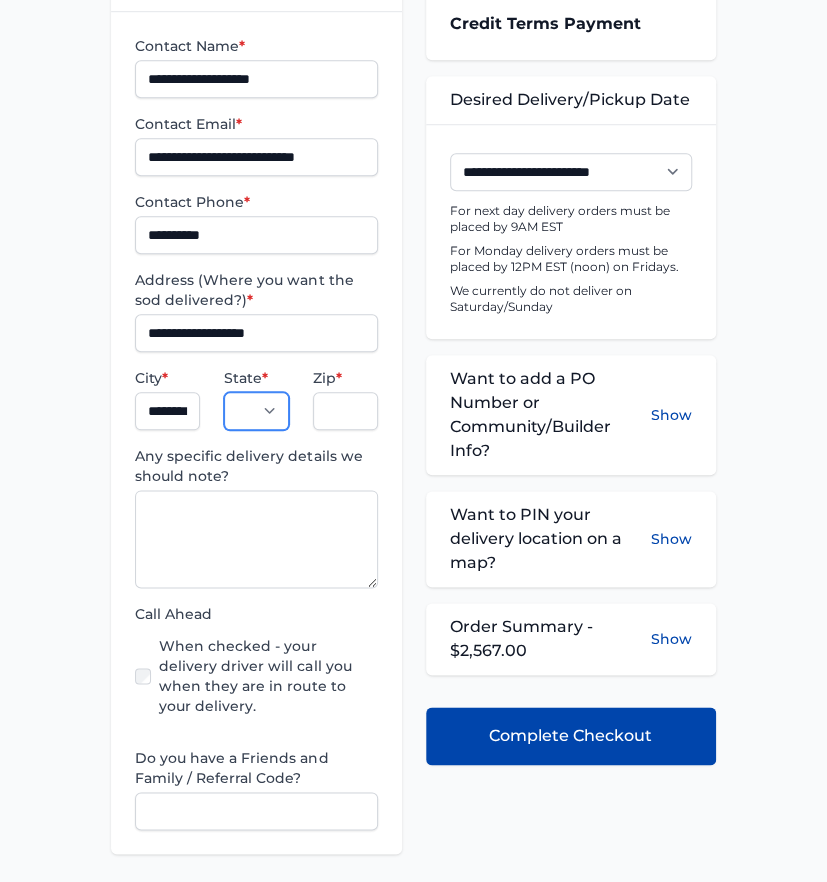 select on "**" 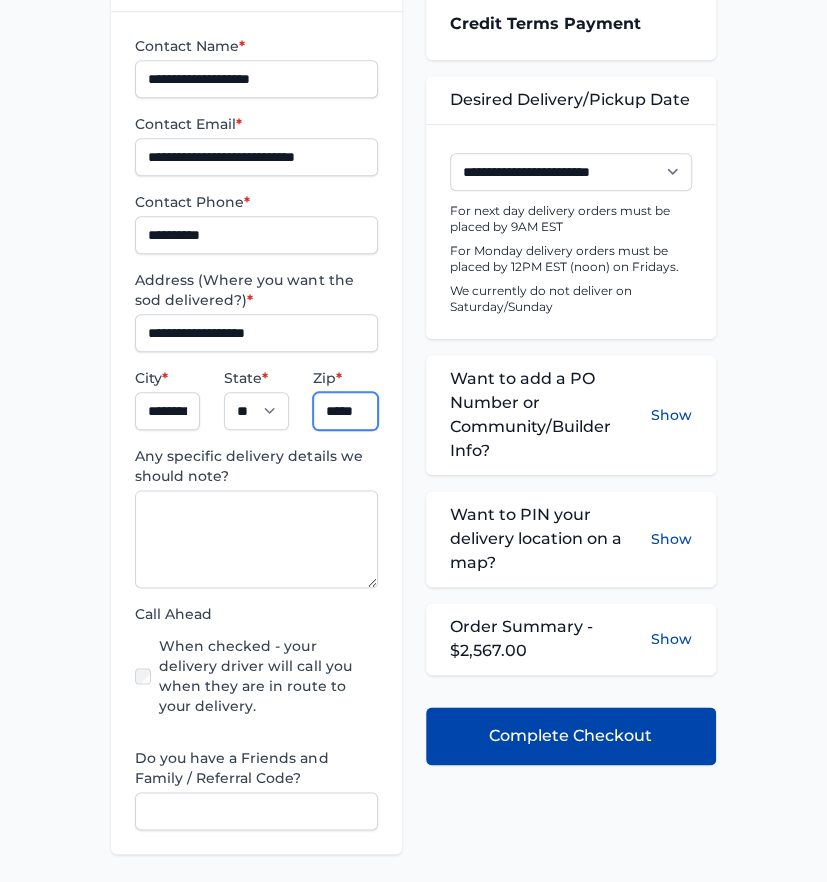 type on "*****" 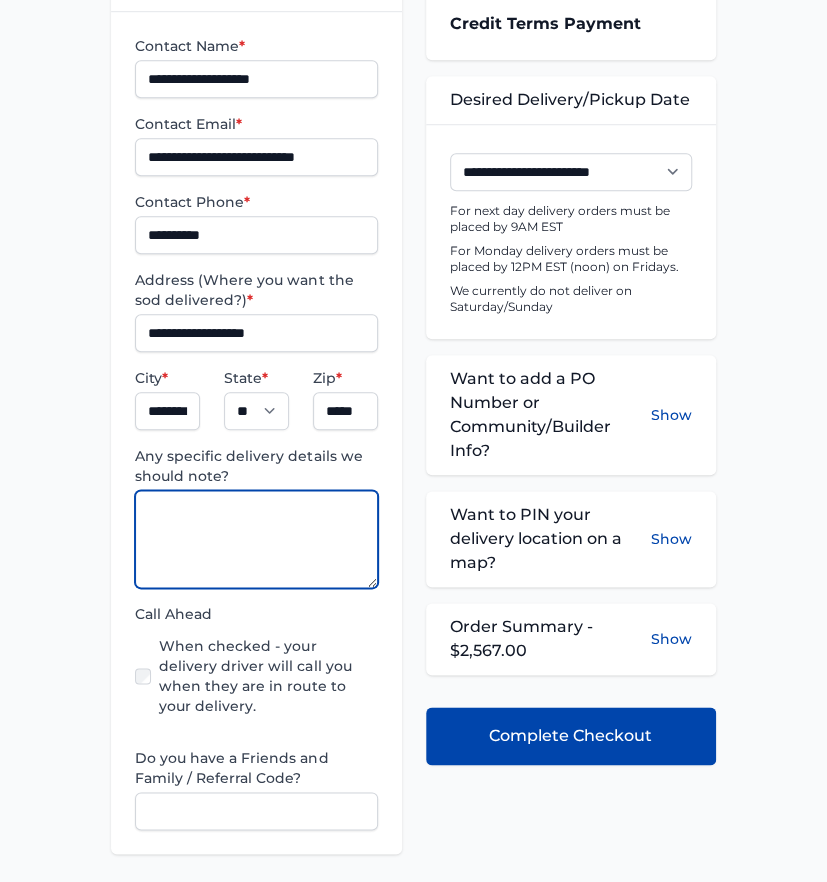 paste on "**********" 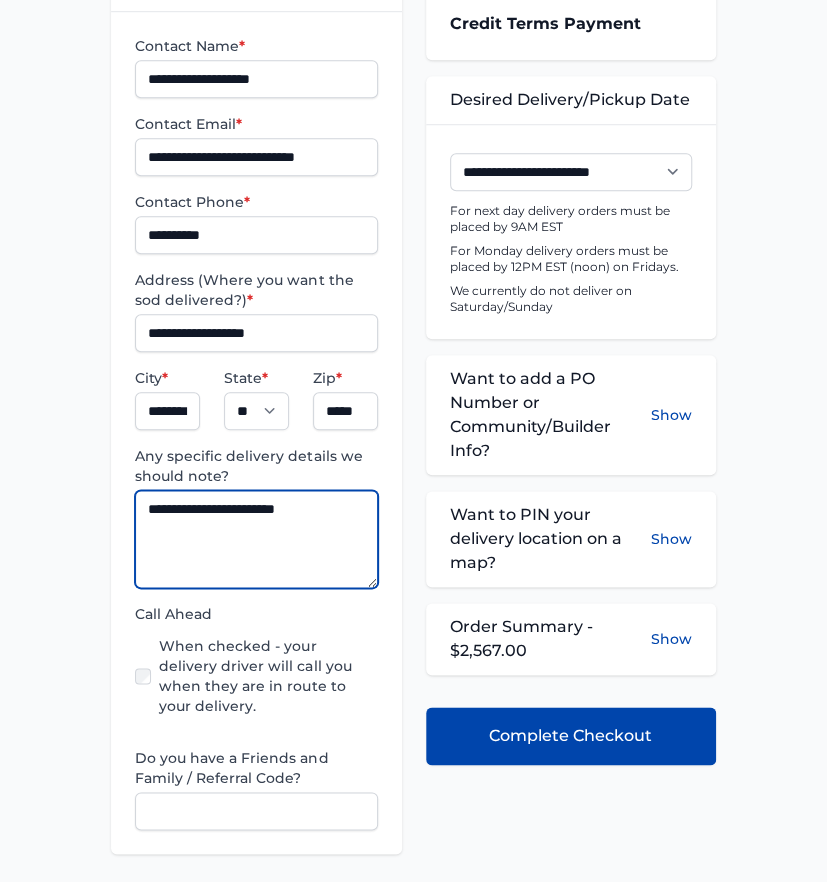type on "**********" 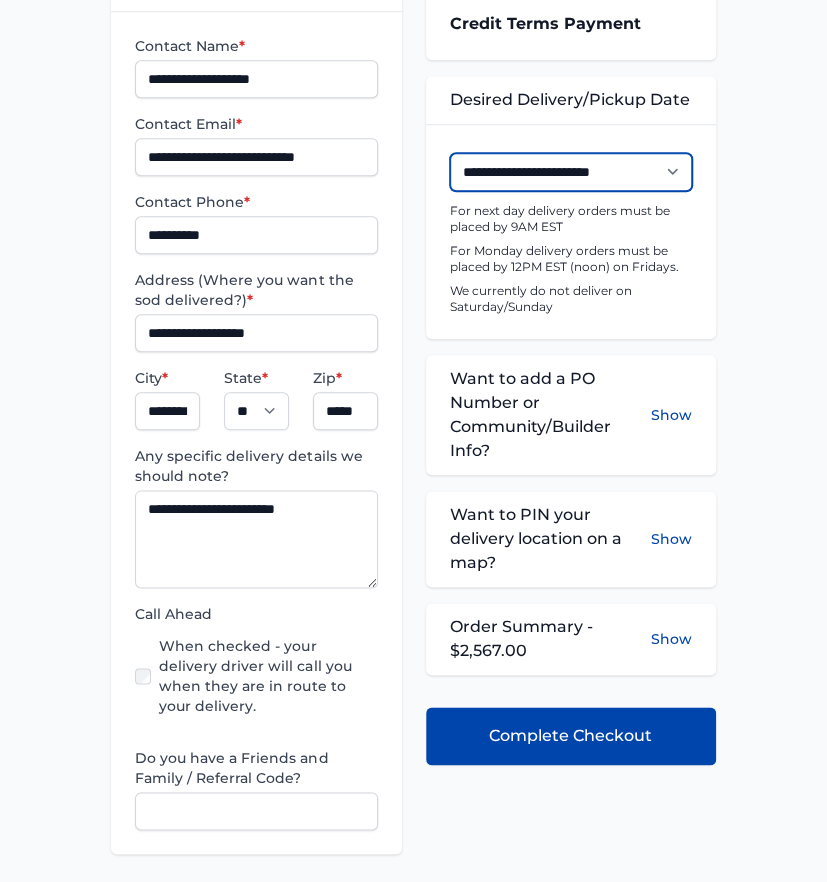 click on "**********" at bounding box center (571, 172) 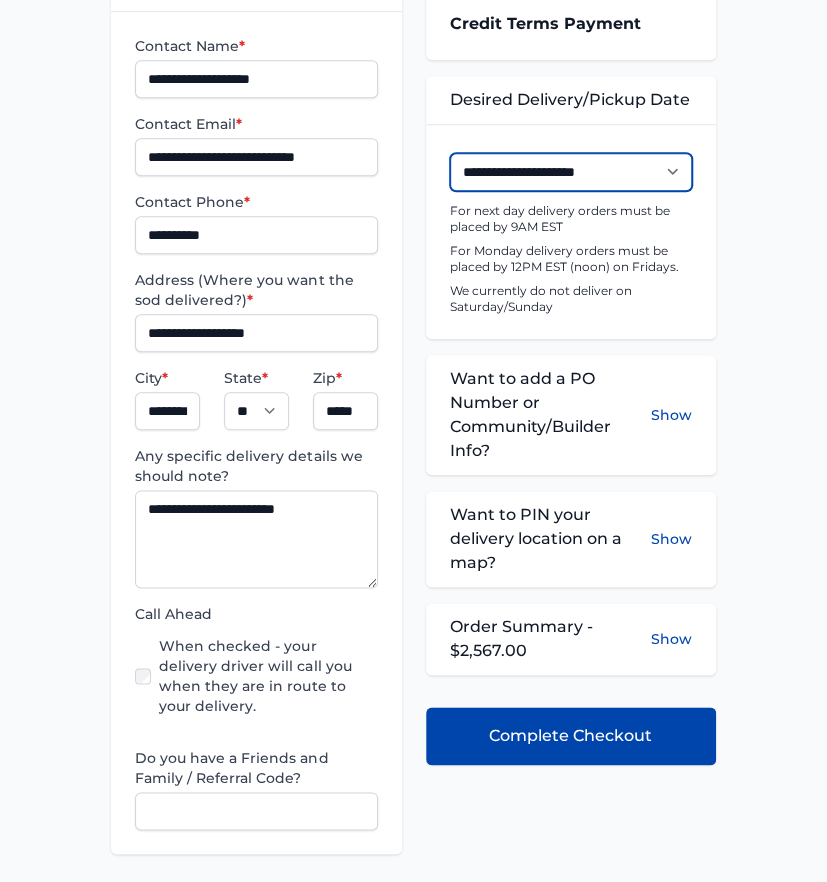 click on "**********" at bounding box center [571, 172] 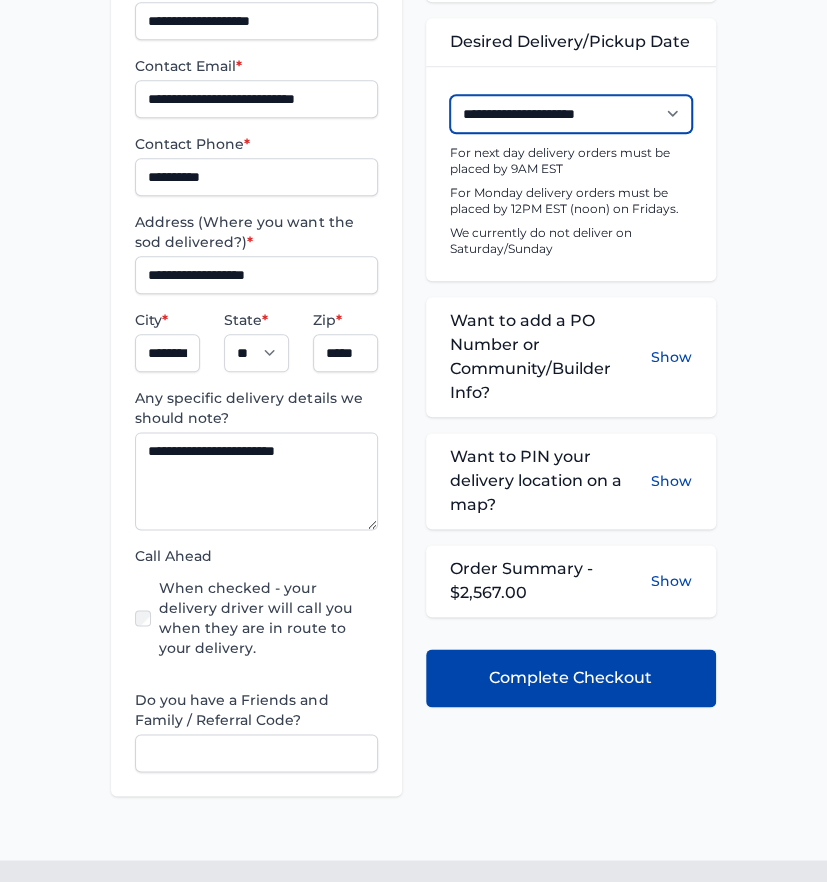 scroll, scrollTop: 555, scrollLeft: 0, axis: vertical 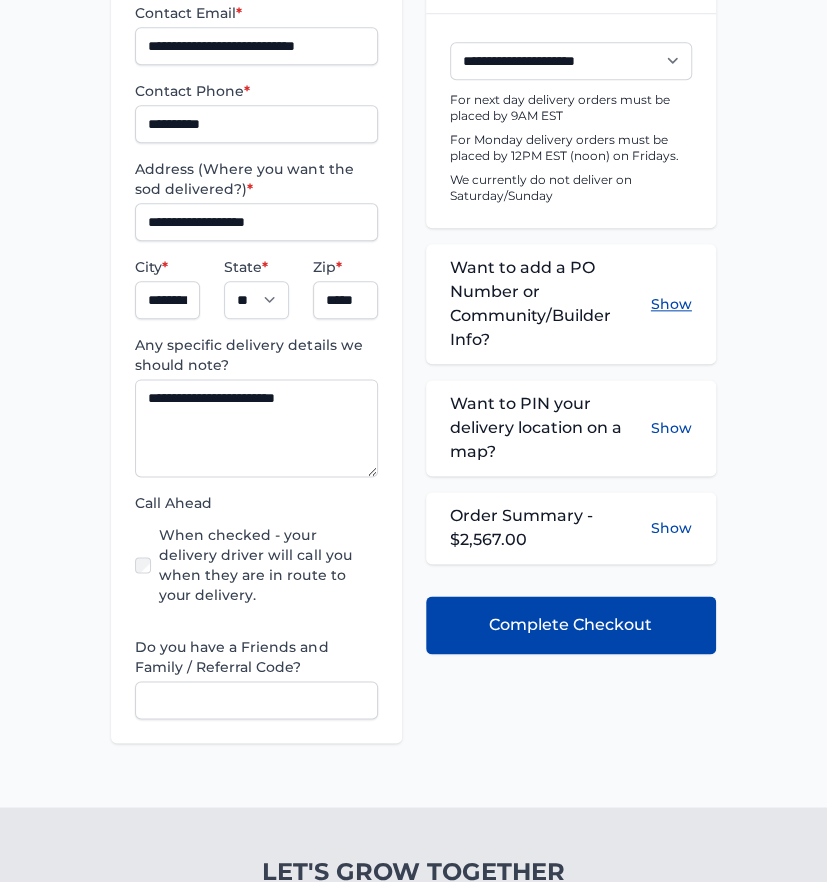 click on "Show" at bounding box center (671, 304) 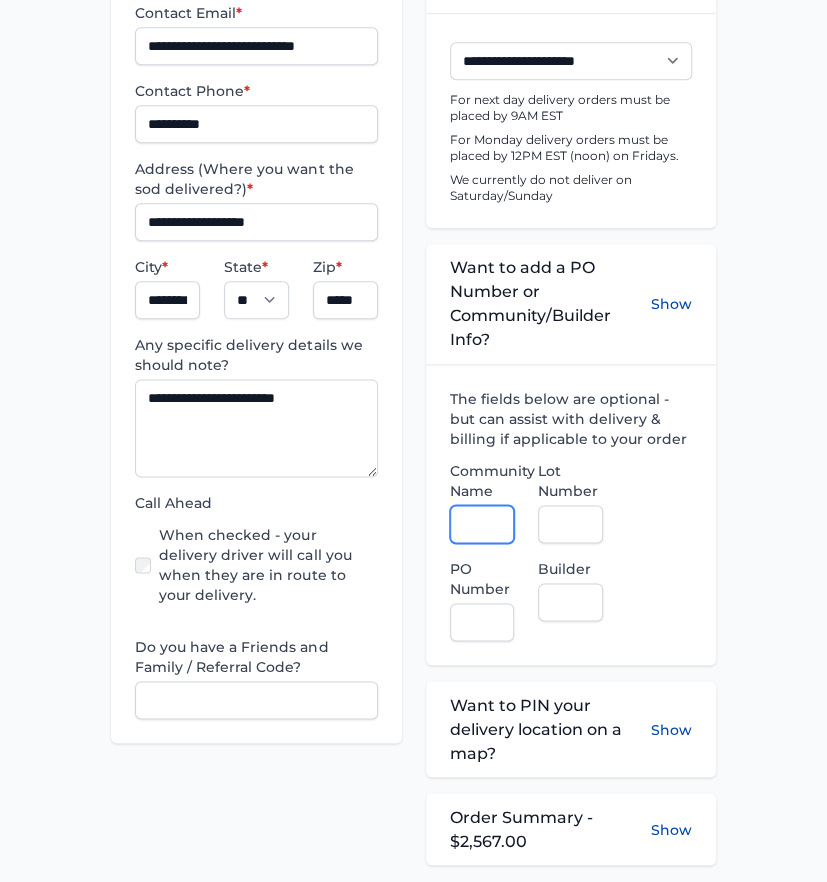click on "Community Name" at bounding box center [482, 524] 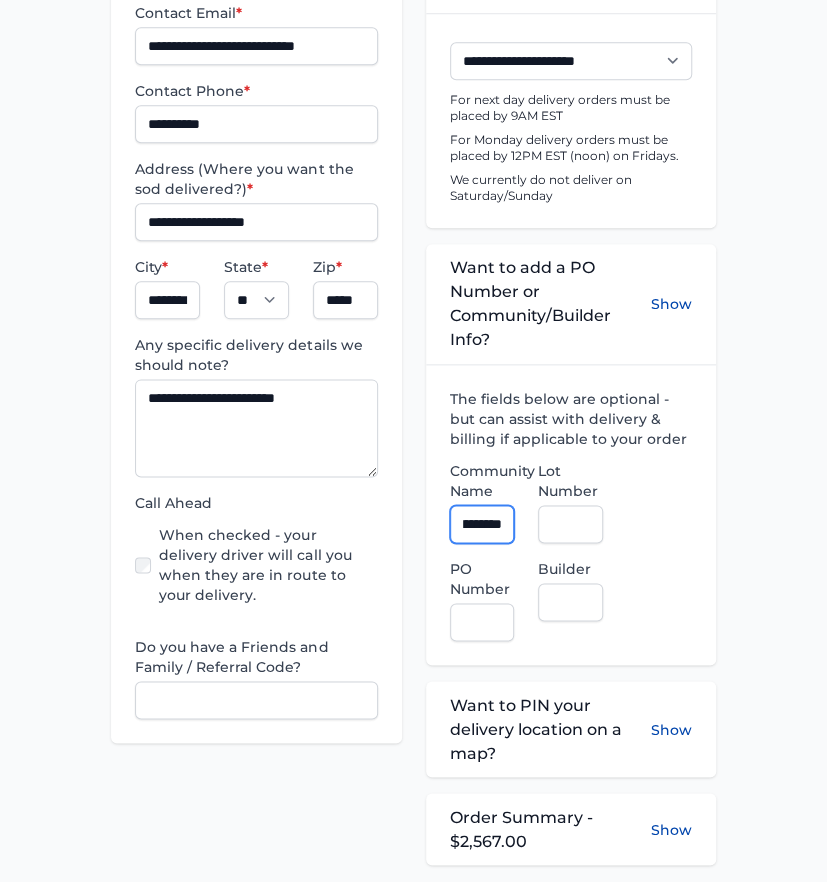 scroll, scrollTop: 0, scrollLeft: 45, axis: horizontal 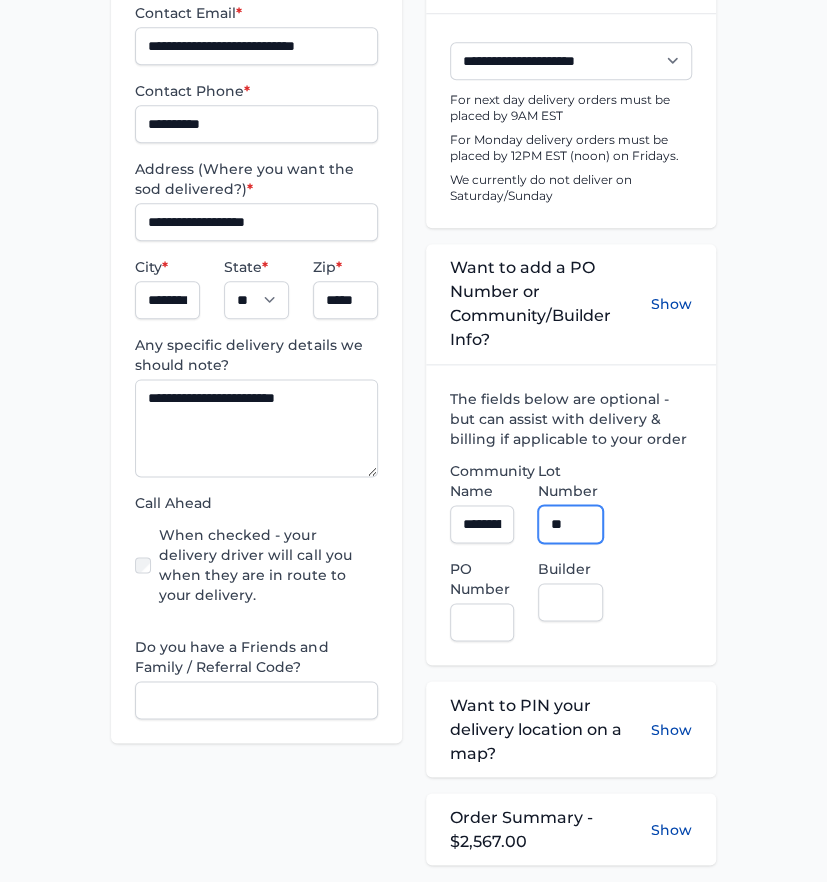 type on "**" 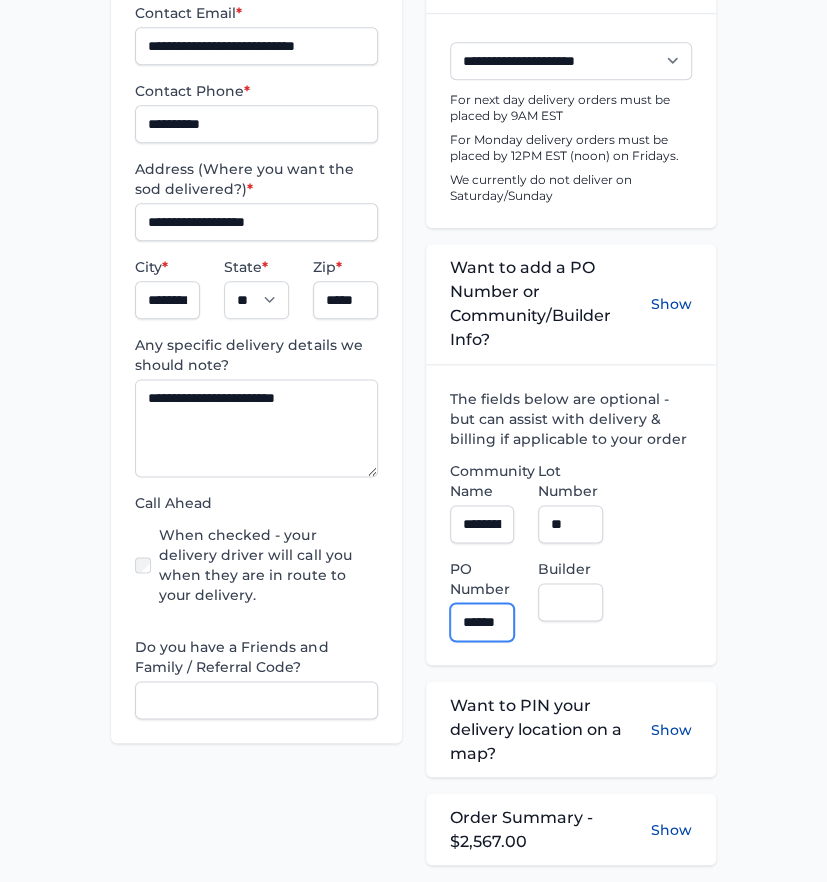 scroll, scrollTop: 0, scrollLeft: 12, axis: horizontal 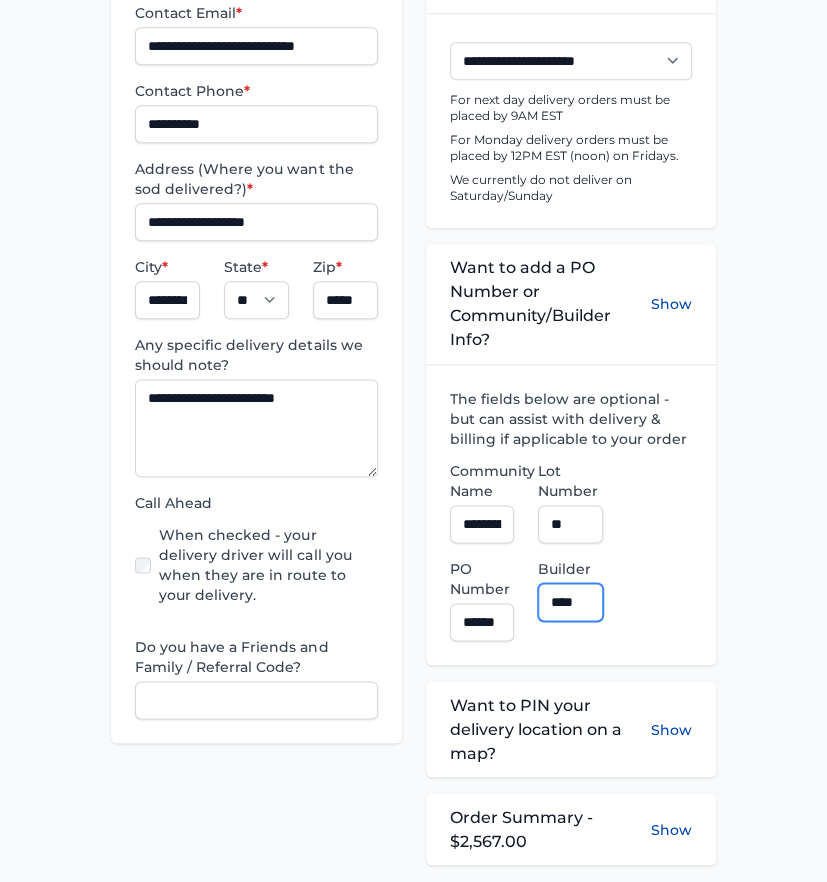type on "**********" 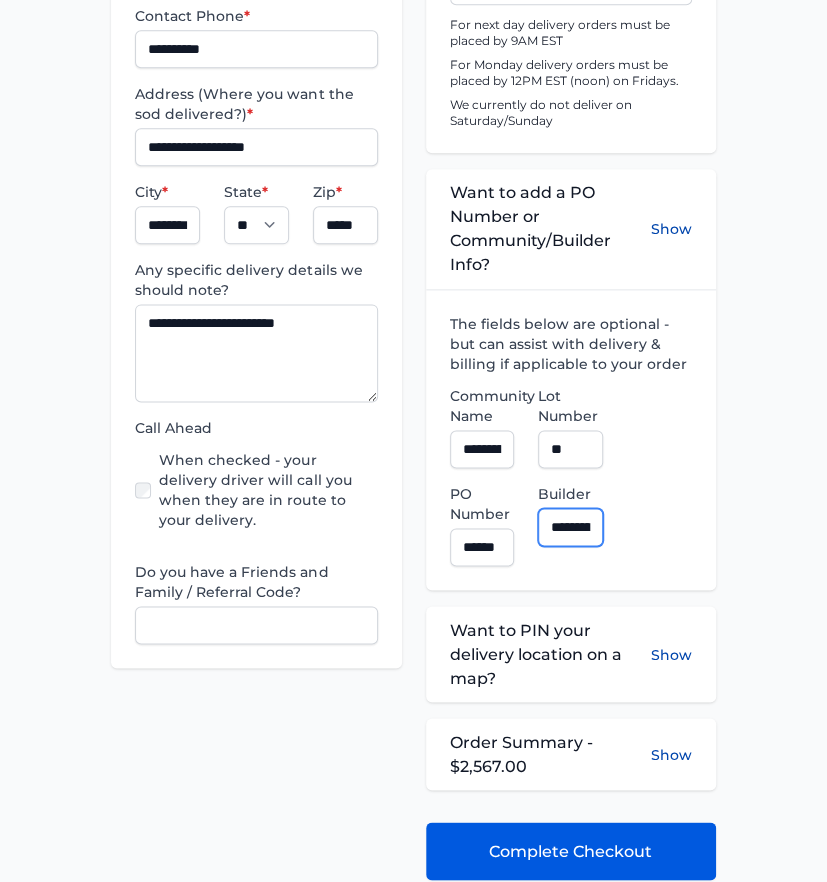 scroll, scrollTop: 777, scrollLeft: 0, axis: vertical 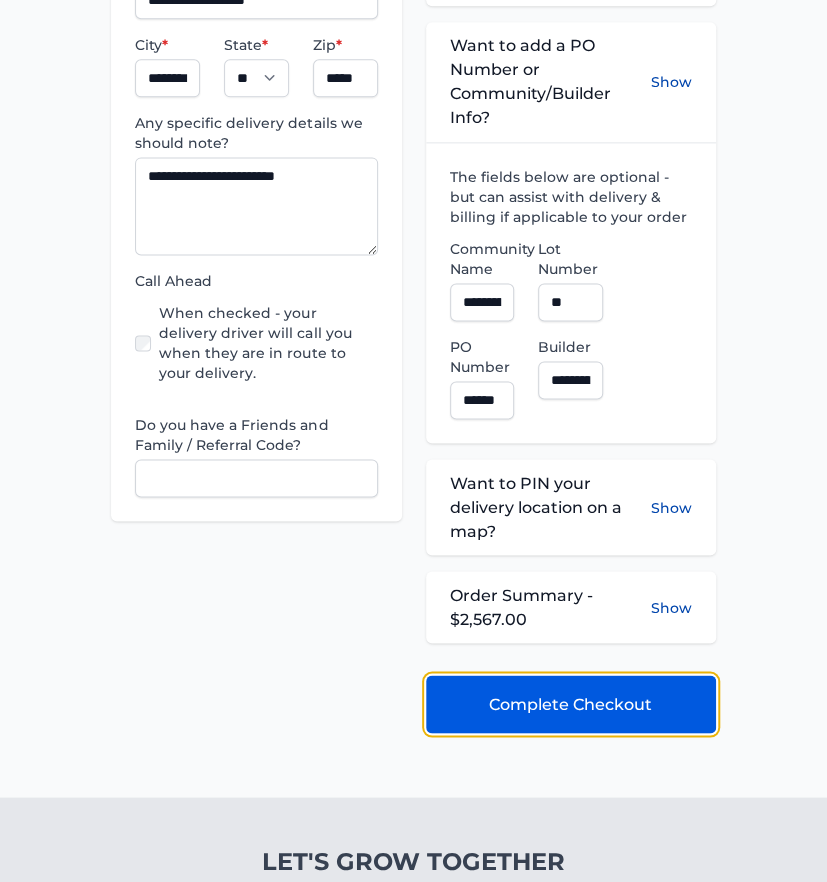 click on "Complete Checkout" at bounding box center (571, 704) 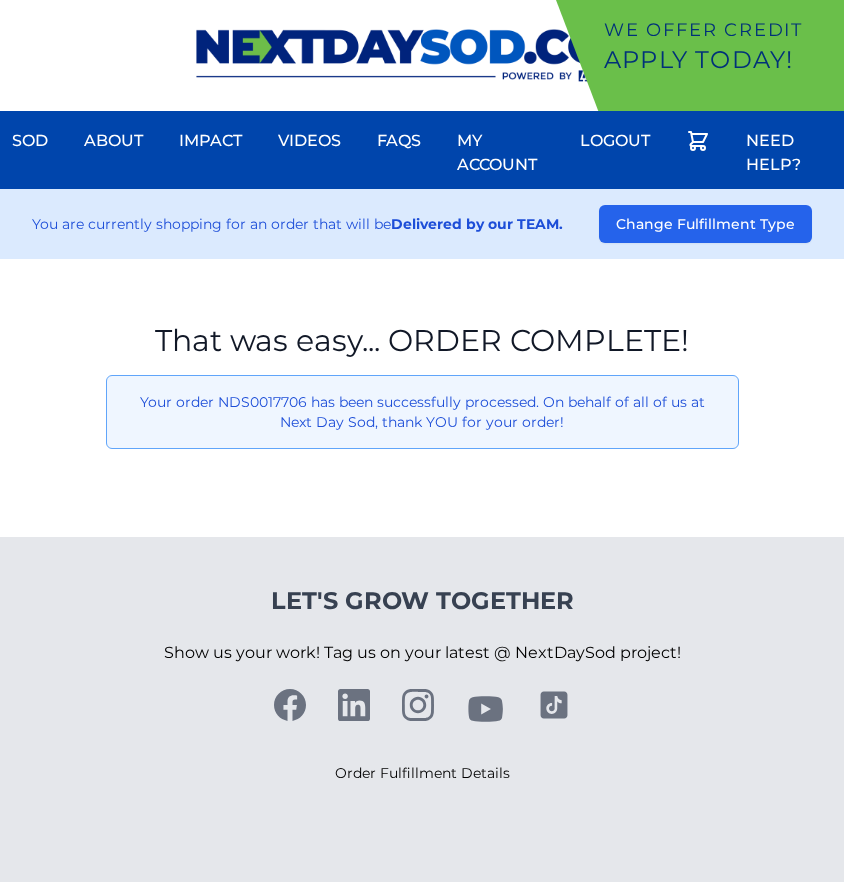 scroll, scrollTop: 0, scrollLeft: 0, axis: both 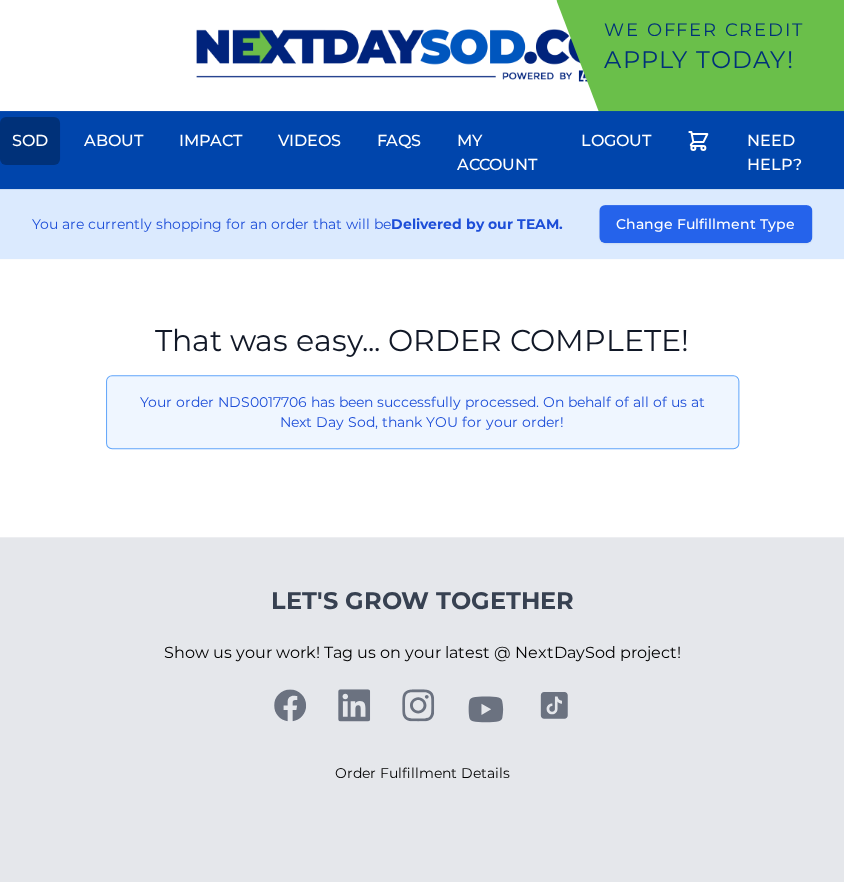 click on "Sod" at bounding box center (30, 141) 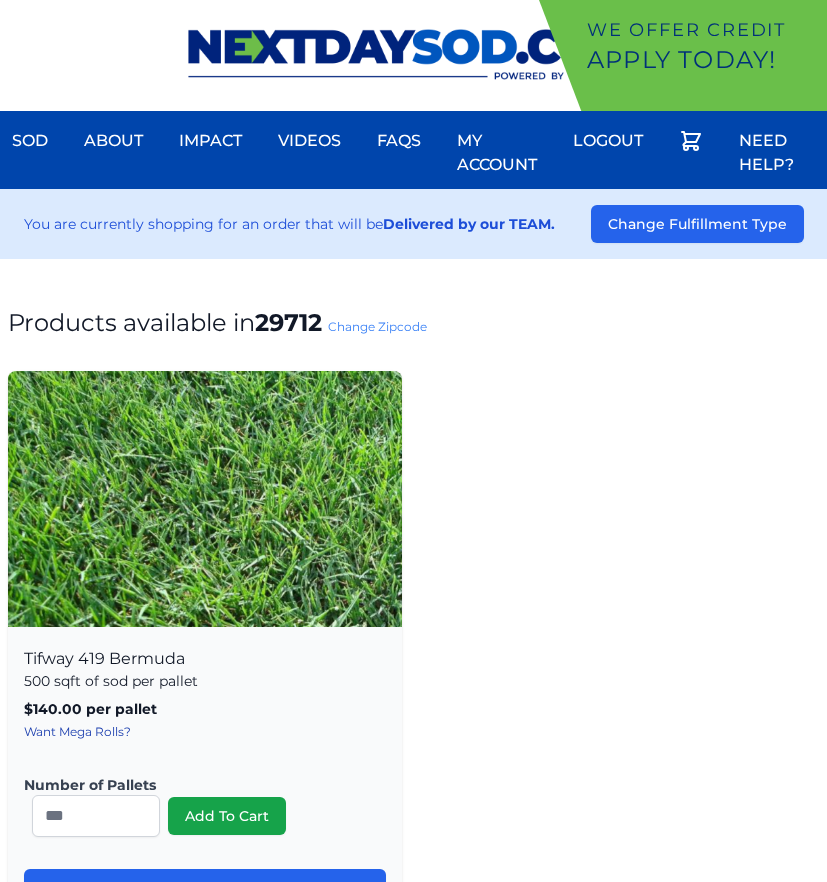 scroll, scrollTop: 0, scrollLeft: 0, axis: both 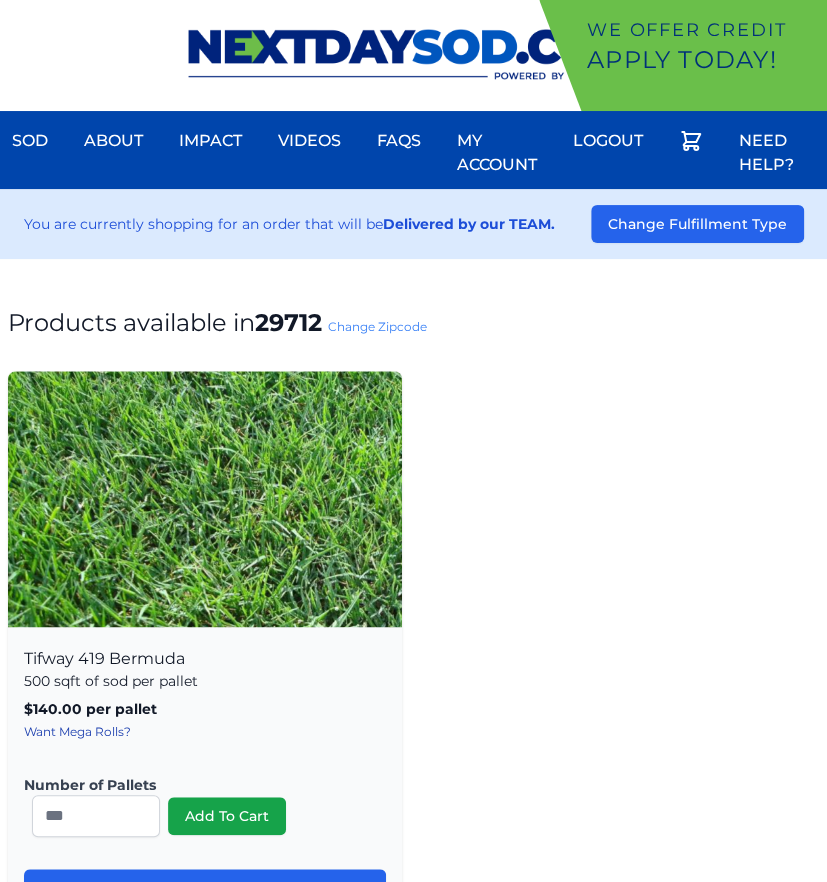 click on "Change Zipcode" at bounding box center [377, 326] 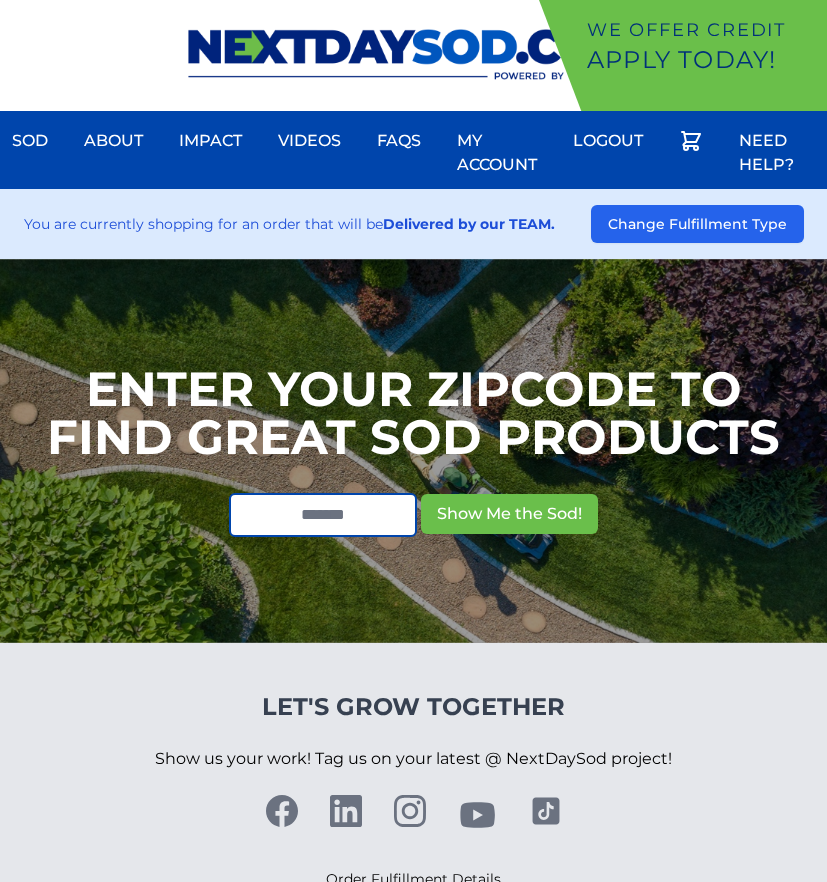 scroll, scrollTop: 0, scrollLeft: 0, axis: both 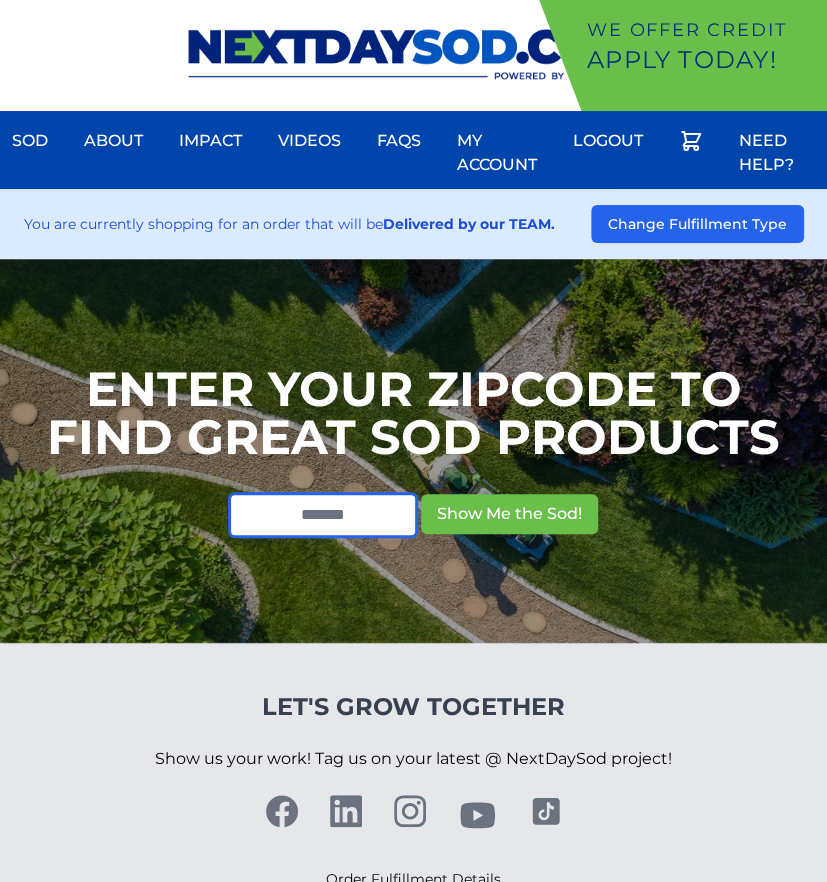 click at bounding box center (323, 515) 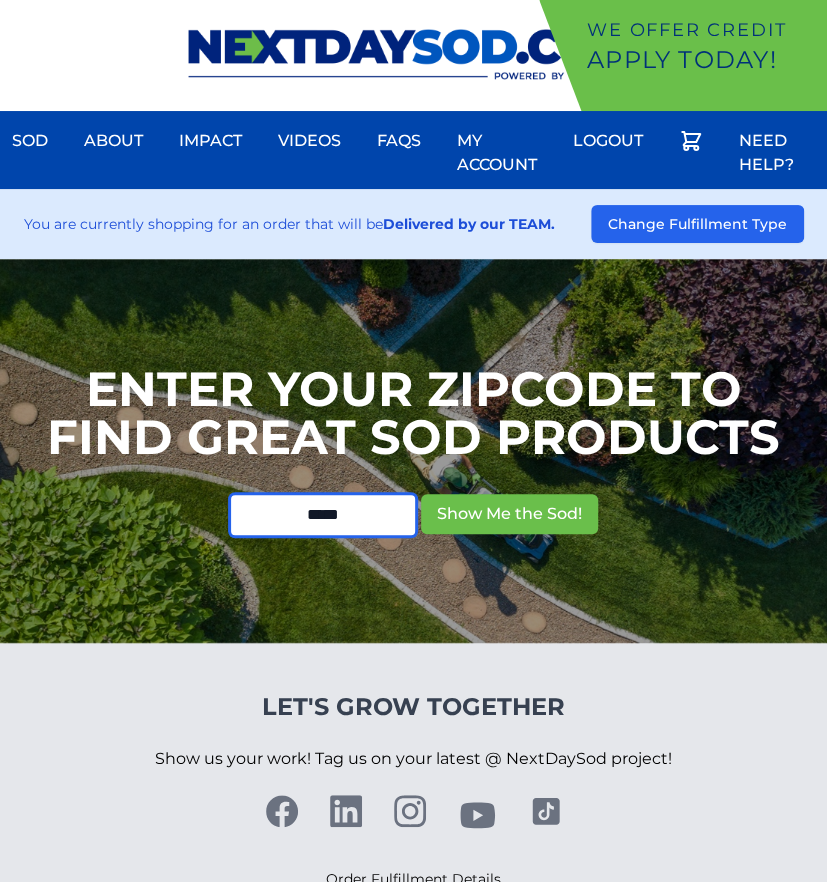 type on "*****" 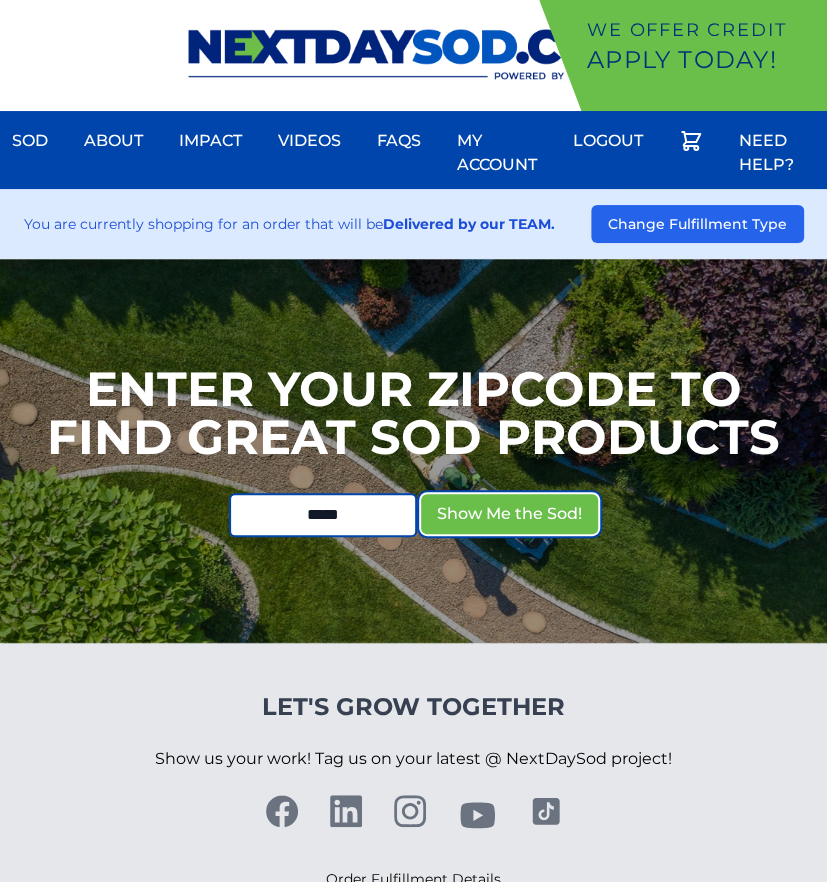 type 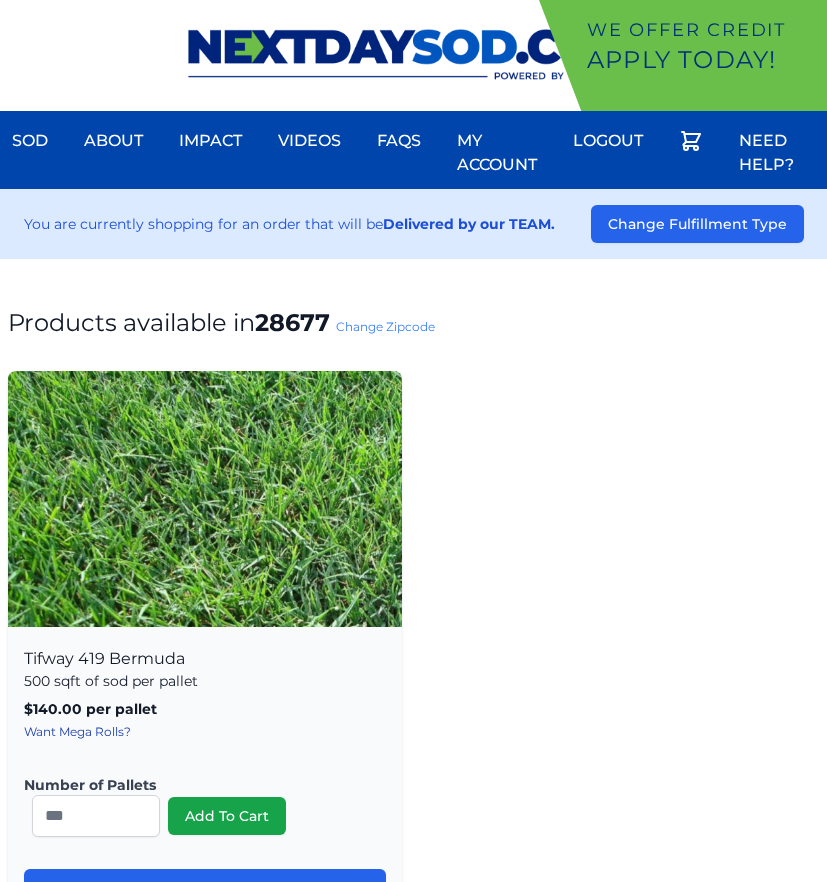 scroll, scrollTop: 0, scrollLeft: 0, axis: both 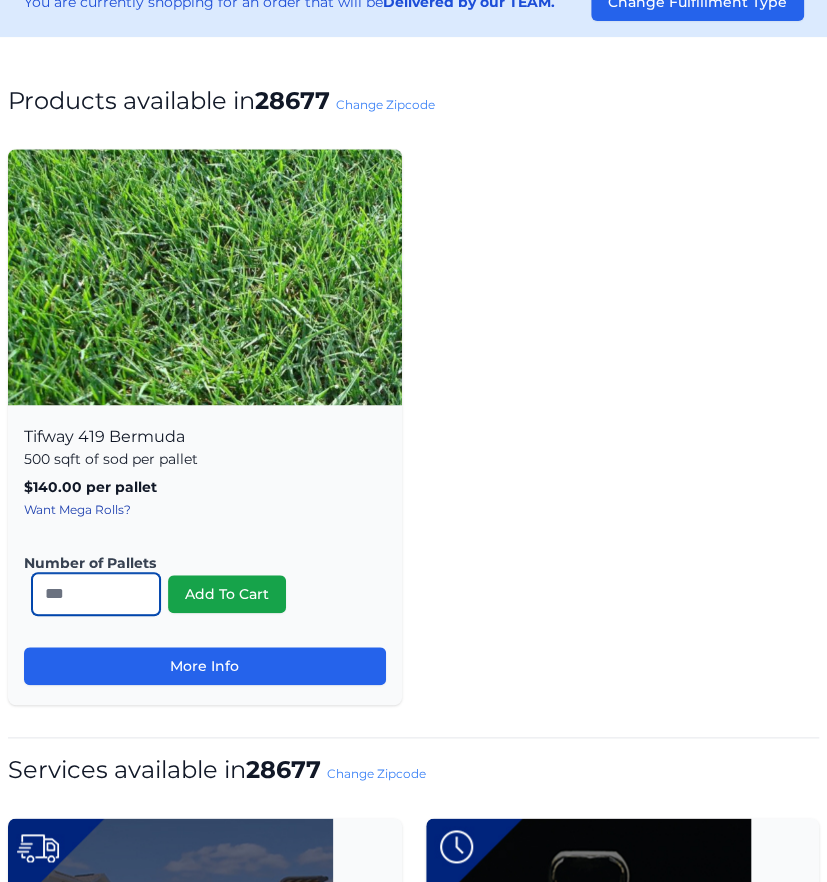 click on "*" at bounding box center [96, 594] 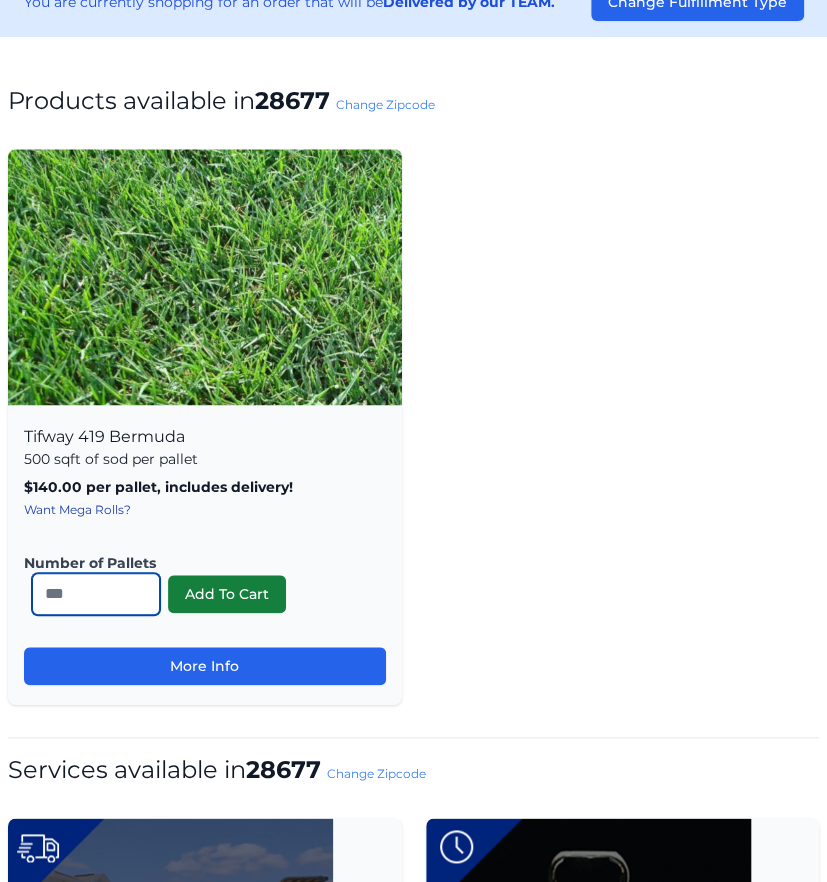 type on "**" 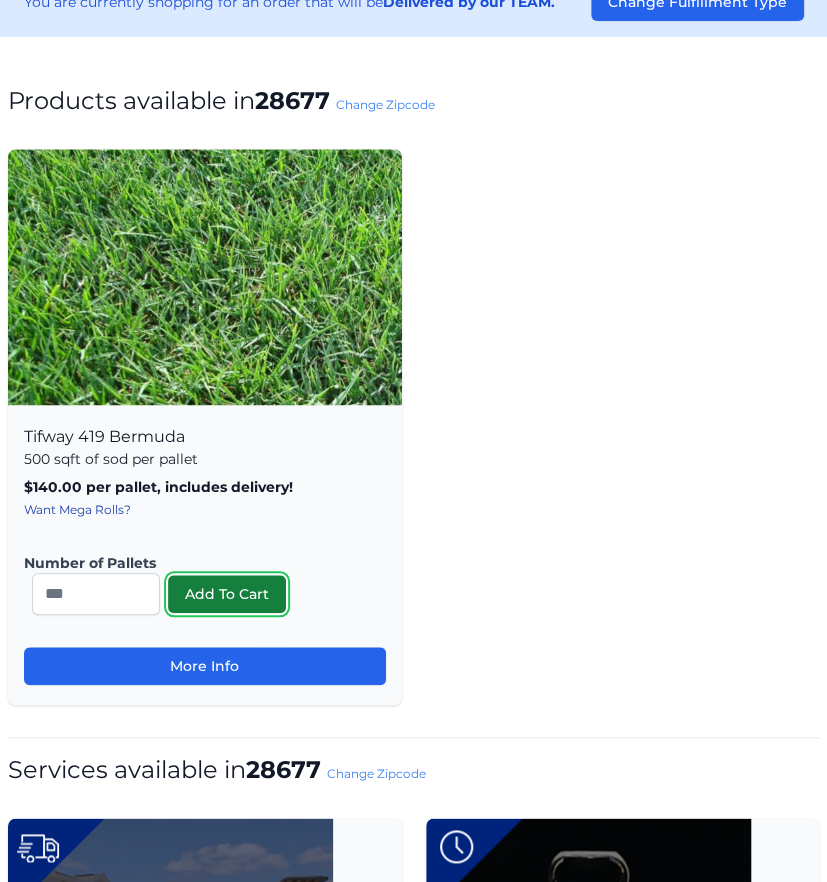 click on "Add To Cart" at bounding box center (227, 594) 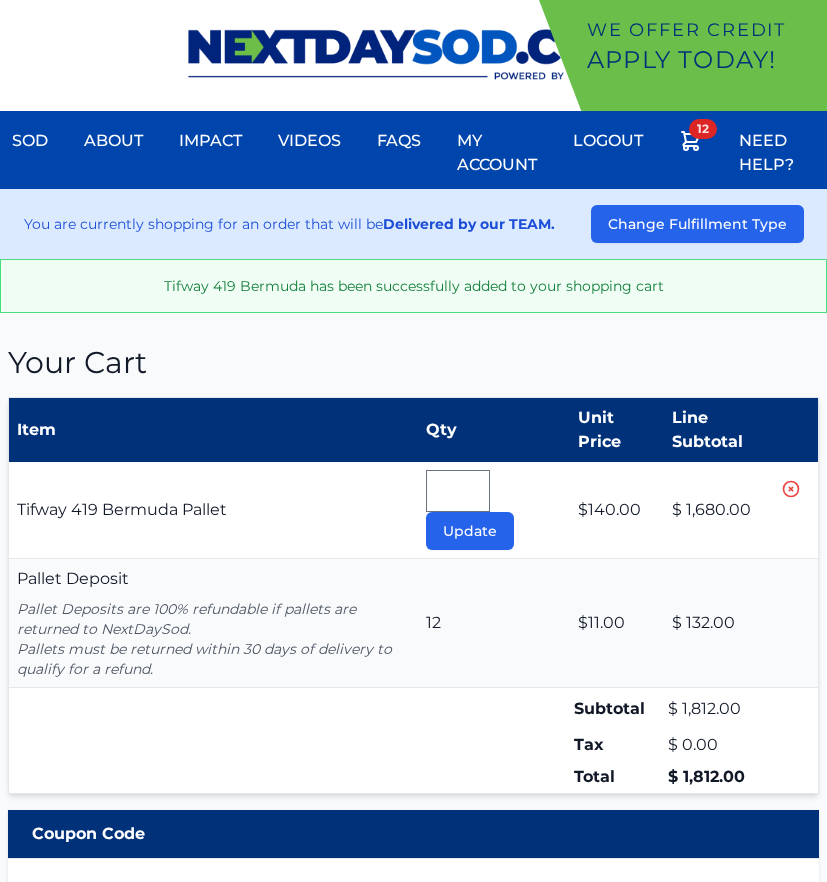 scroll, scrollTop: 0, scrollLeft: 0, axis: both 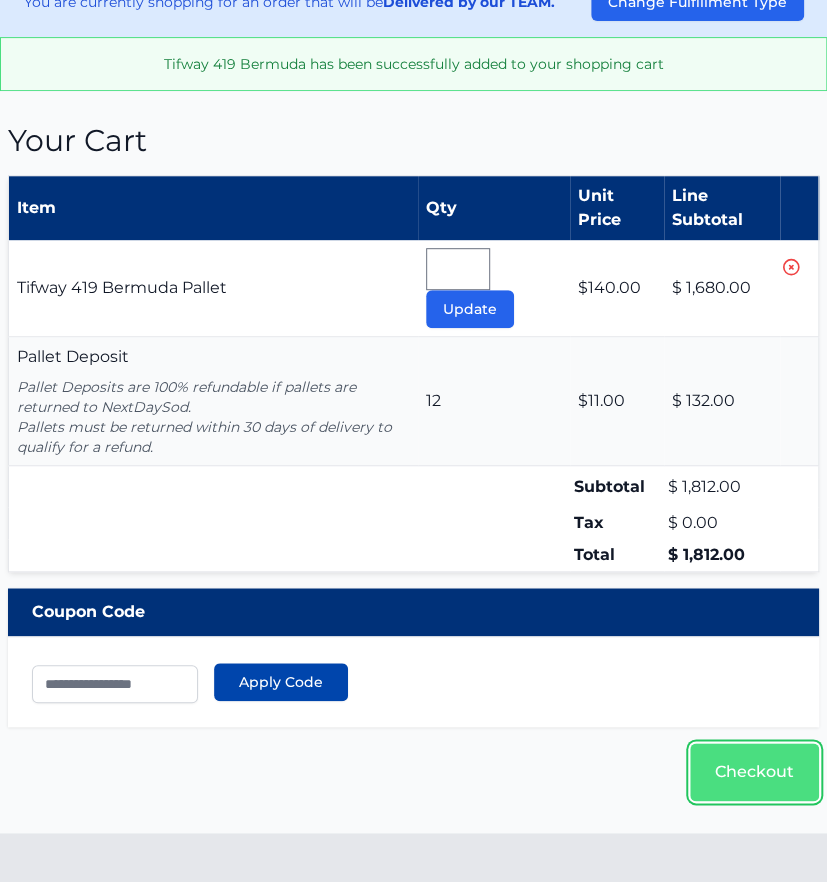 click on "Checkout" at bounding box center (754, 772) 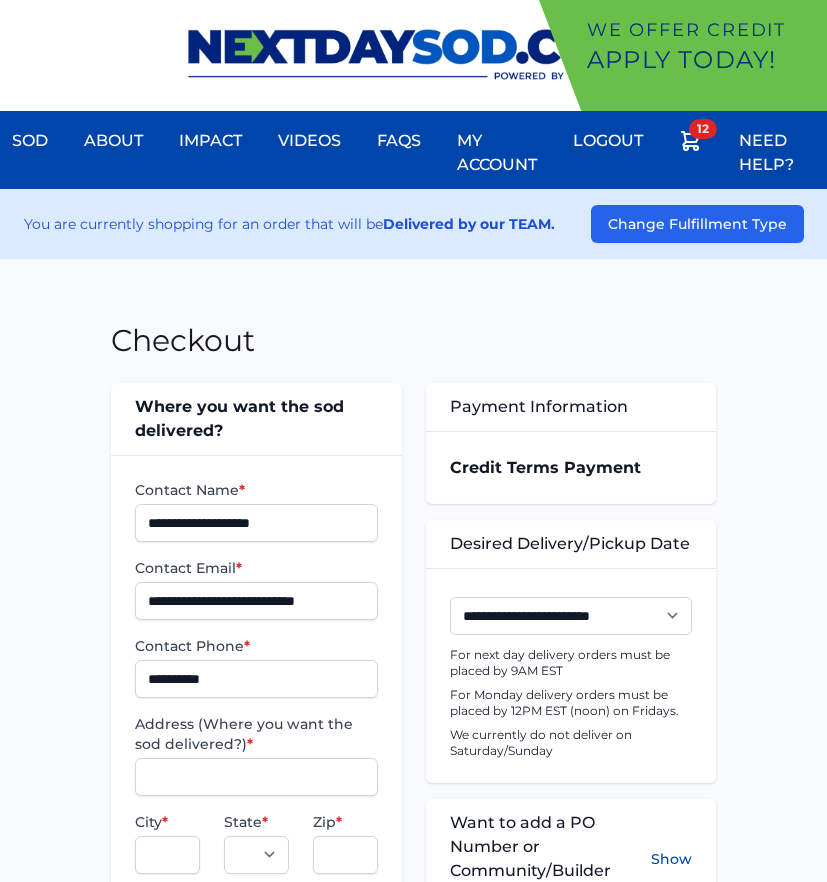 scroll, scrollTop: 0, scrollLeft: 0, axis: both 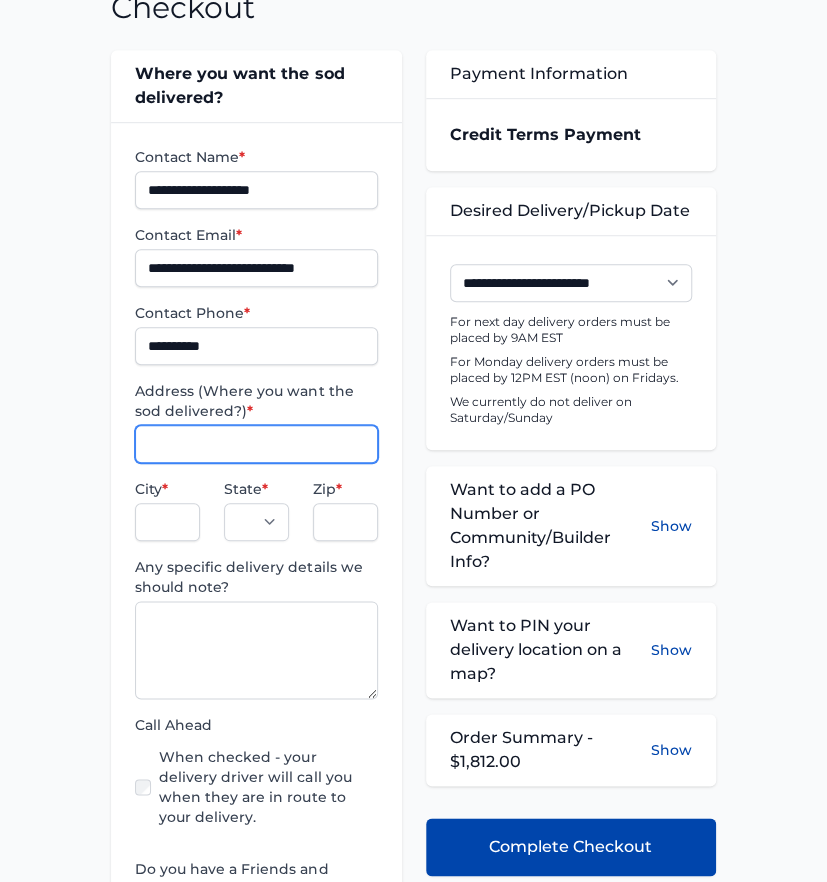 click on "Address (Where you want the sod delivered?)
*" at bounding box center (256, 444) 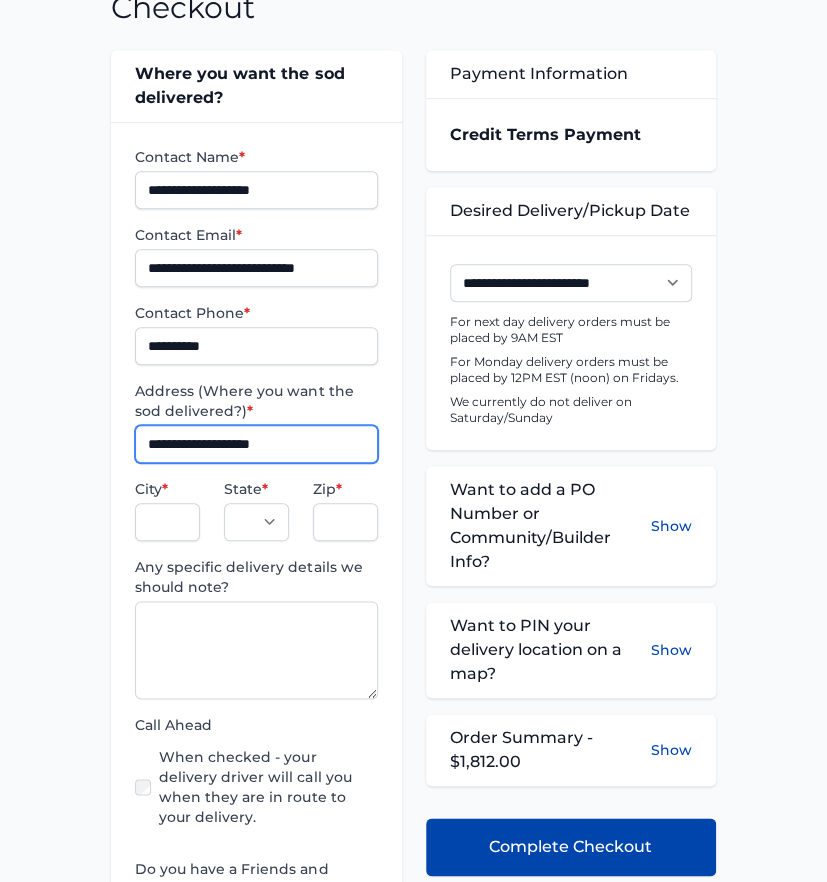 type on "**********" 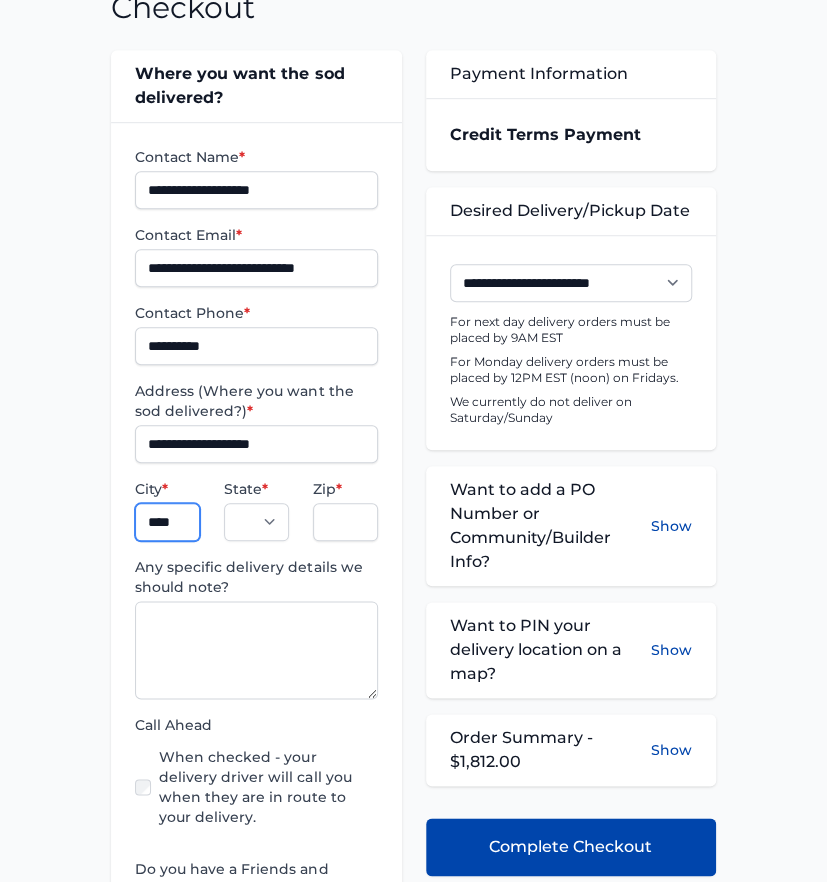 type on "**********" 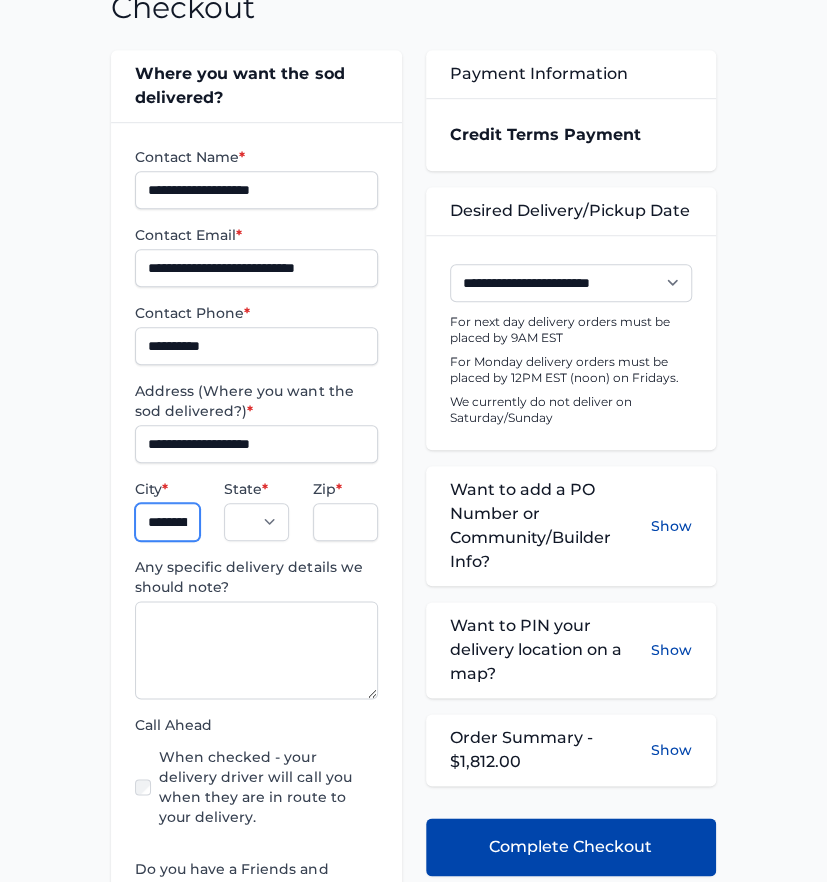 select on "**" 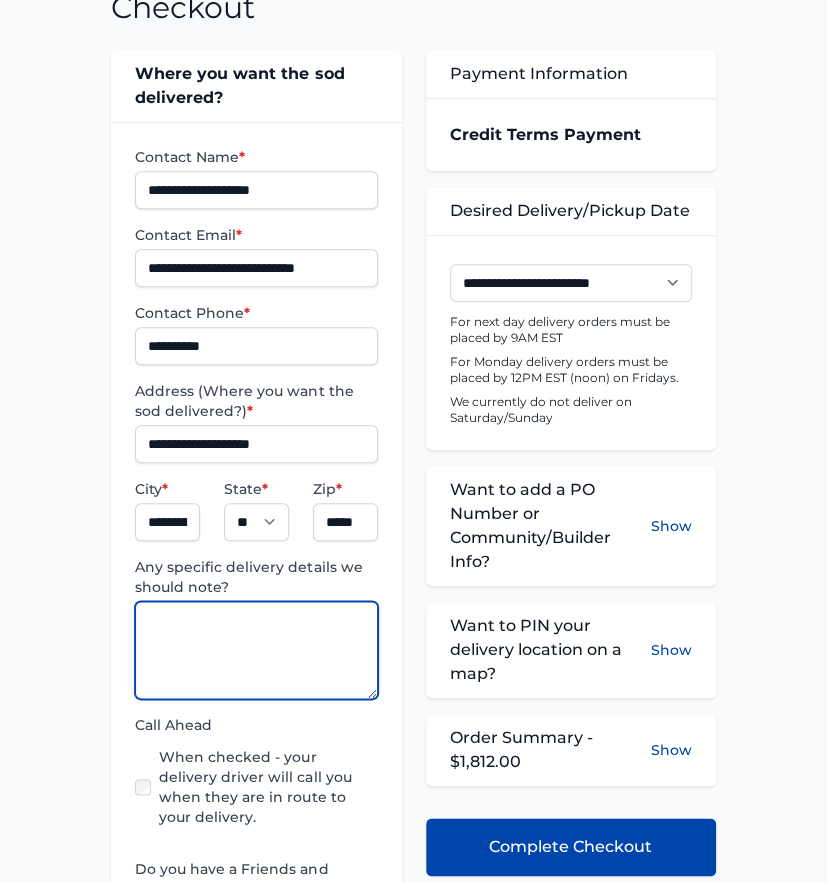paste on "**********" 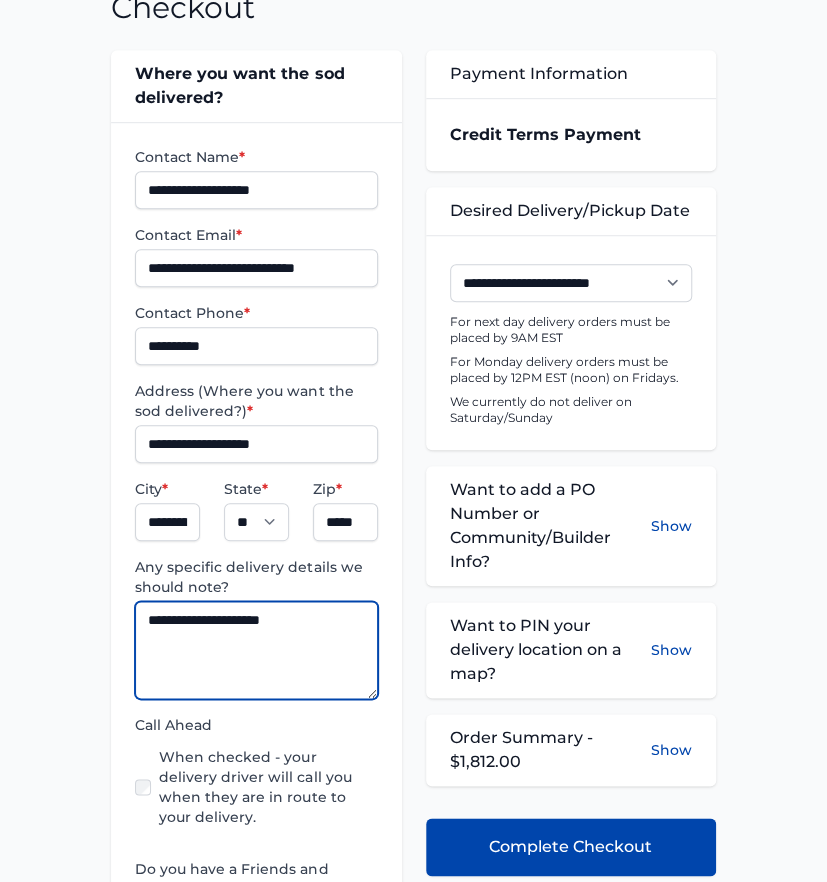 type on "**********" 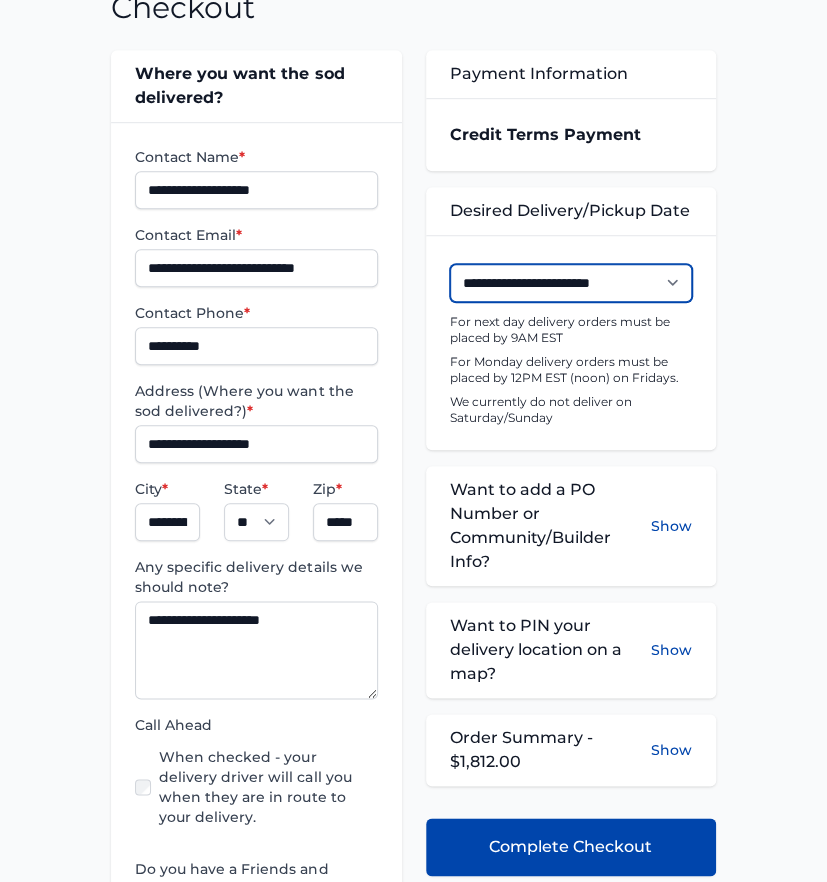 click on "**********" at bounding box center (571, 283) 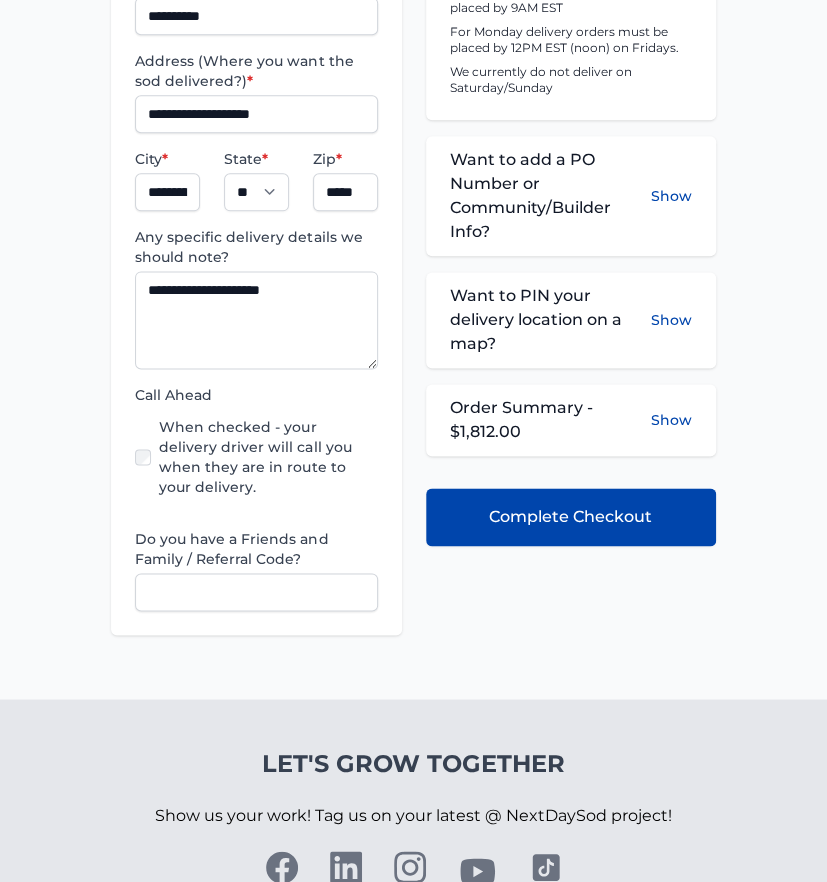 scroll, scrollTop: 666, scrollLeft: 0, axis: vertical 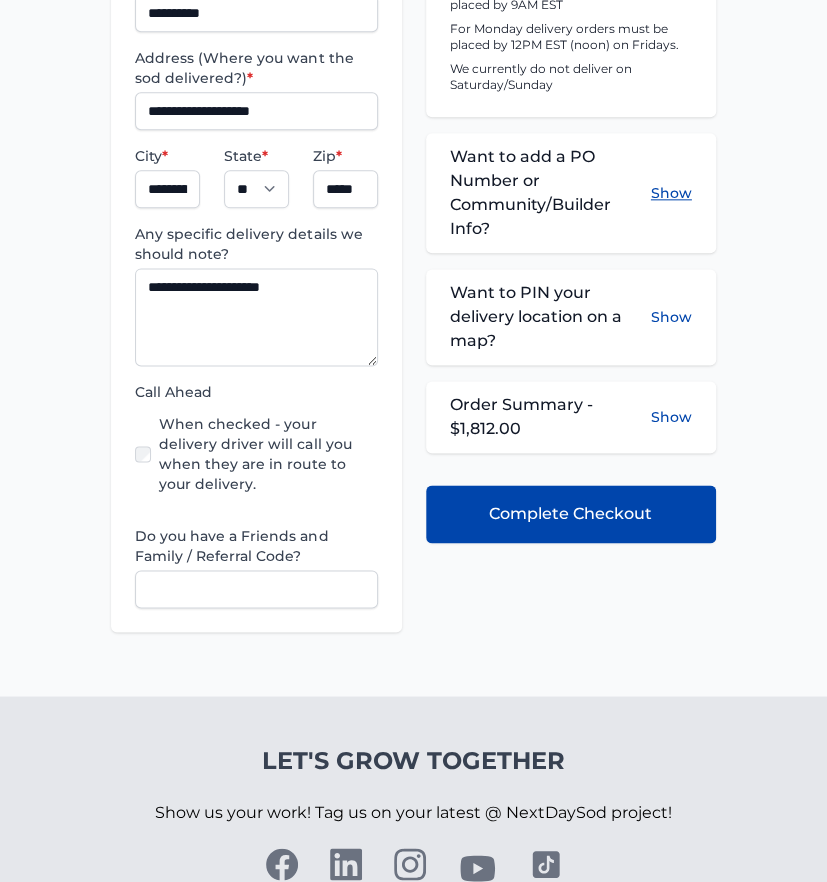 click on "Show" at bounding box center [671, 193] 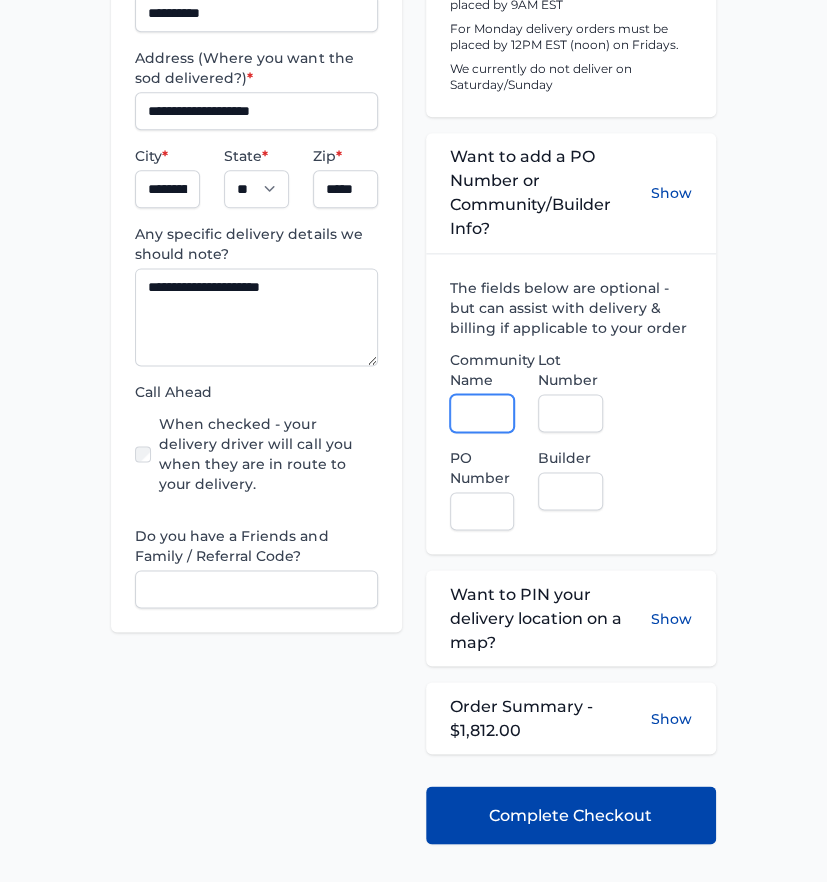click on "Community Name" at bounding box center [482, 413] 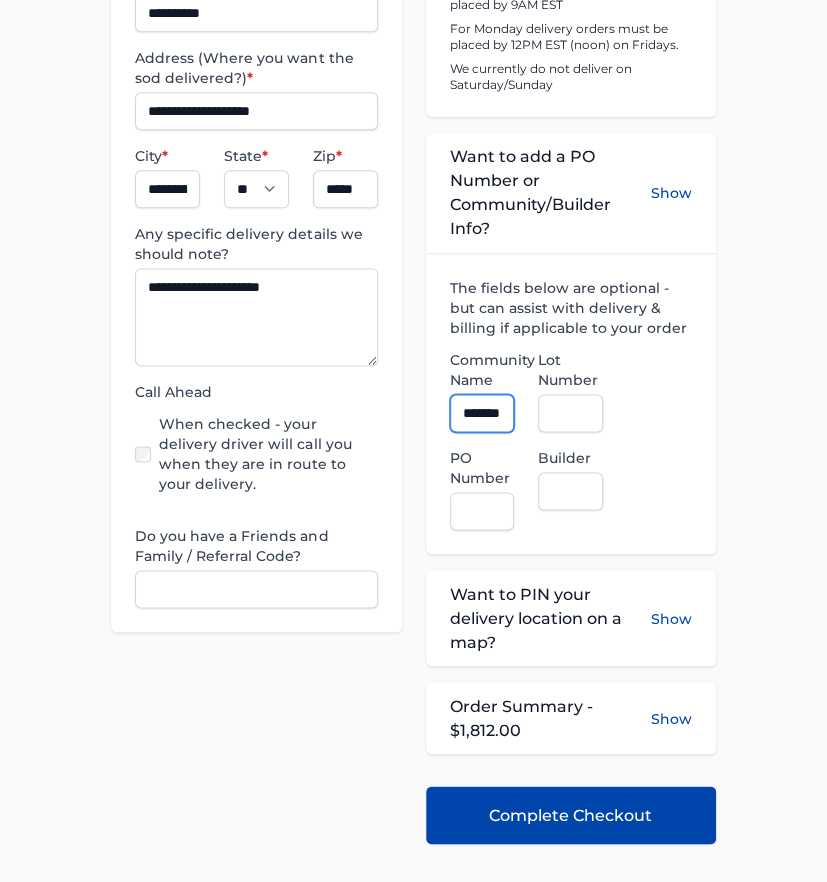 scroll, scrollTop: 0, scrollLeft: 16, axis: horizontal 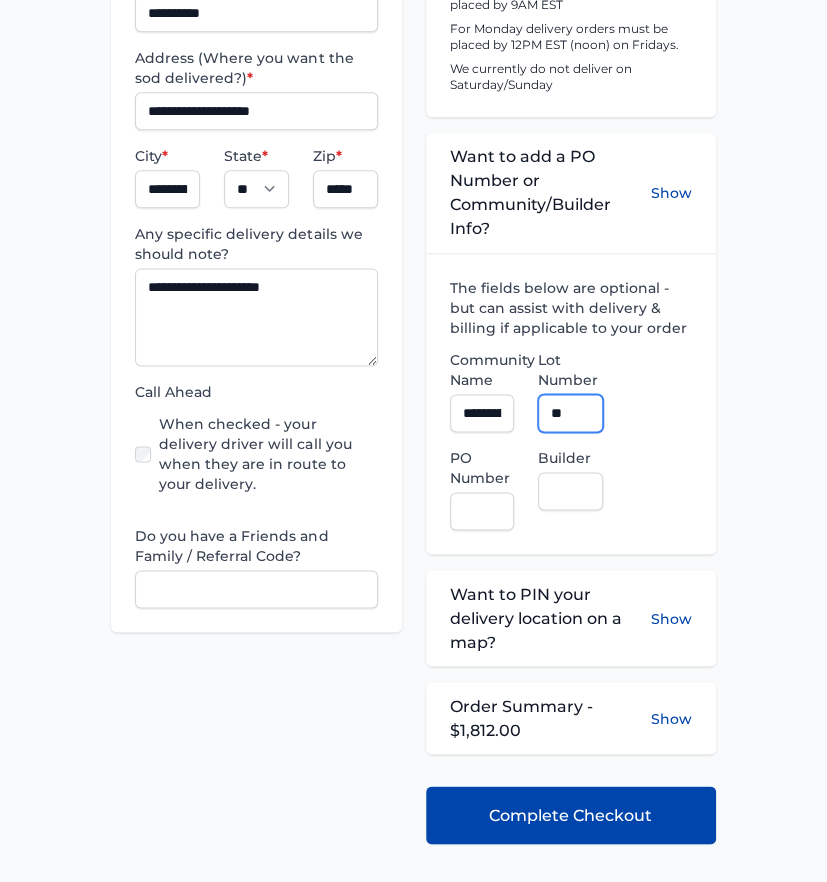 type on "**" 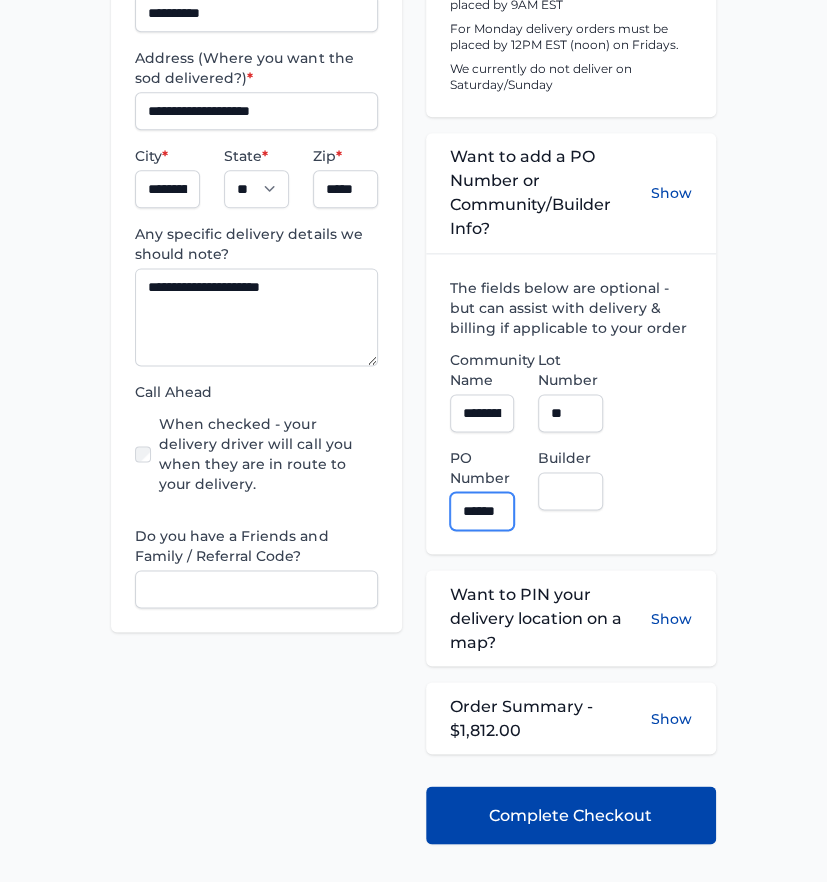 scroll, scrollTop: 0, scrollLeft: 9, axis: horizontal 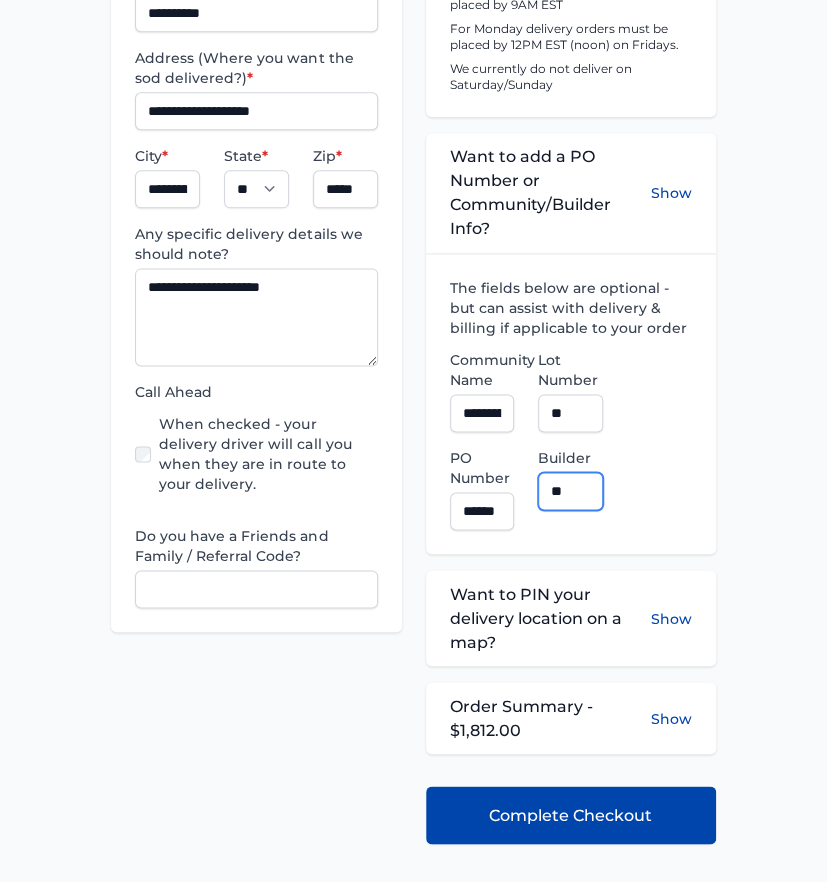 type on "**********" 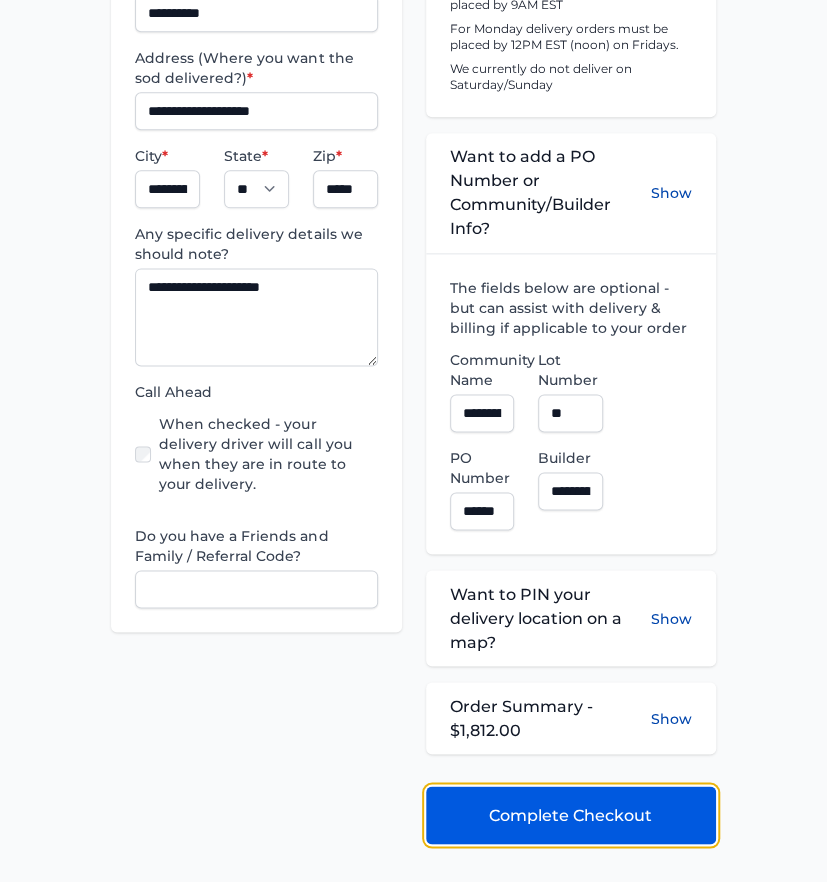 click on "Complete Checkout" at bounding box center (571, 815) 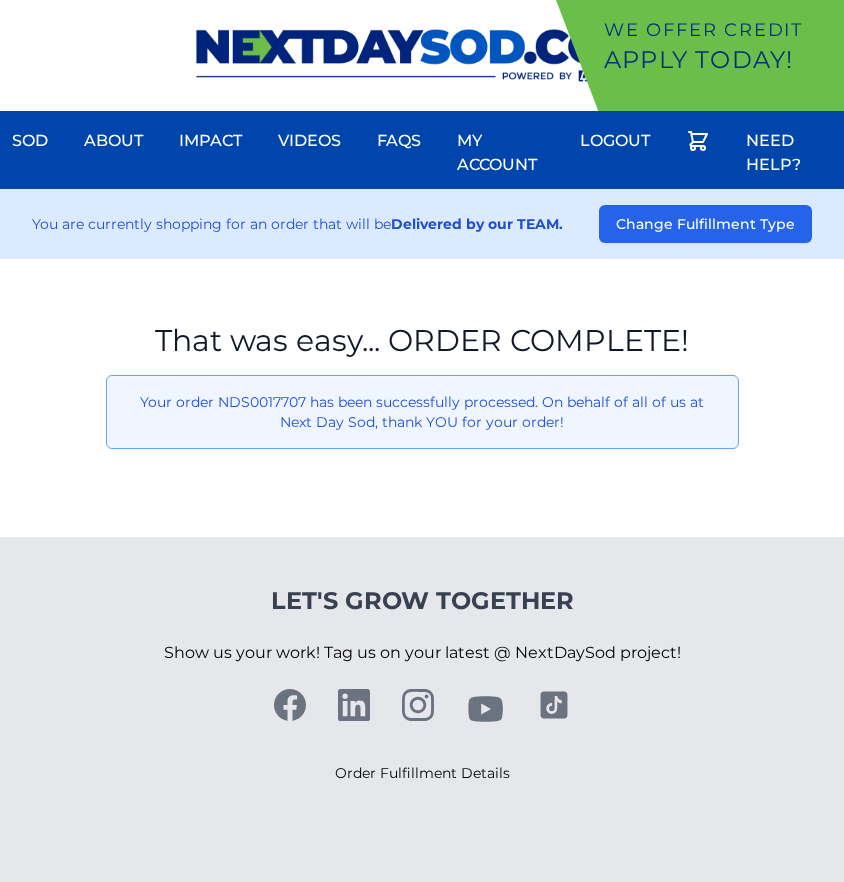 scroll, scrollTop: 0, scrollLeft: 0, axis: both 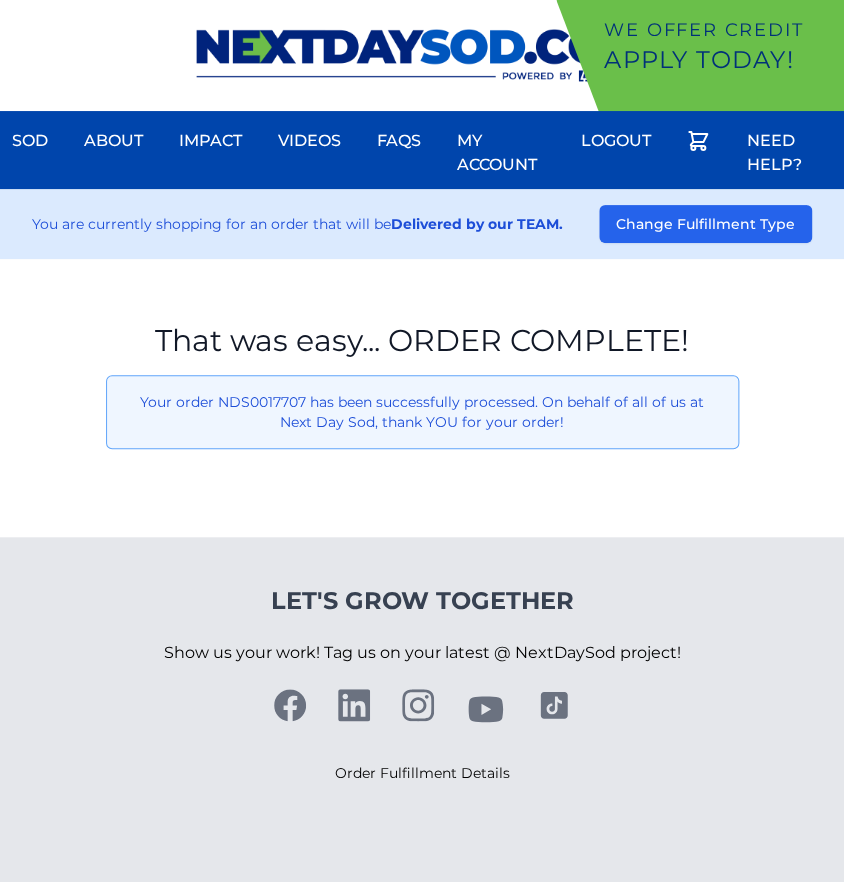 drag, startPoint x: 40, startPoint y: 450, endPoint x: 44, endPoint y: 394, distance: 56.142673 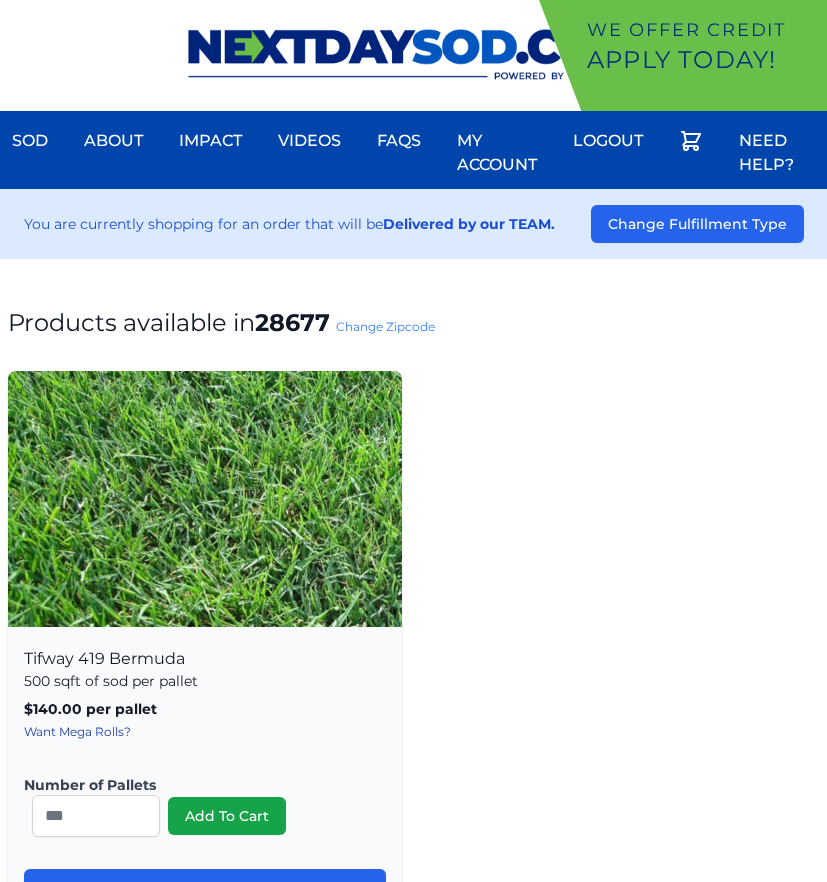scroll, scrollTop: 0, scrollLeft: 0, axis: both 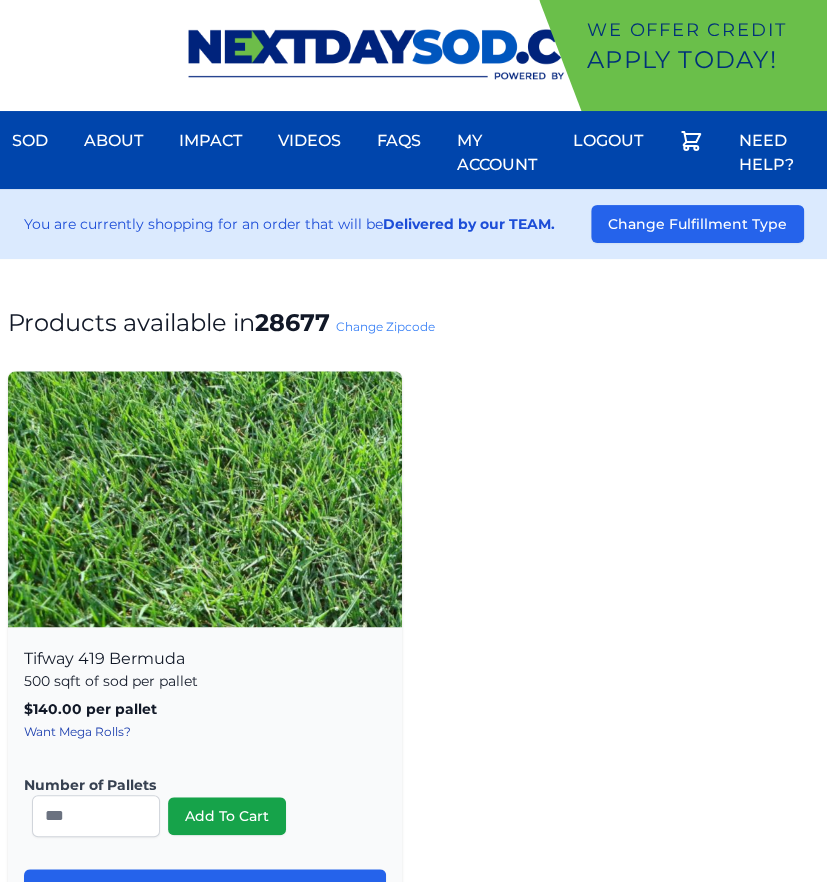 click on "Change Zipcode" at bounding box center (385, 326) 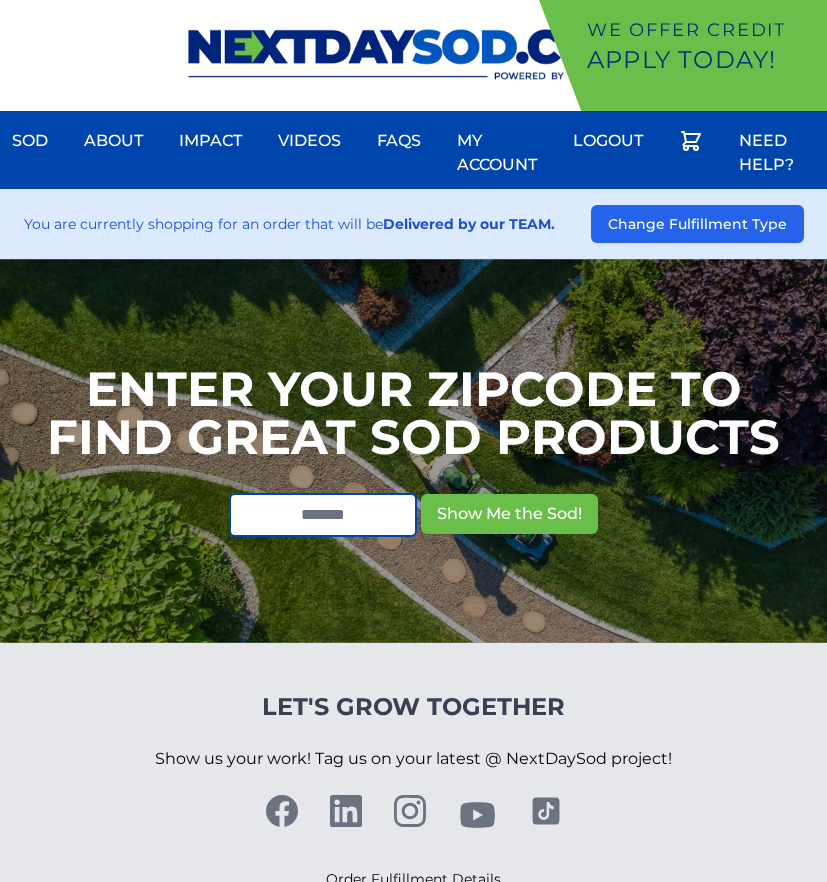 scroll, scrollTop: 0, scrollLeft: 0, axis: both 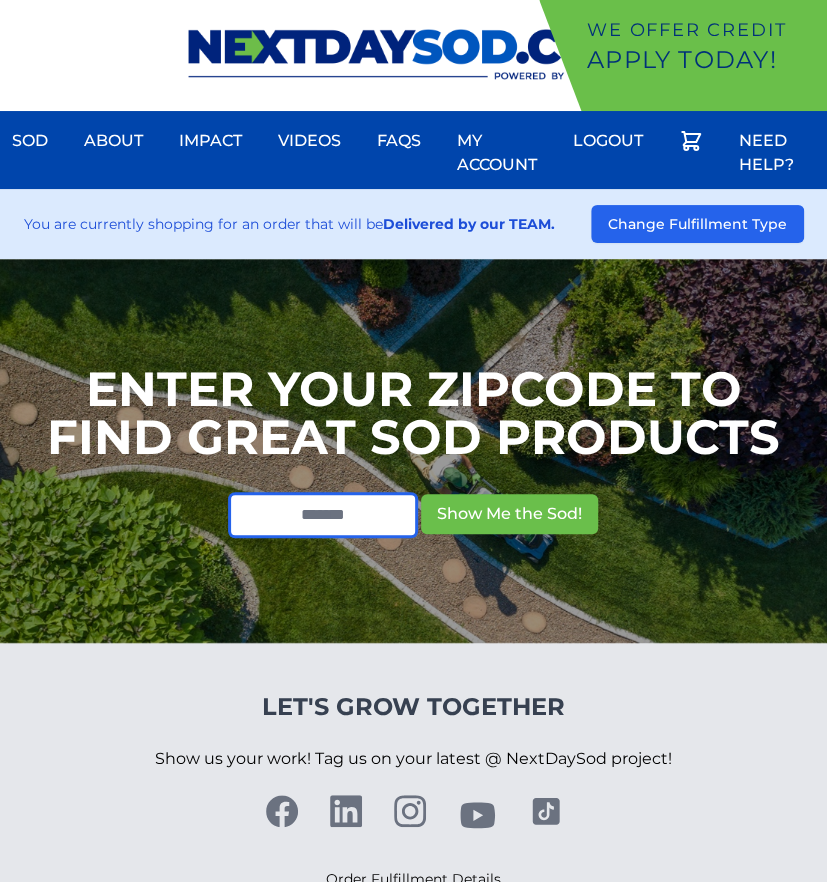 click at bounding box center [323, 515] 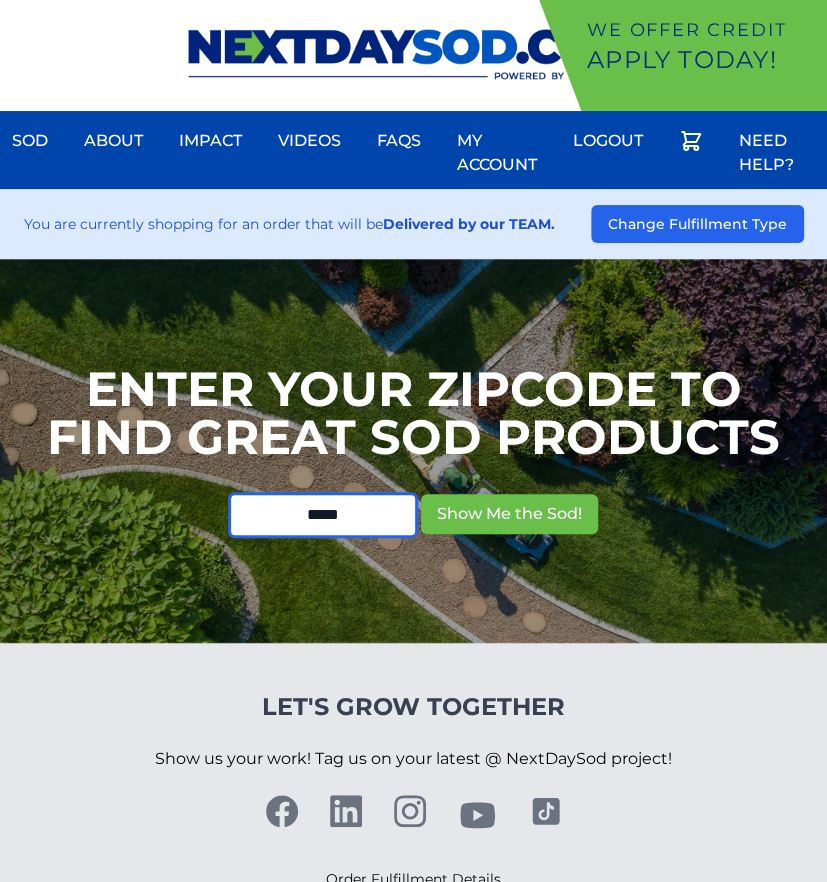 type on "*****" 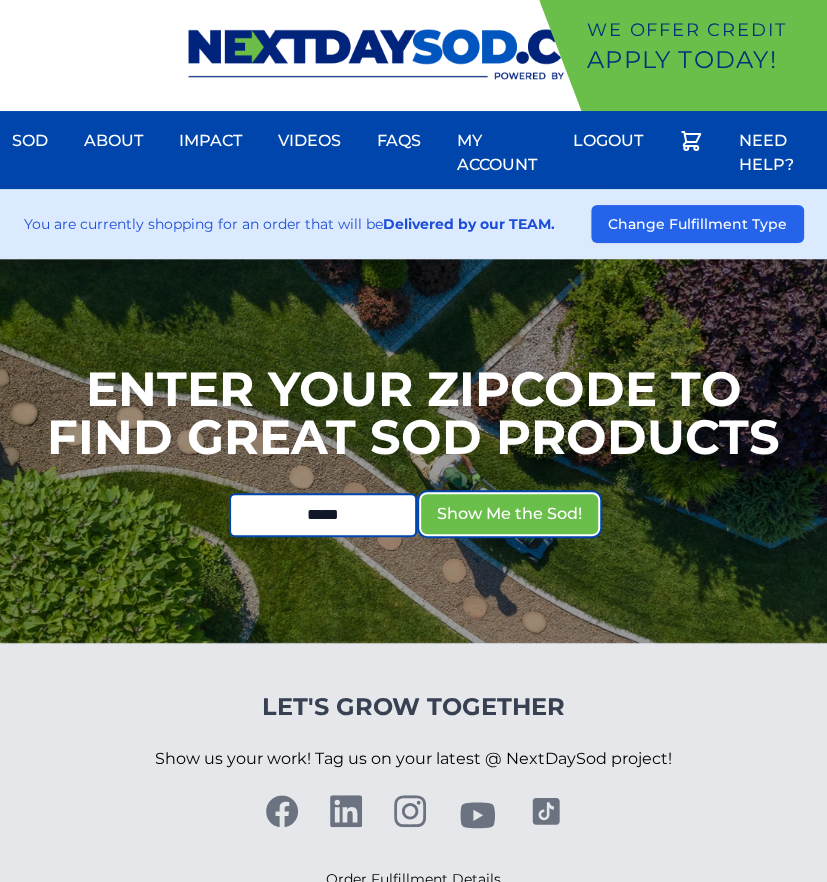 type 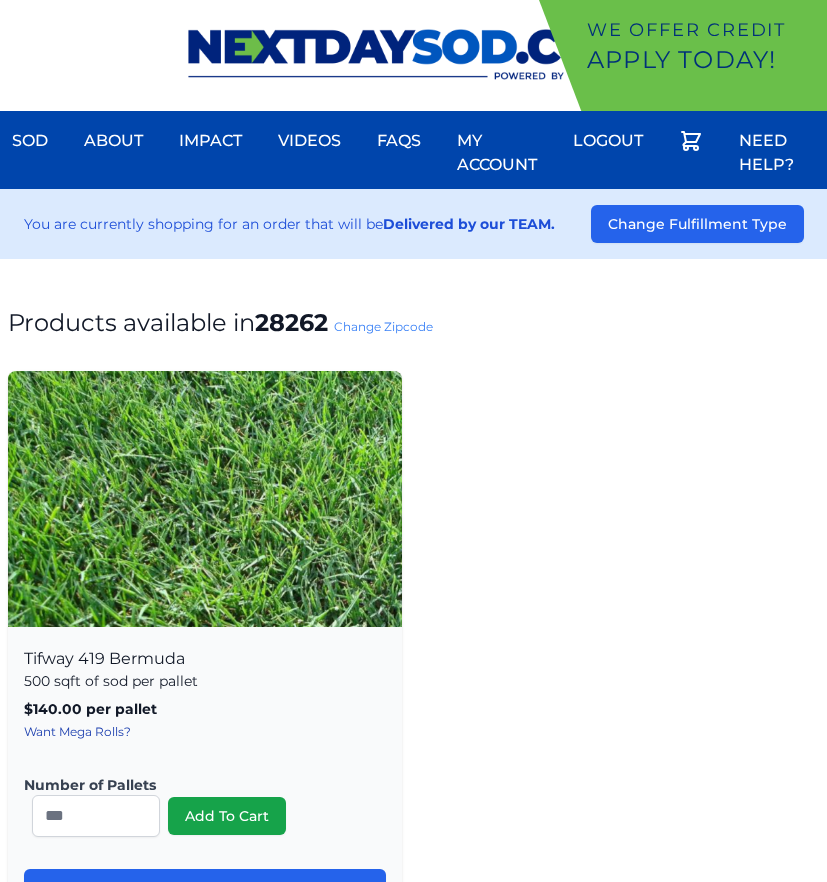 scroll, scrollTop: 0, scrollLeft: 0, axis: both 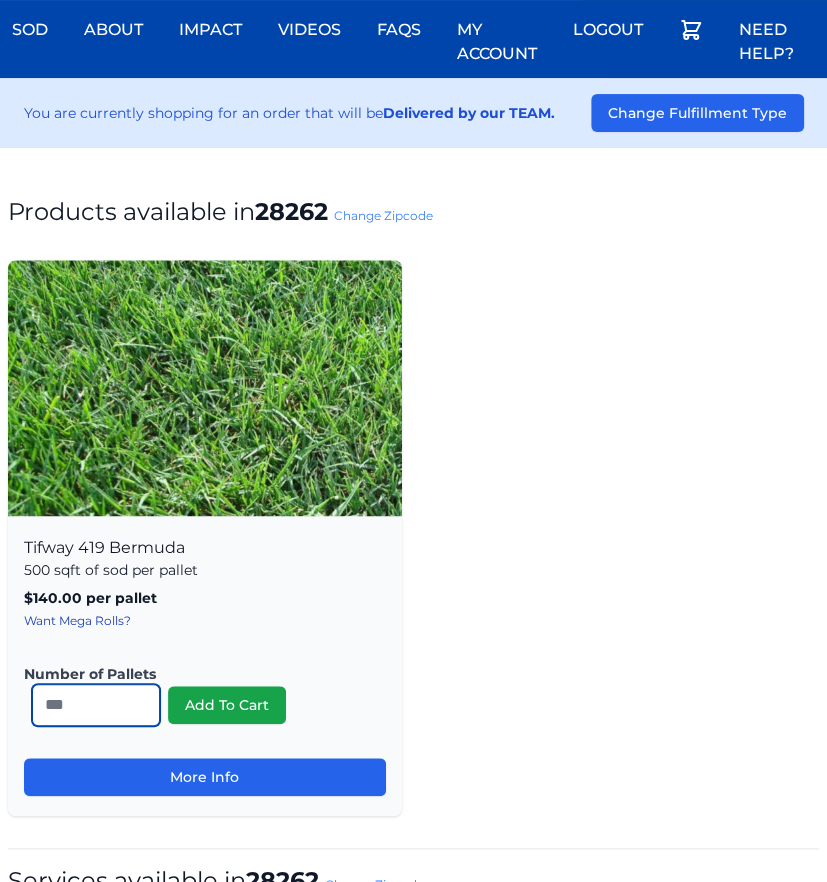 drag, startPoint x: 81, startPoint y: 693, endPoint x: -16, endPoint y: 711, distance: 98.65597 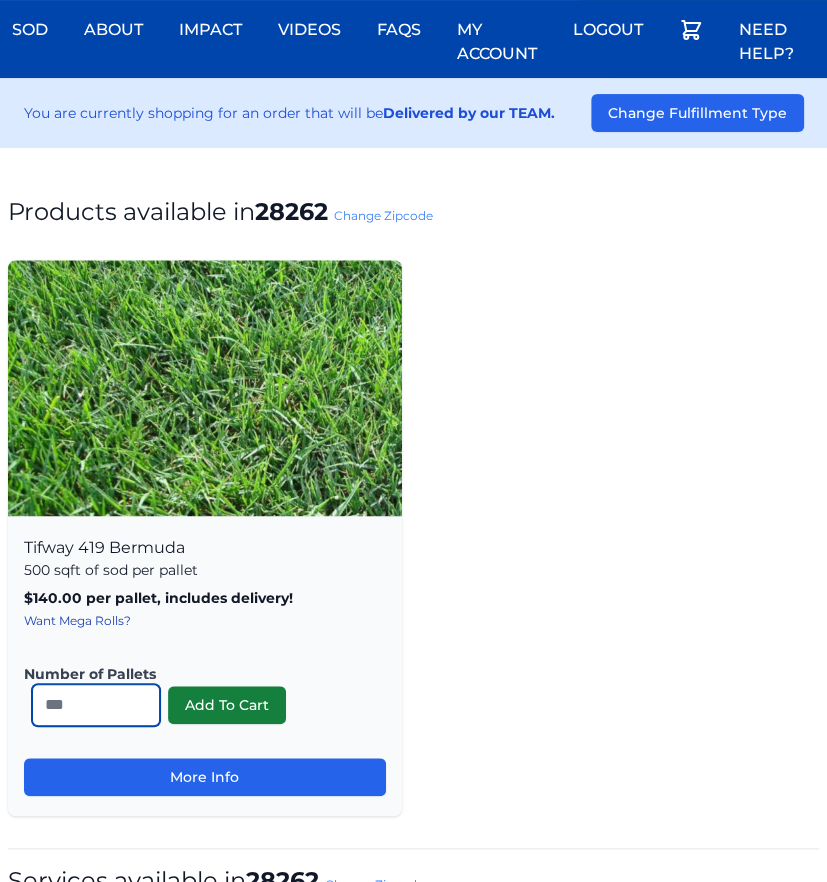 type on "*" 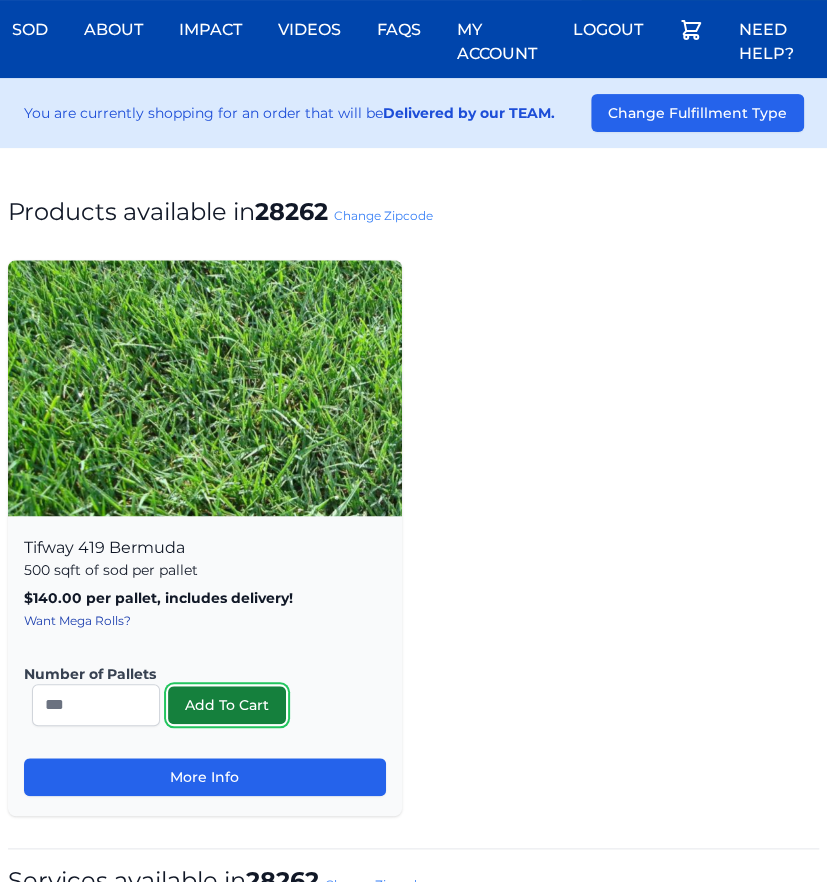 click on "Add To Cart" at bounding box center (227, 705) 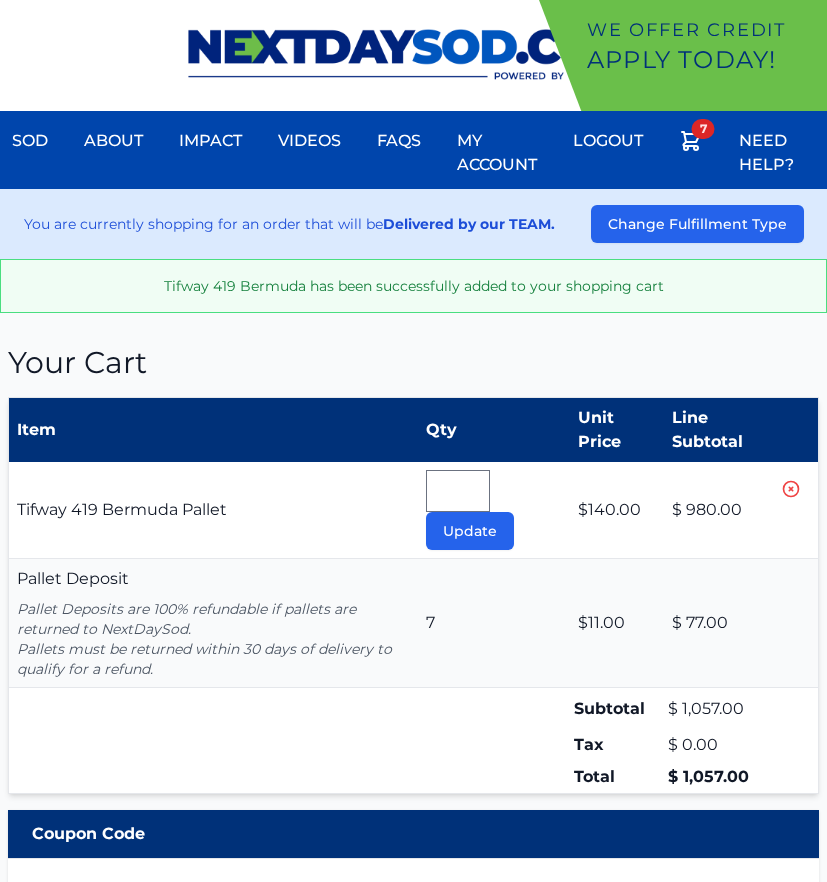 scroll, scrollTop: 0, scrollLeft: 0, axis: both 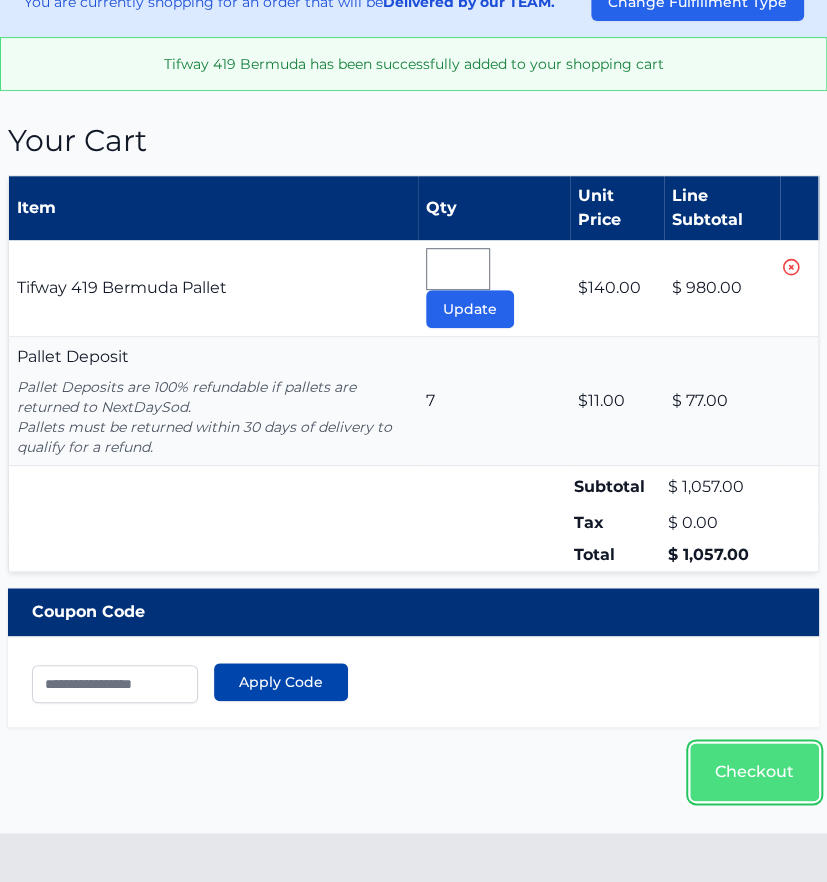click on "Checkout" at bounding box center (754, 772) 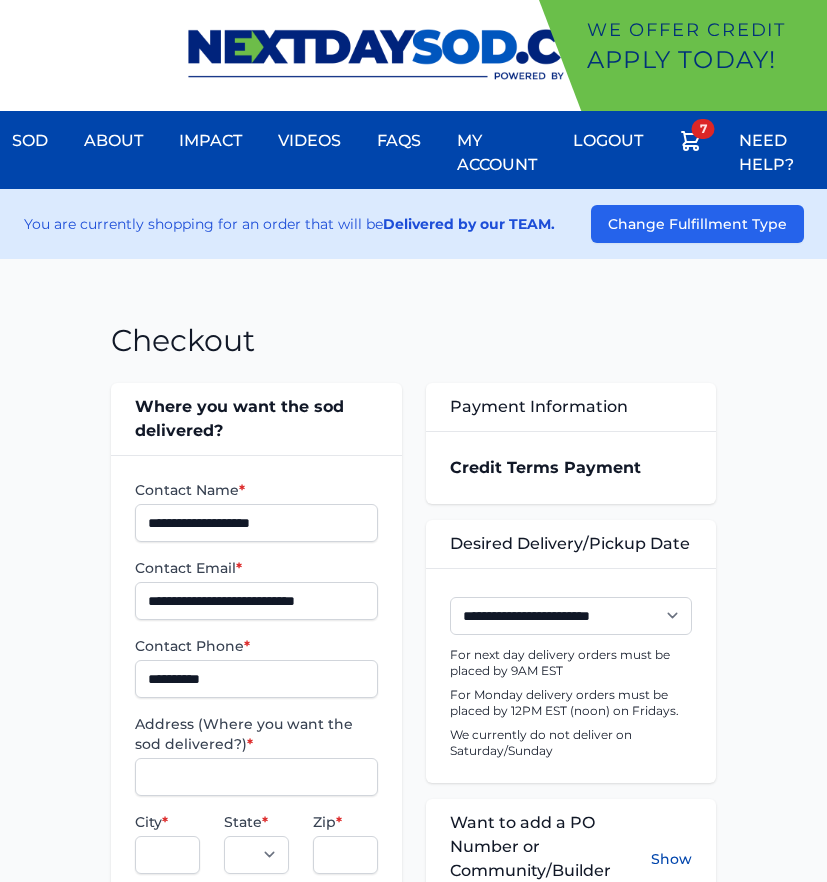 scroll, scrollTop: 0, scrollLeft: 0, axis: both 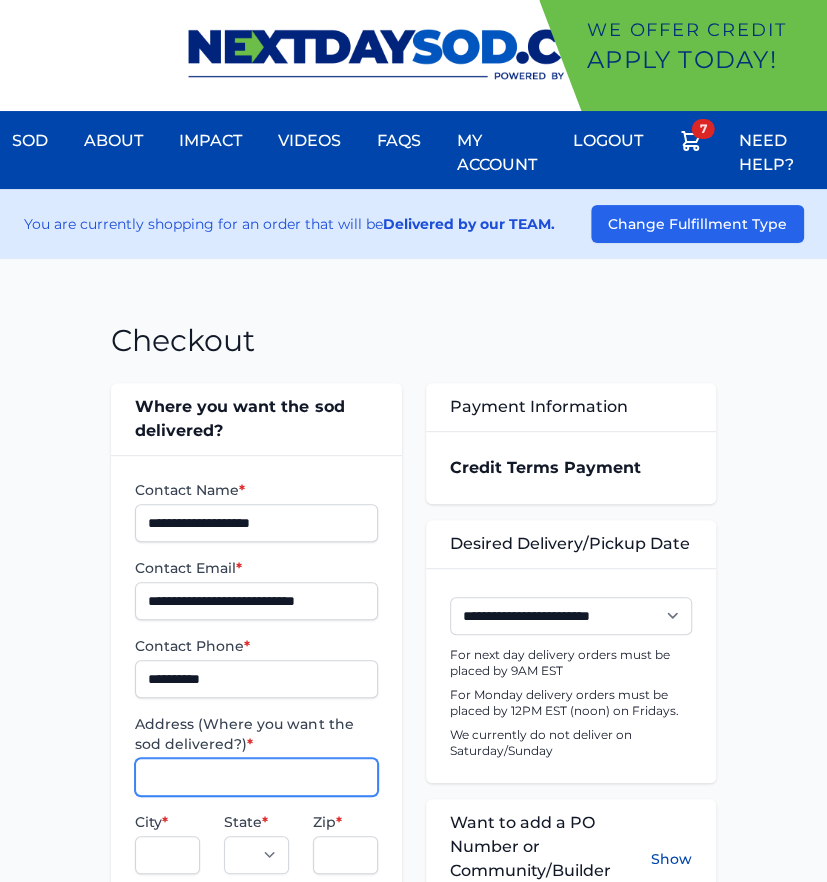 click on "Address (Where you want the sod delivered?)
*" at bounding box center [256, 777] 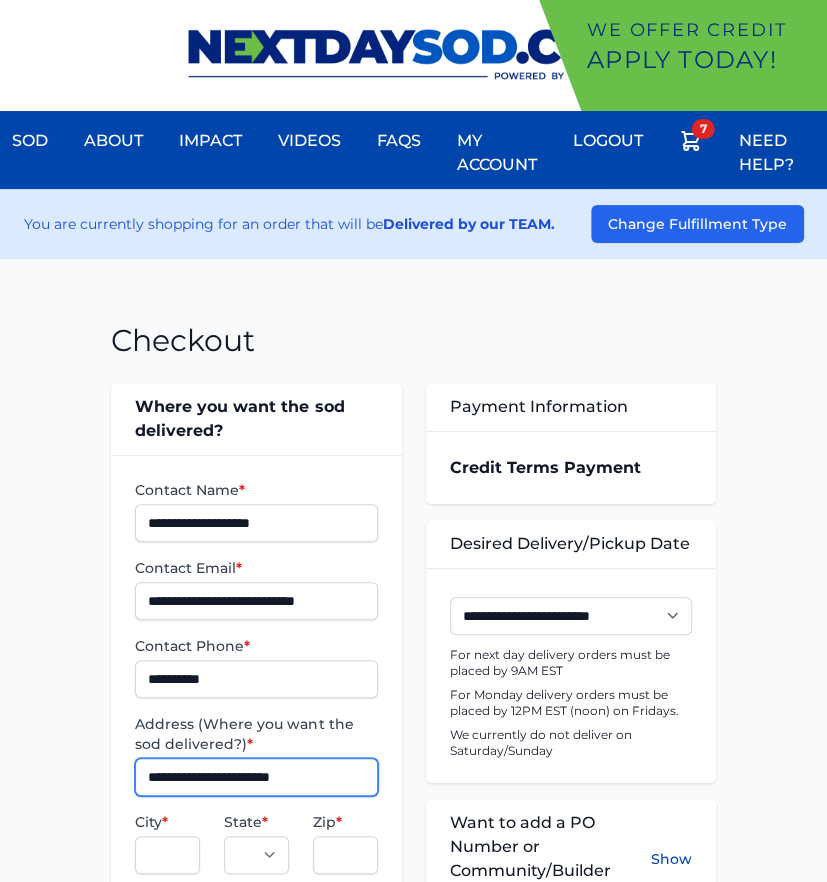 type on "**********" 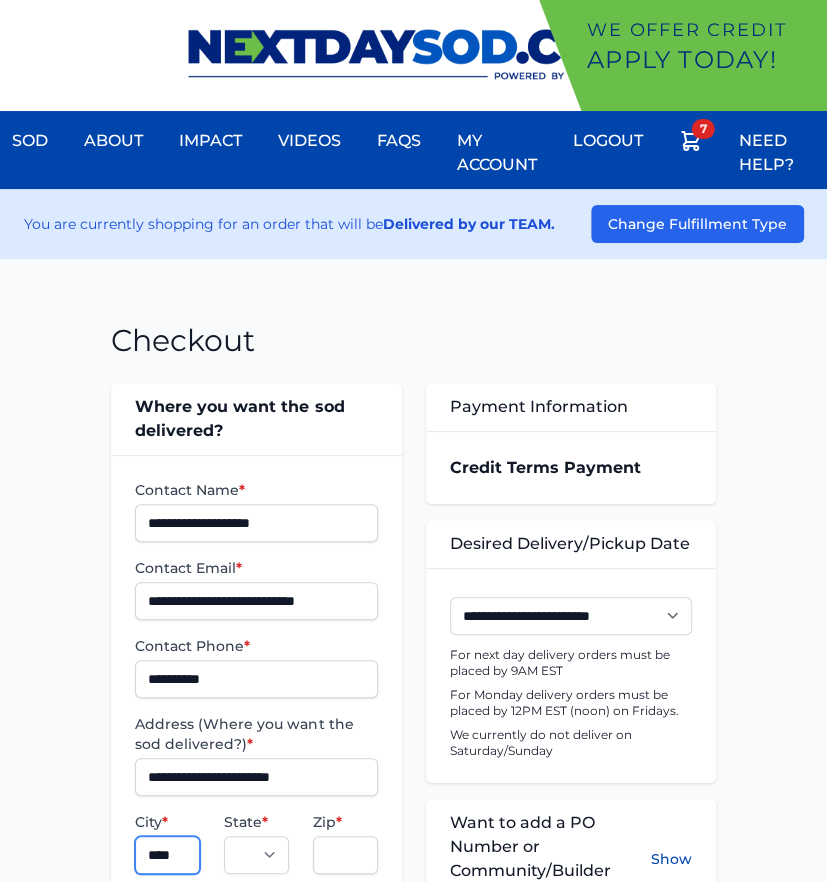 type on "*********" 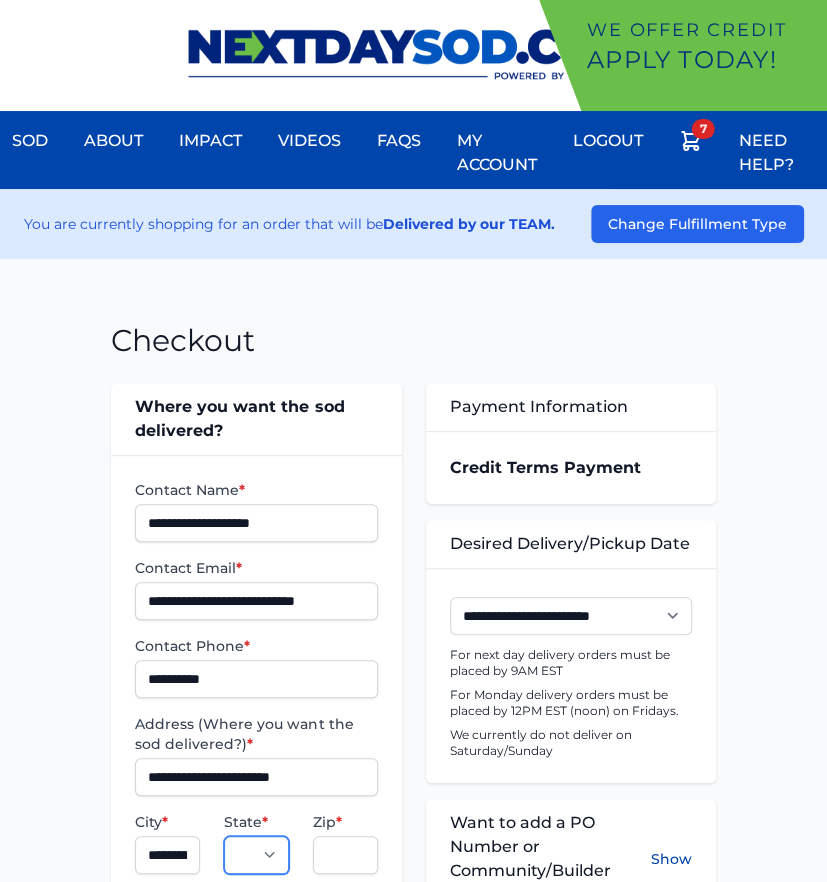 select on "**" 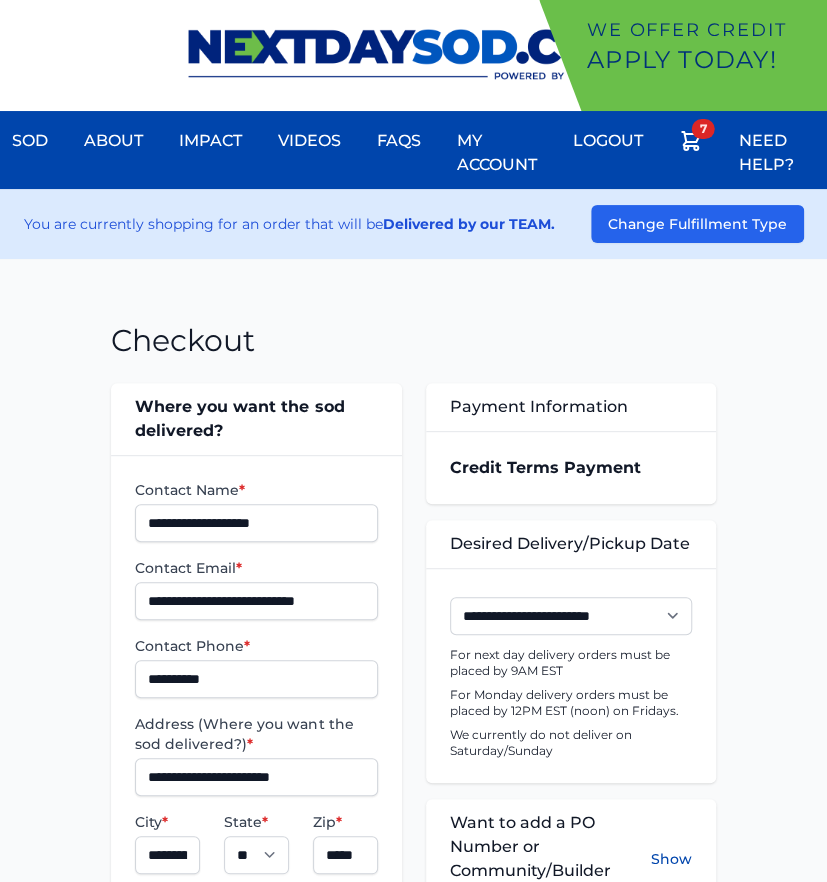 scroll, scrollTop: 511, scrollLeft: 0, axis: vertical 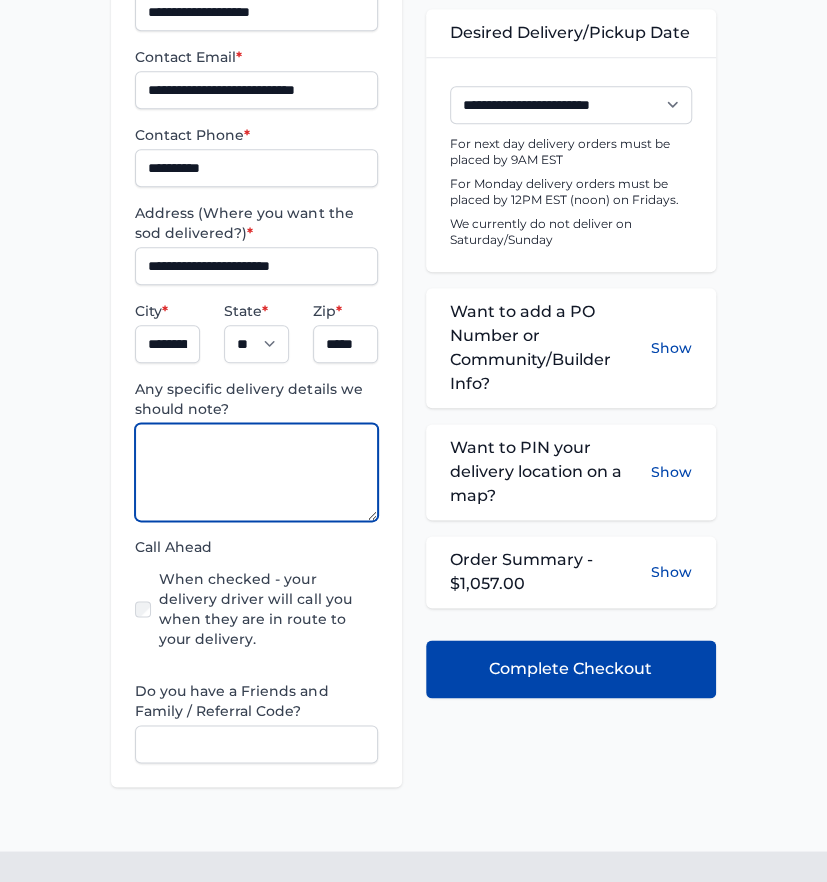 paste on "**********" 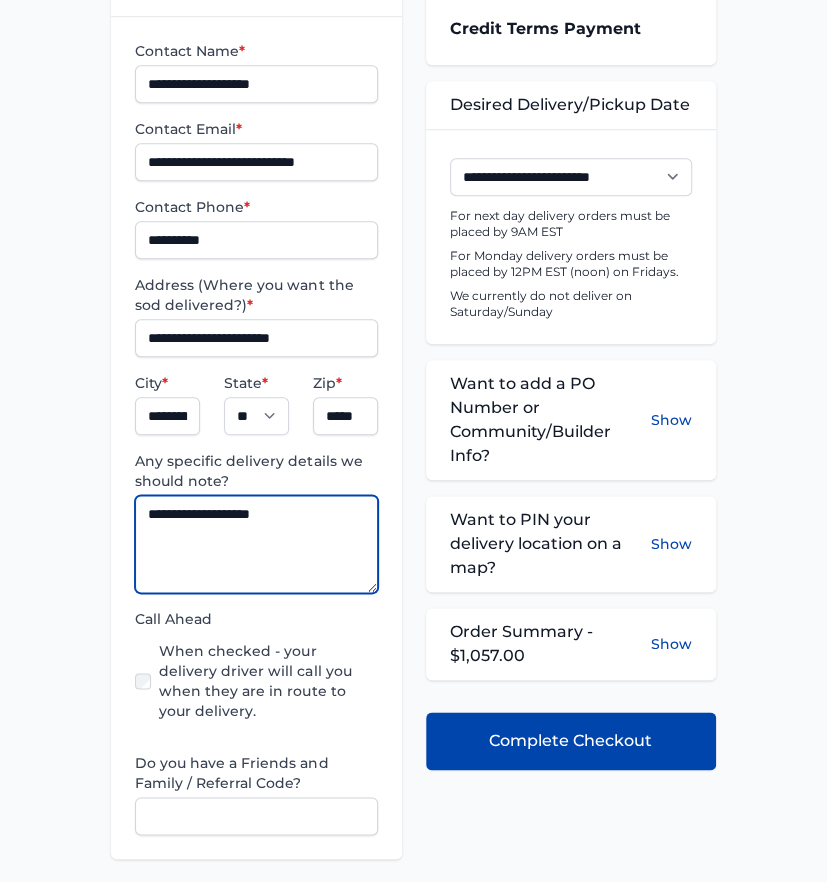 scroll, scrollTop: 400, scrollLeft: 0, axis: vertical 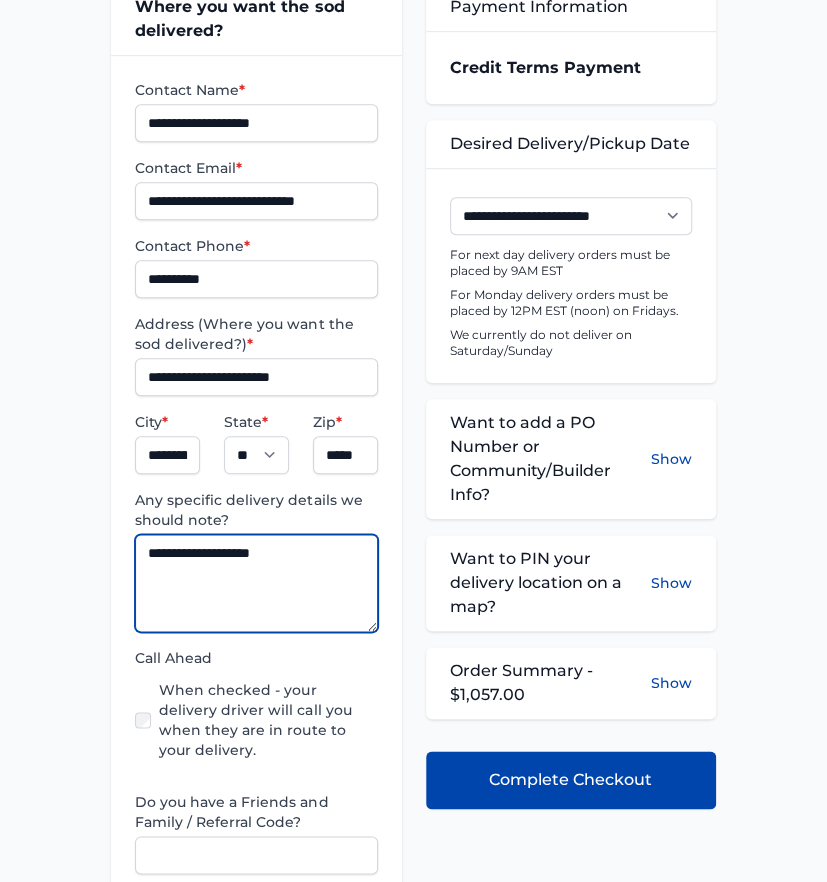 type on "**********" 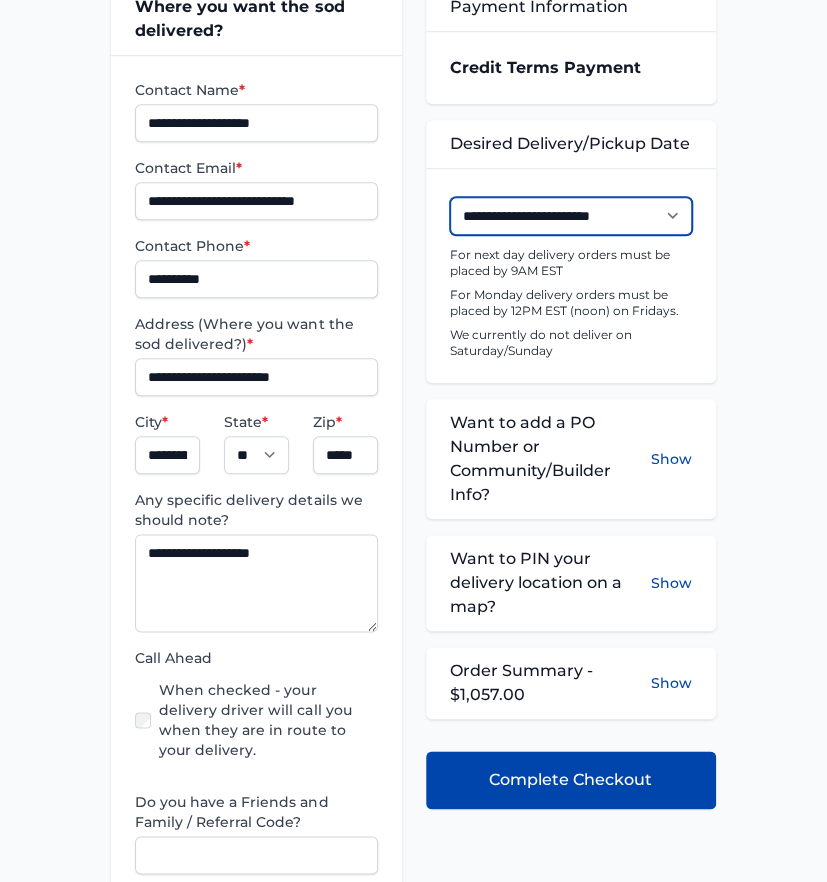 click on "**********" at bounding box center [571, 216] 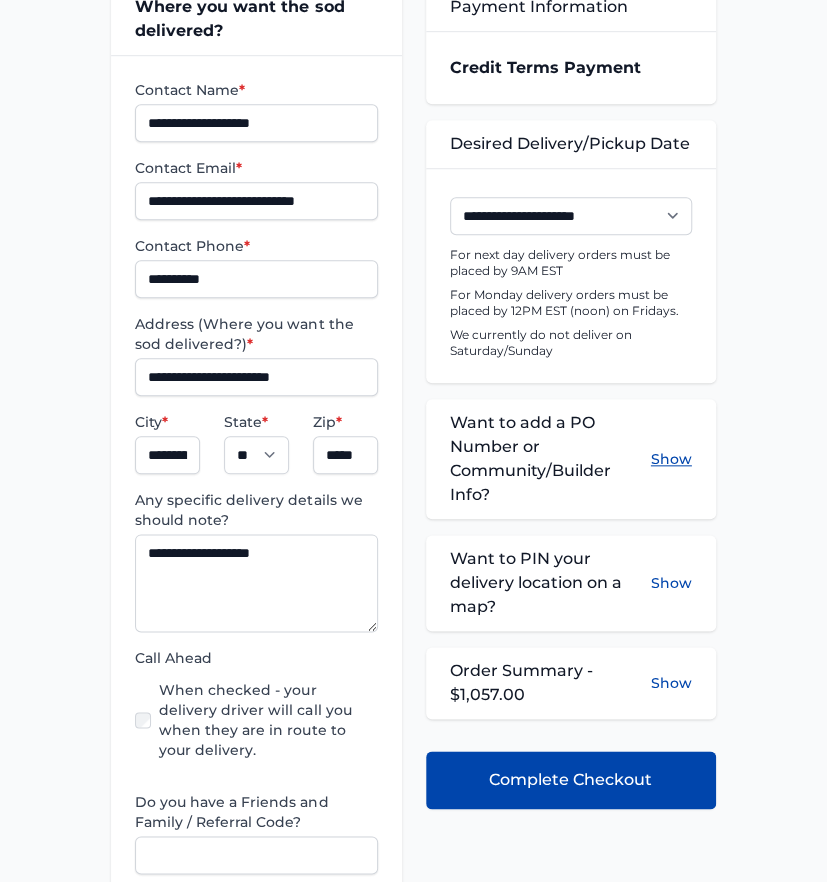 click on "Show" at bounding box center (671, 459) 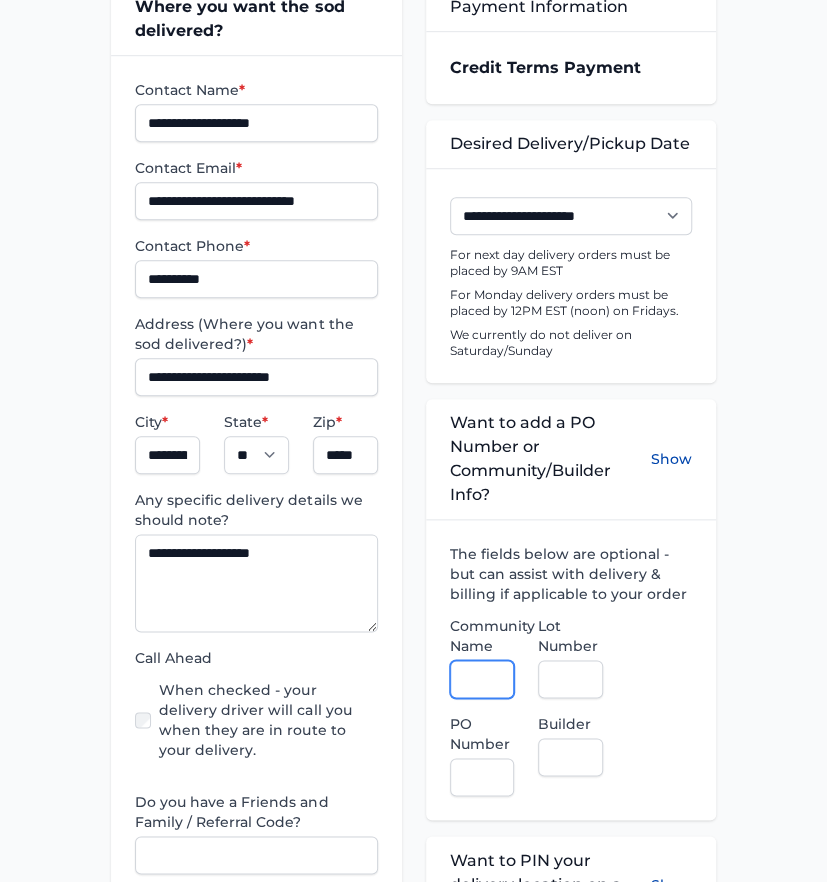 click on "Community Name" at bounding box center [482, 679] 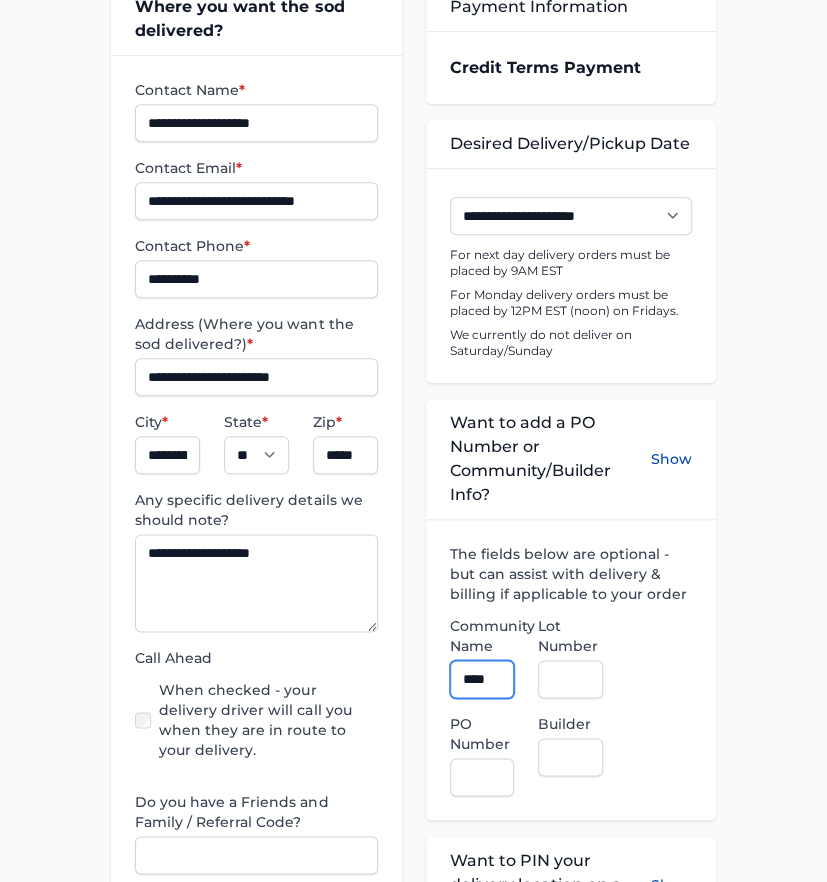type on "**********" 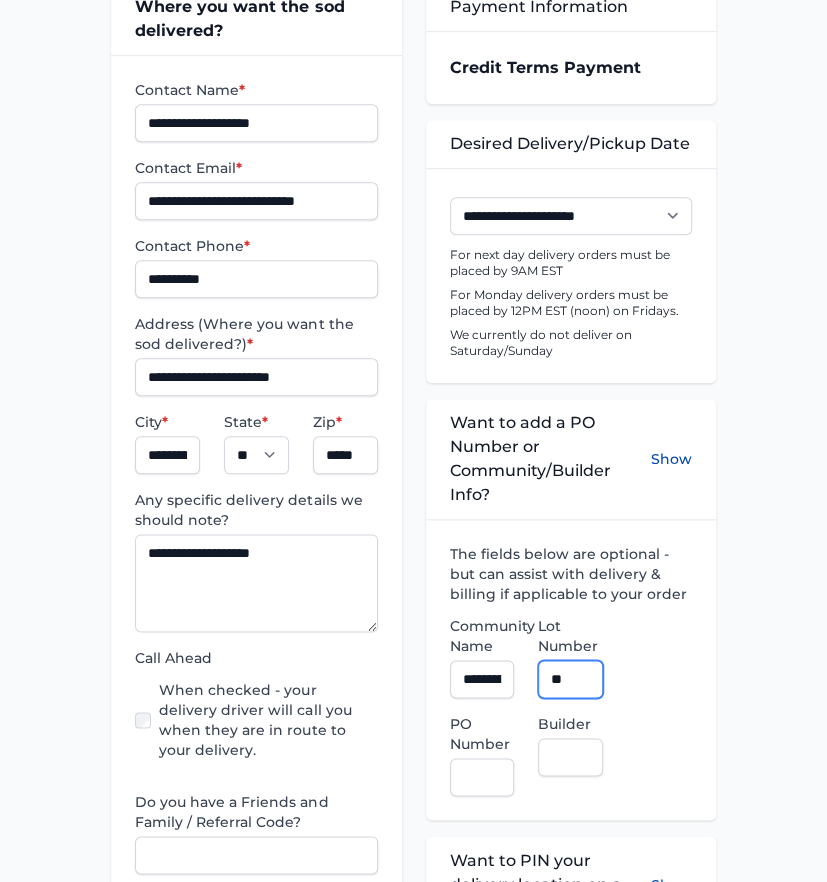 type on "**" 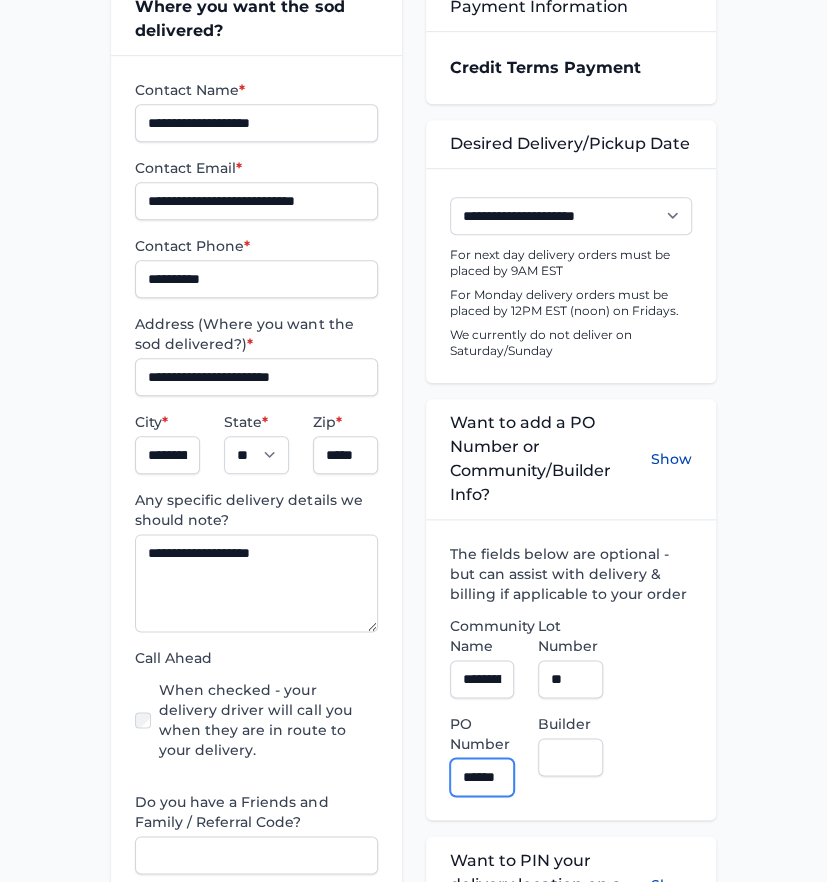 scroll, scrollTop: 0, scrollLeft: 12, axis: horizontal 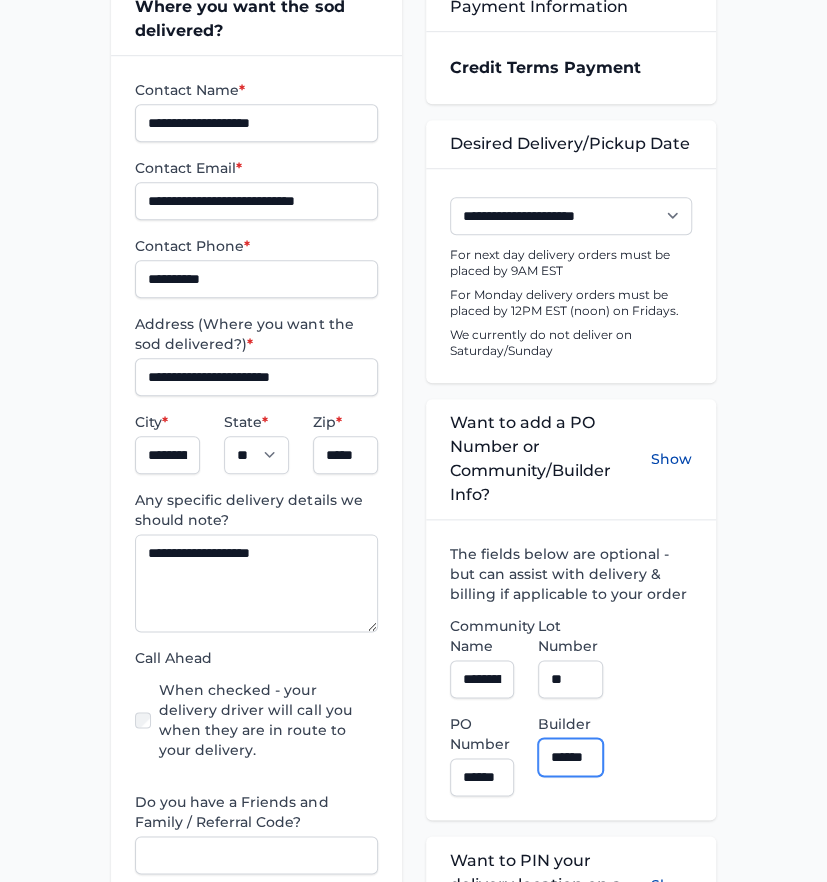 type on "**********" 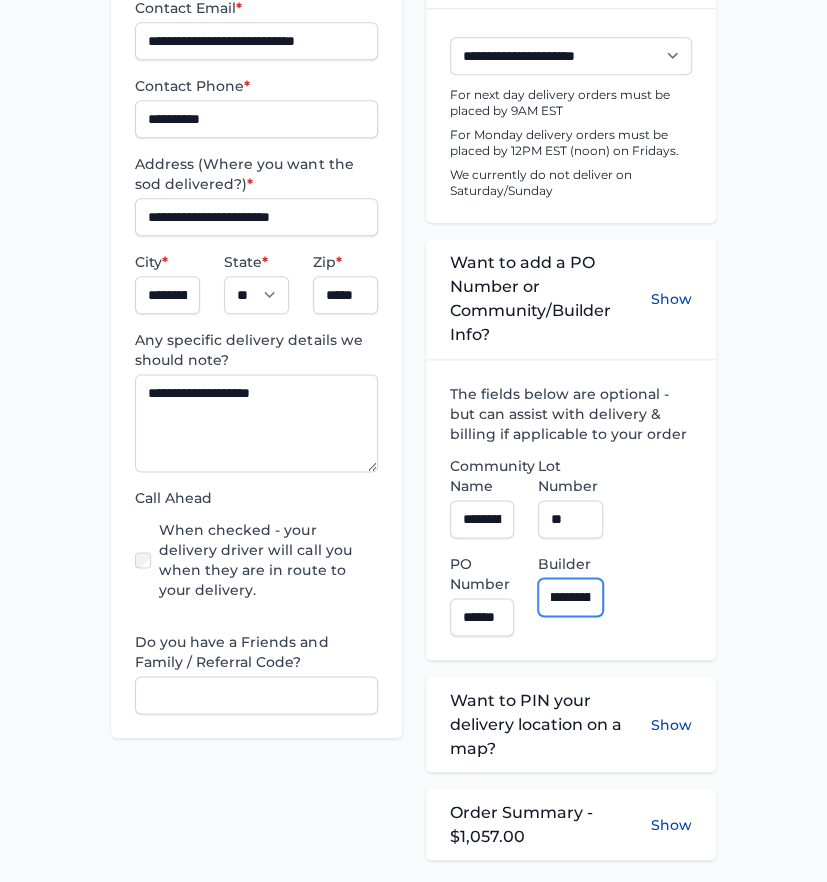 scroll, scrollTop: 844, scrollLeft: 0, axis: vertical 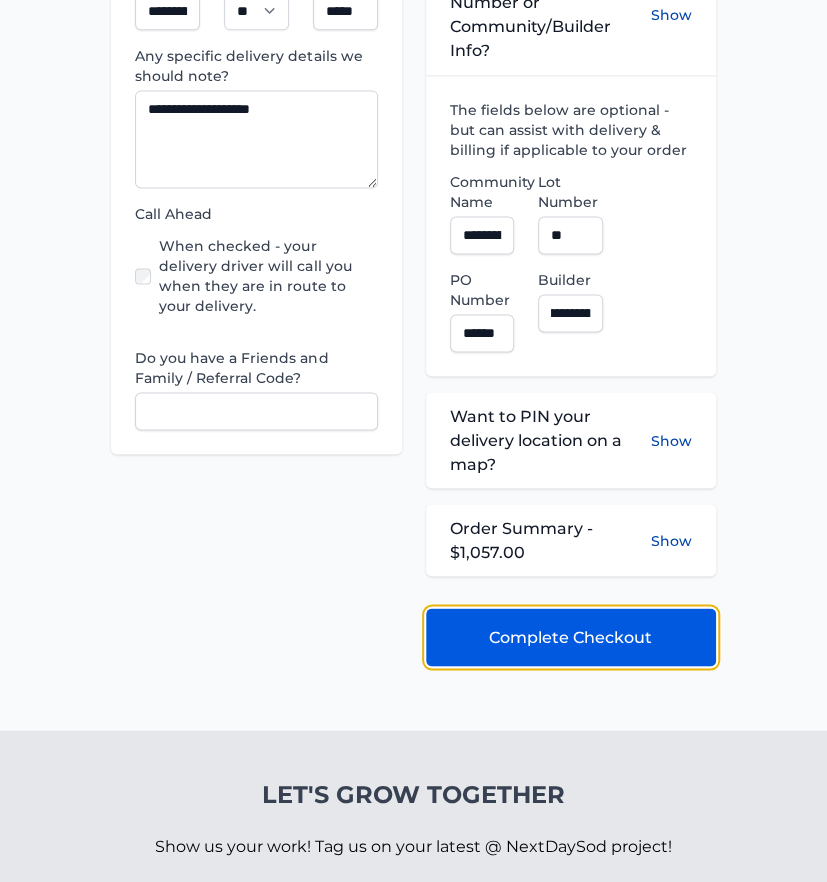 click on "Complete Checkout" at bounding box center (570, 637) 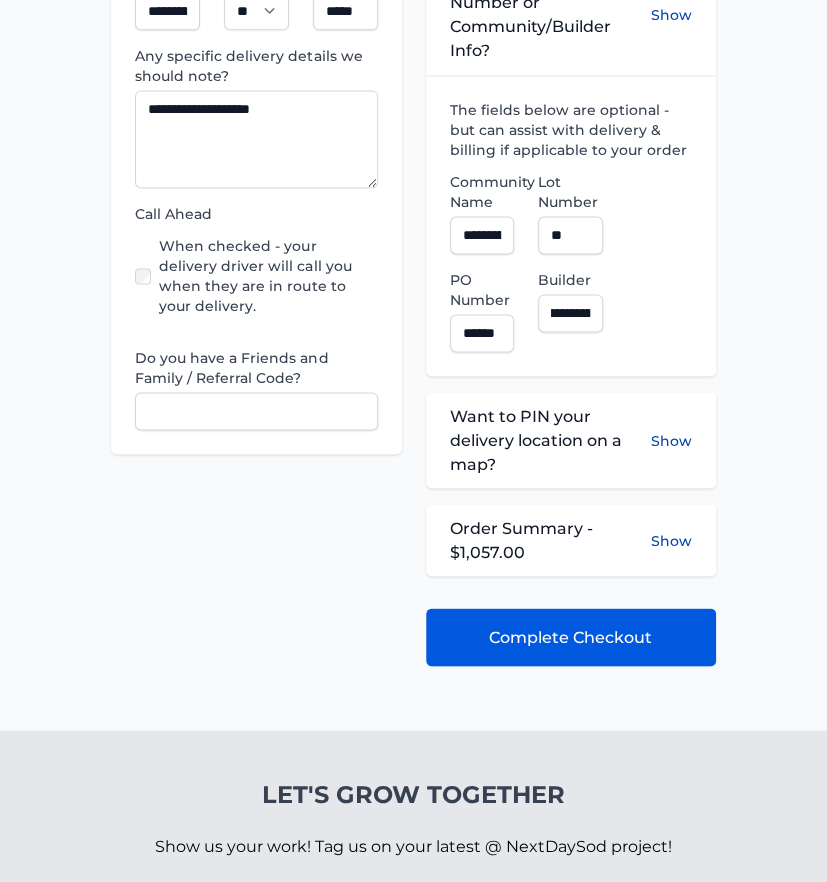scroll, scrollTop: 0, scrollLeft: 0, axis: both 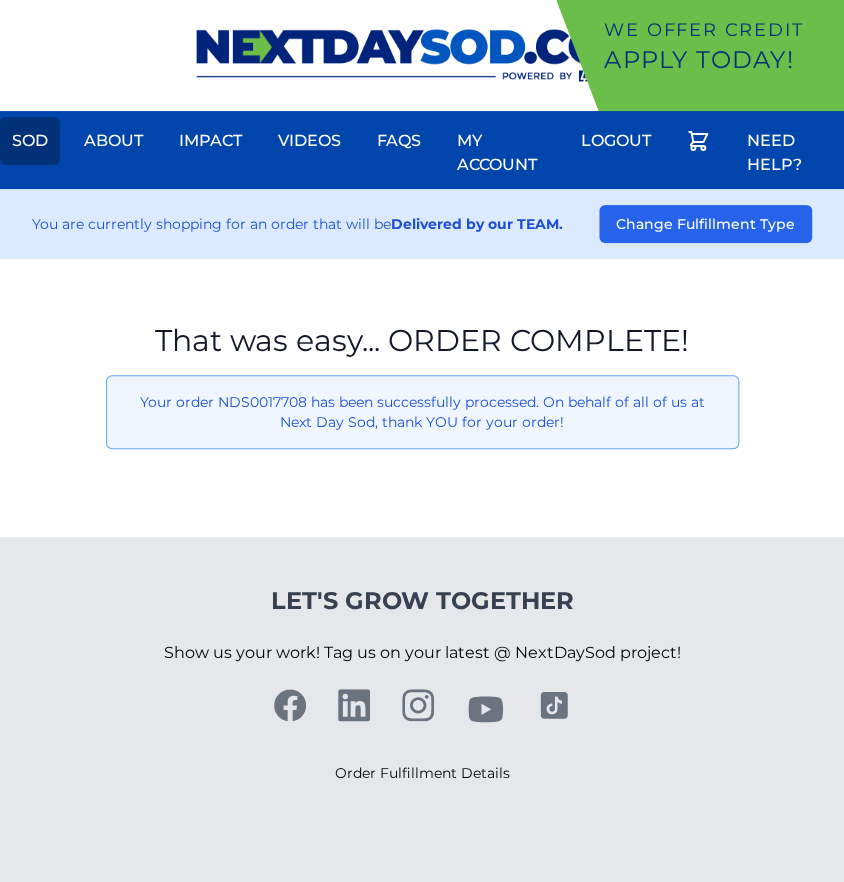 click on "Sod" at bounding box center [30, 141] 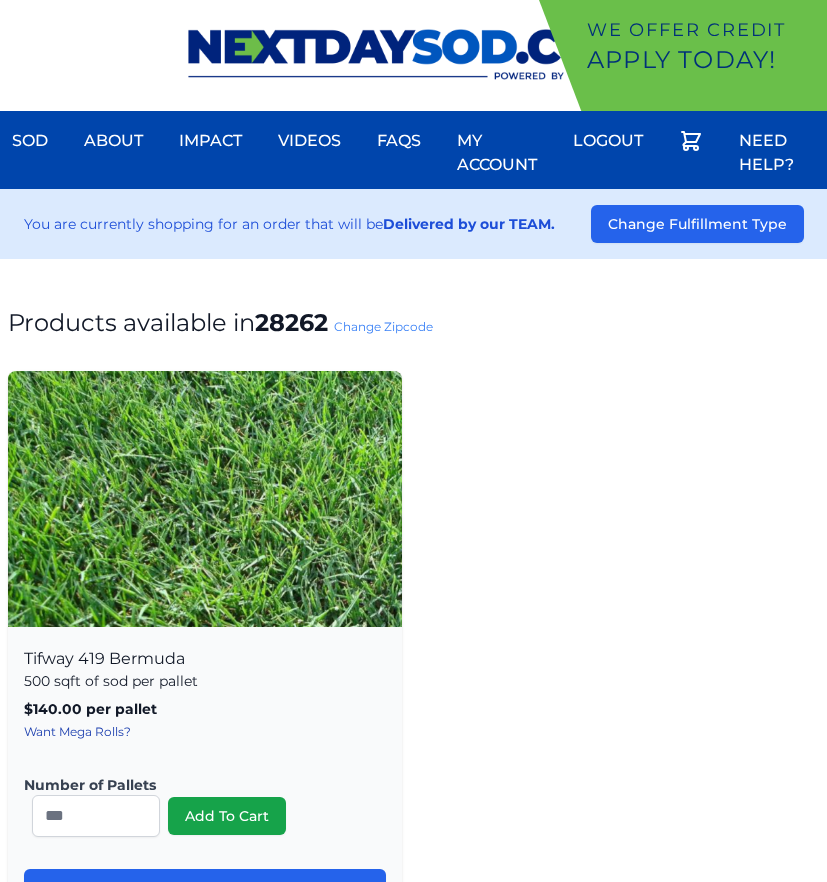 scroll, scrollTop: 0, scrollLeft: 0, axis: both 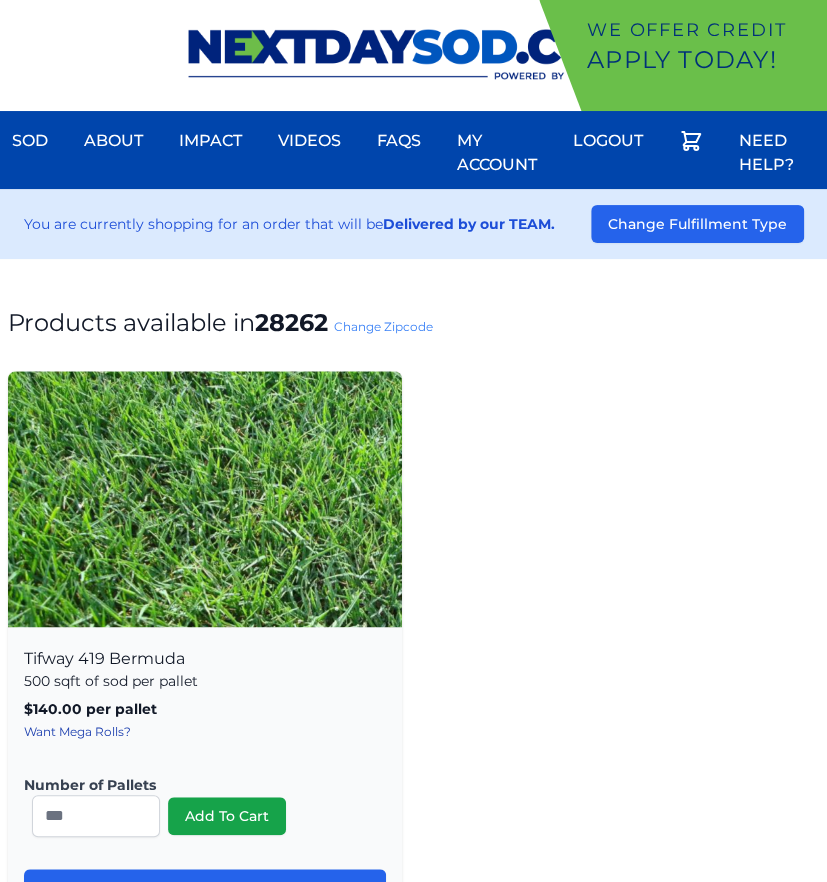 click on "Change Zipcode" at bounding box center (383, 326) 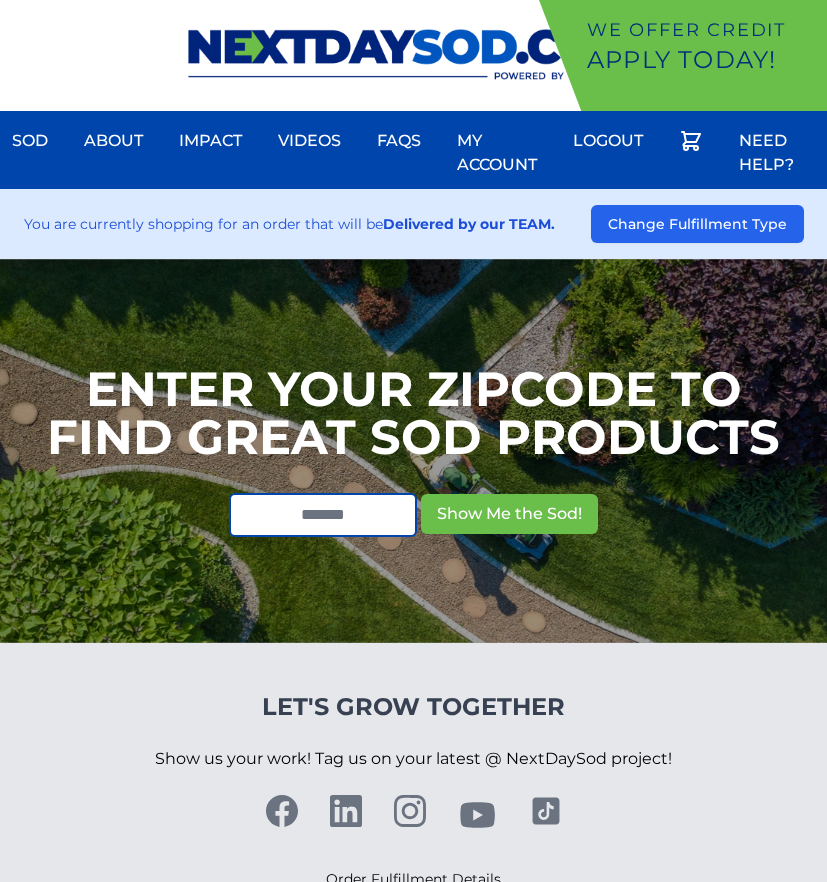 scroll, scrollTop: 0, scrollLeft: 0, axis: both 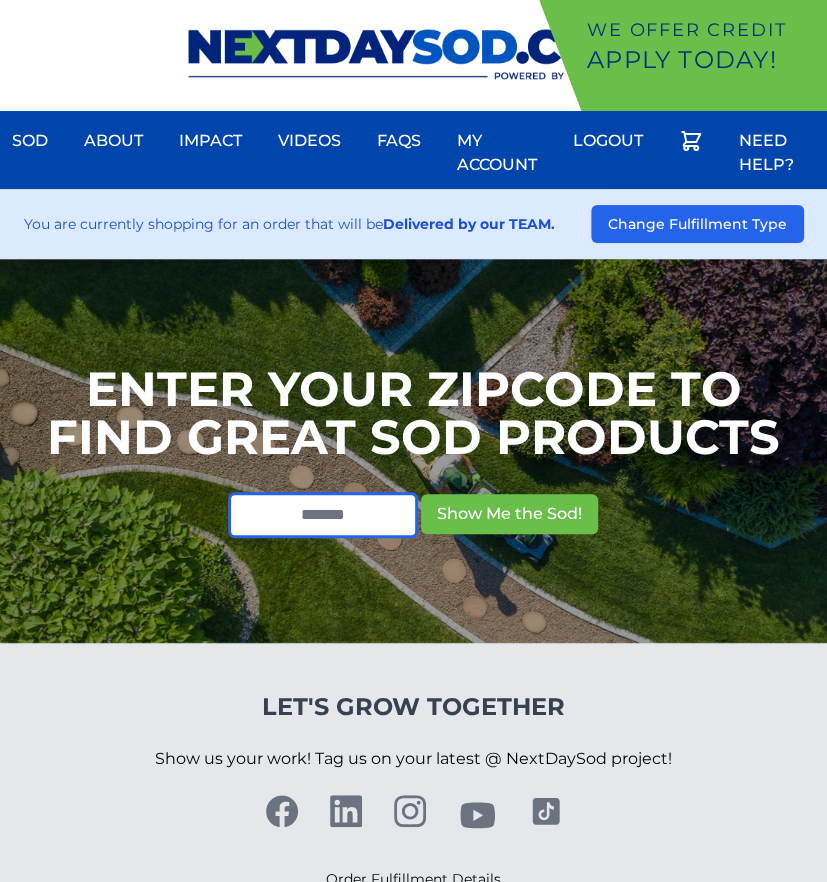 click at bounding box center [323, 515] 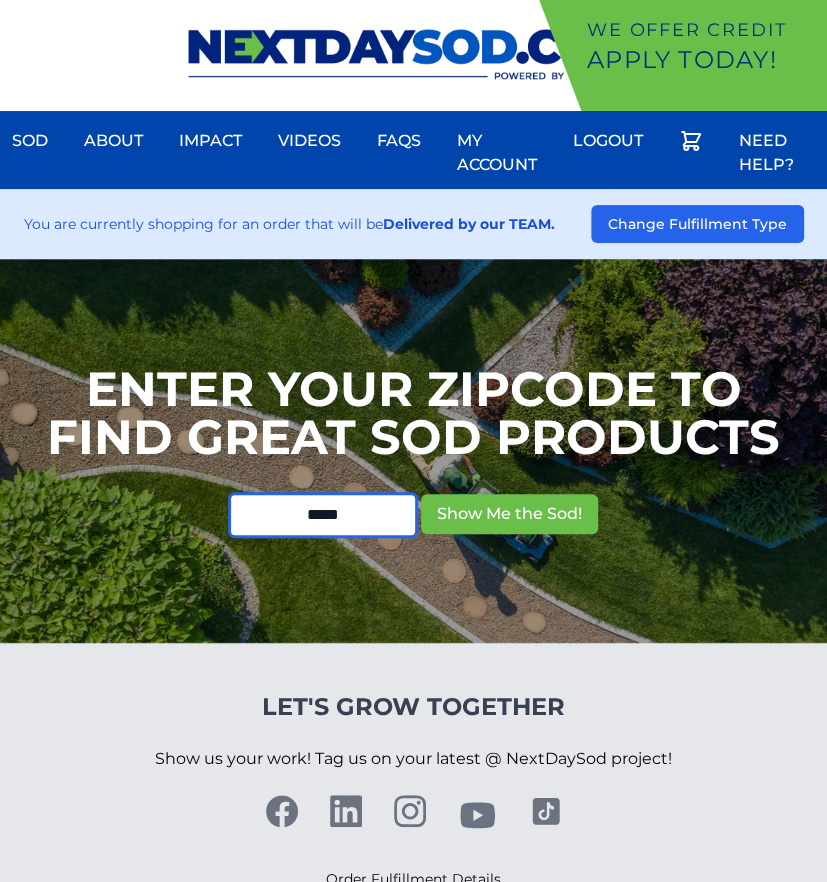 type on "*****" 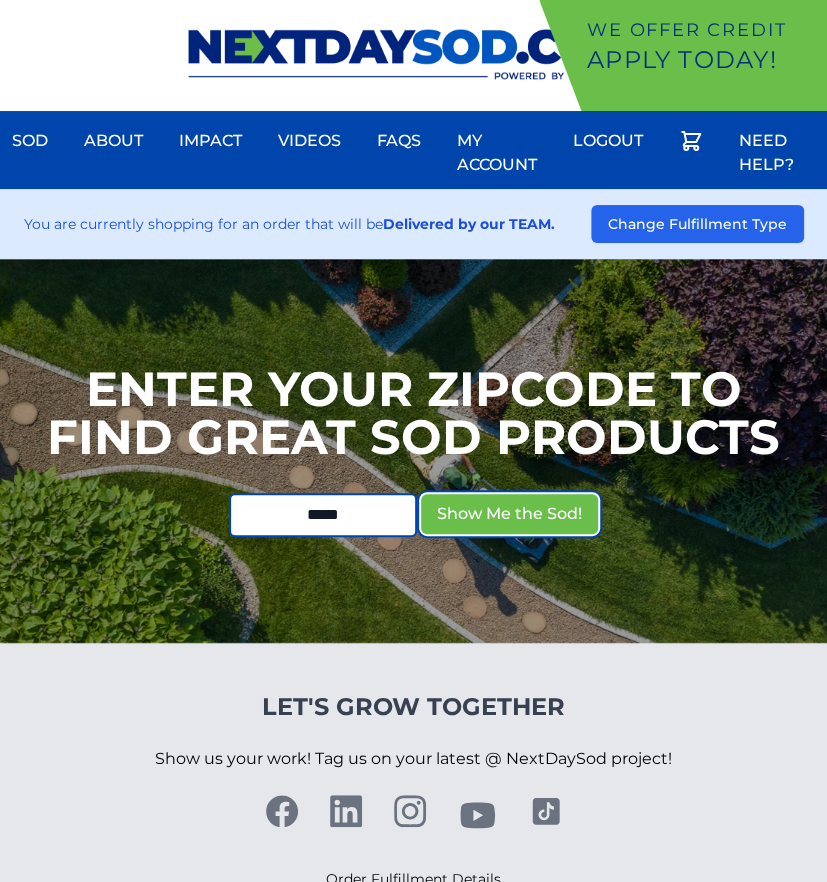 type 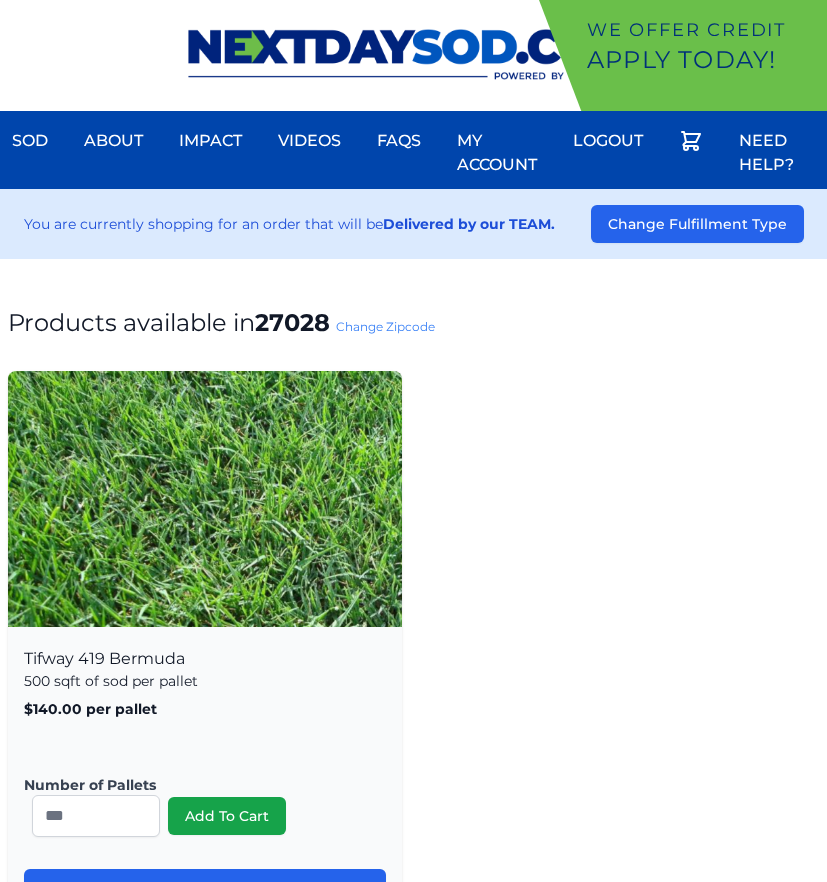 scroll, scrollTop: 0, scrollLeft: 0, axis: both 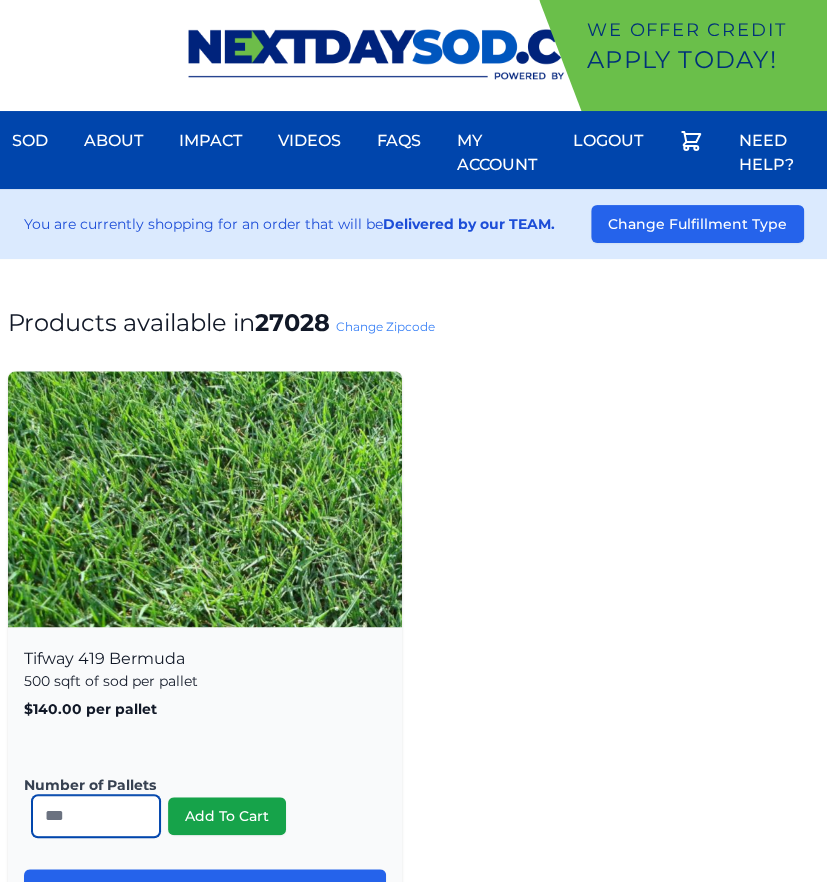 drag, startPoint x: 64, startPoint y: 826, endPoint x: -61, endPoint y: 832, distance: 125.14392 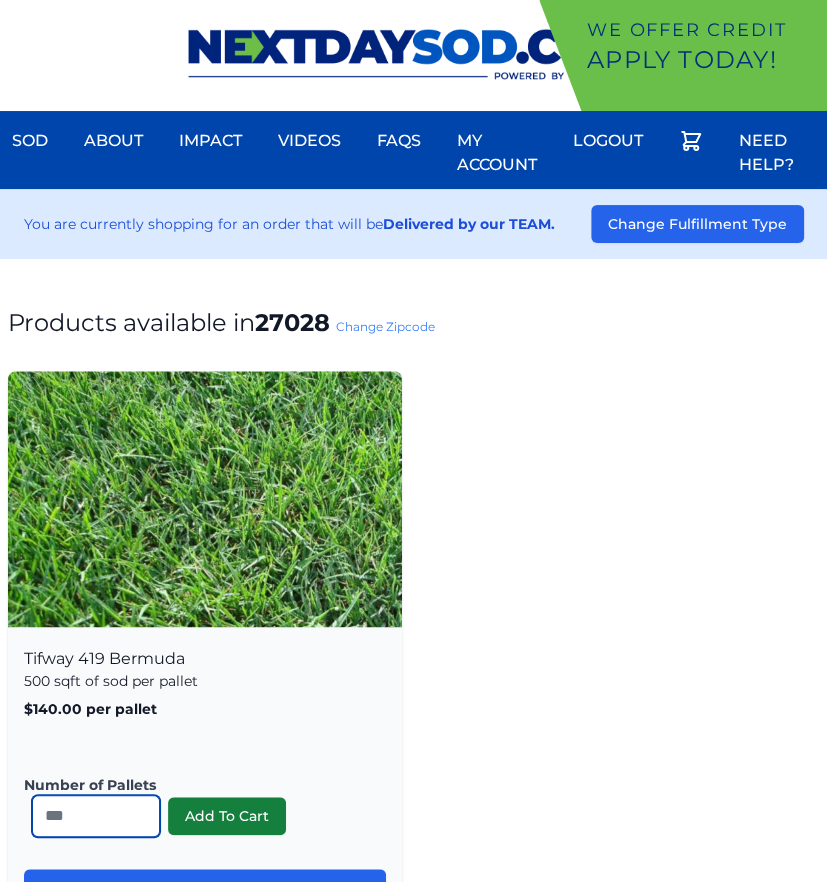 type on "*" 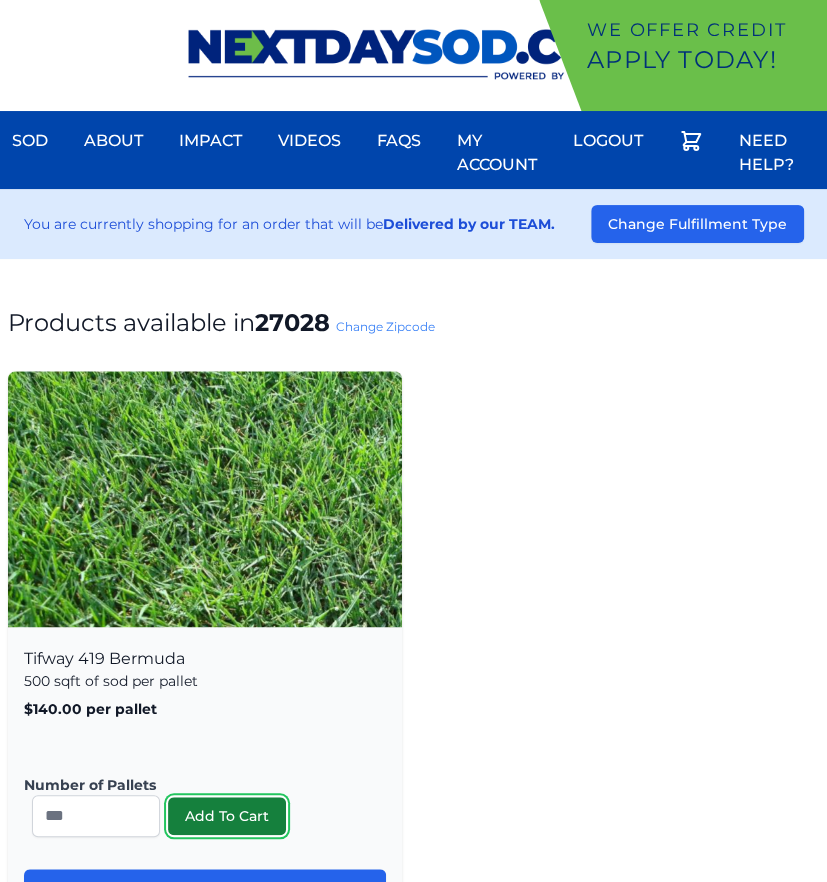 drag, startPoint x: 213, startPoint y: 817, endPoint x: 182, endPoint y: 817, distance: 31 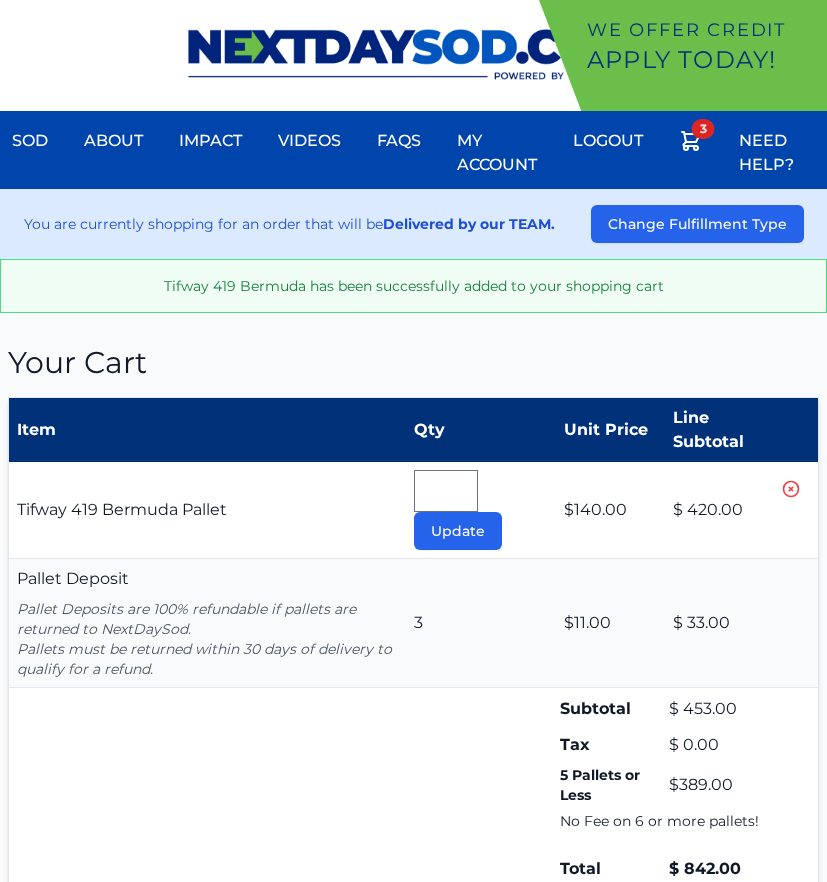scroll, scrollTop: 0, scrollLeft: 0, axis: both 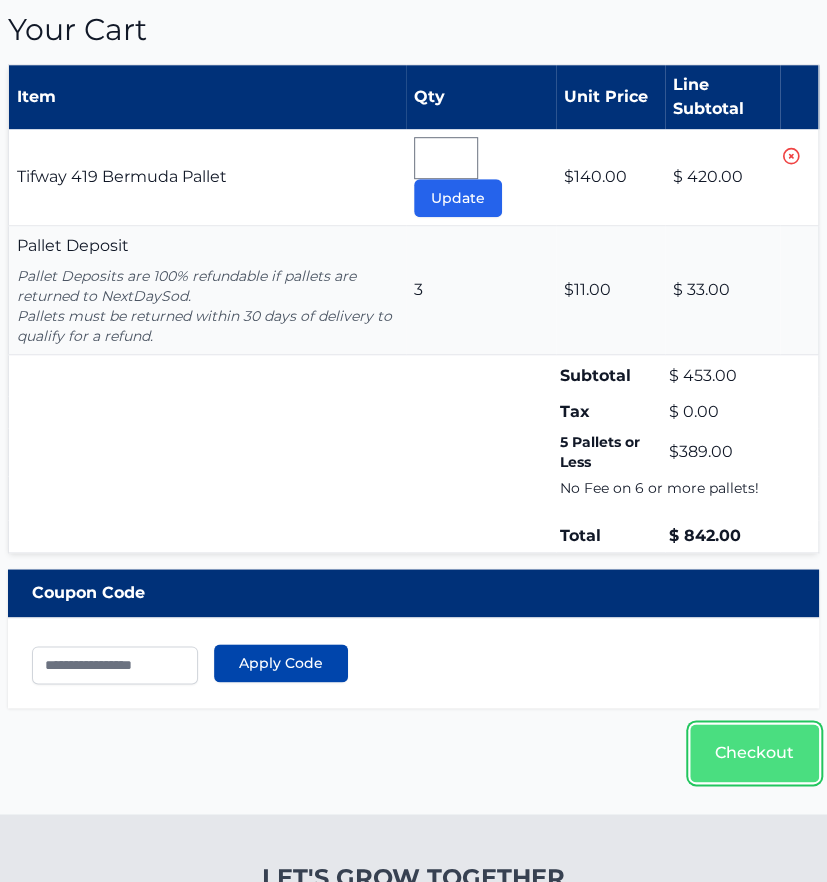 click on "Checkout" at bounding box center [754, 753] 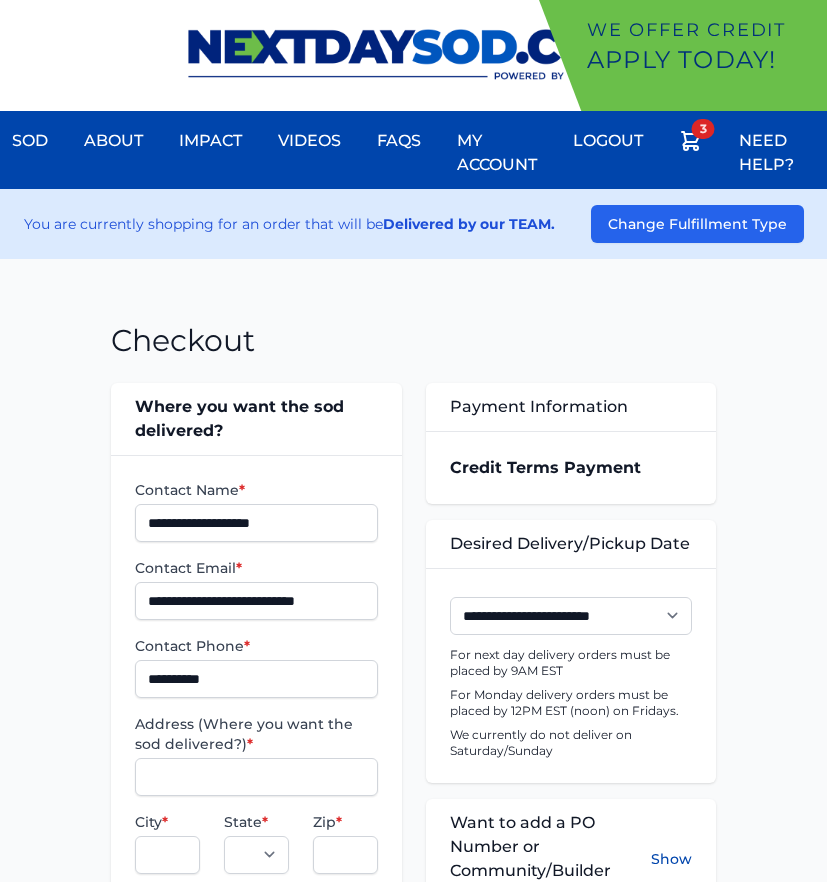 scroll, scrollTop: 0, scrollLeft: 0, axis: both 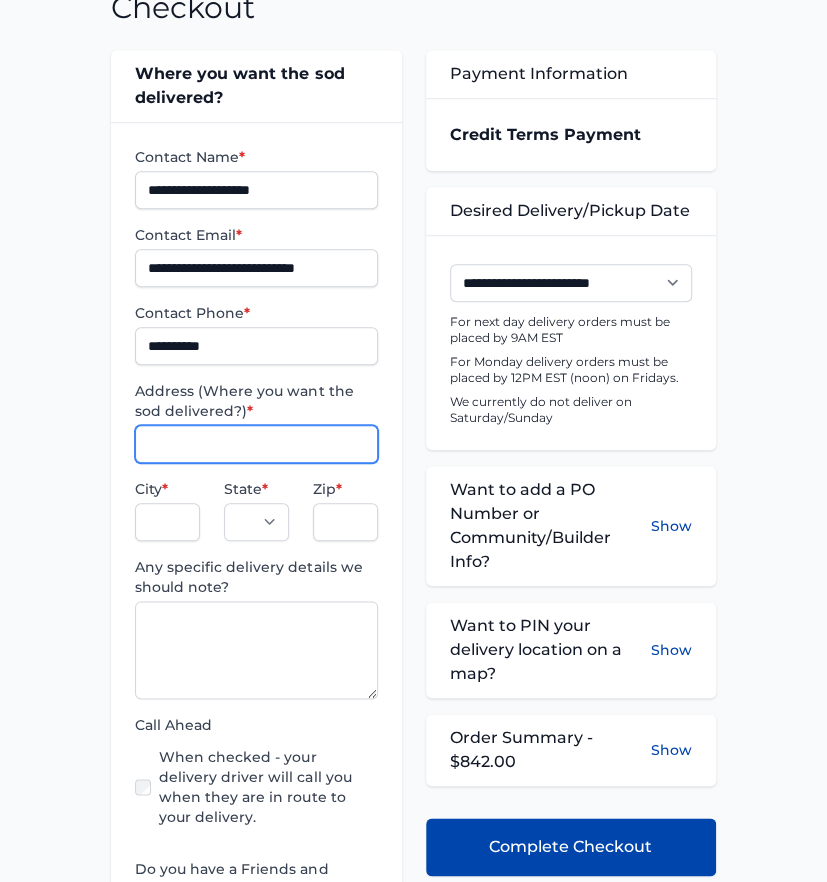 click on "Address (Where you want the sod delivered?)
*" at bounding box center [256, 444] 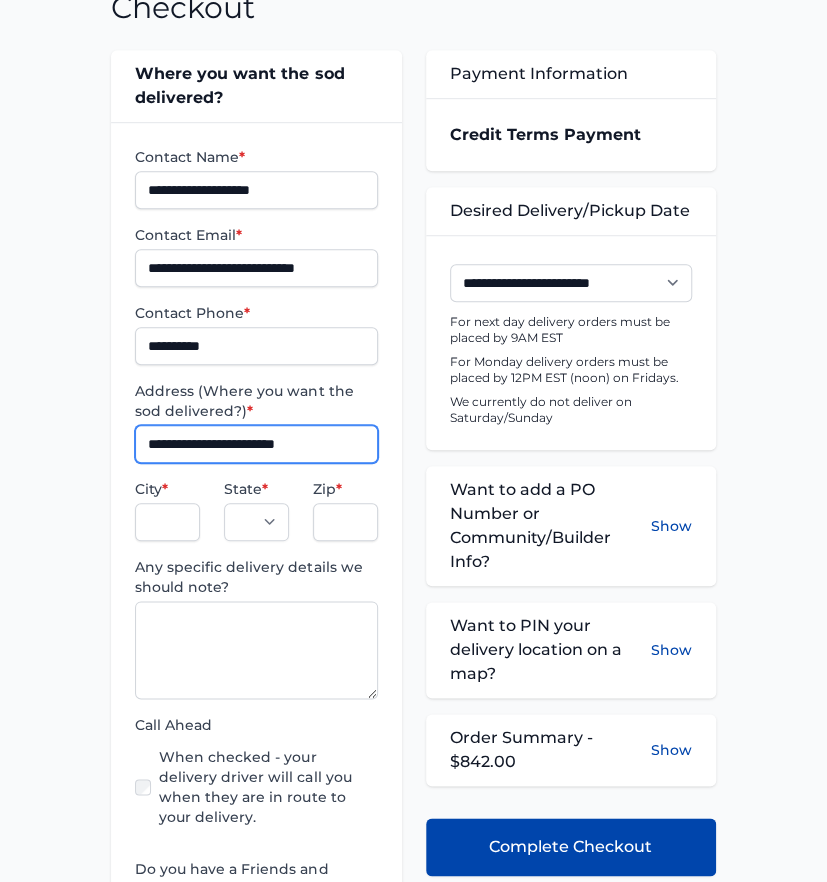 type on "**********" 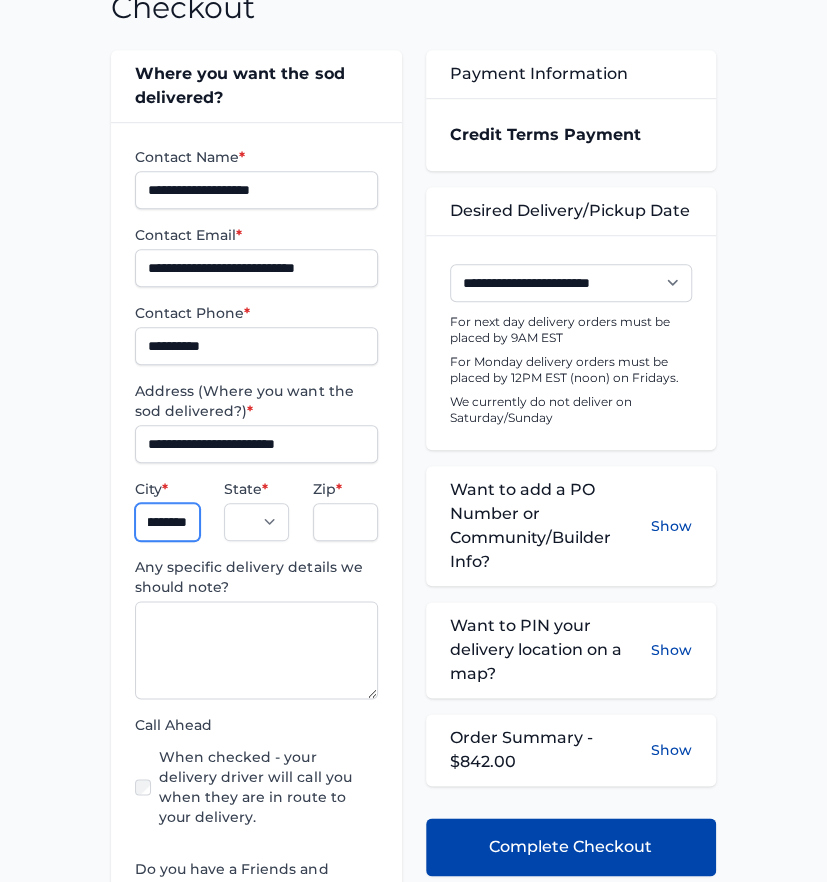 scroll, scrollTop: 0, scrollLeft: 32, axis: horizontal 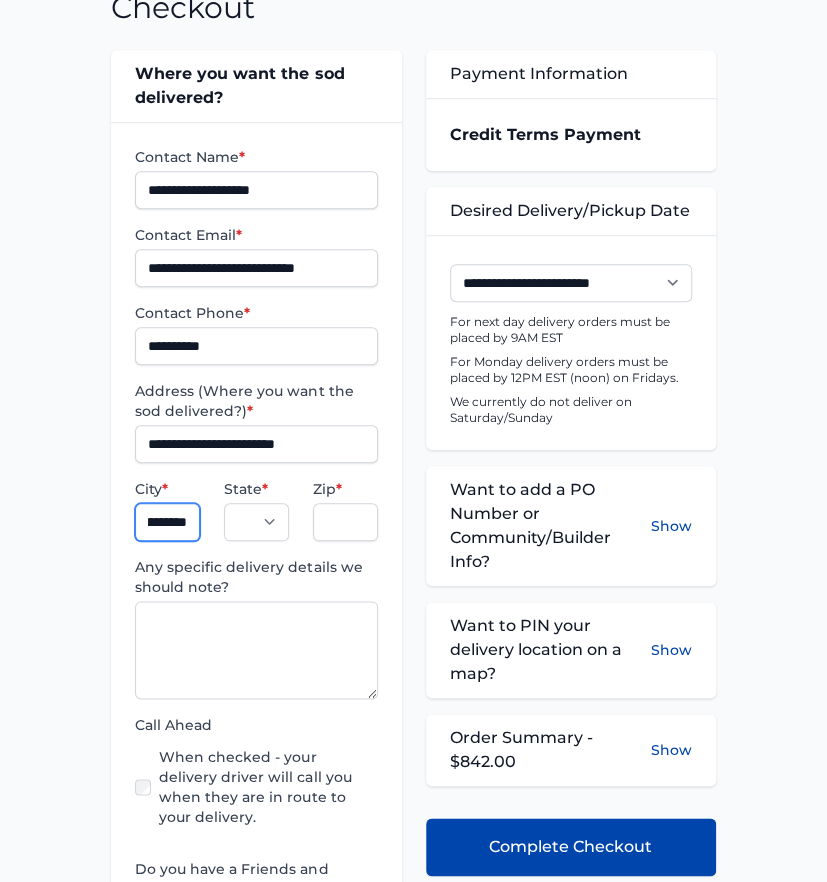 type on "**********" 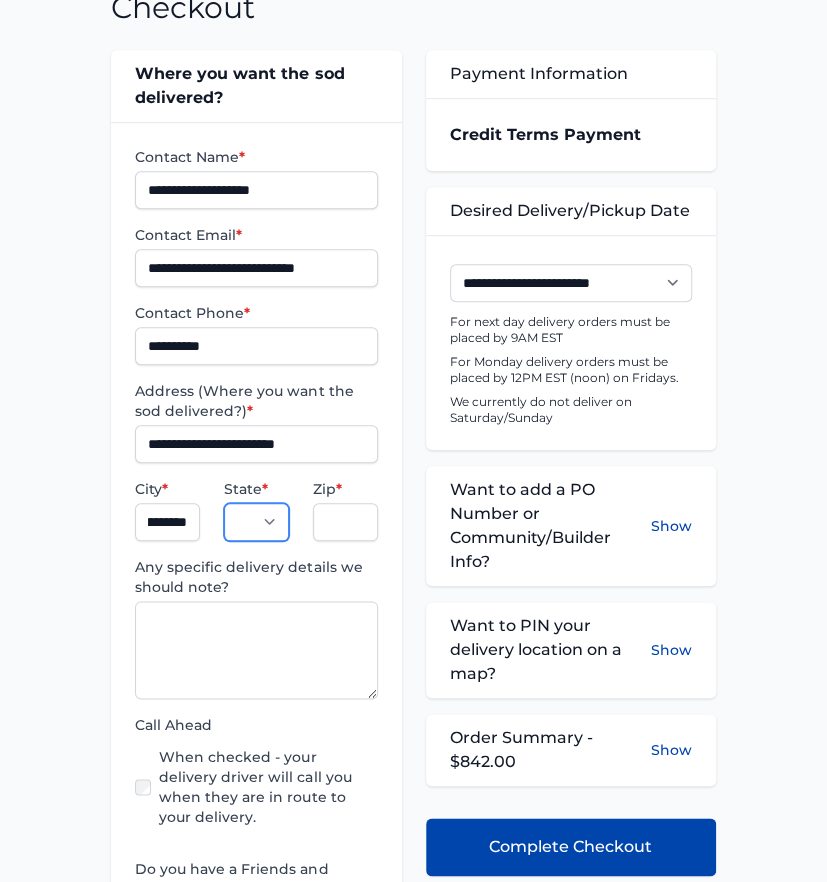 scroll, scrollTop: 0, scrollLeft: 0, axis: both 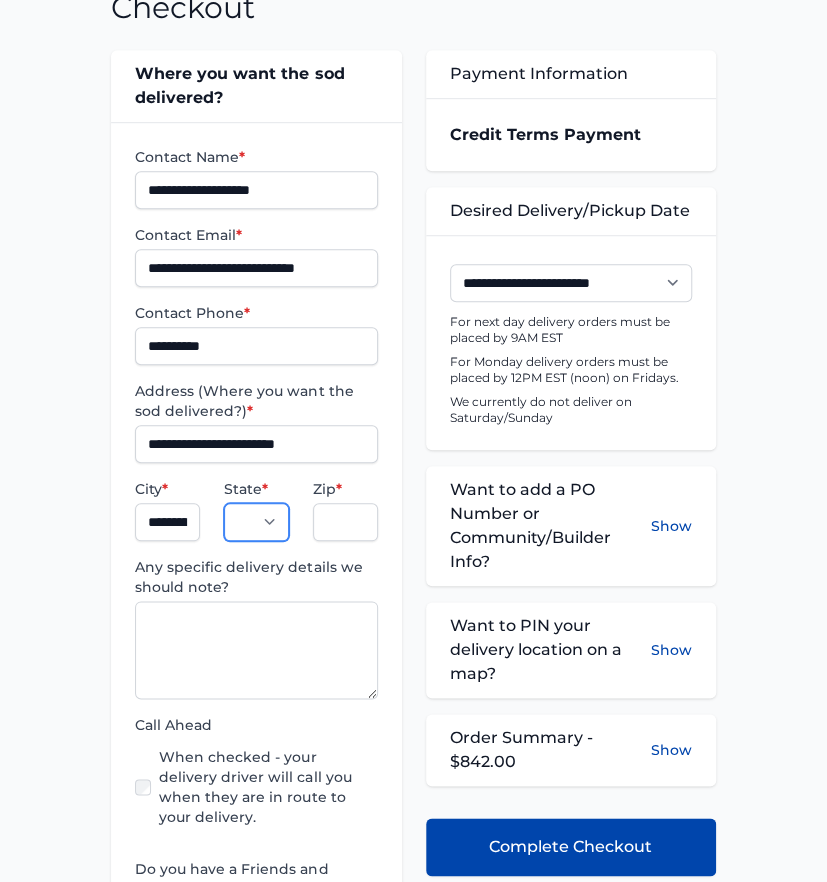 select on "**" 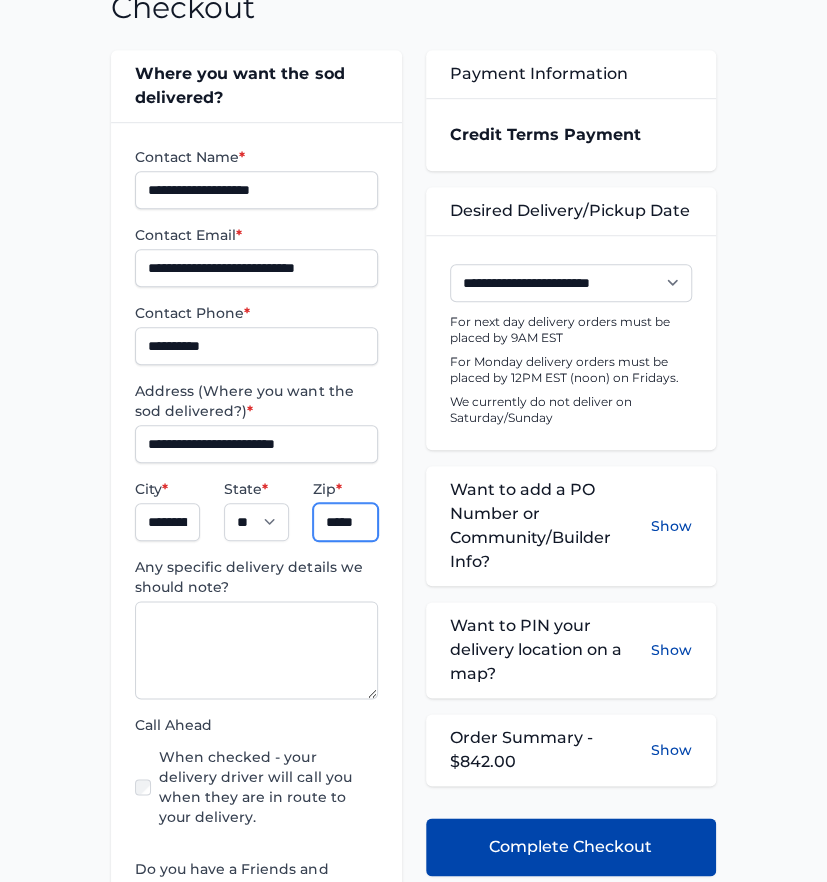 scroll, scrollTop: 0, scrollLeft: 2, axis: horizontal 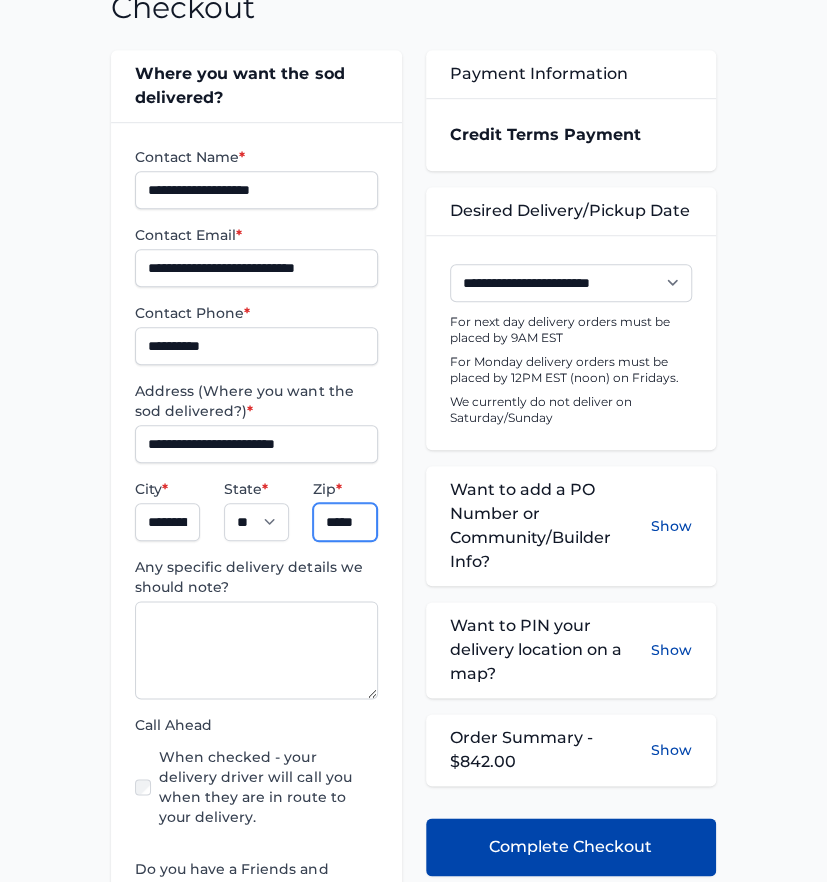 type on "*****" 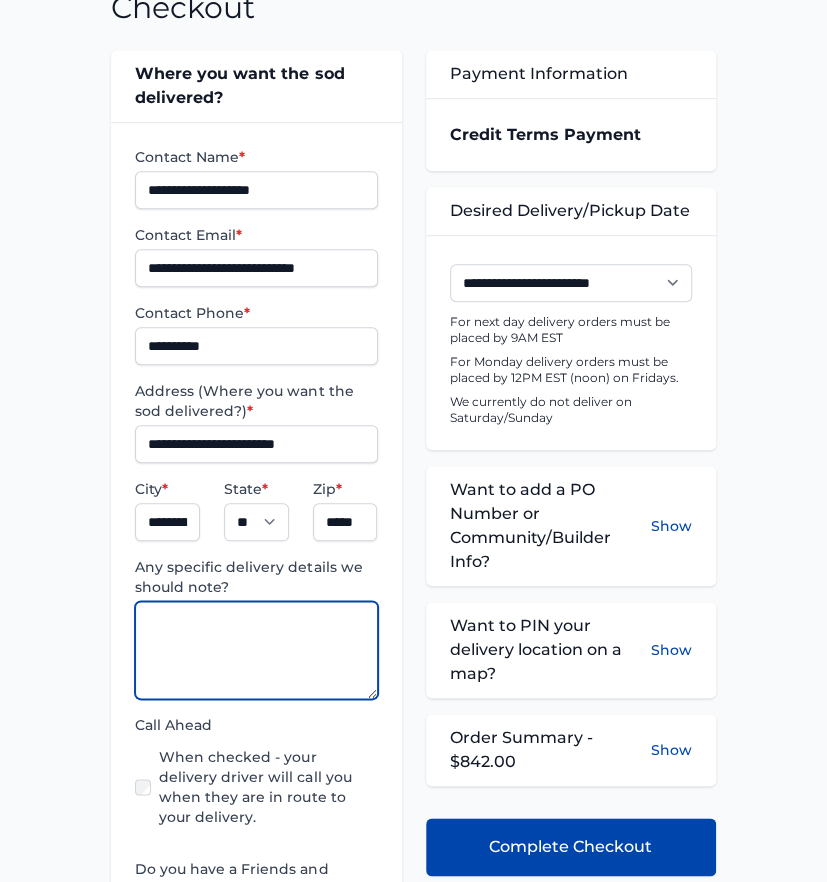 scroll, scrollTop: 0, scrollLeft: 0, axis: both 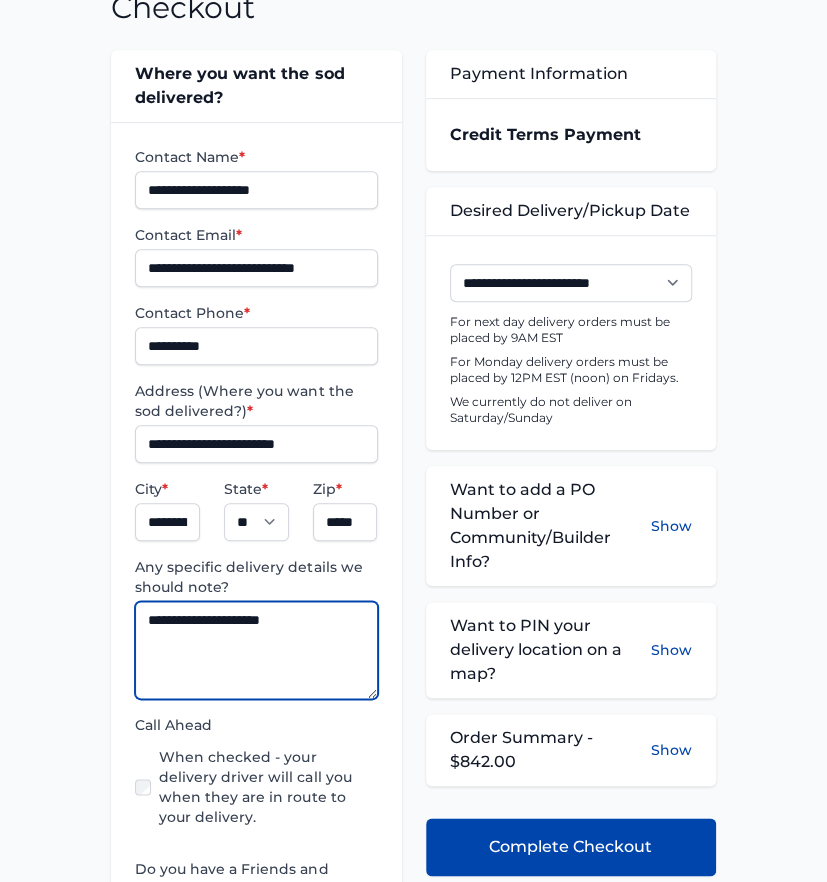 type on "**********" 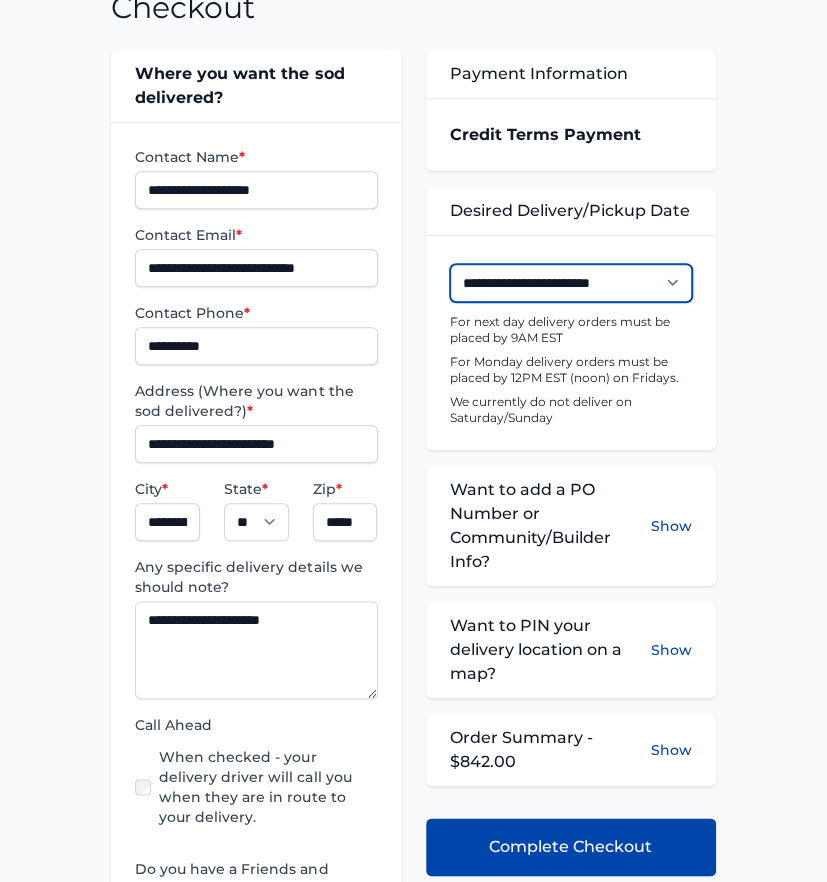 click on "**********" at bounding box center (571, 283) 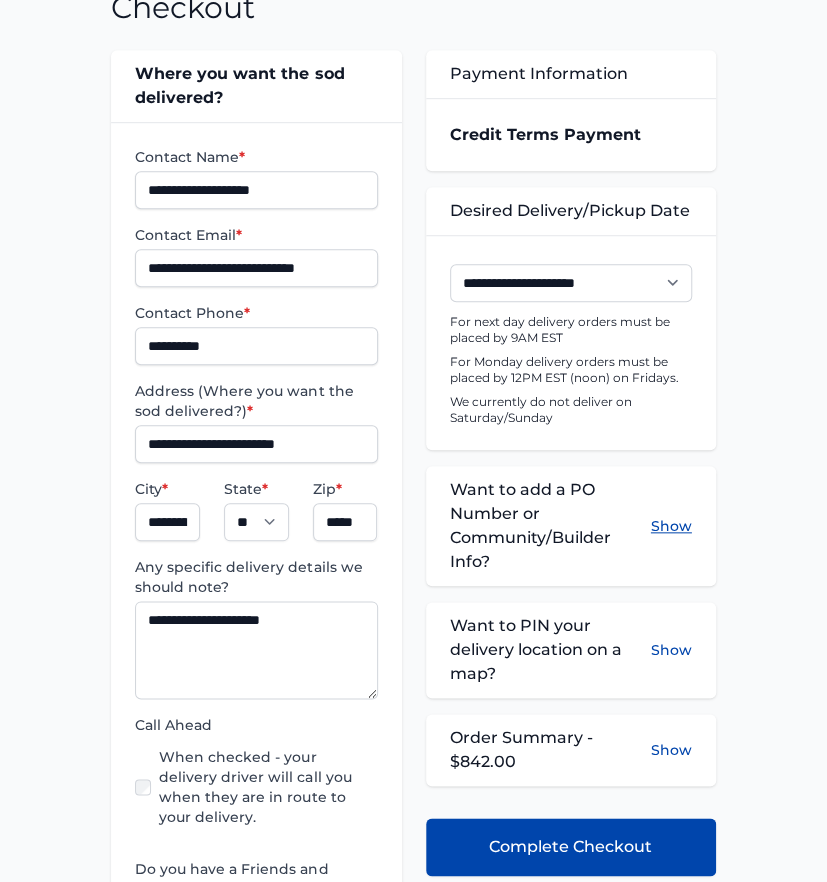 click on "Show" at bounding box center [671, 526] 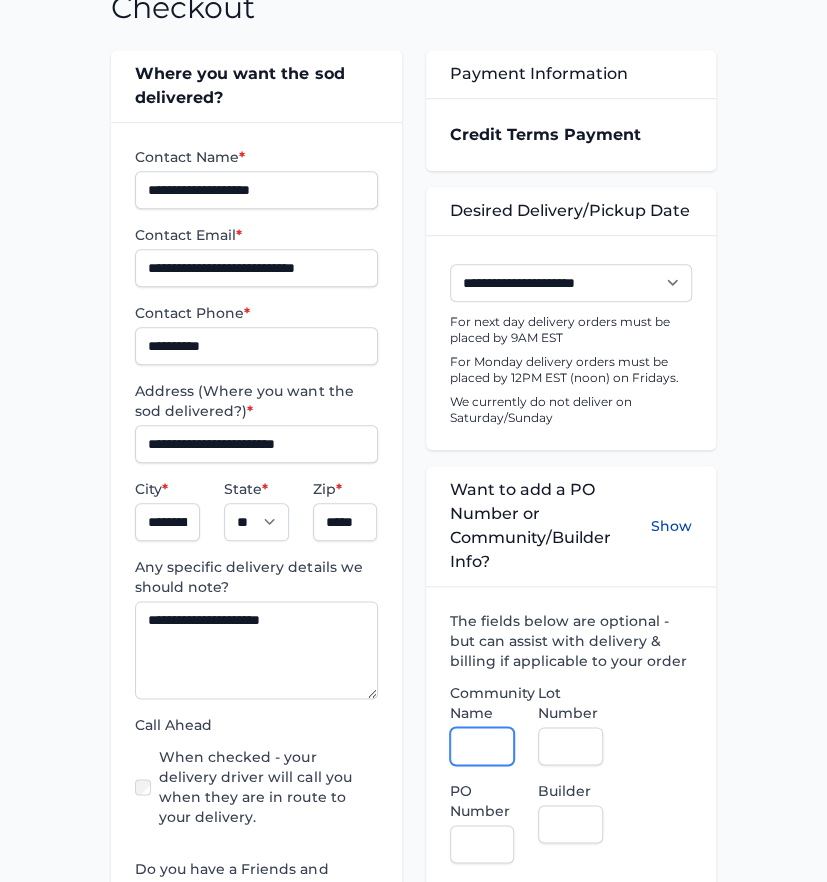 click on "Community Name" at bounding box center [482, 746] 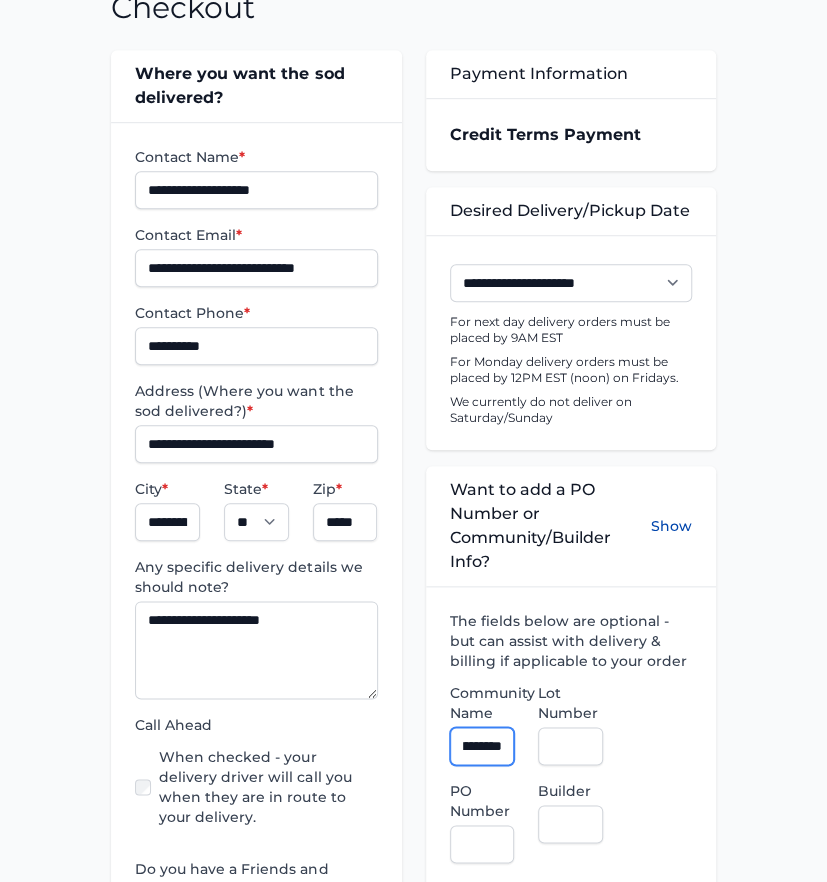 scroll, scrollTop: 0, scrollLeft: 54, axis: horizontal 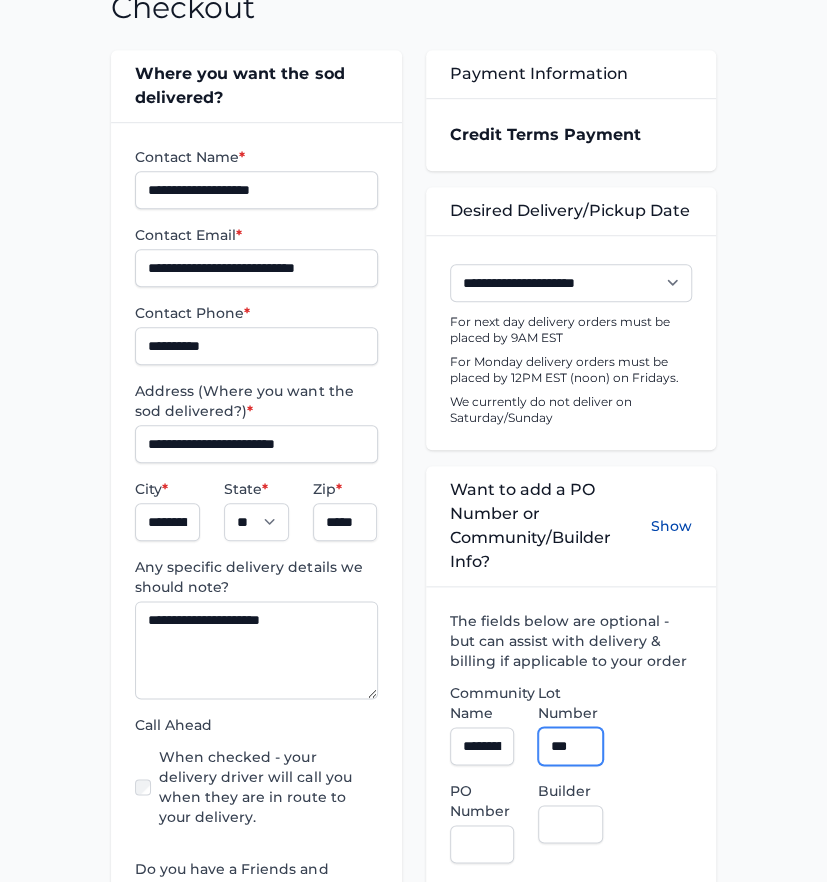 type on "***" 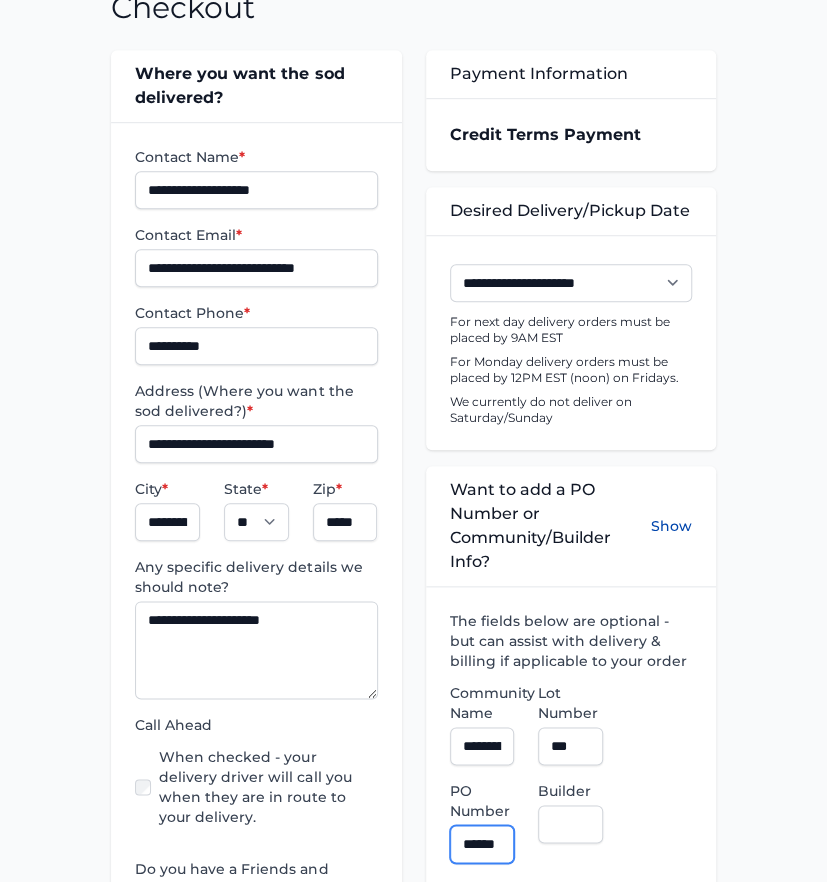 scroll, scrollTop: 0, scrollLeft: 10, axis: horizontal 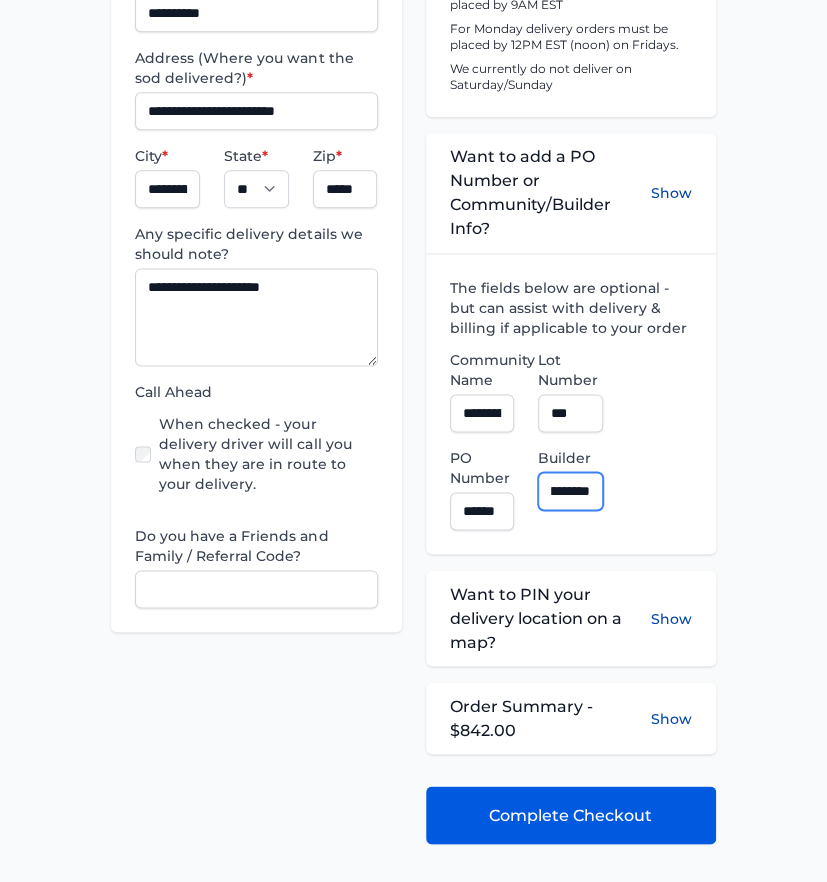 type on "**********" 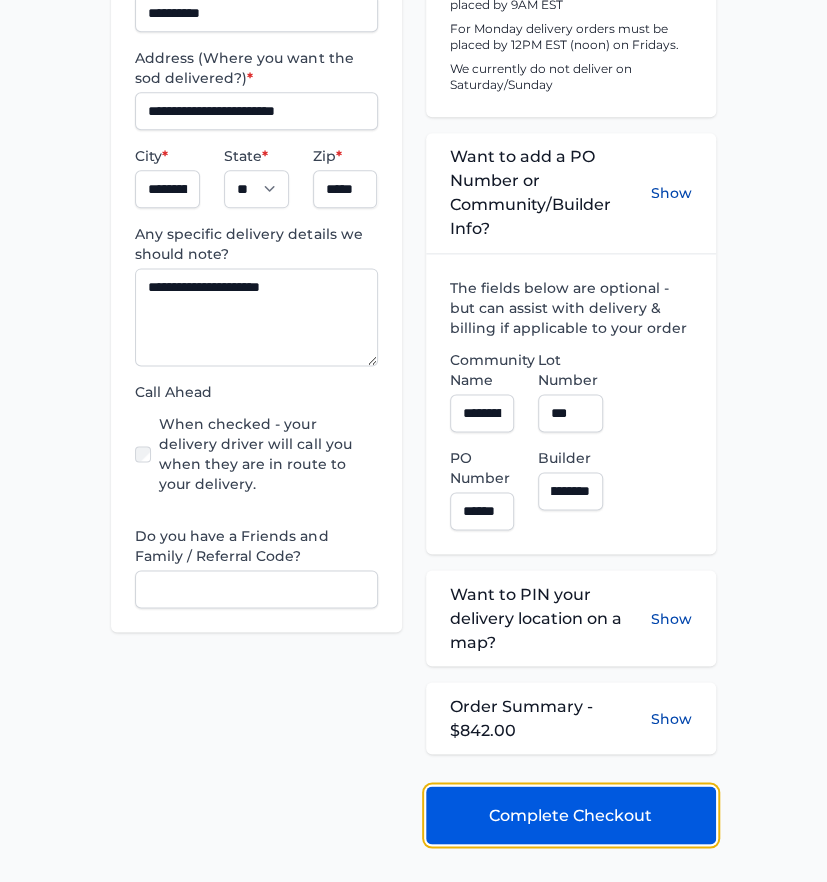 click on "Complete Checkout" at bounding box center (570, 815) 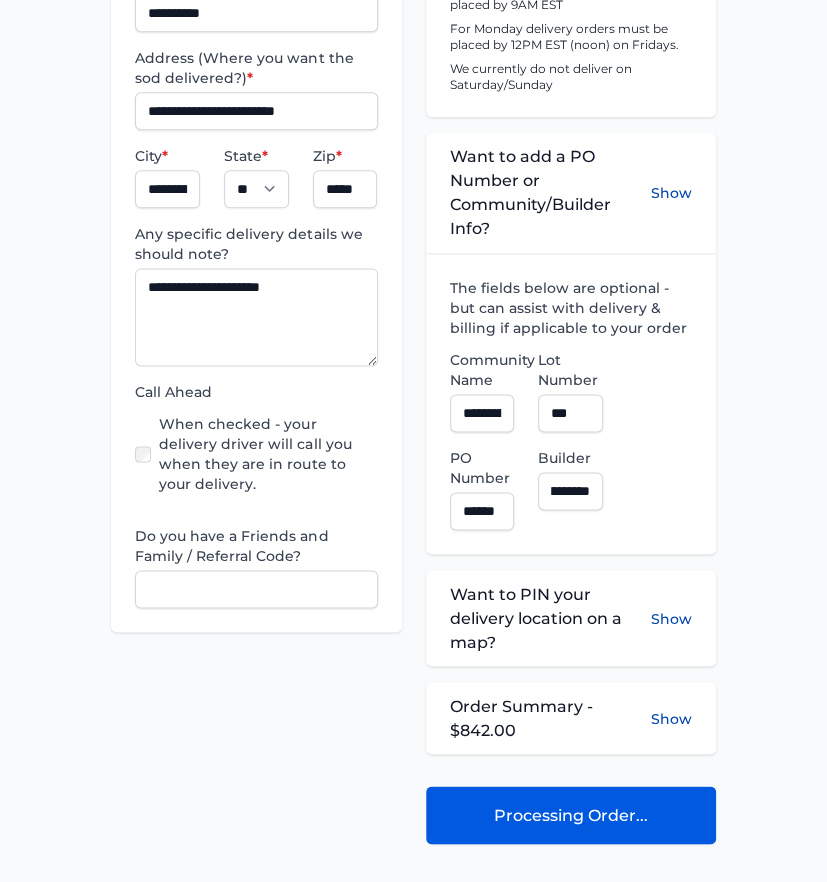 scroll, scrollTop: 0, scrollLeft: 0, axis: both 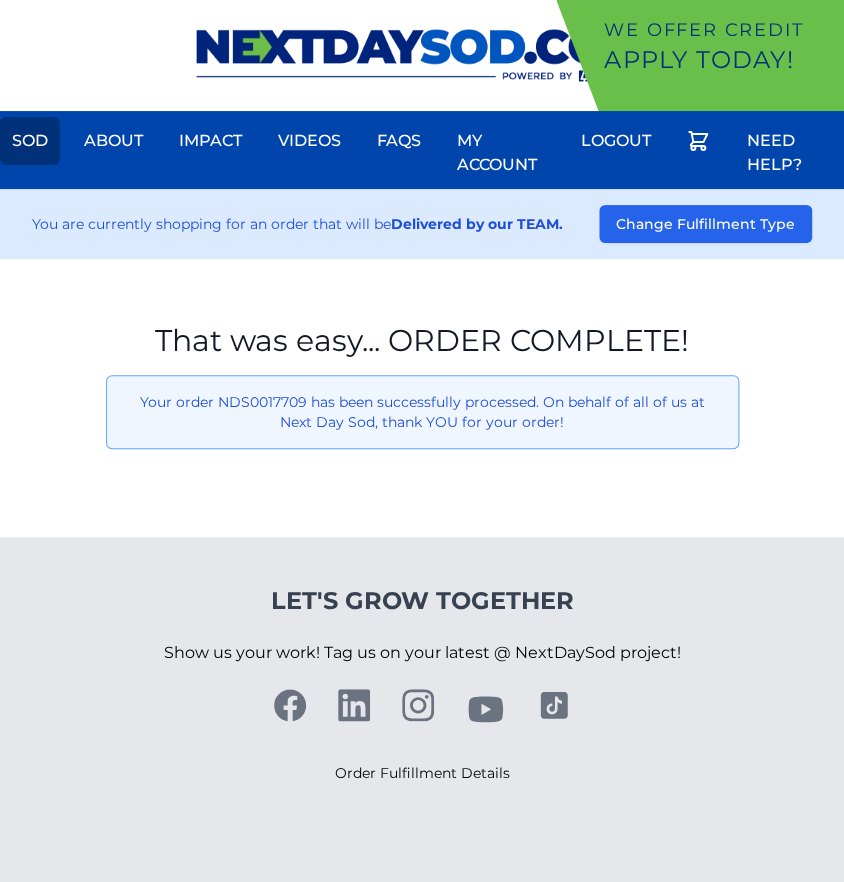 click on "Sod" at bounding box center (30, 141) 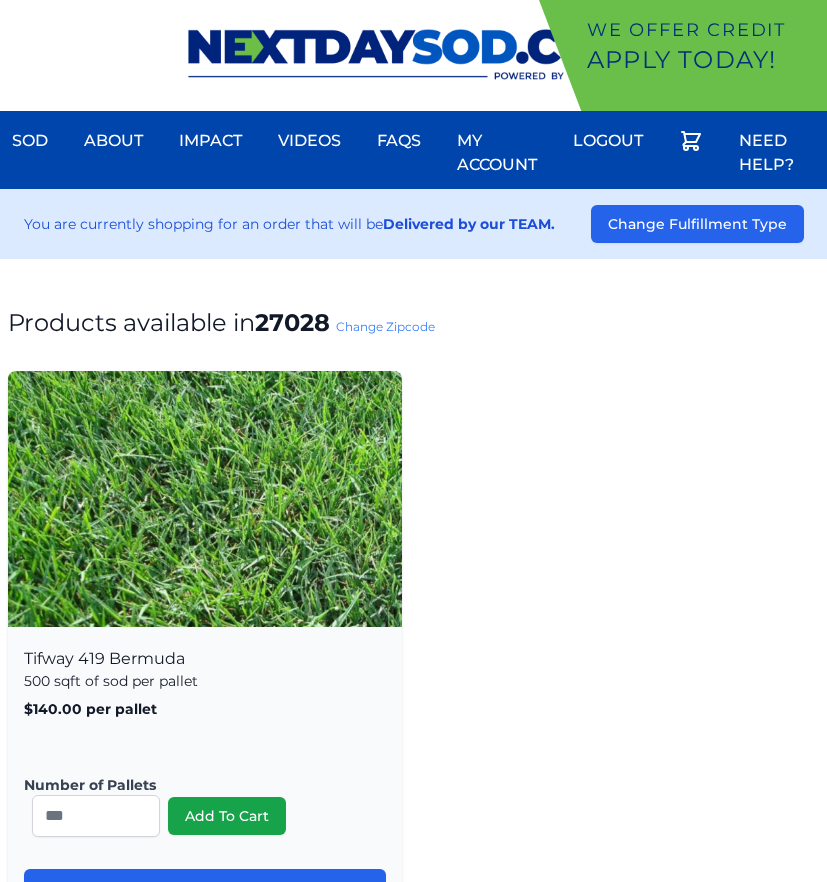 scroll, scrollTop: 0, scrollLeft: 0, axis: both 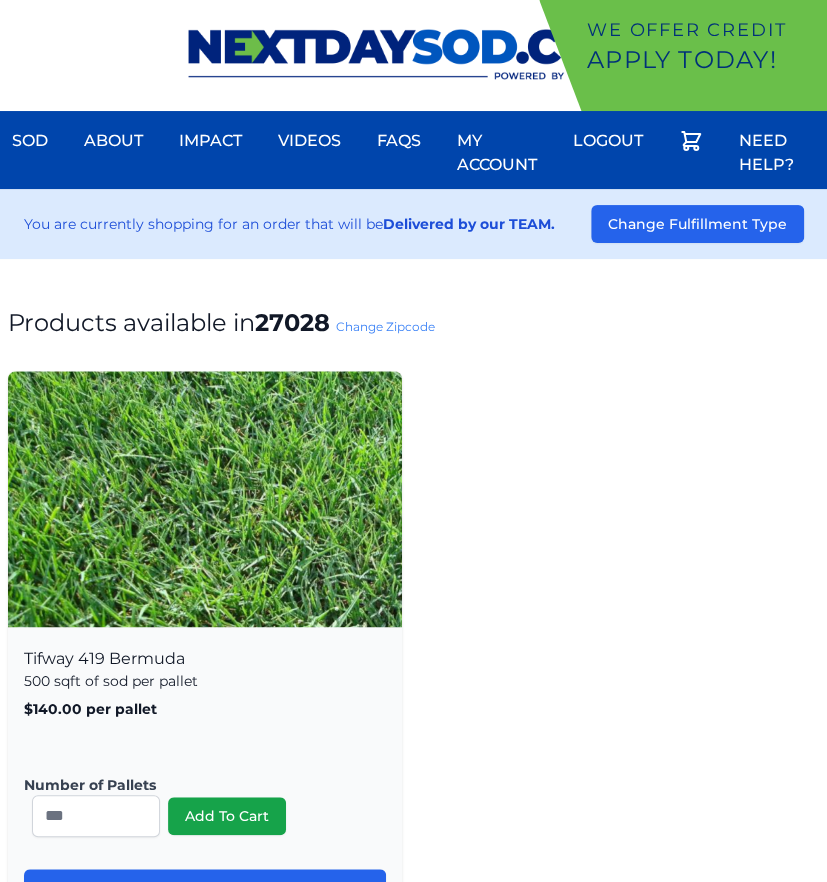 click on "Change Zipcode" at bounding box center (385, 326) 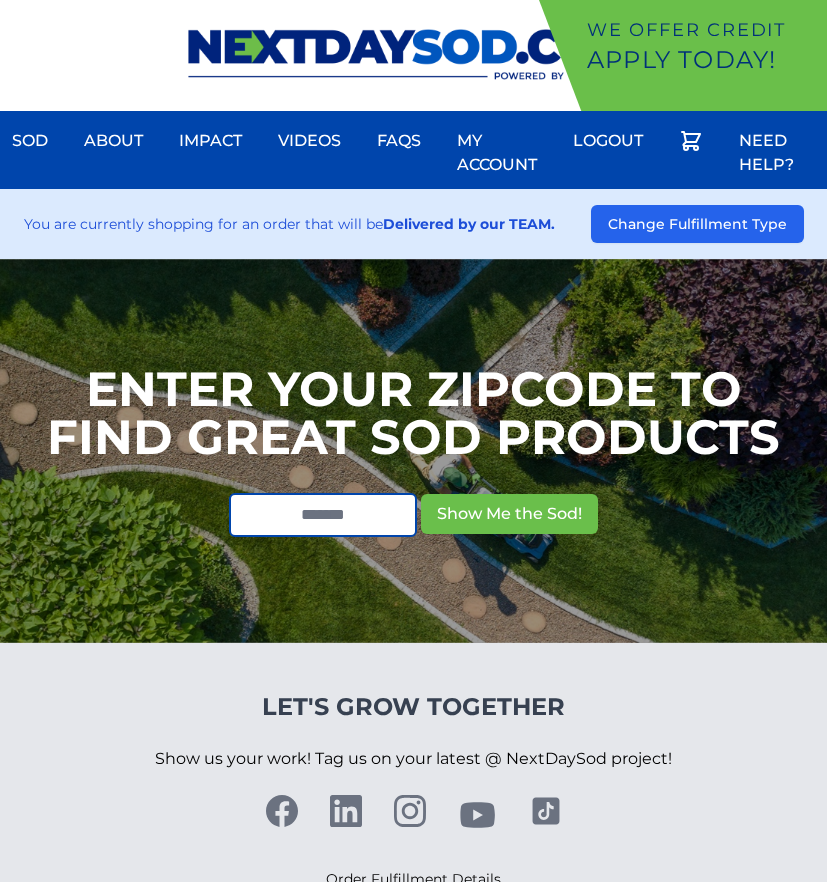 scroll, scrollTop: 0, scrollLeft: 0, axis: both 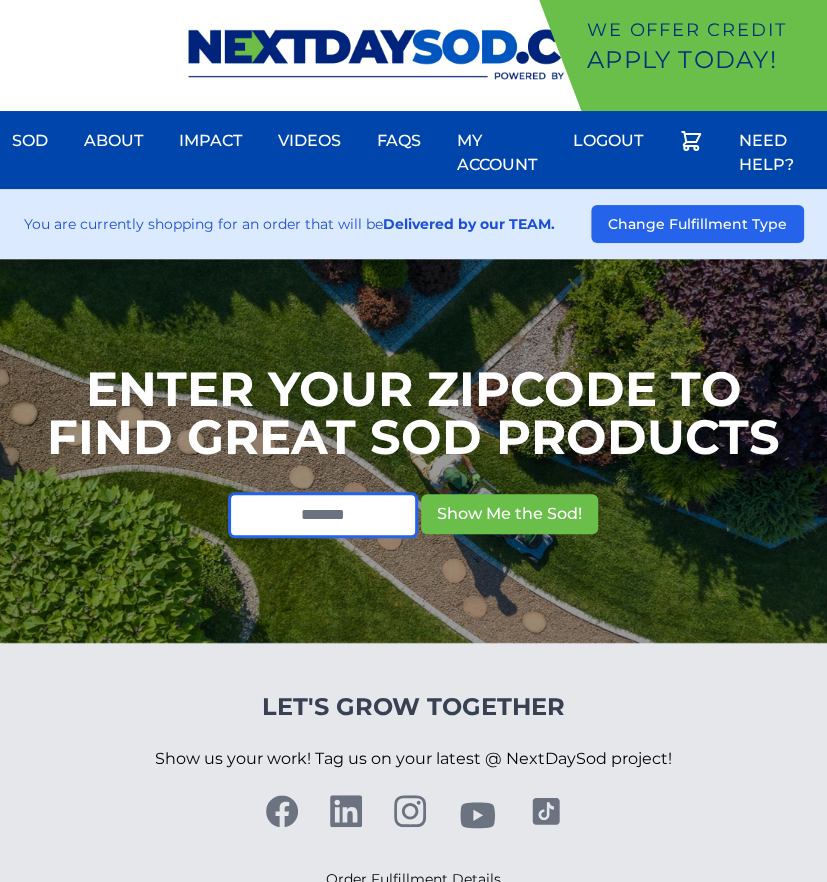 click at bounding box center [323, 515] 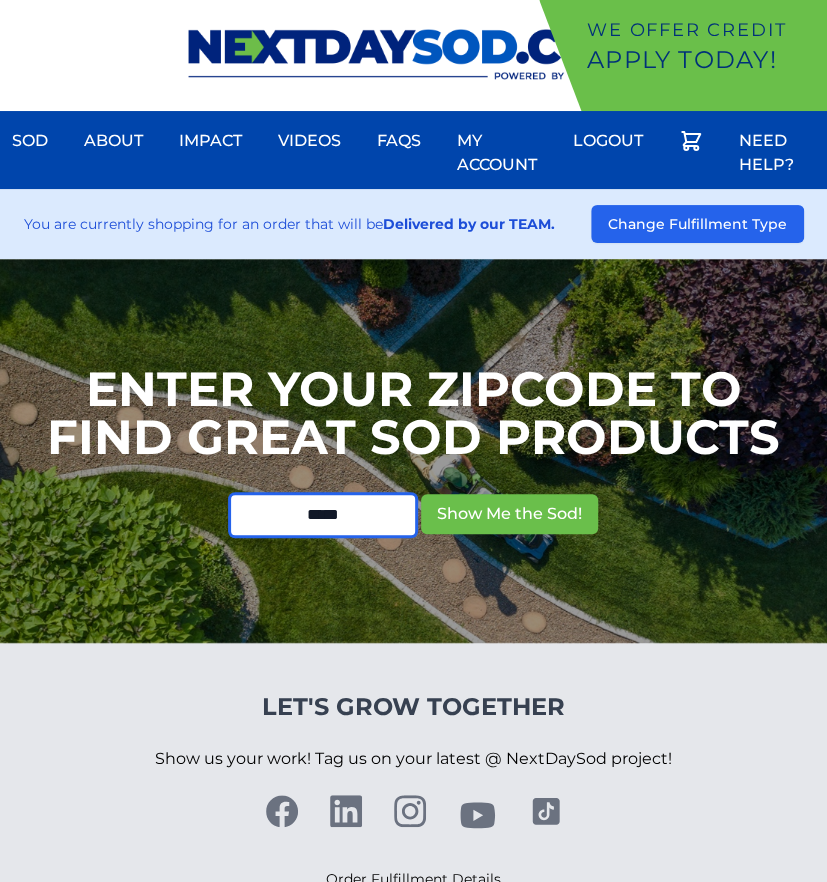 type on "*****" 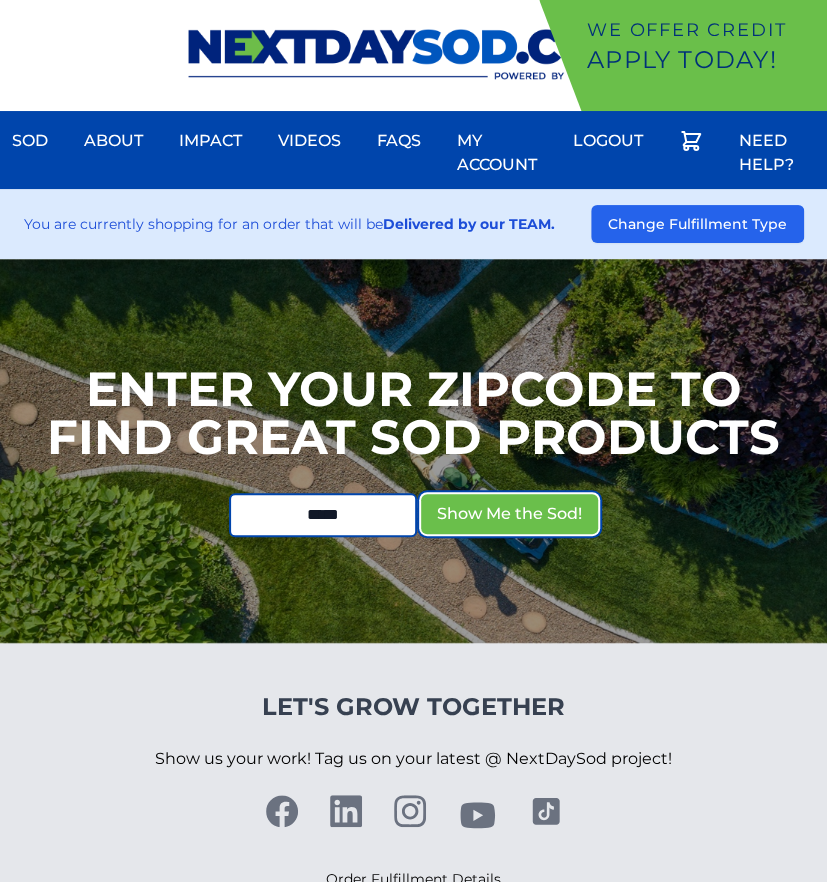 type 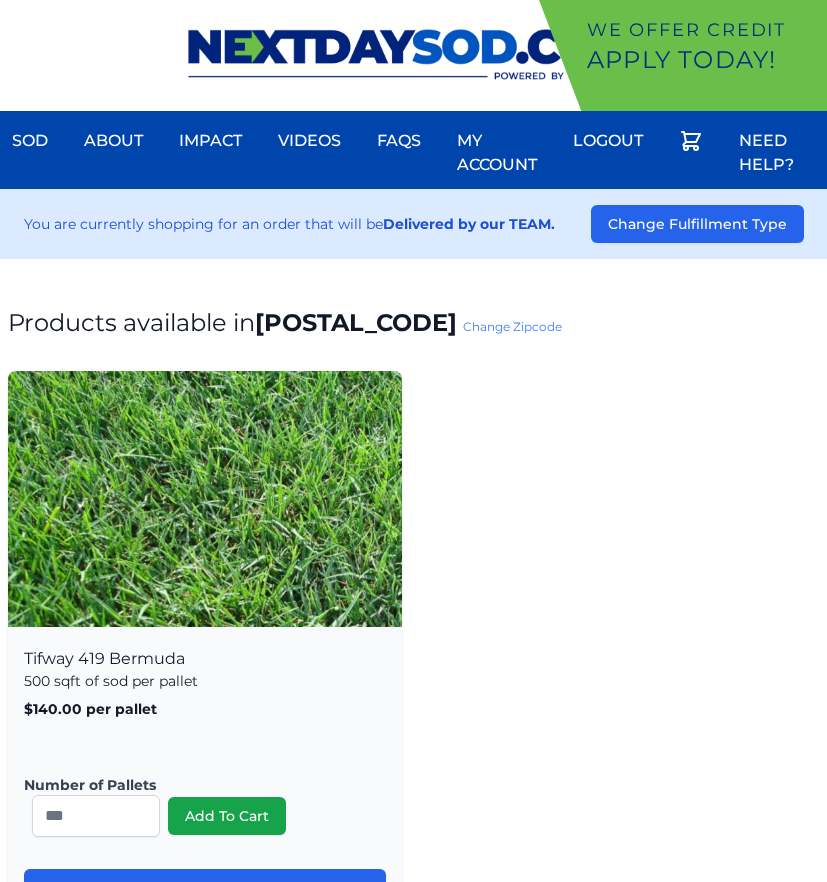 scroll, scrollTop: 0, scrollLeft: 0, axis: both 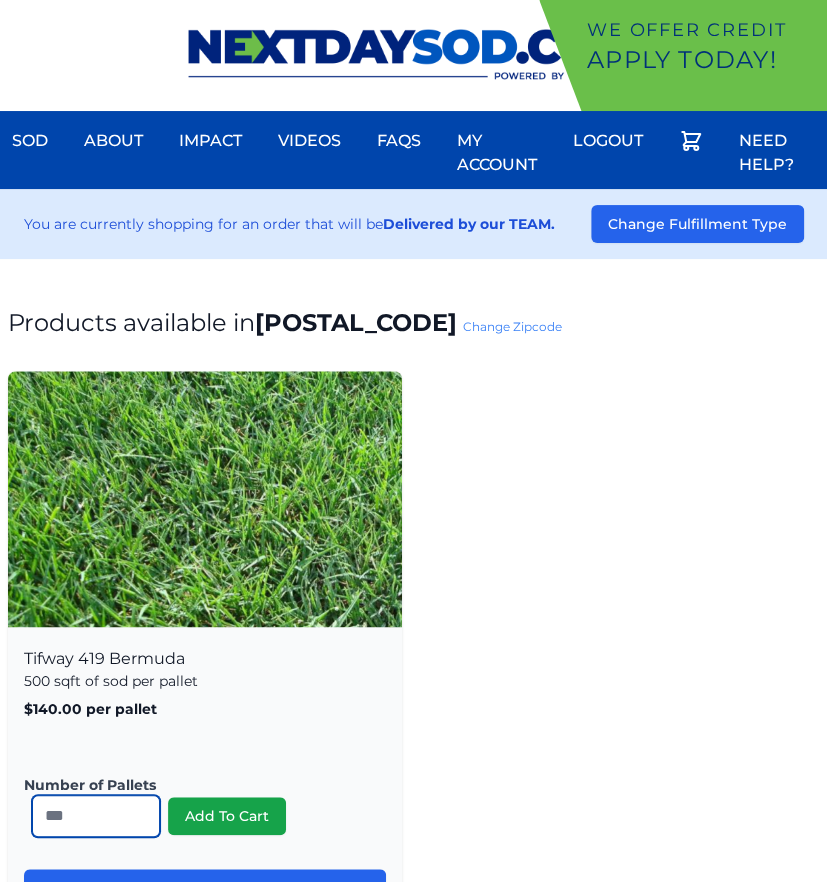 click on "*" at bounding box center (96, 816) 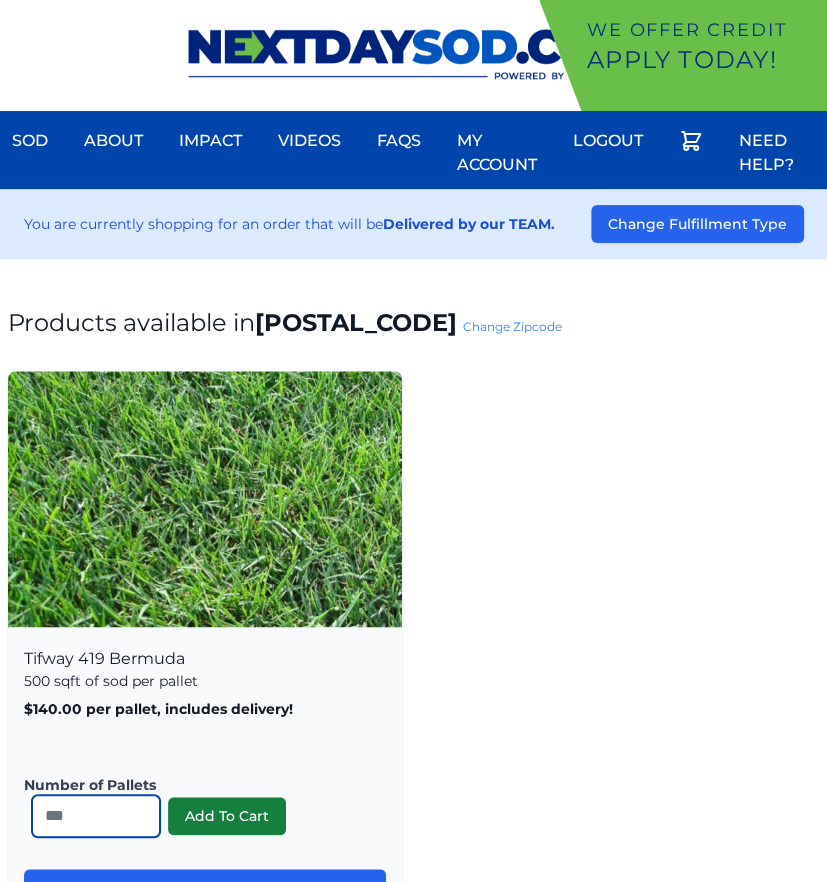 type on "**" 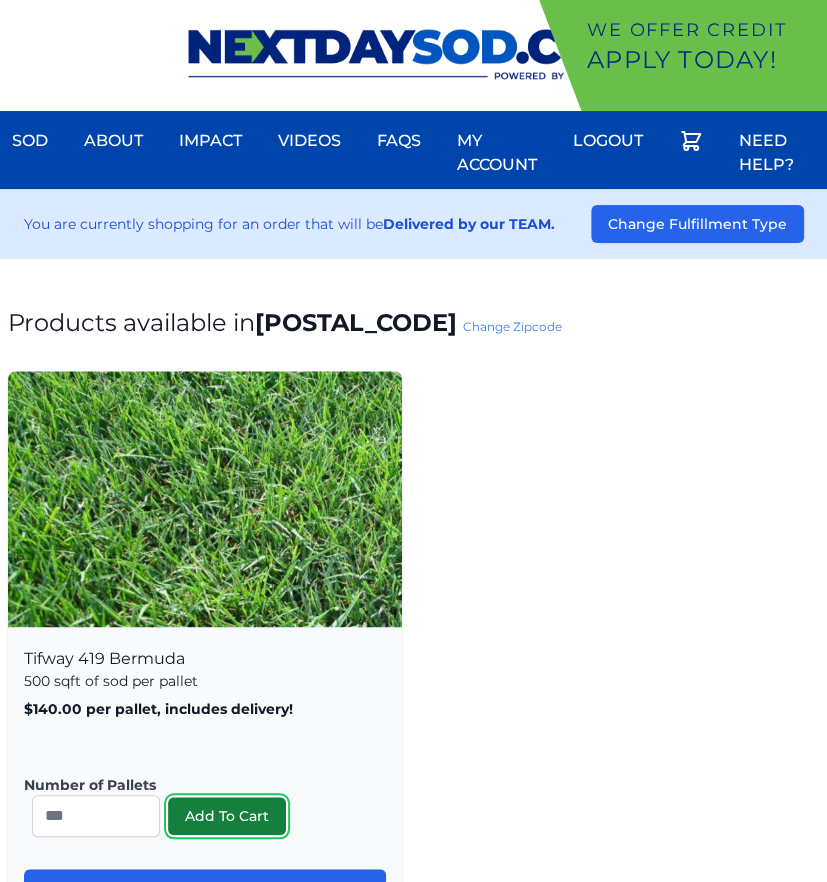 click on "Add To Cart" at bounding box center (227, 816) 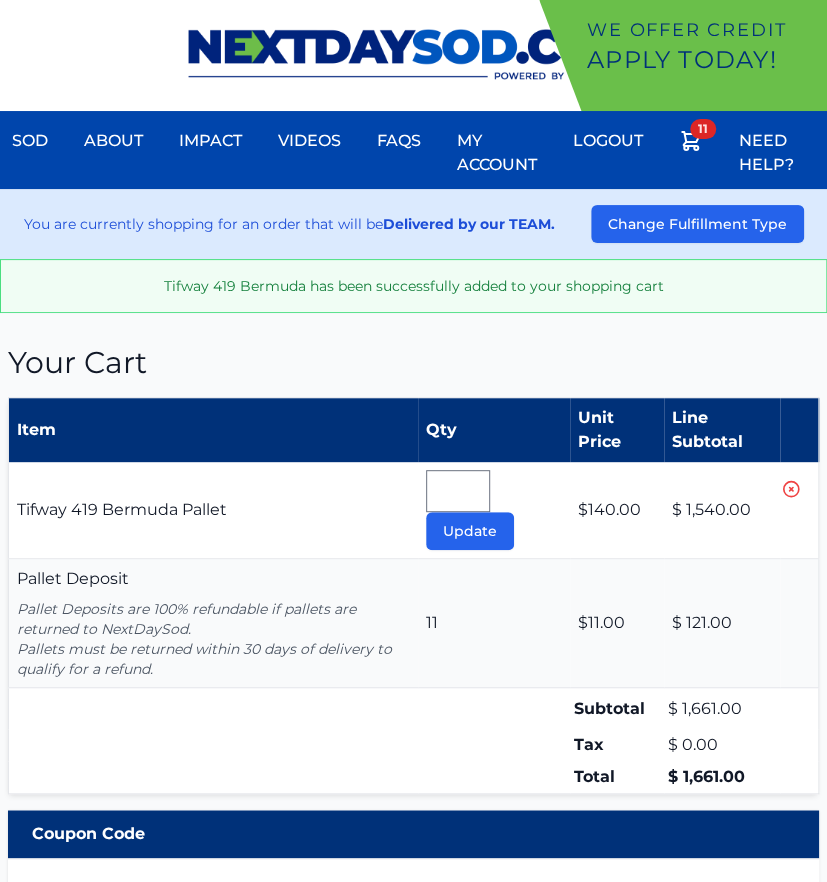 scroll, scrollTop: 0, scrollLeft: 0, axis: both 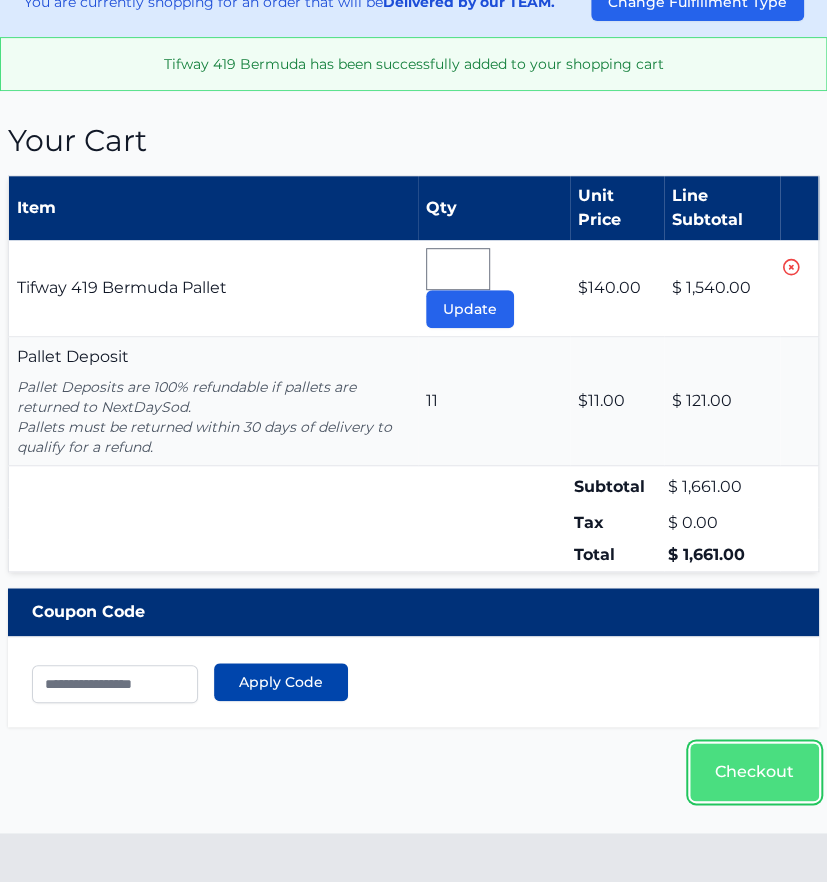 click on "Checkout" at bounding box center [754, 772] 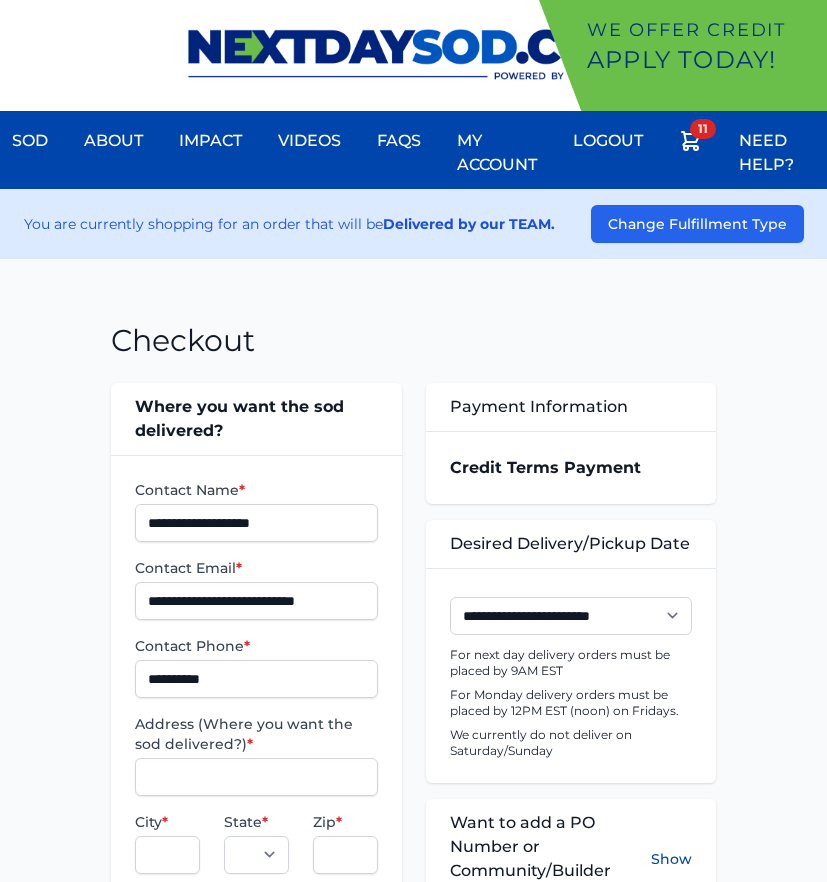 scroll, scrollTop: 111, scrollLeft: 0, axis: vertical 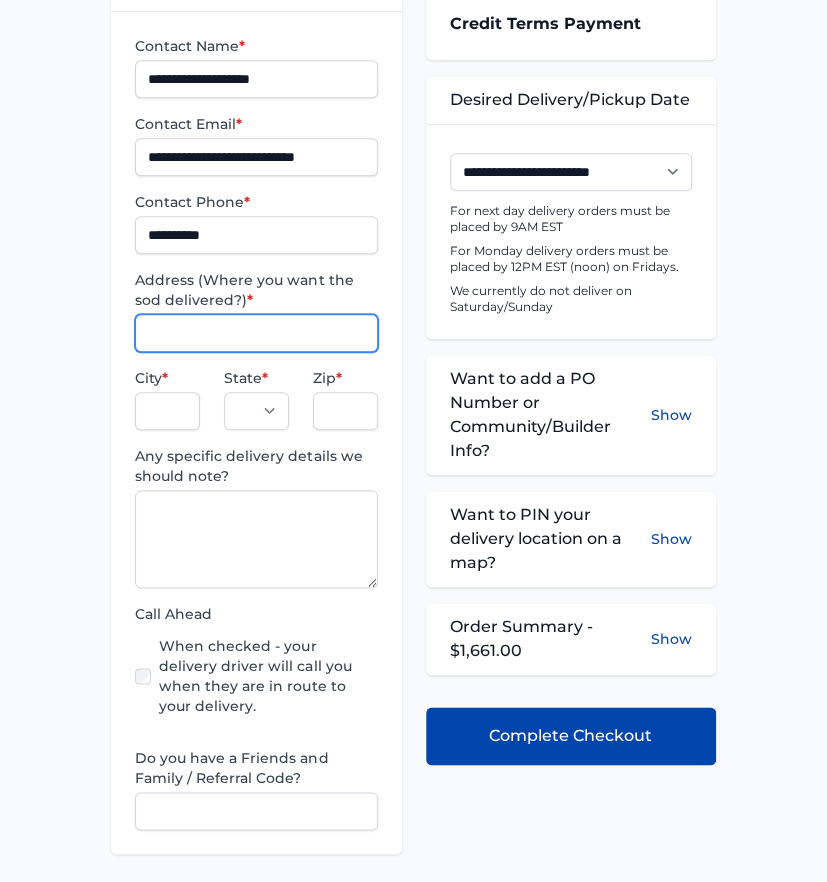 click on "Address (Where you want the sod delivered?)
*" at bounding box center [256, 333] 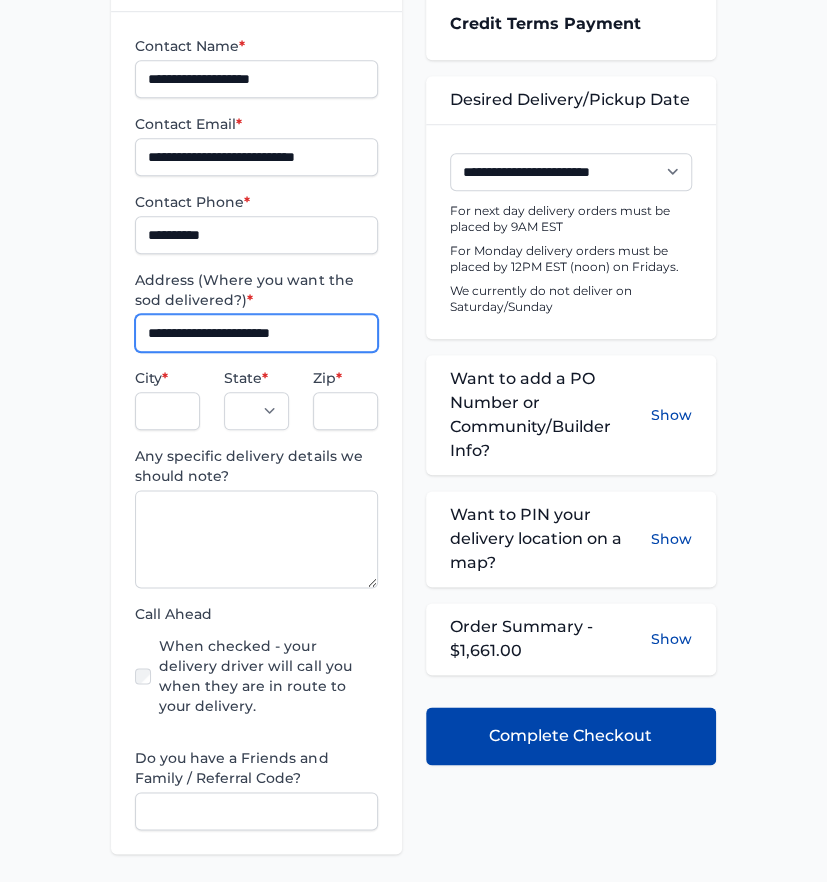 type on "**********" 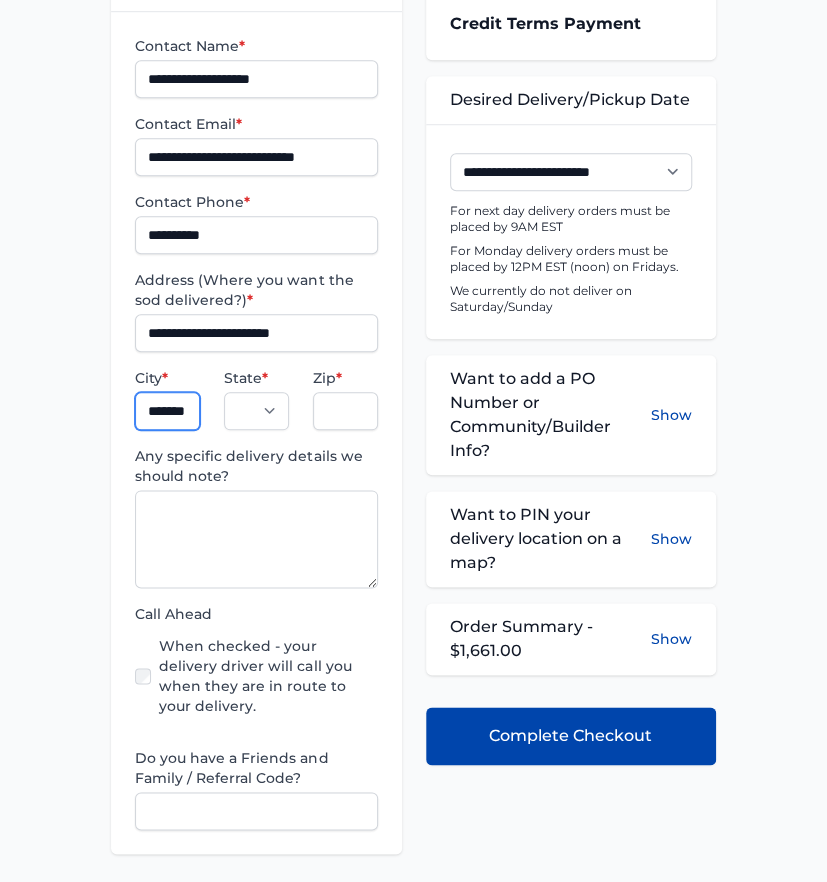 scroll, scrollTop: 0, scrollLeft: 0, axis: both 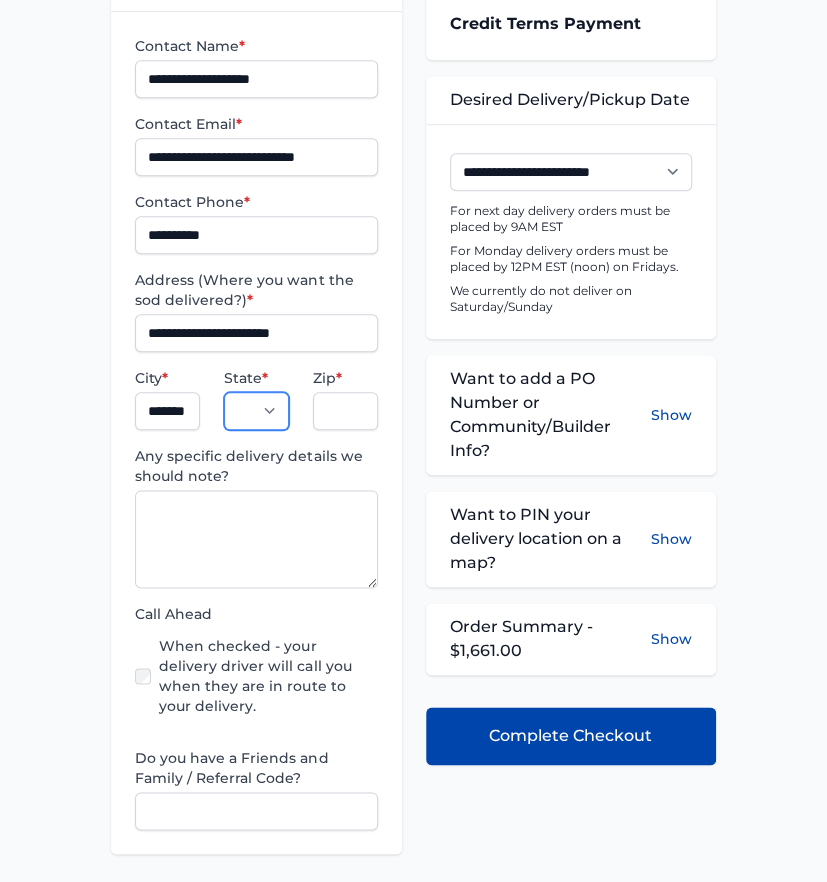 select on "**" 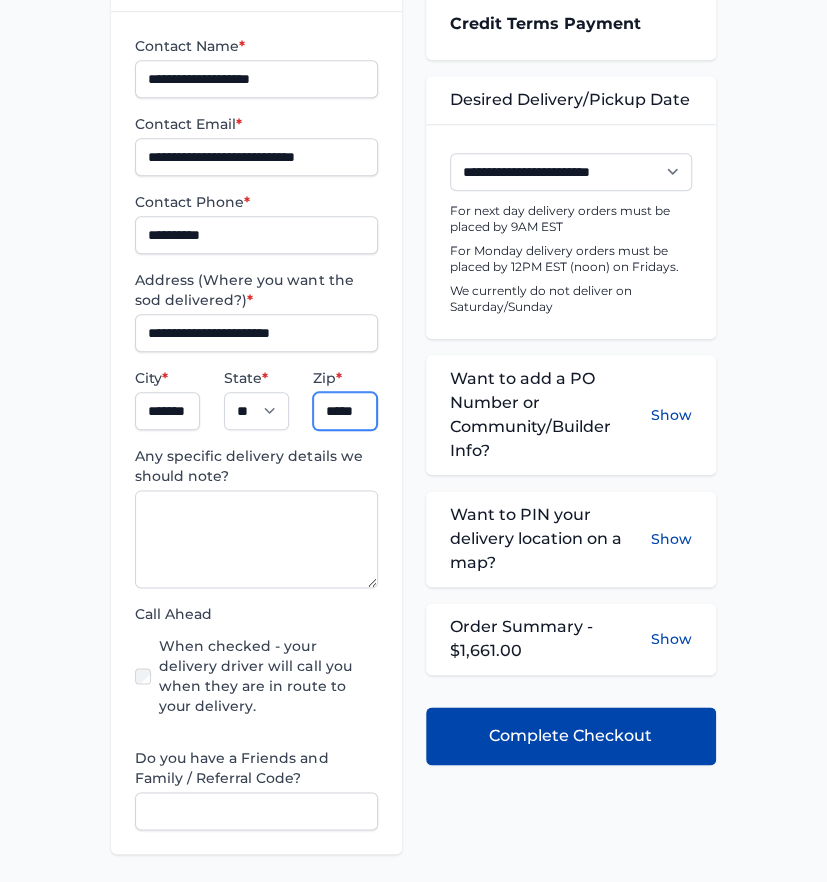 type on "*****" 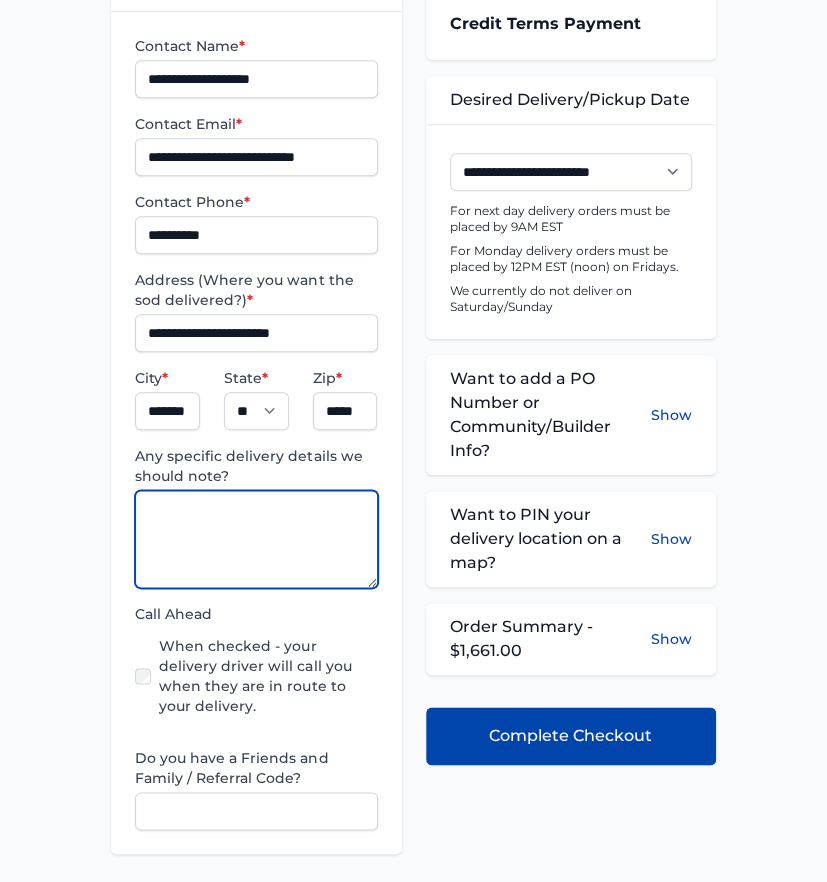 scroll, scrollTop: 0, scrollLeft: 0, axis: both 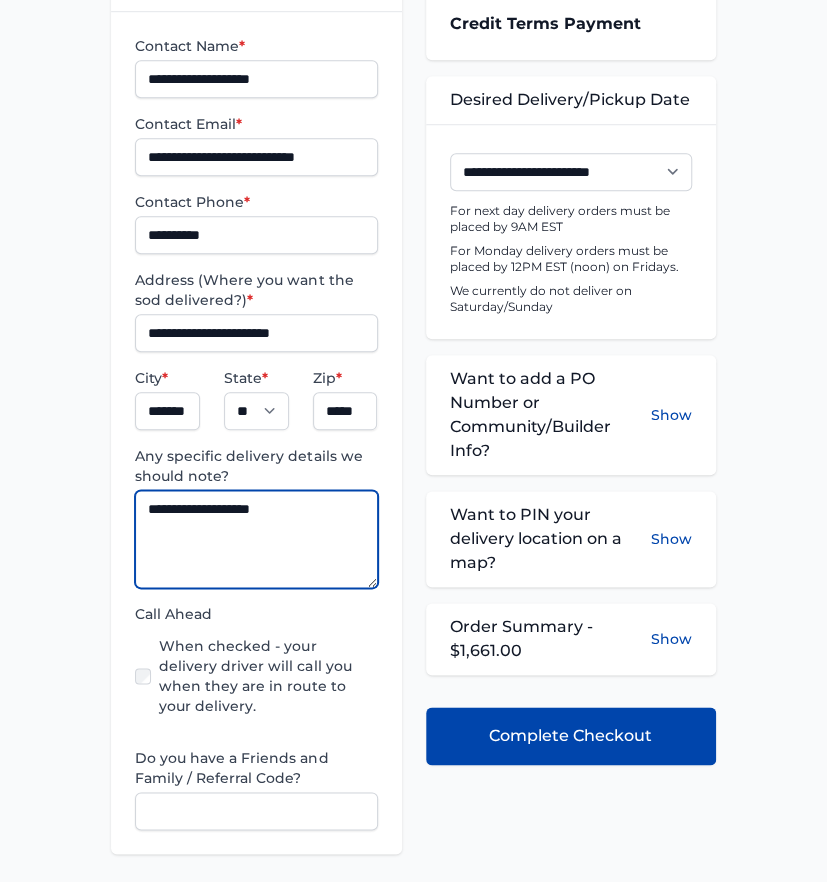 type on "**********" 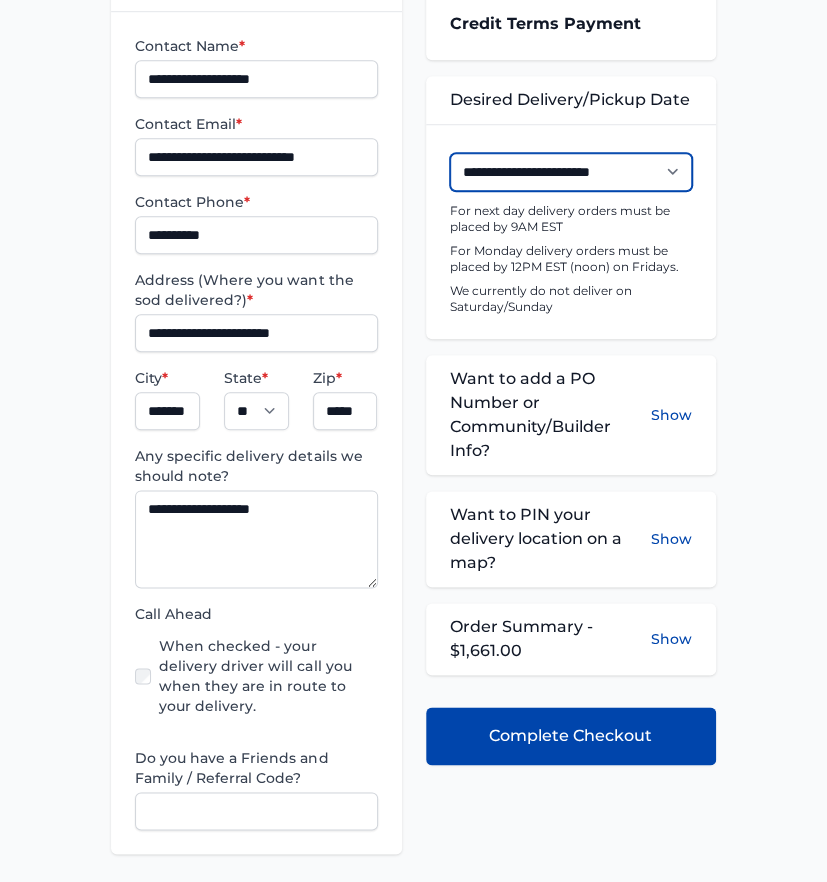 click on "**********" at bounding box center [571, 172] 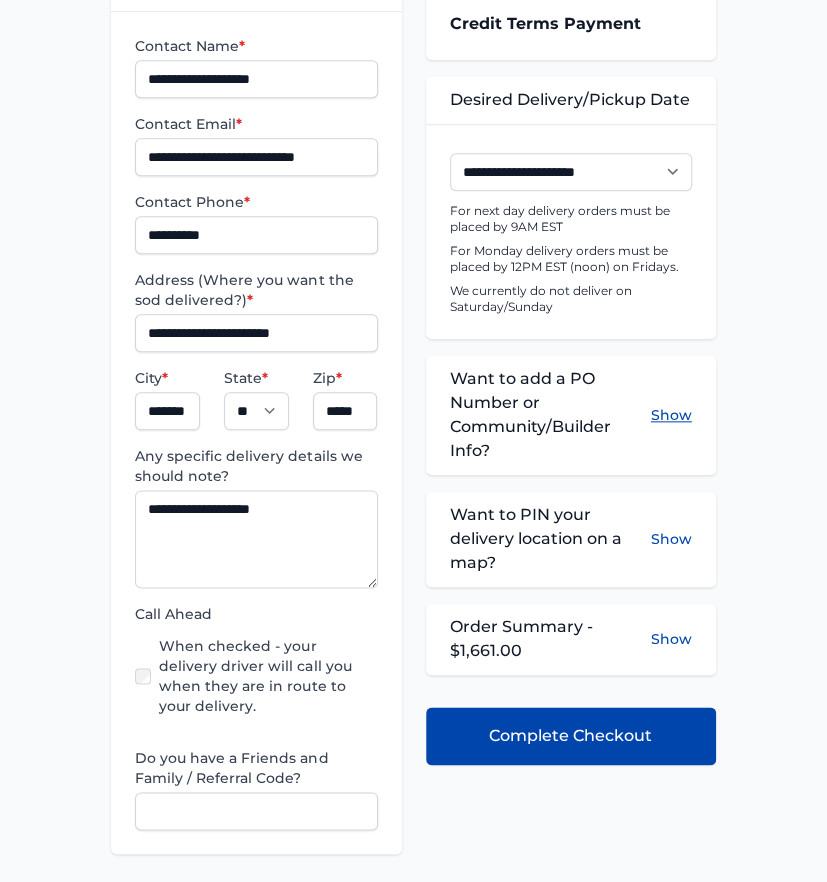 click on "Show" at bounding box center (671, 415) 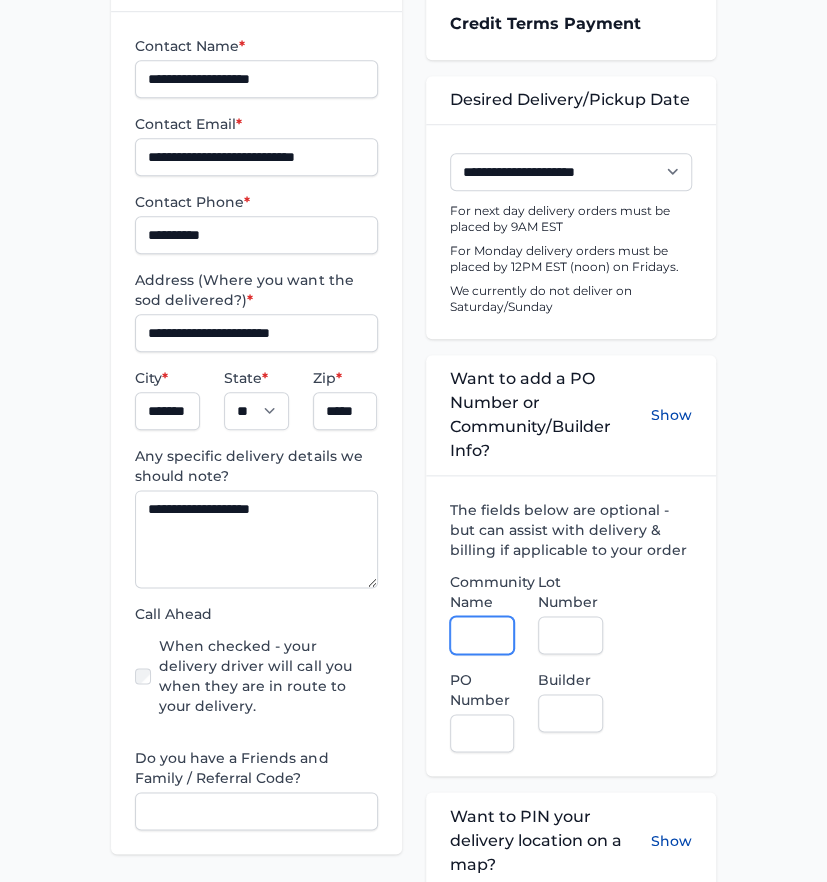 click on "Community Name" at bounding box center (482, 635) 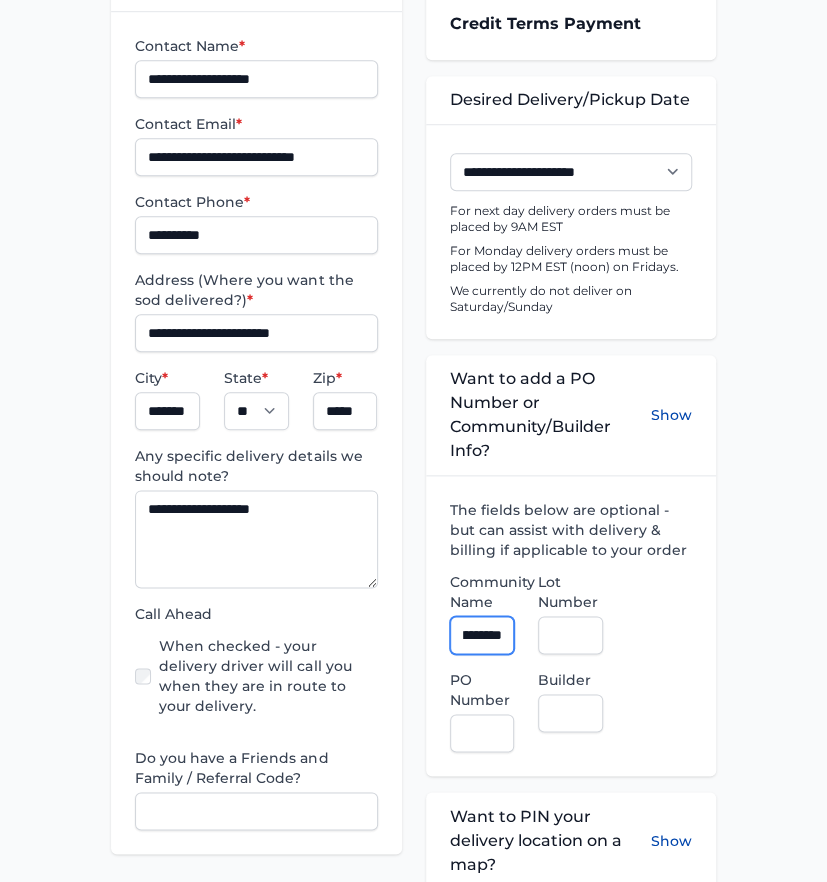 scroll, scrollTop: 0, scrollLeft: 94, axis: horizontal 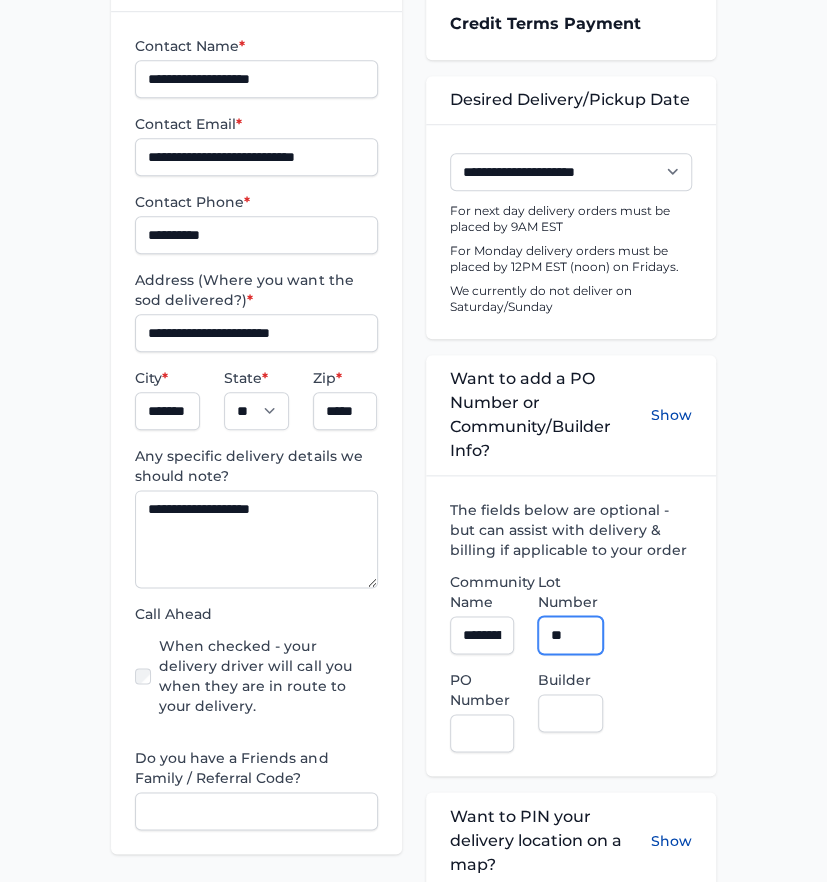 type on "**" 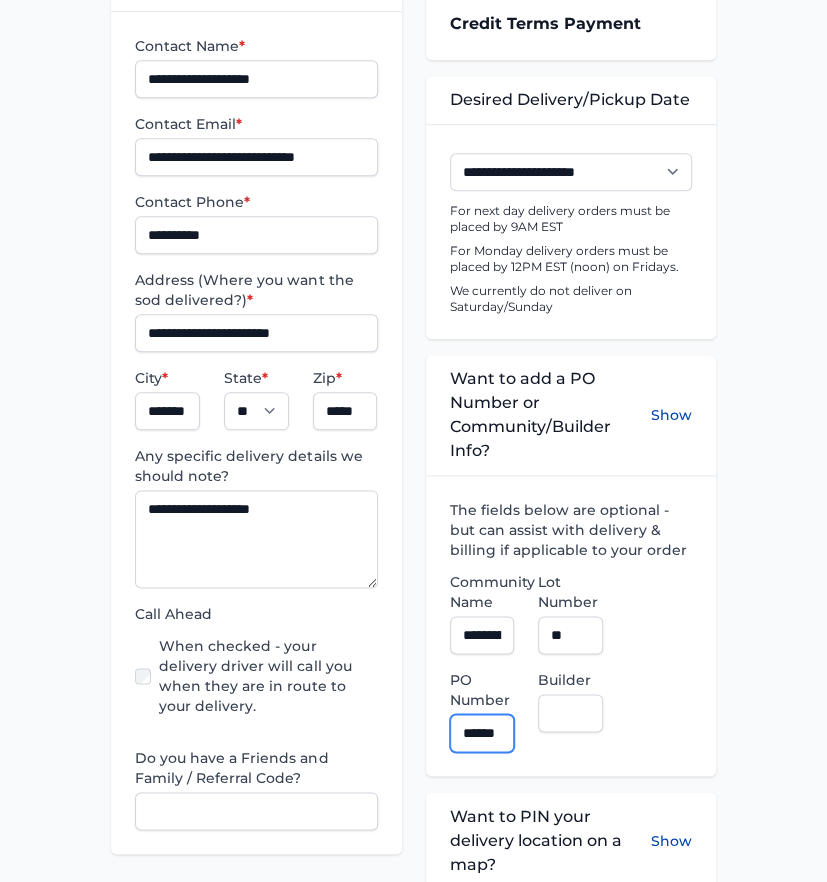 scroll, scrollTop: 0, scrollLeft: 9, axis: horizontal 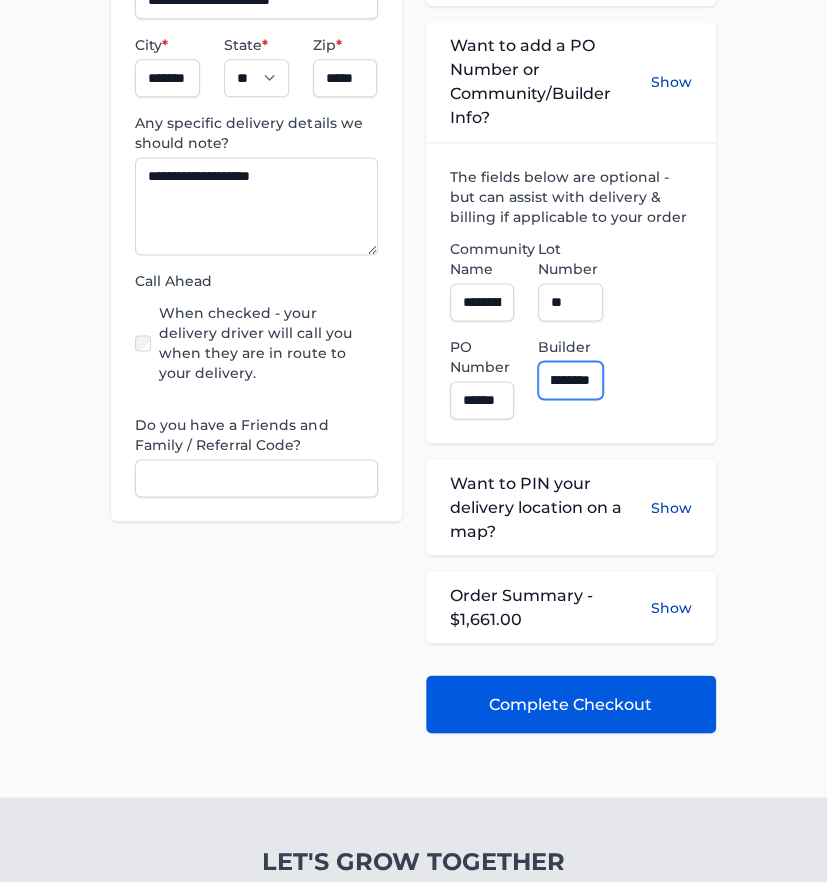 type on "**********" 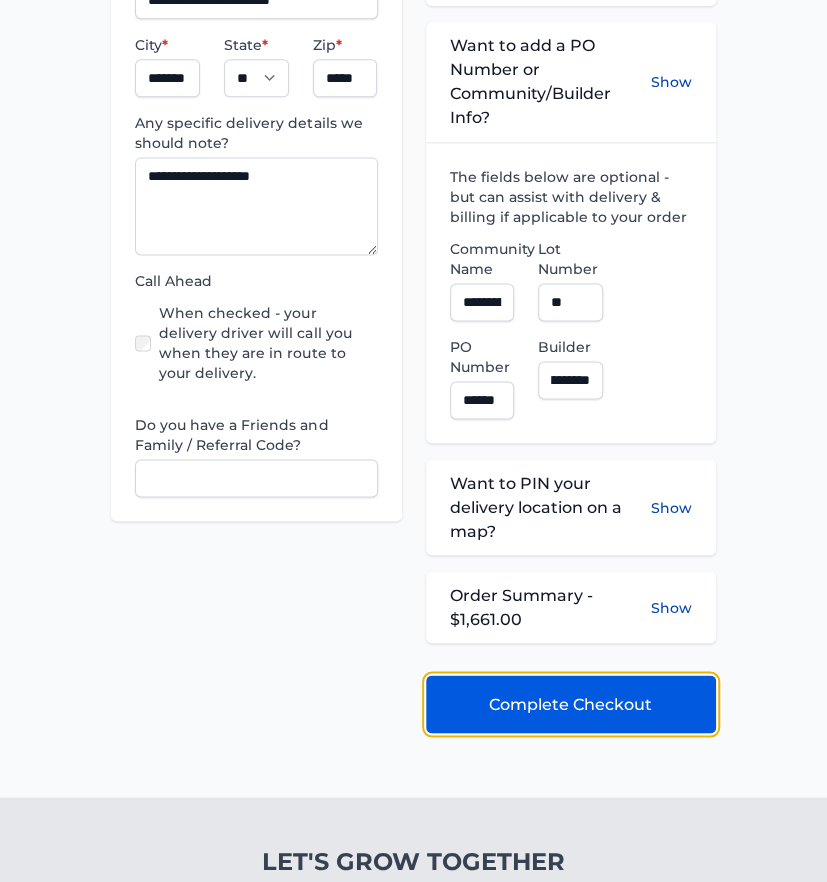 click on "Complete Checkout" at bounding box center (570, 704) 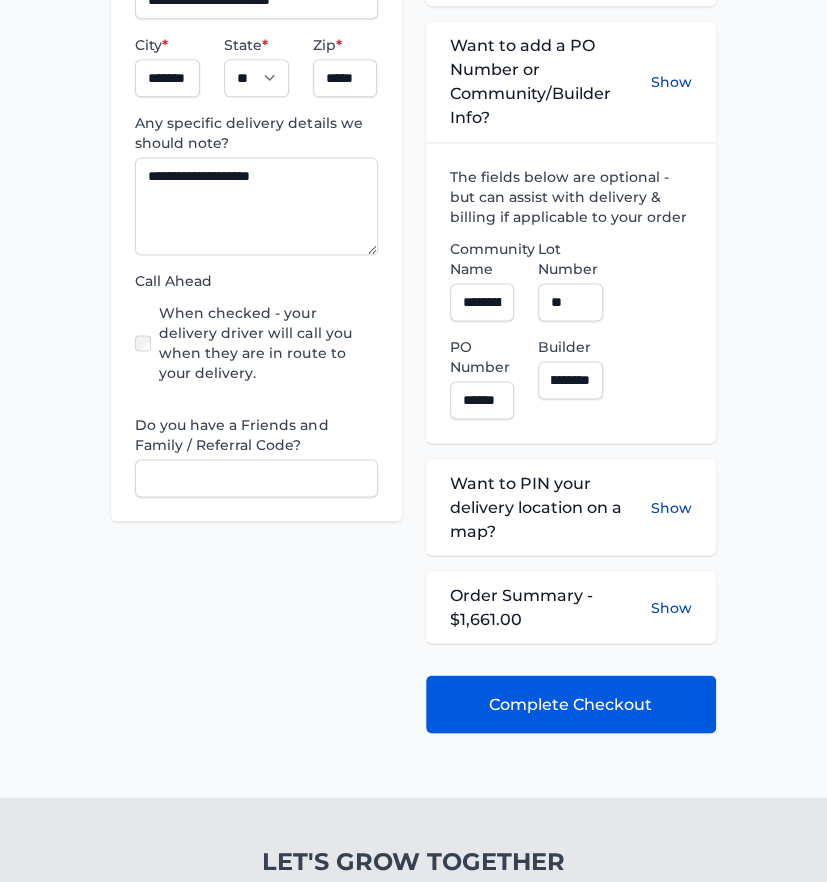 scroll, scrollTop: 0, scrollLeft: 0, axis: both 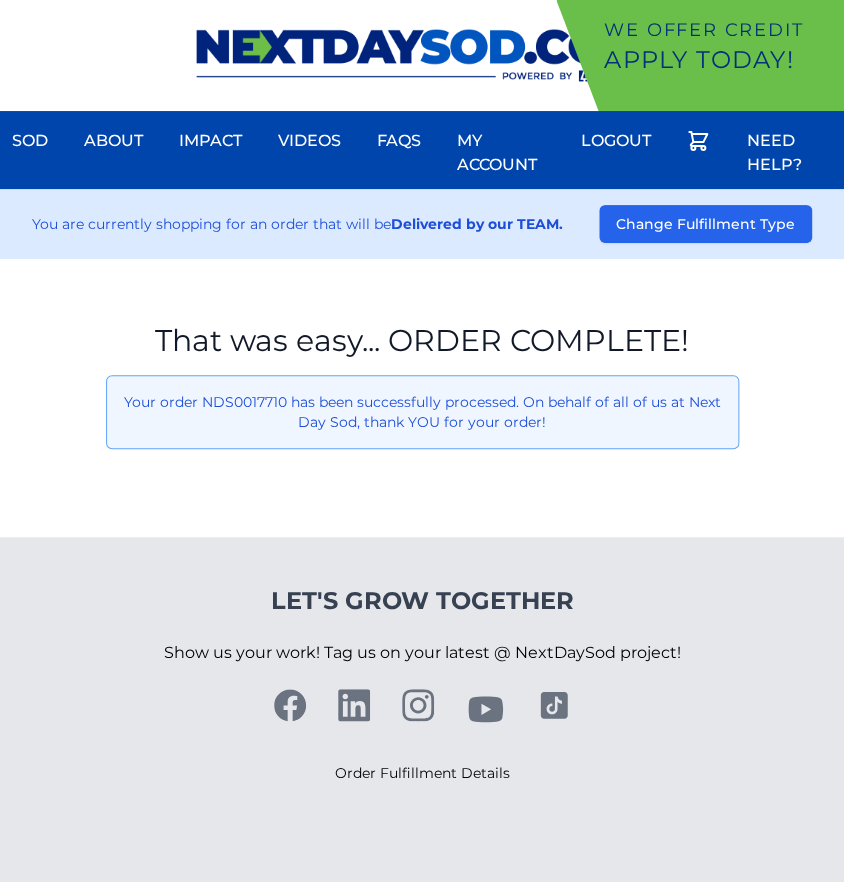click on "That was easy... ORDER COMPLETE!
Your order NDS0017710 has been successfully processed. On behalf of all of us at  Next Day Sod, thank YOU for your order!" at bounding box center [422, 398] 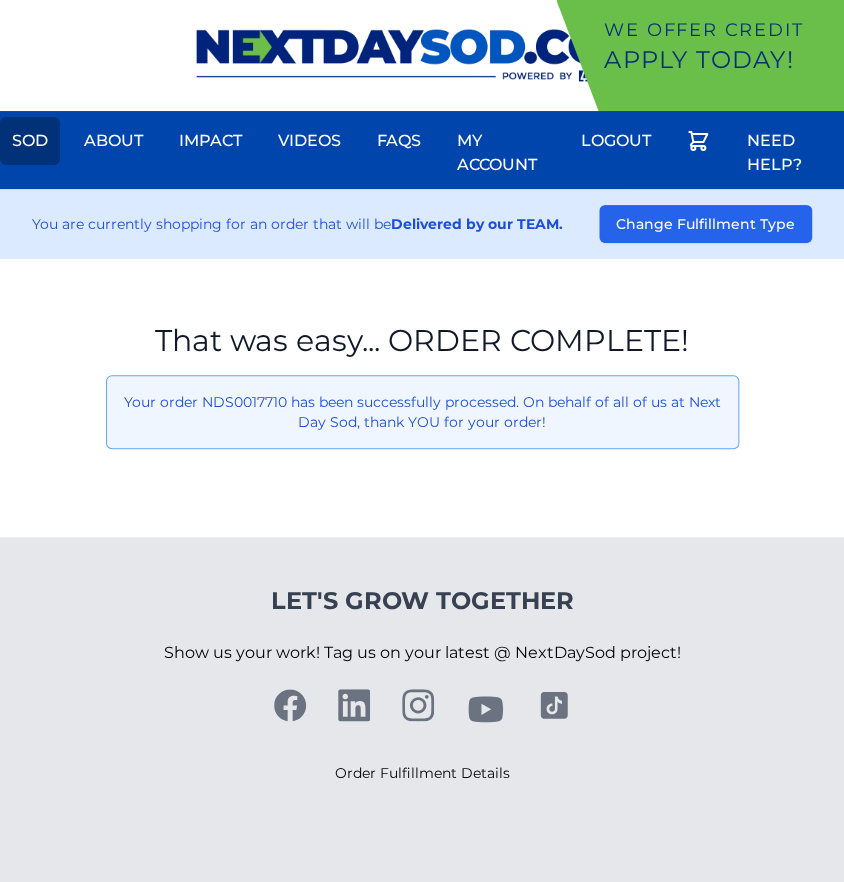 click on "Sod" at bounding box center (30, 141) 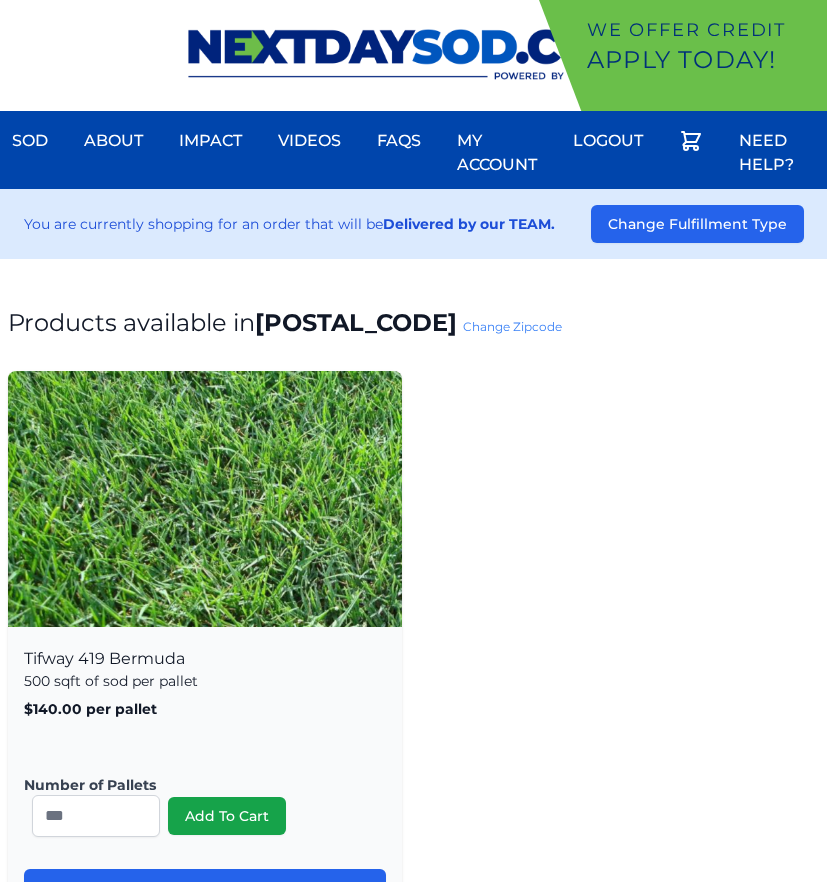 scroll, scrollTop: 0, scrollLeft: 0, axis: both 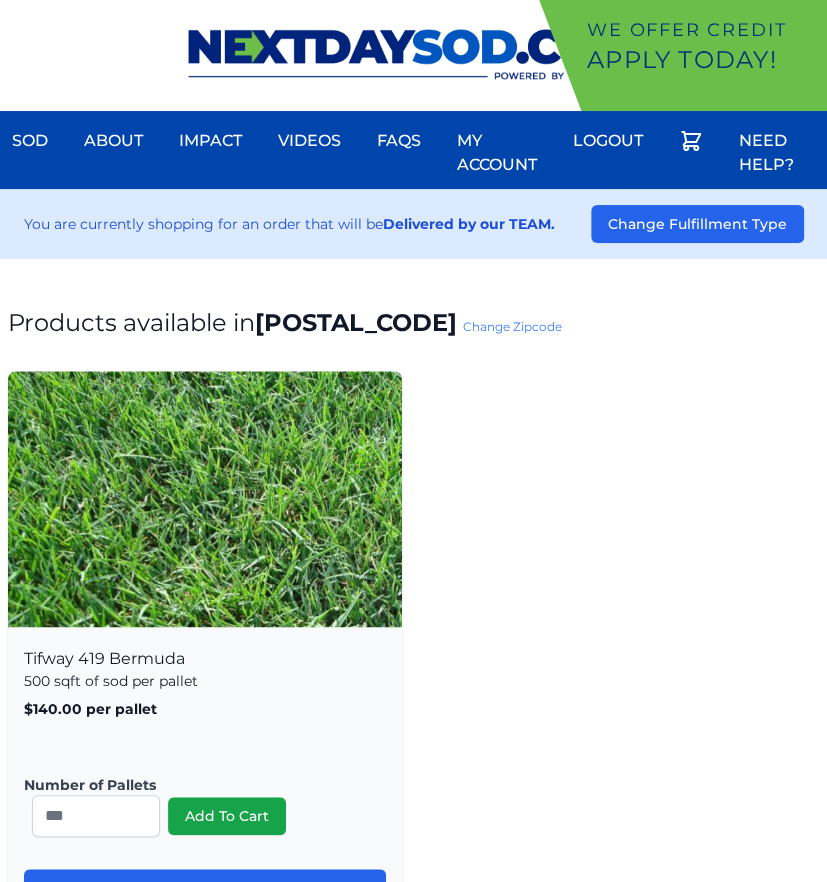 drag, startPoint x: 351, startPoint y: 332, endPoint x: 353, endPoint y: 350, distance: 18.110771 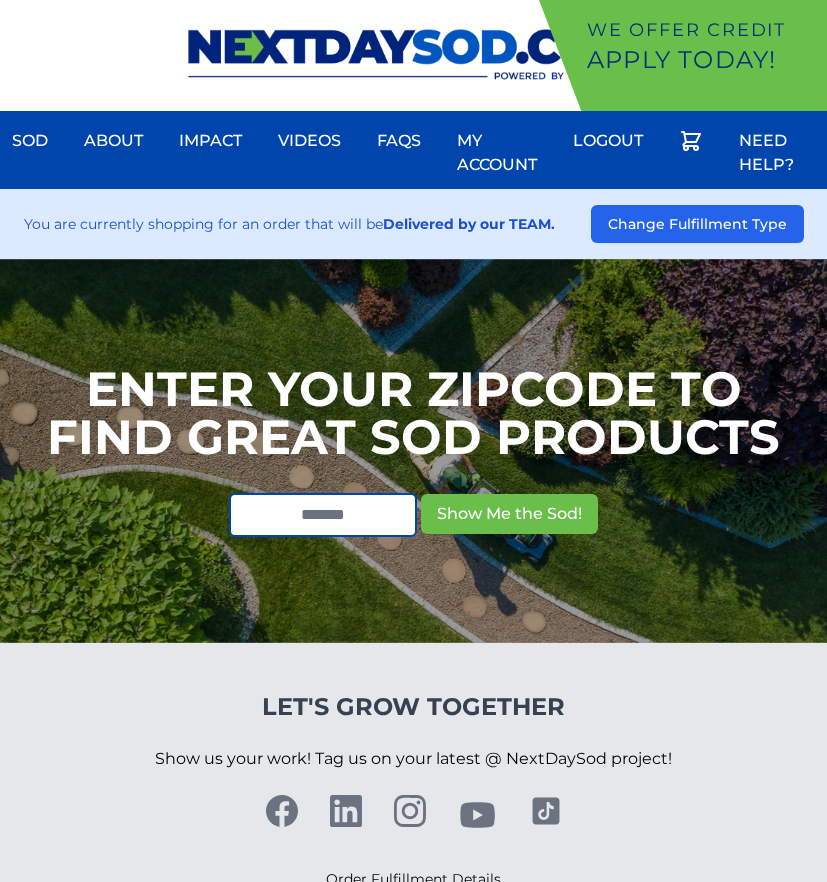 scroll, scrollTop: 0, scrollLeft: 0, axis: both 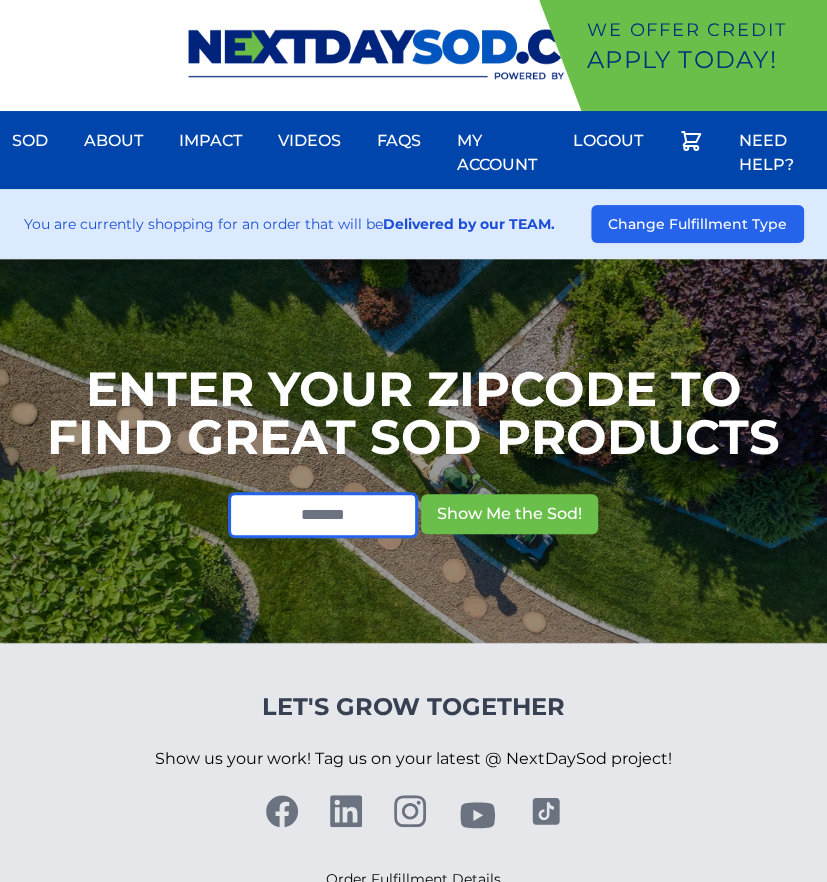 click at bounding box center [323, 515] 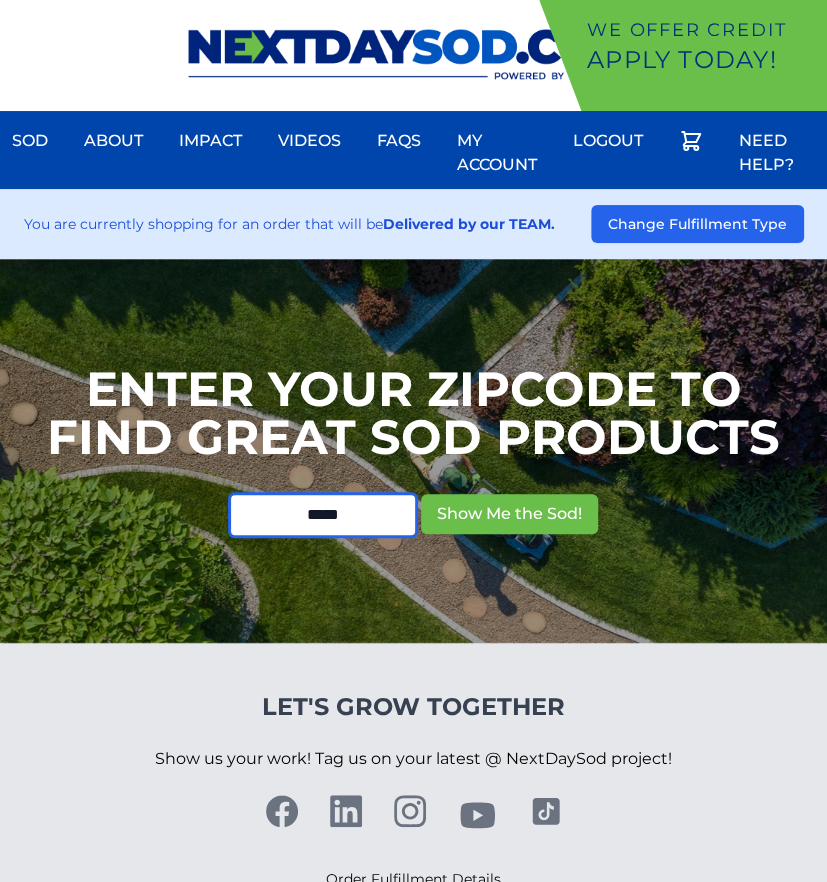 type on "*****" 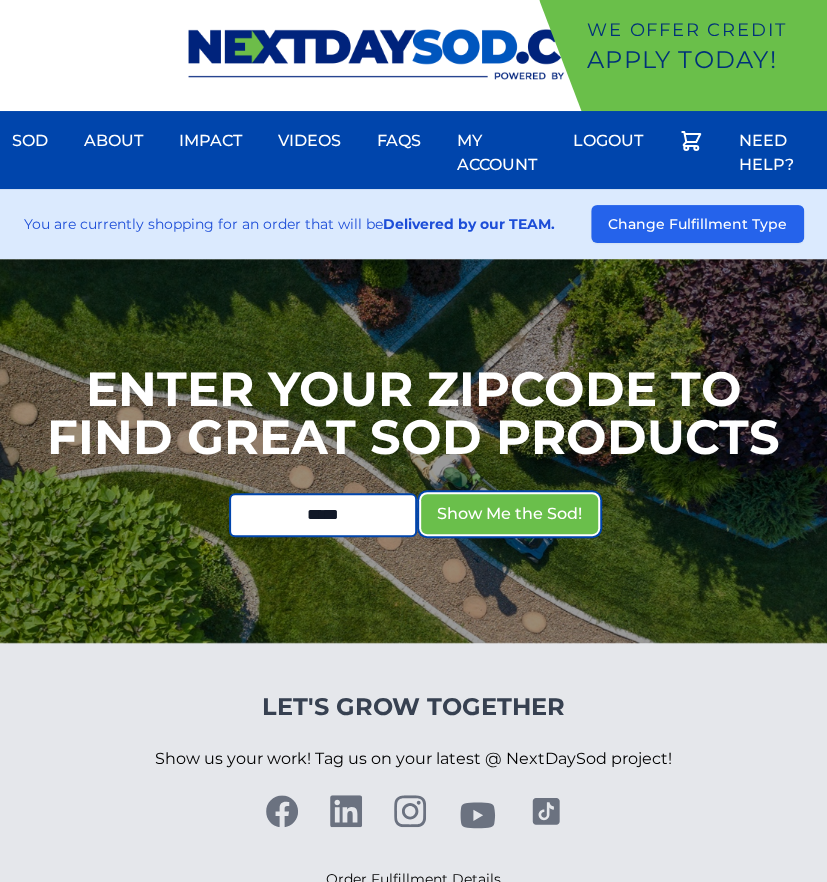 type 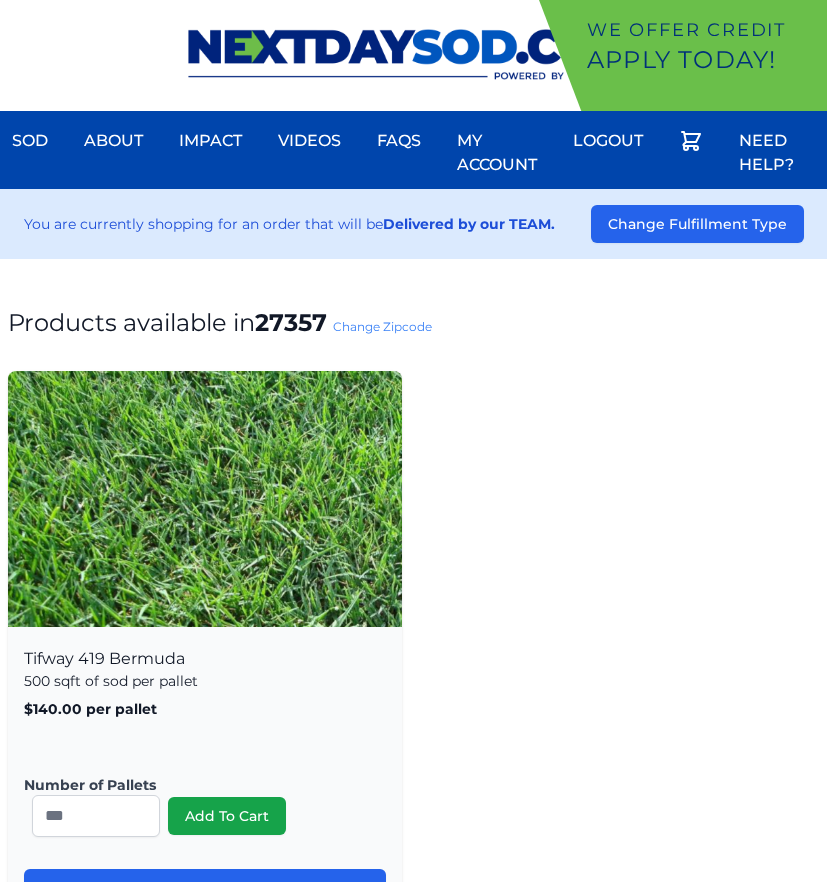 scroll, scrollTop: 0, scrollLeft: 0, axis: both 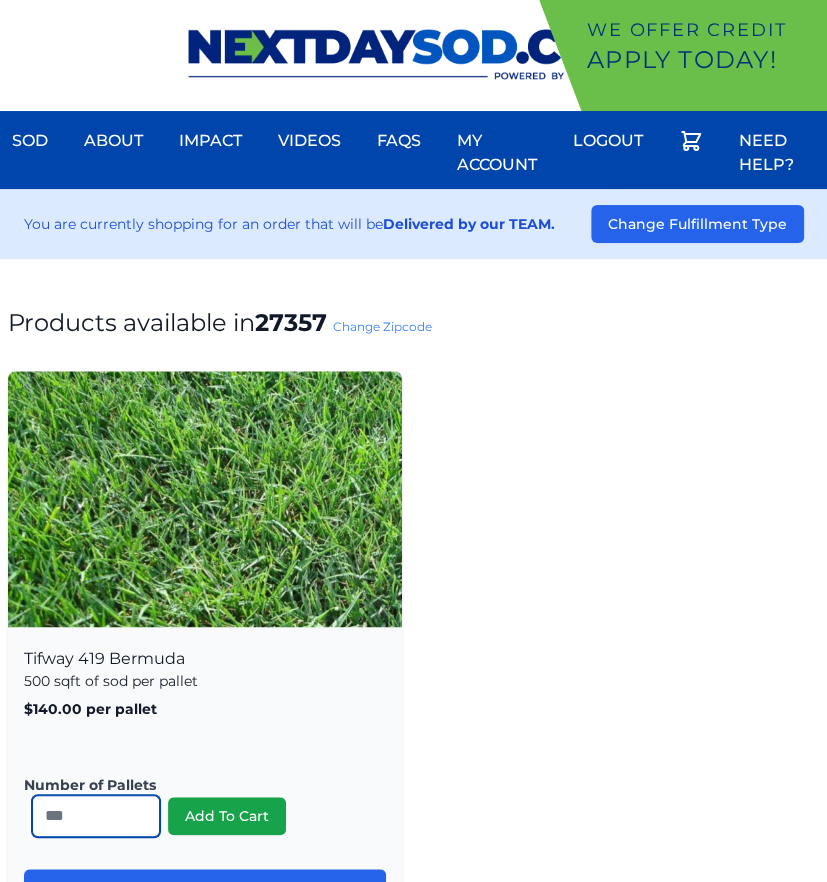 click on "*" at bounding box center (96, 816) 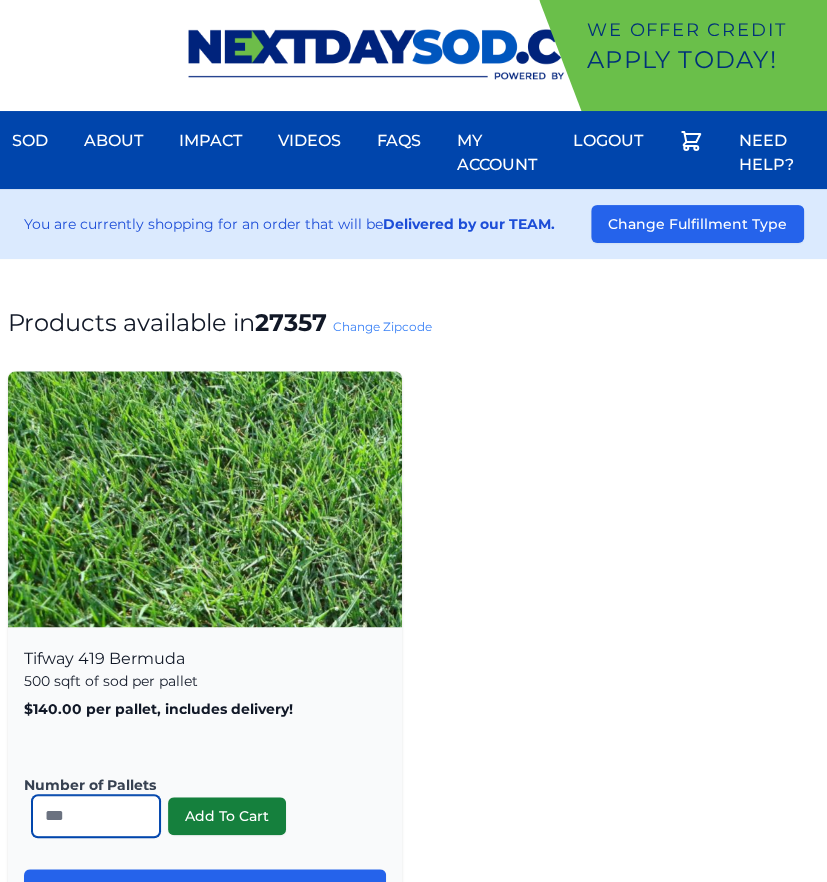type on "**" 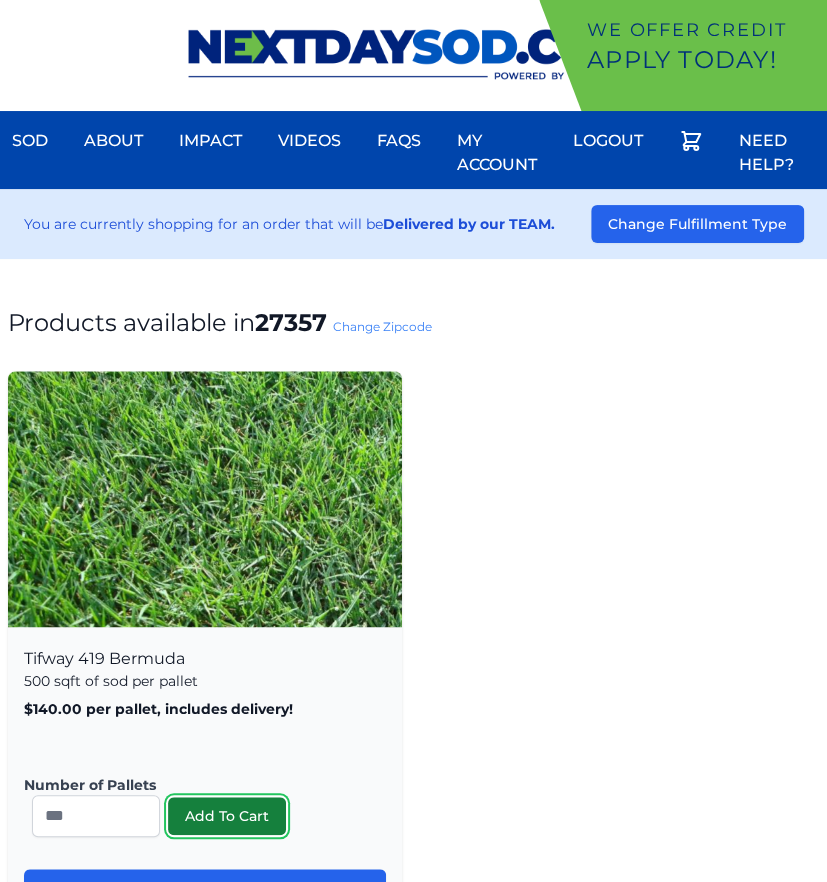 click on "Add To Cart" at bounding box center (227, 816) 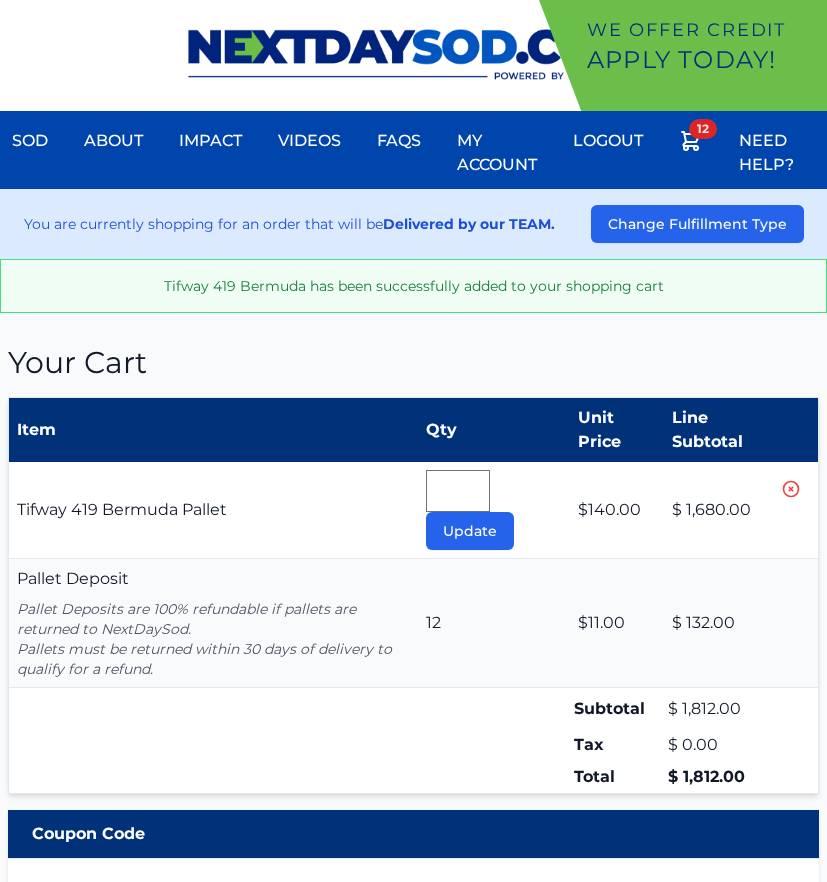 scroll, scrollTop: 0, scrollLeft: 0, axis: both 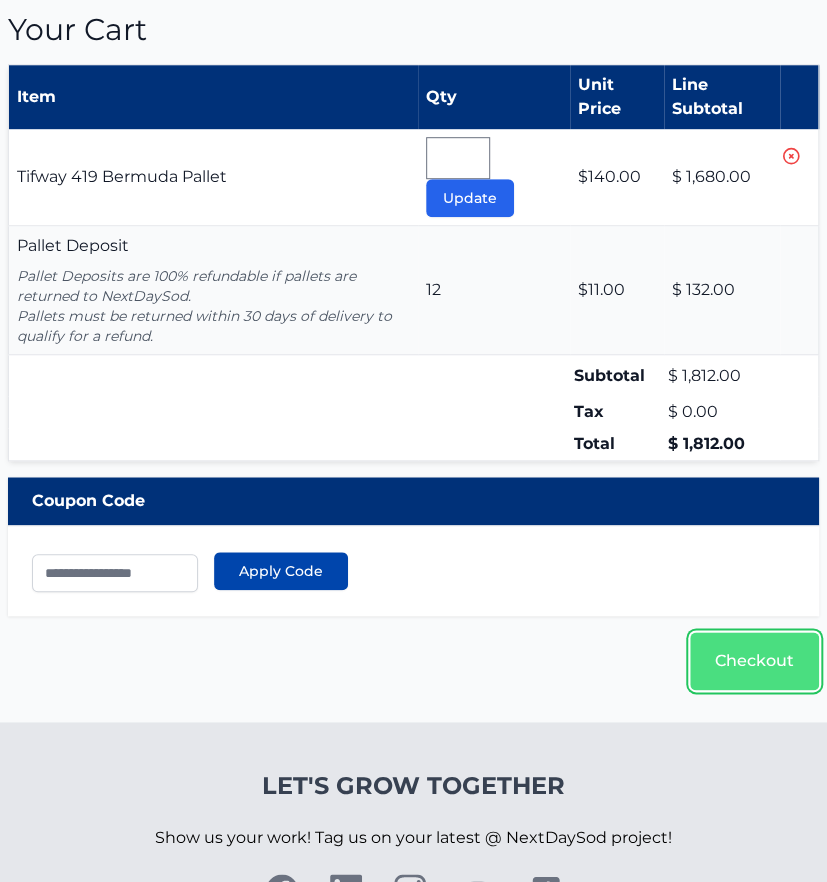 click on "Checkout" at bounding box center [754, 661] 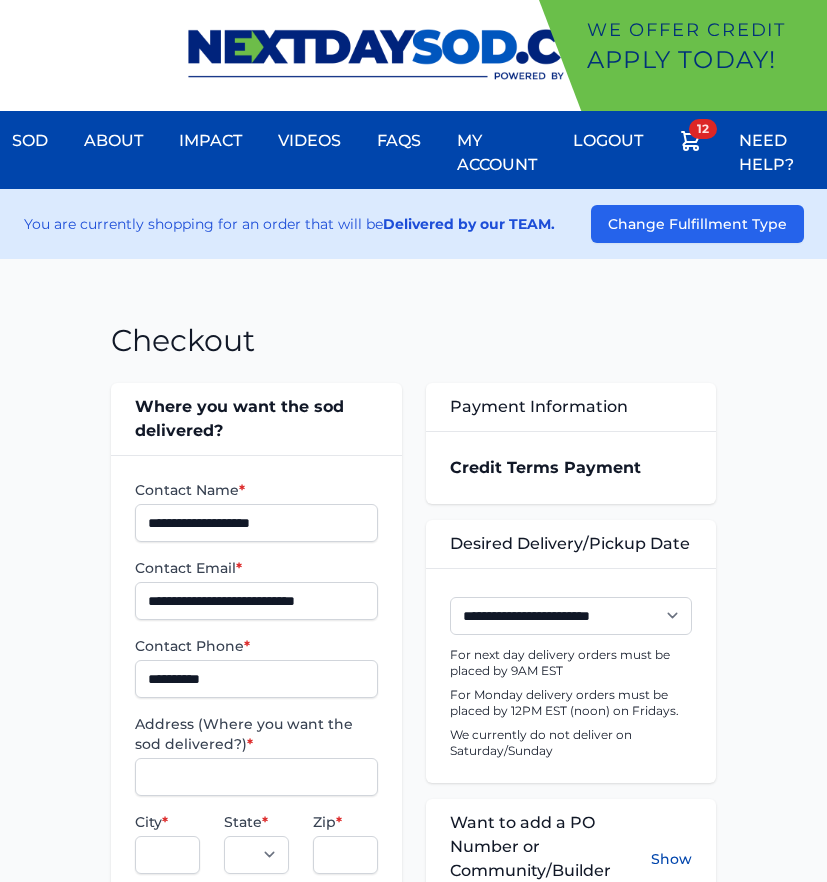 scroll, scrollTop: 0, scrollLeft: 0, axis: both 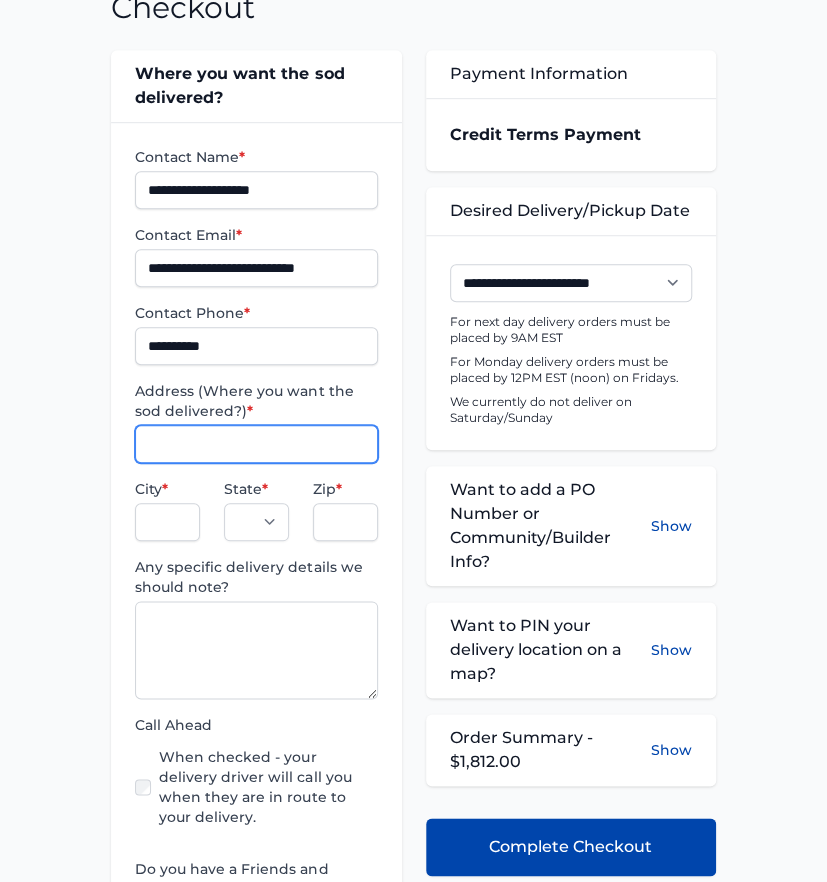 click on "Address (Where you want the sod delivered?)
*" at bounding box center [256, 444] 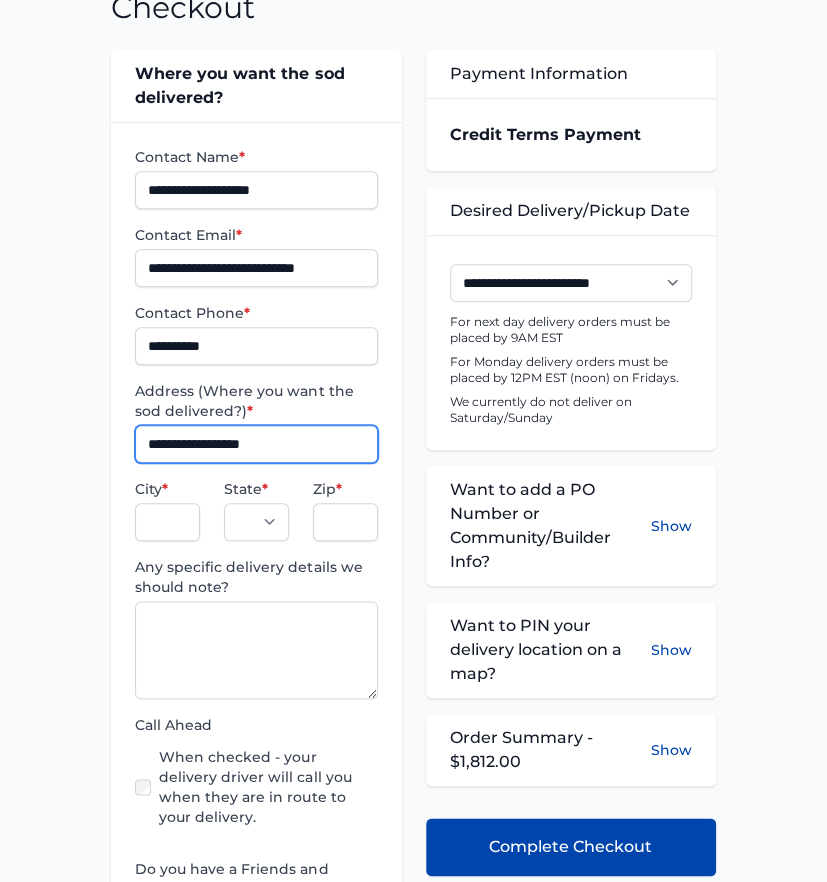 type on "**********" 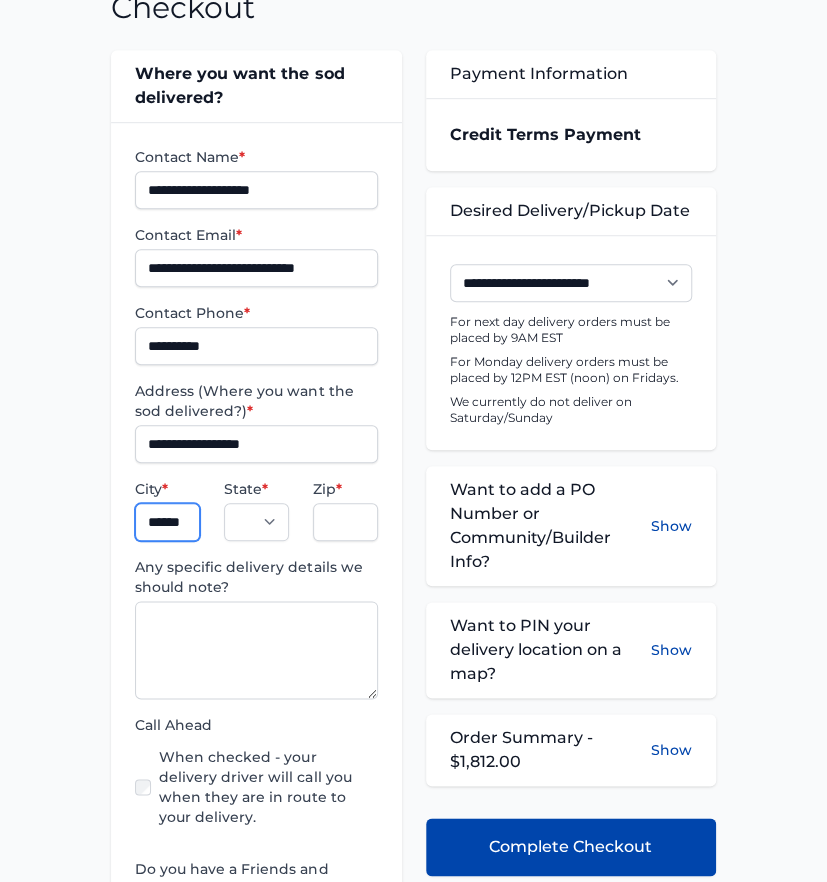 scroll, scrollTop: 0, scrollLeft: 7, axis: horizontal 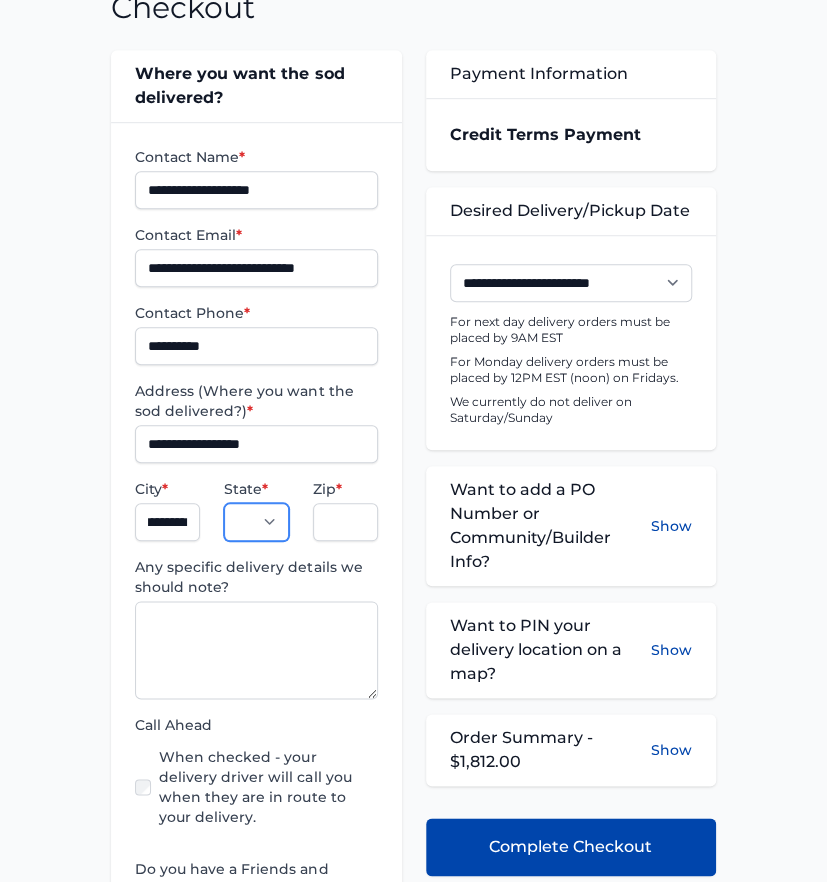 select on "**" 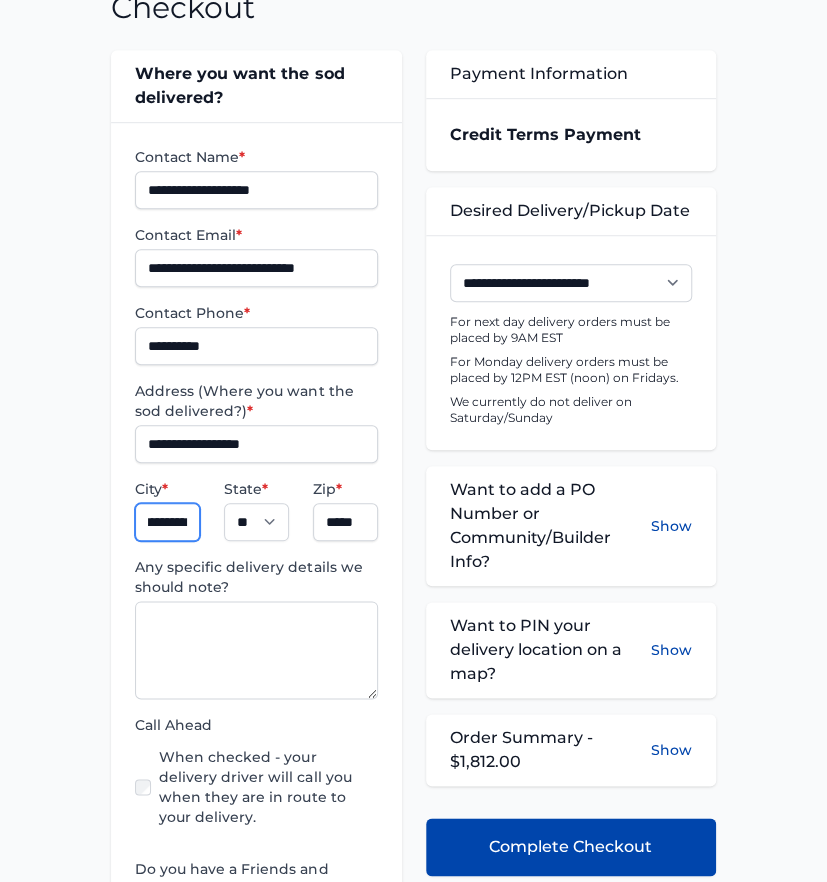 scroll, scrollTop: 0, scrollLeft: 0, axis: both 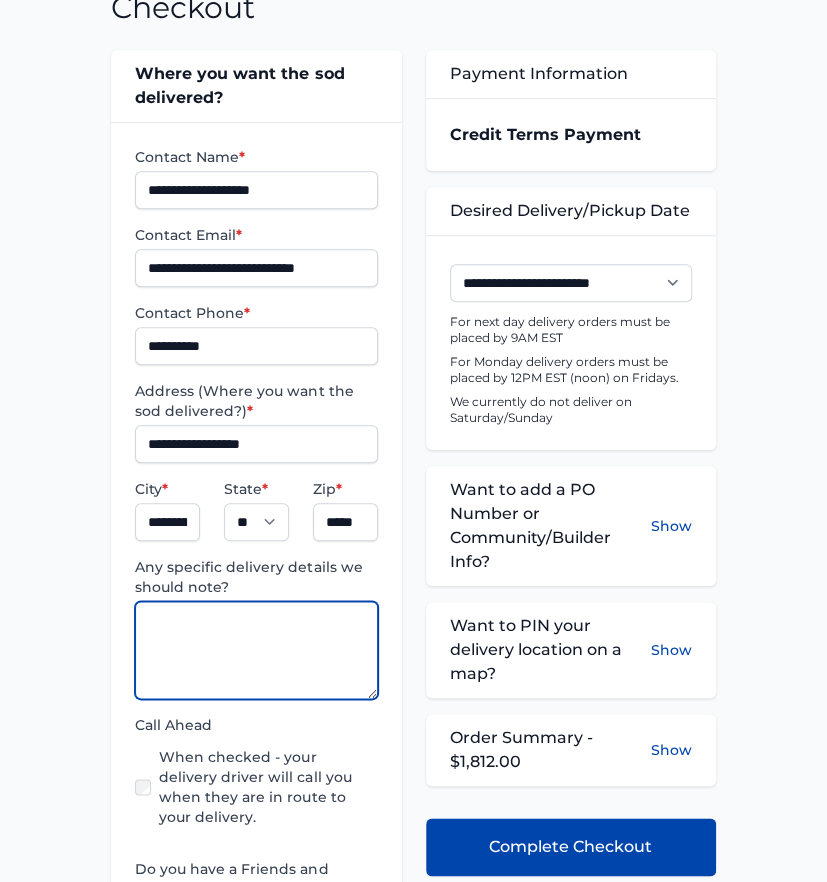 paste on "**********" 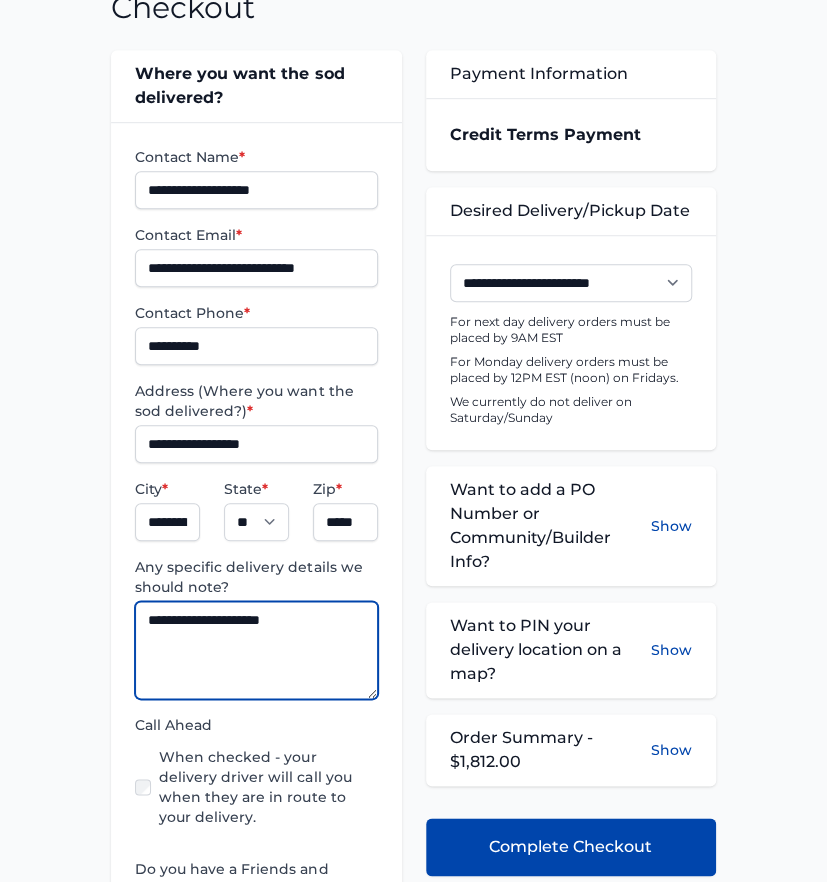 type on "**********" 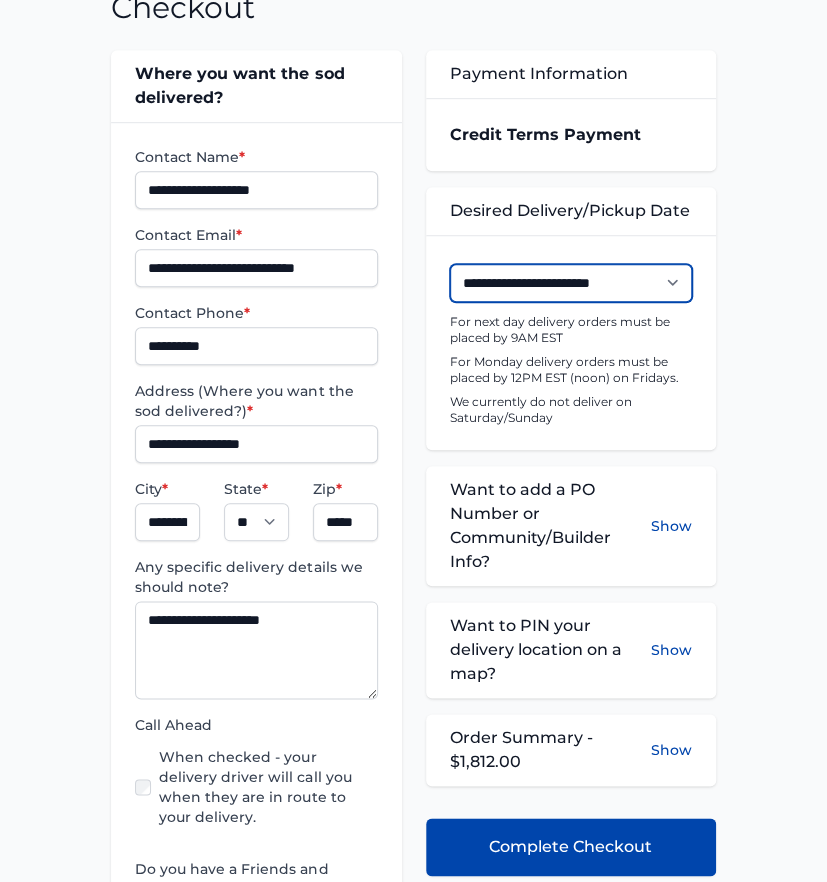 click on "**********" at bounding box center [571, 283] 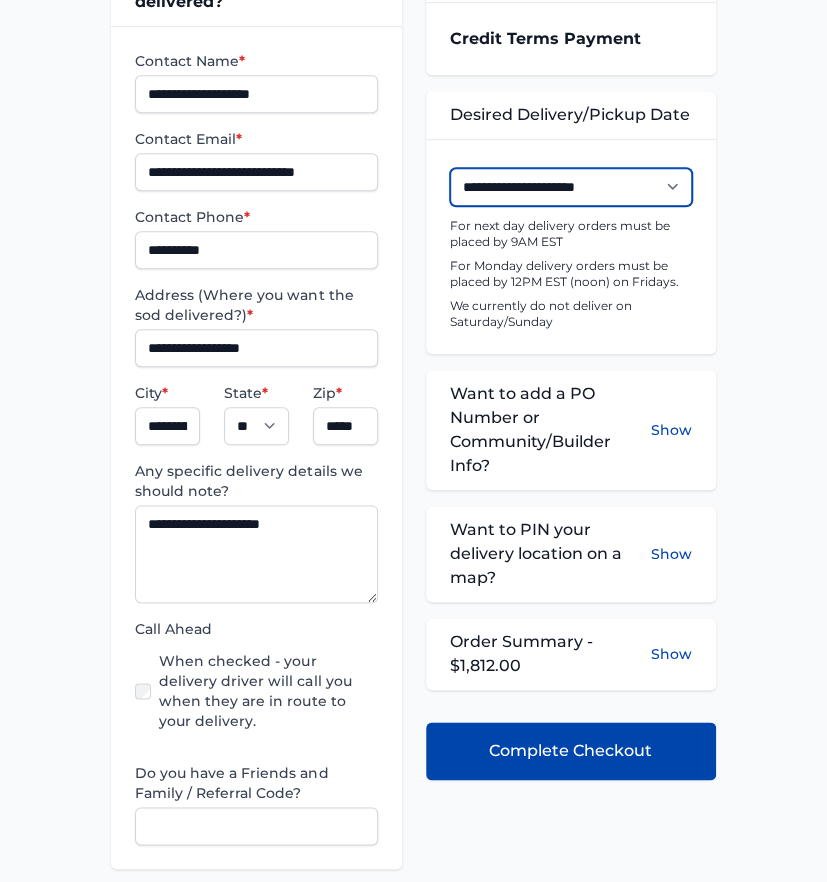 scroll, scrollTop: 555, scrollLeft: 0, axis: vertical 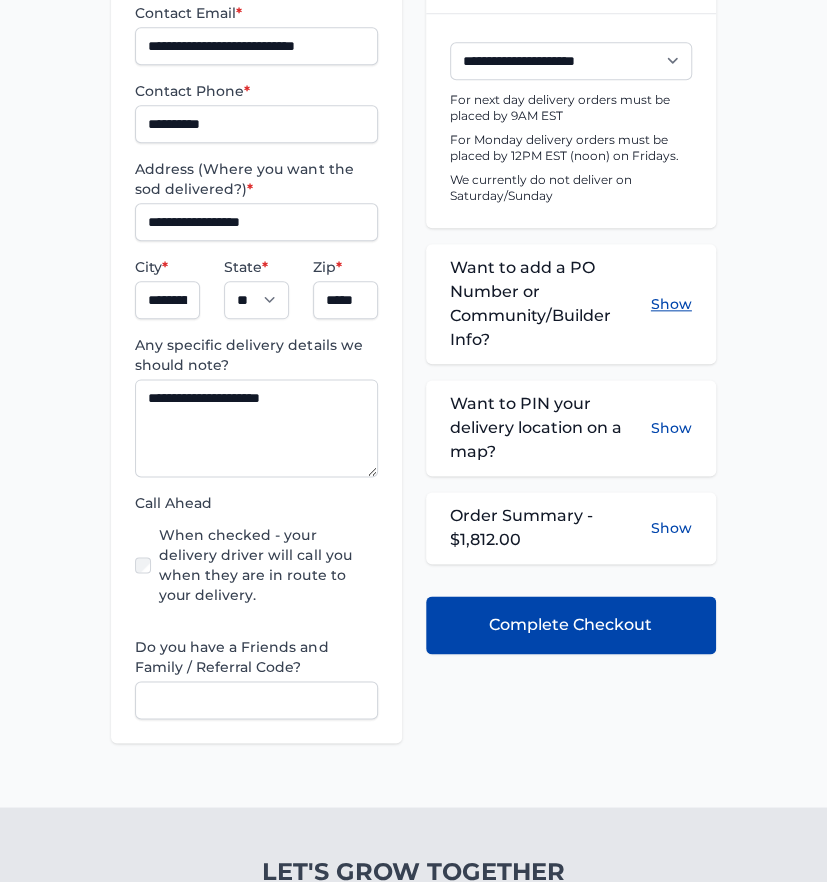 click on "Show" at bounding box center (671, 304) 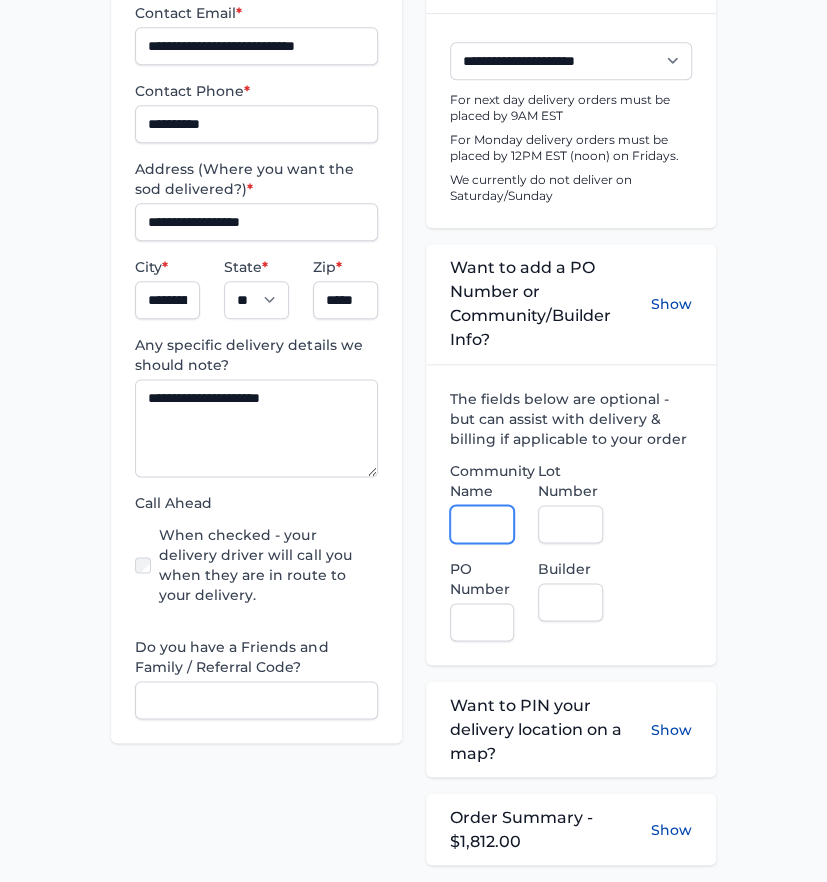 click on "Community Name" at bounding box center (482, 524) 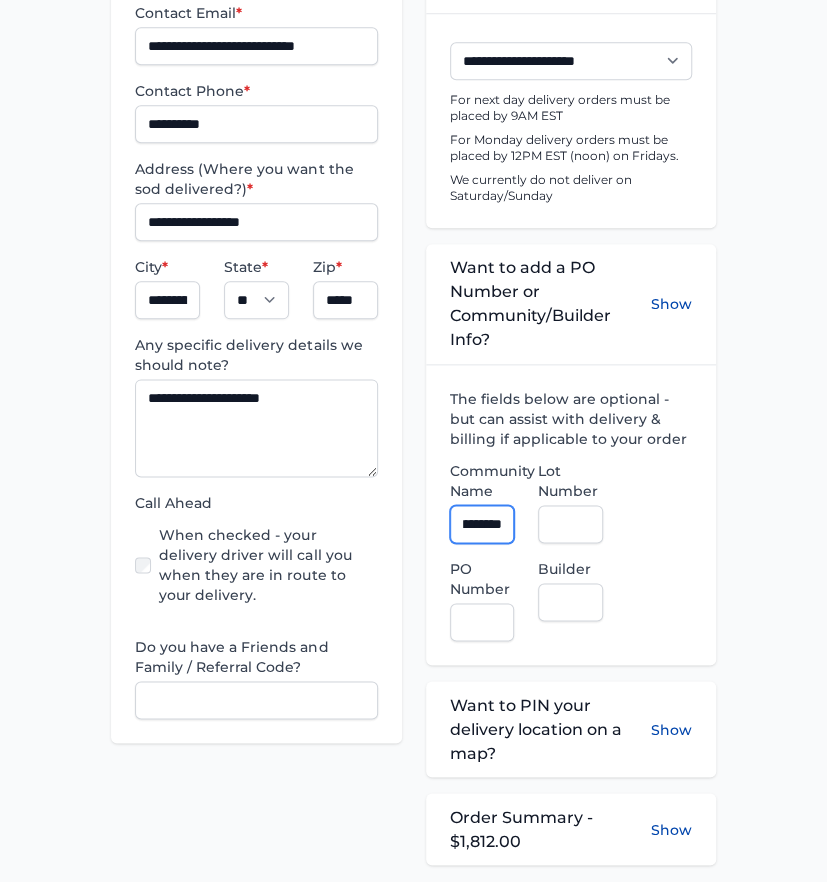 scroll, scrollTop: 0, scrollLeft: 33, axis: horizontal 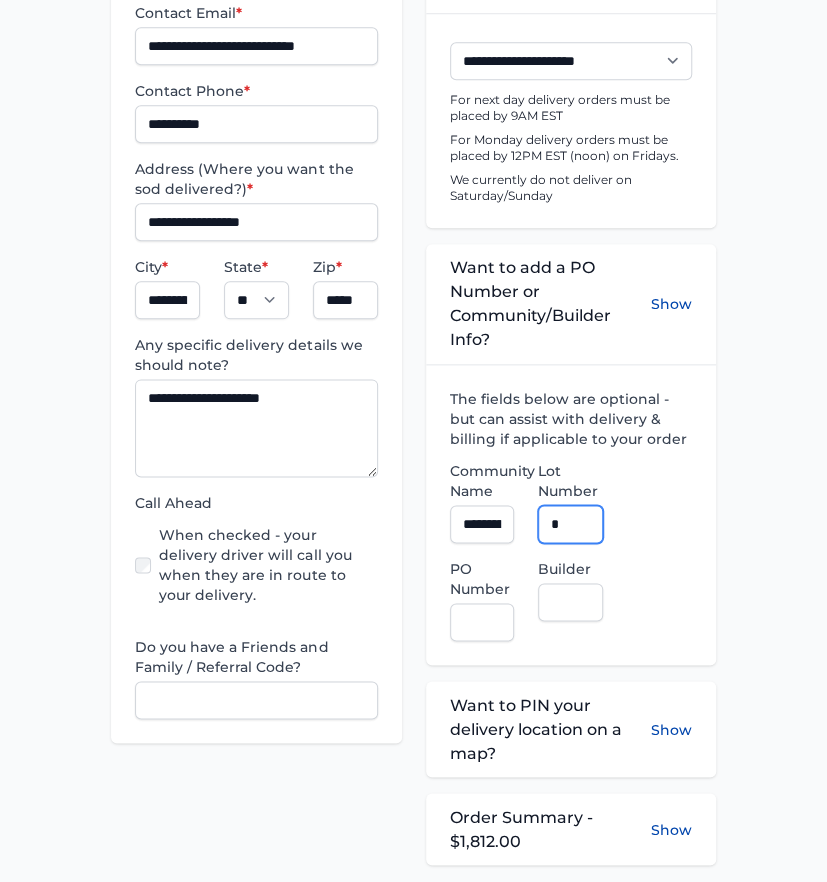 type on "*" 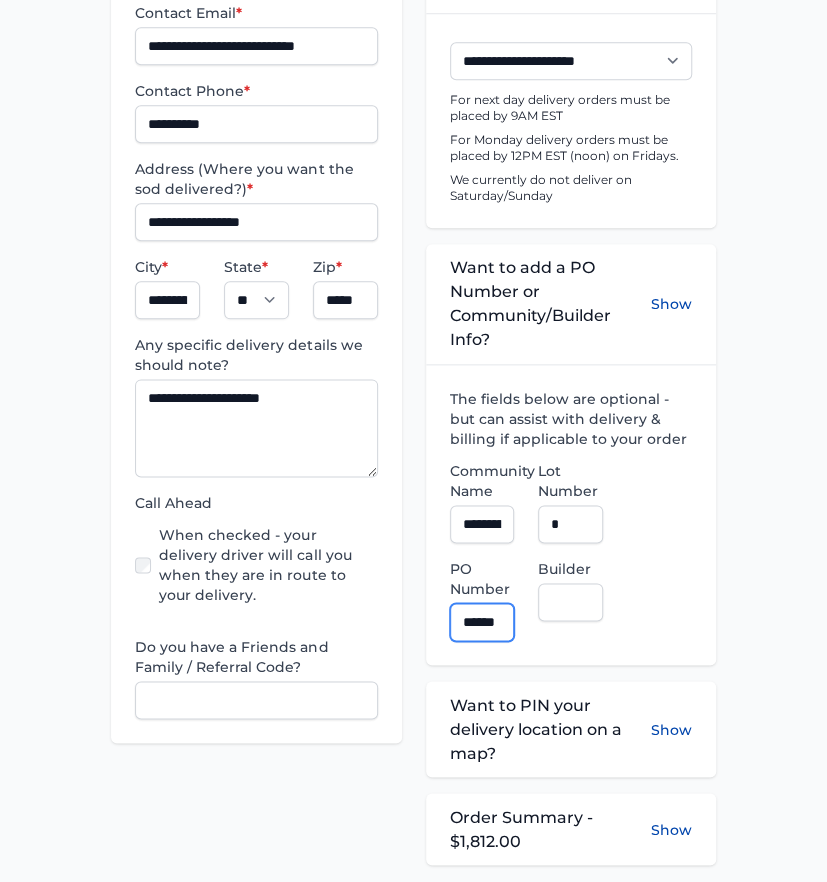 scroll, scrollTop: 0, scrollLeft: 10, axis: horizontal 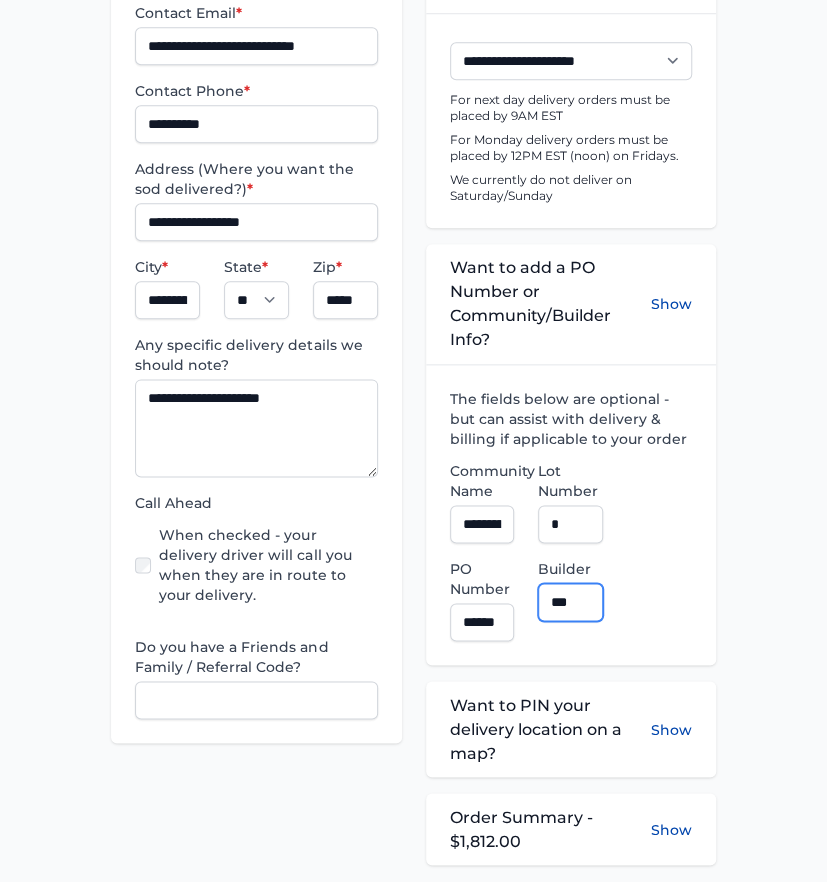 type on "**********" 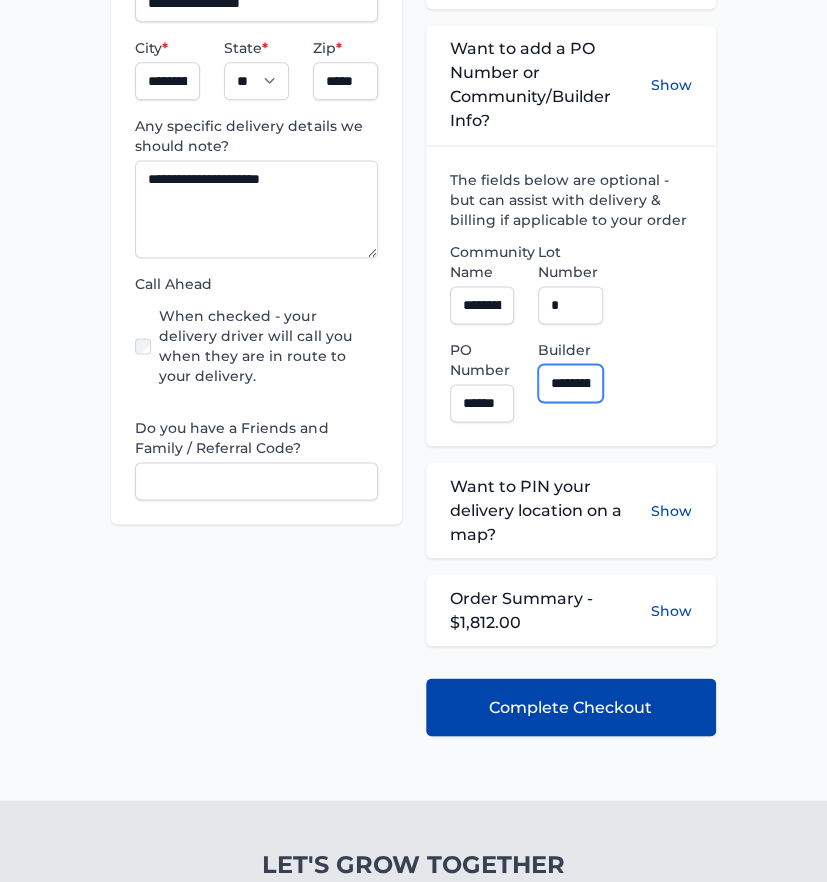 scroll, scrollTop: 777, scrollLeft: 0, axis: vertical 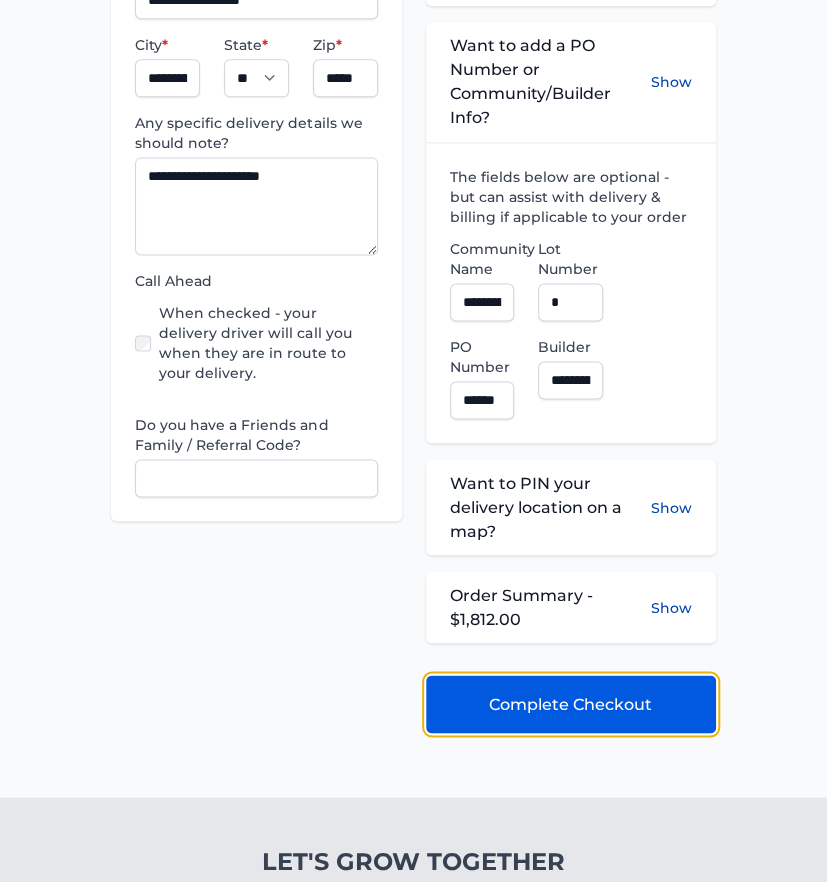 click on "Complete Checkout" at bounding box center [570, 704] 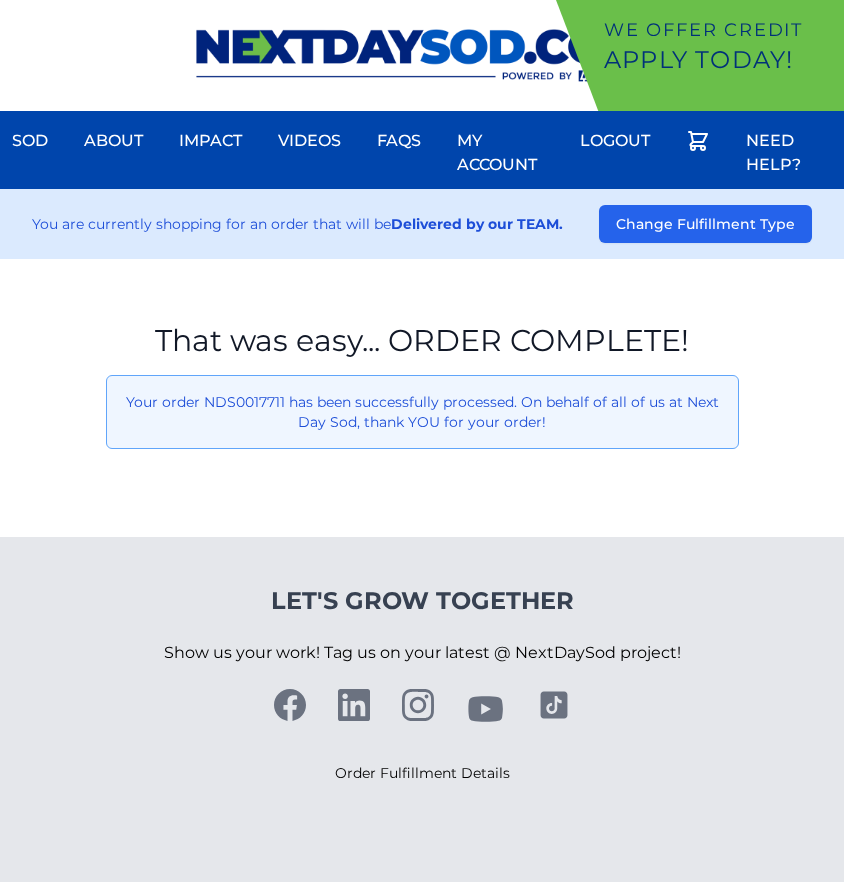 scroll, scrollTop: 0, scrollLeft: 0, axis: both 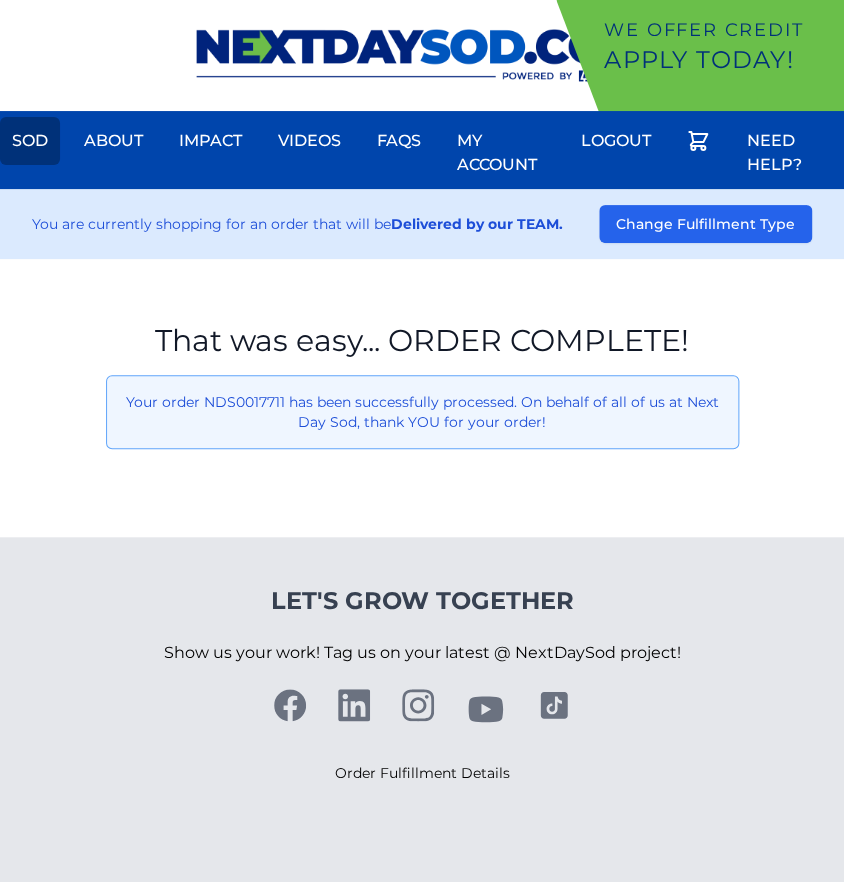 click on "Sod" at bounding box center (30, 141) 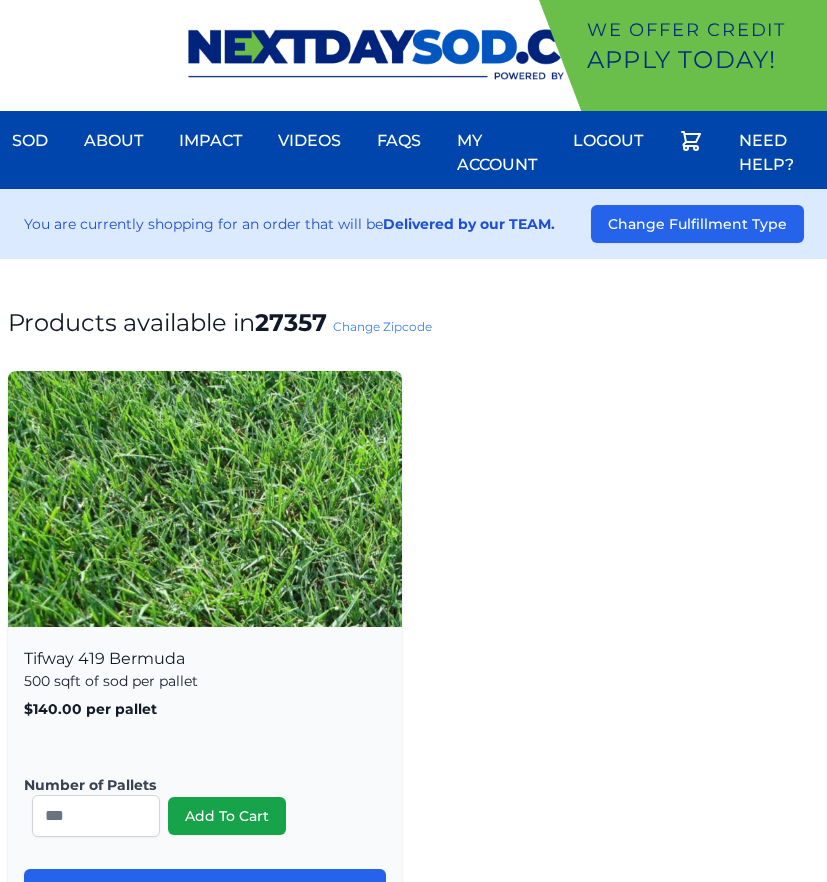 scroll, scrollTop: 0, scrollLeft: 0, axis: both 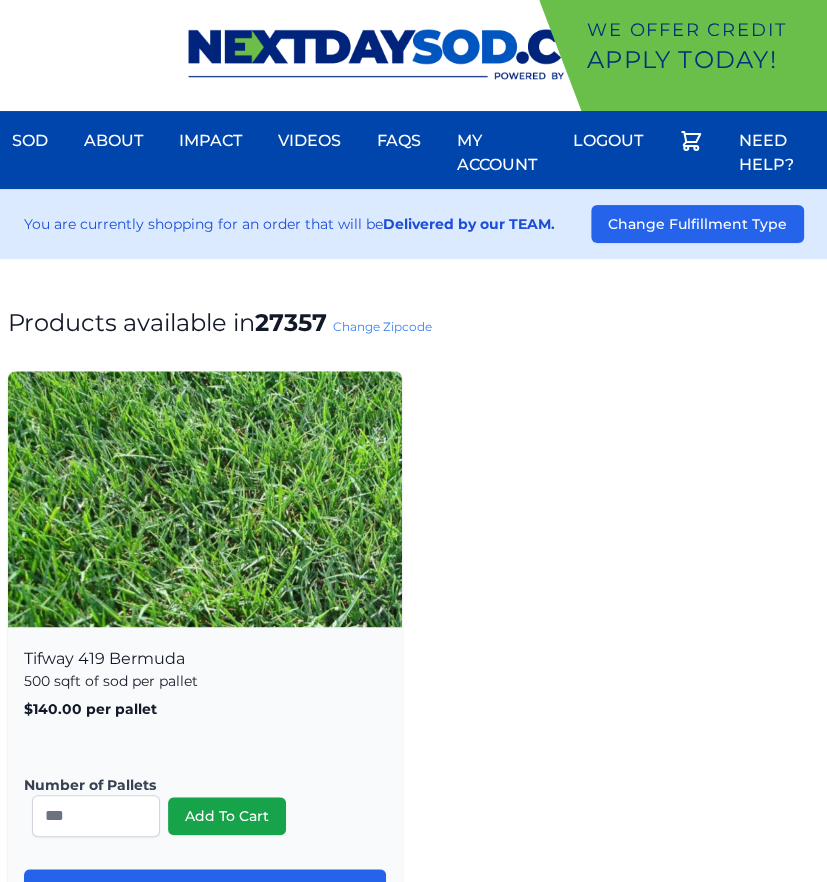 drag, startPoint x: 383, startPoint y: 308, endPoint x: 384, endPoint y: 321, distance: 13.038404 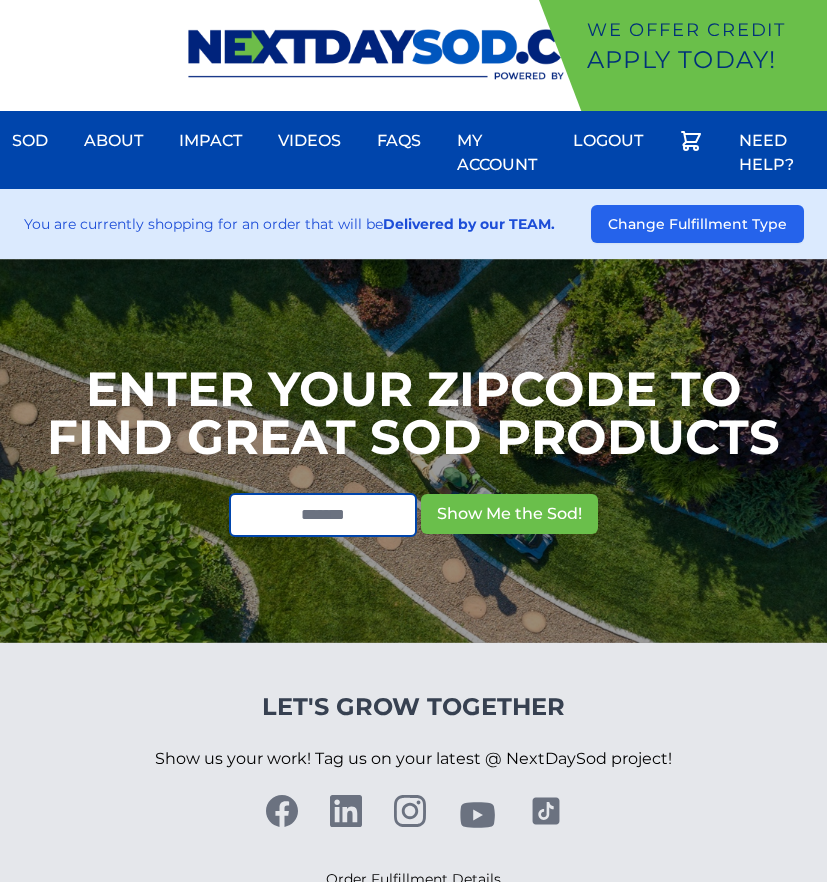scroll, scrollTop: 0, scrollLeft: 0, axis: both 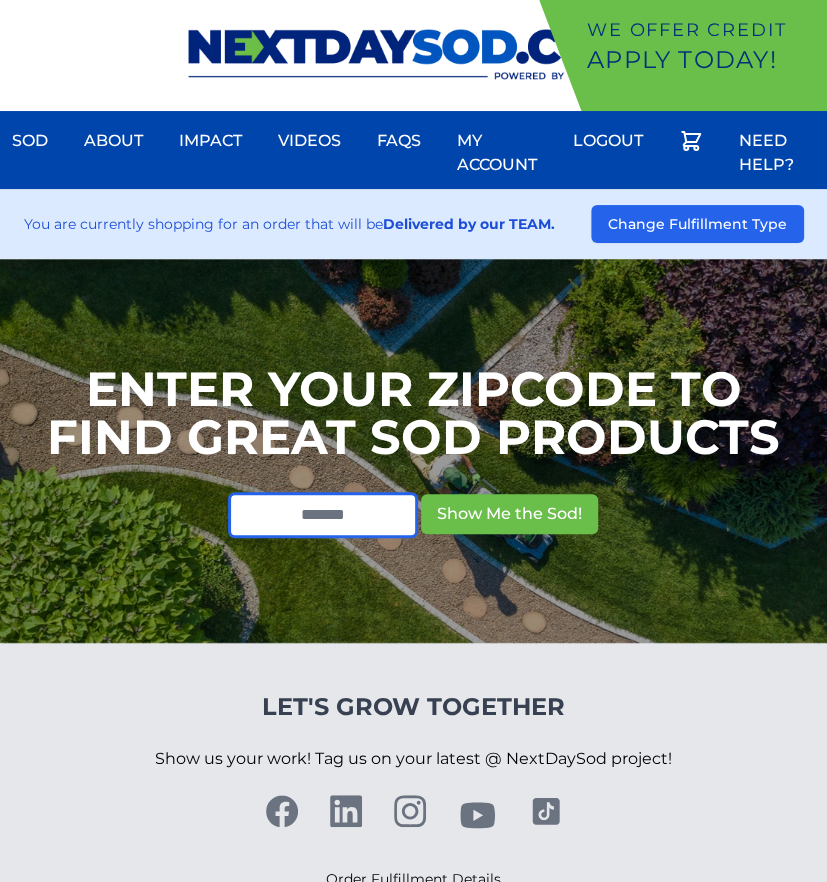 click at bounding box center [323, 515] 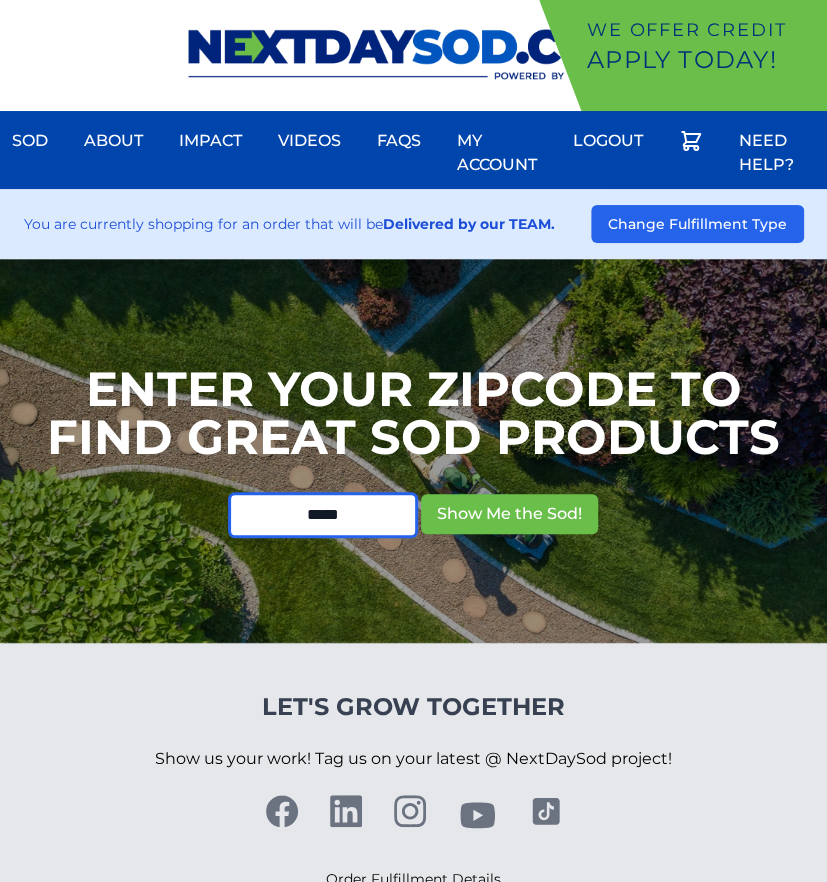 type on "*****" 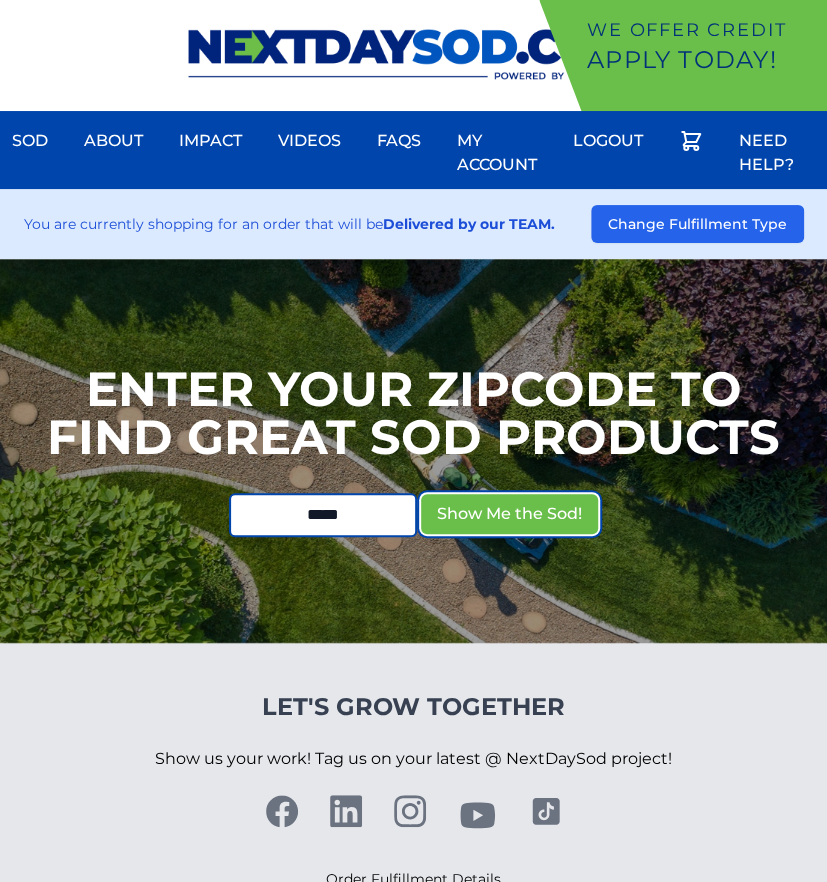 type 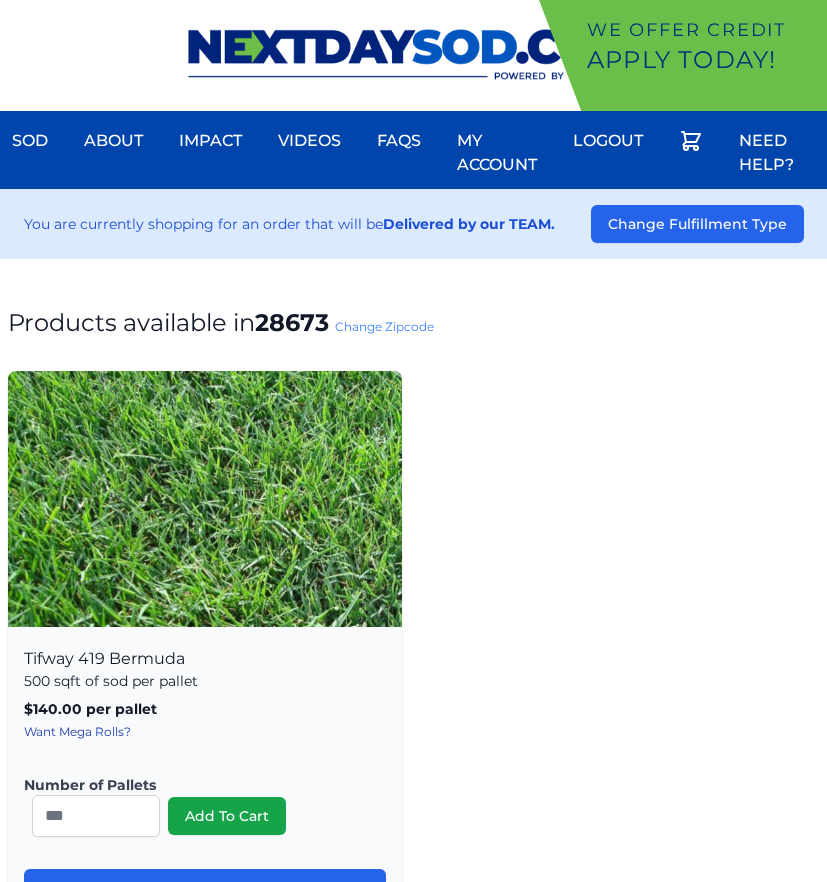 scroll, scrollTop: 0, scrollLeft: 0, axis: both 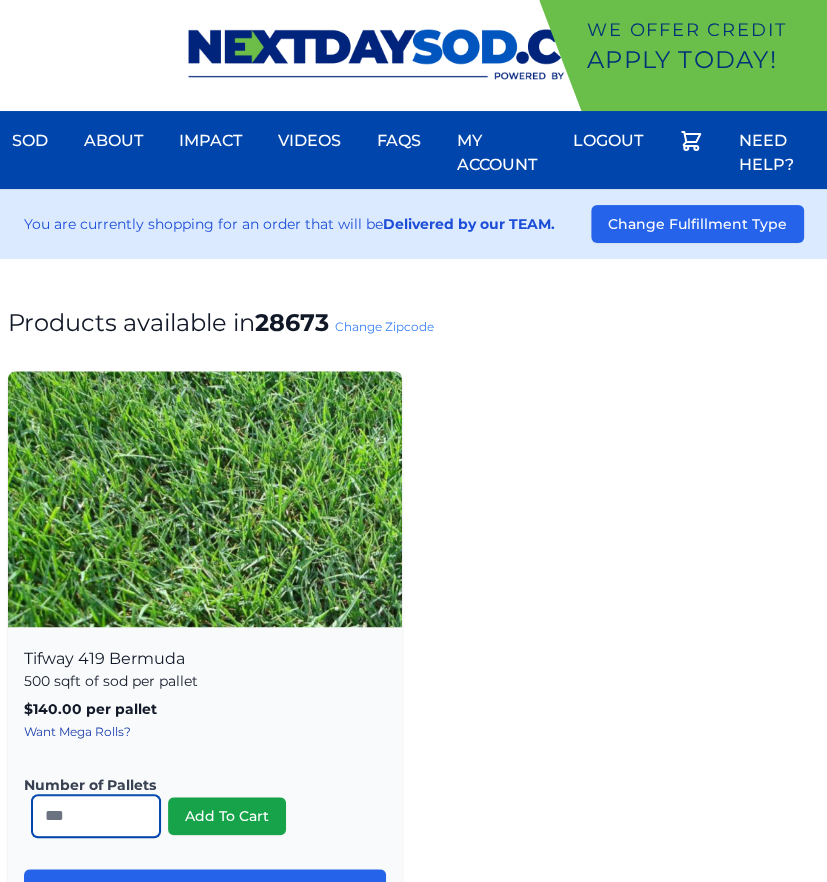 click on "*" at bounding box center (96, 816) 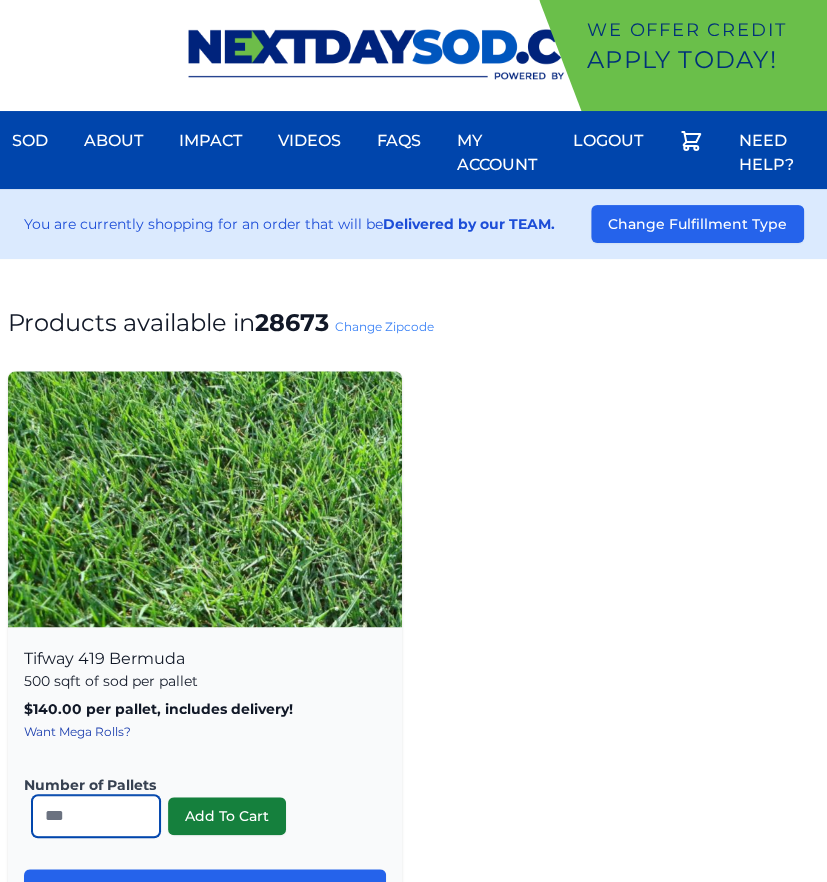 type on "**" 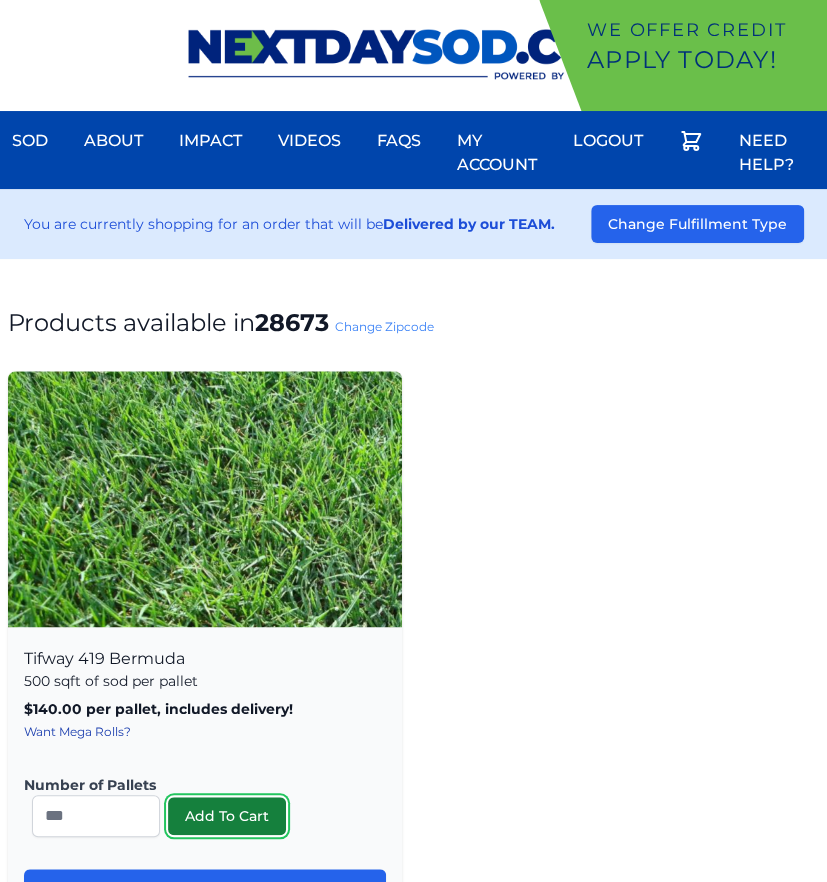 click on "Add To Cart" at bounding box center (227, 816) 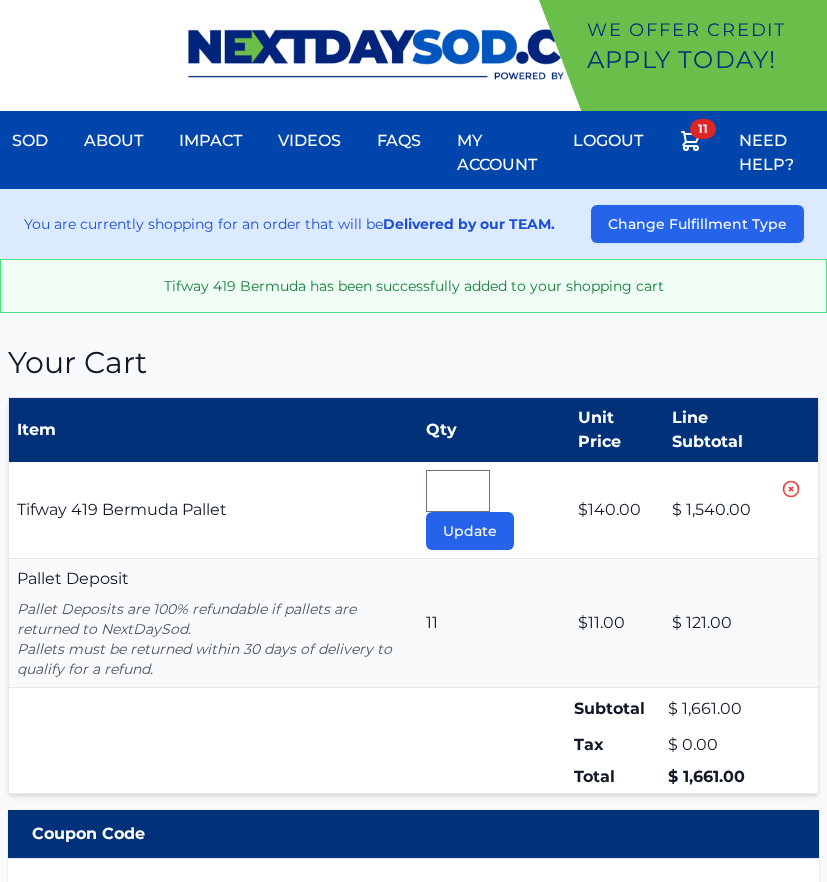 scroll, scrollTop: 0, scrollLeft: 0, axis: both 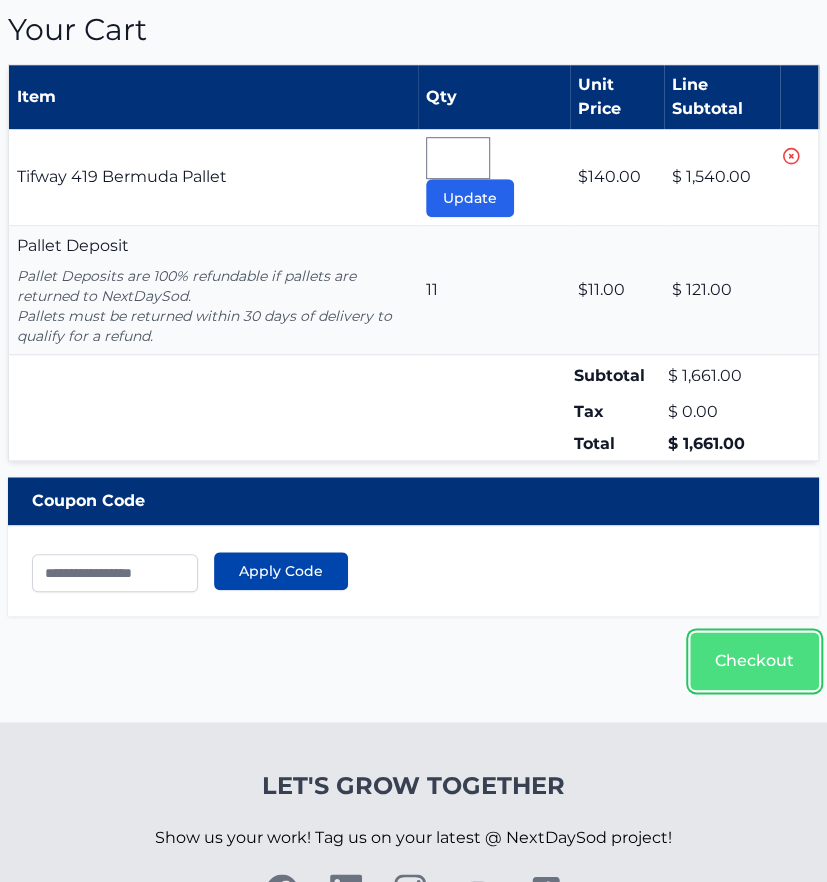 click on "Checkout" at bounding box center [754, 661] 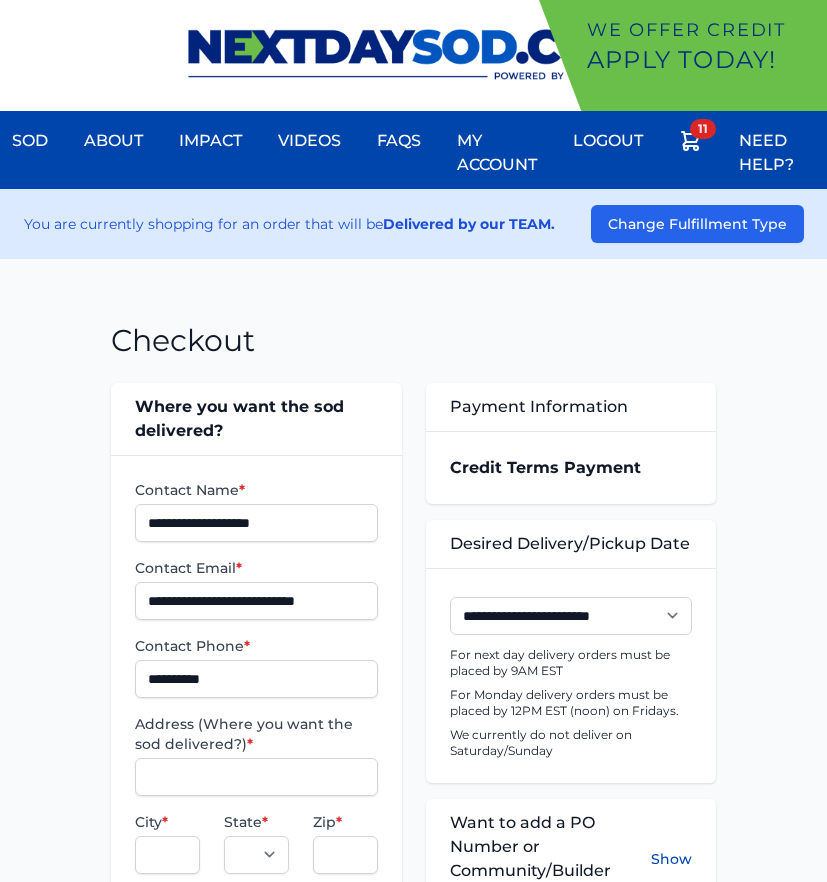 scroll, scrollTop: 0, scrollLeft: 0, axis: both 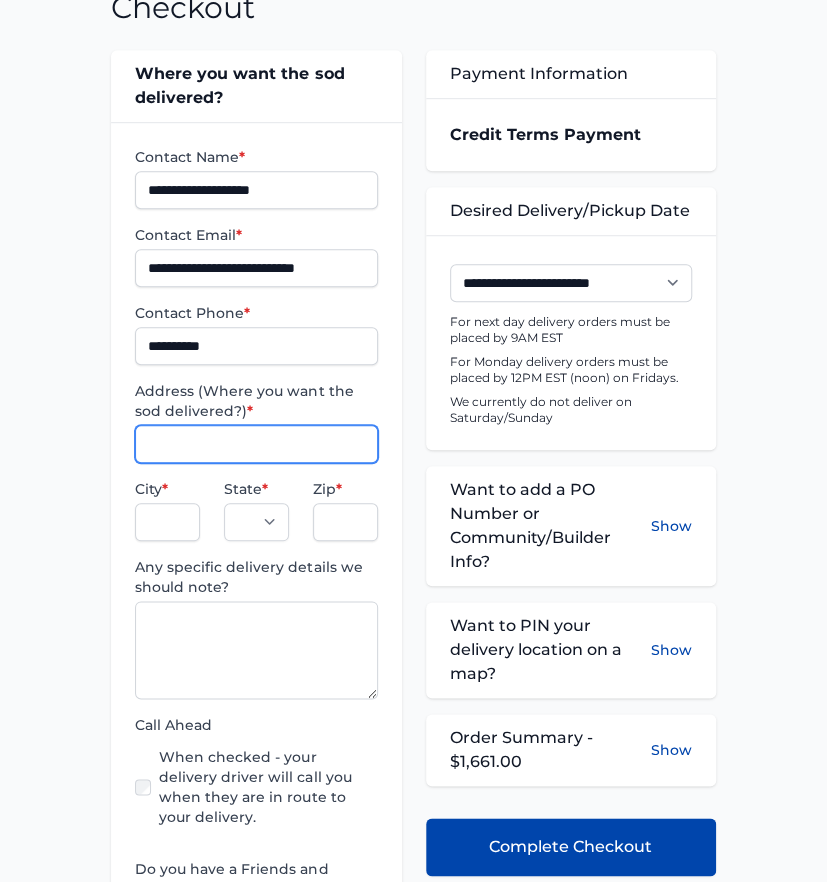 click on "Address (Where you want the sod delivered?)
*" at bounding box center [256, 444] 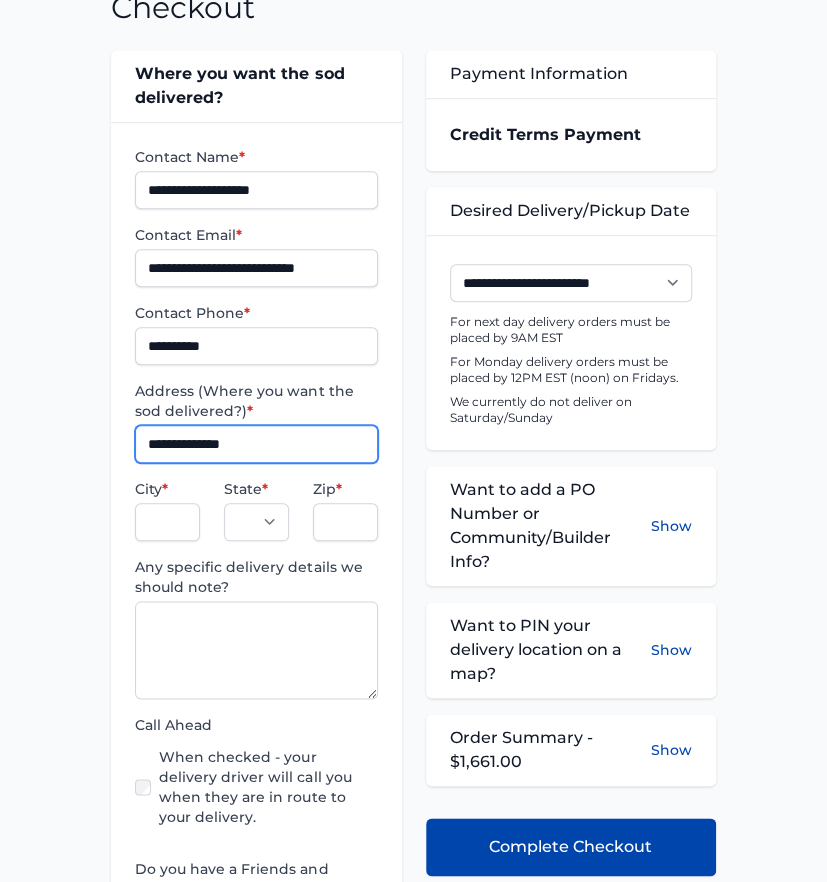 type on "**********" 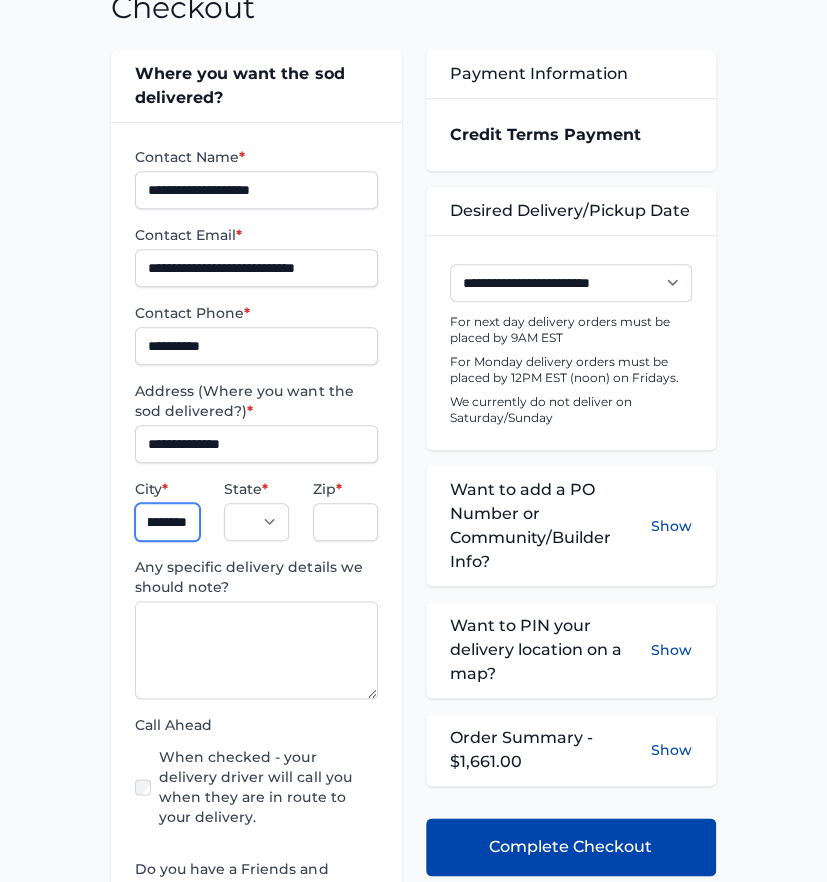 scroll, scrollTop: 0, scrollLeft: 52, axis: horizontal 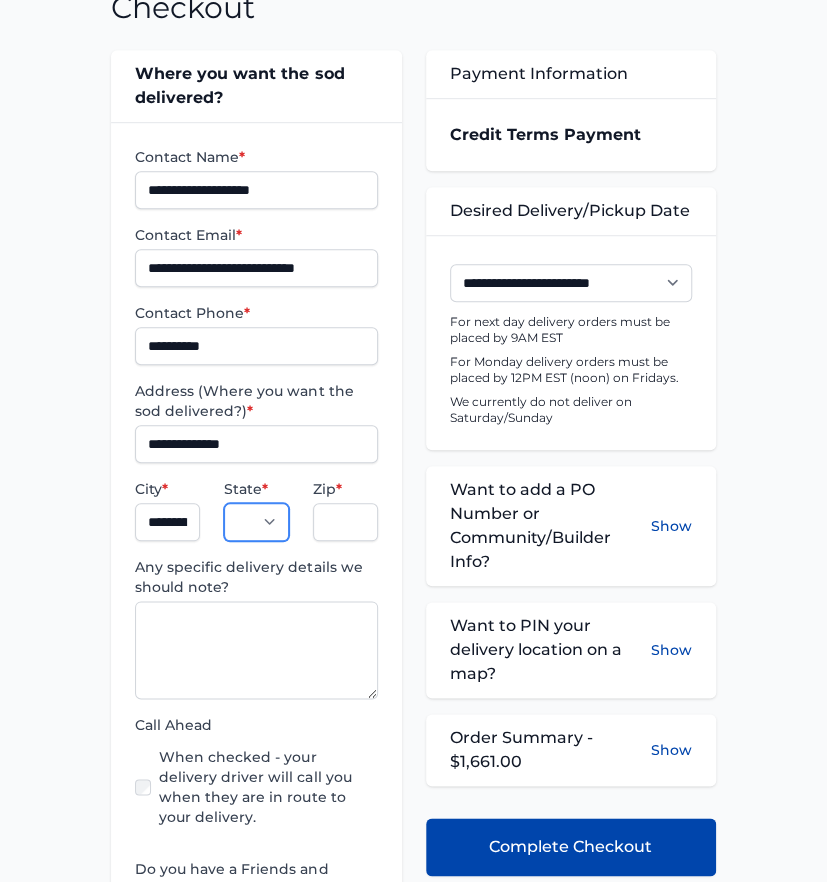 select on "**" 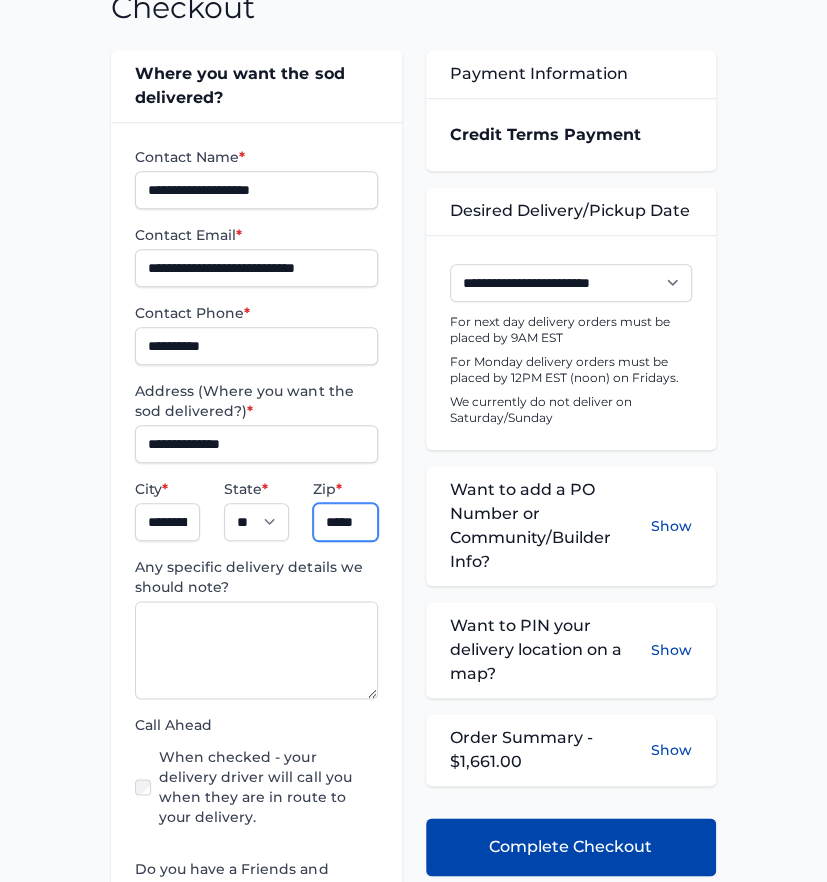 scroll, scrollTop: 0, scrollLeft: 2, axis: horizontal 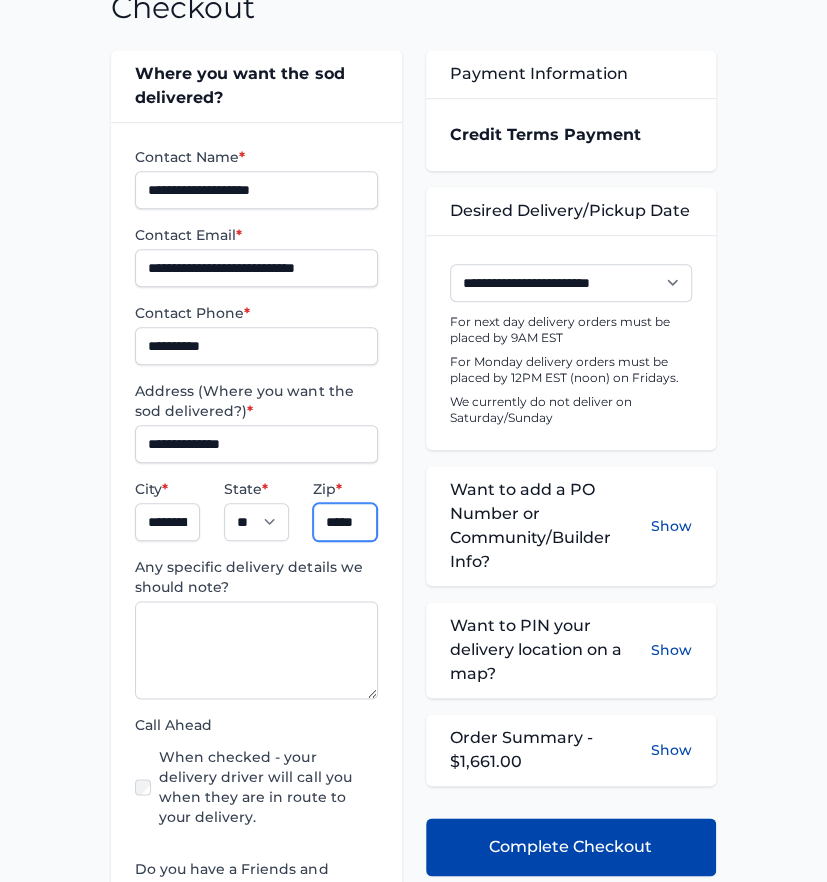 type on "*****" 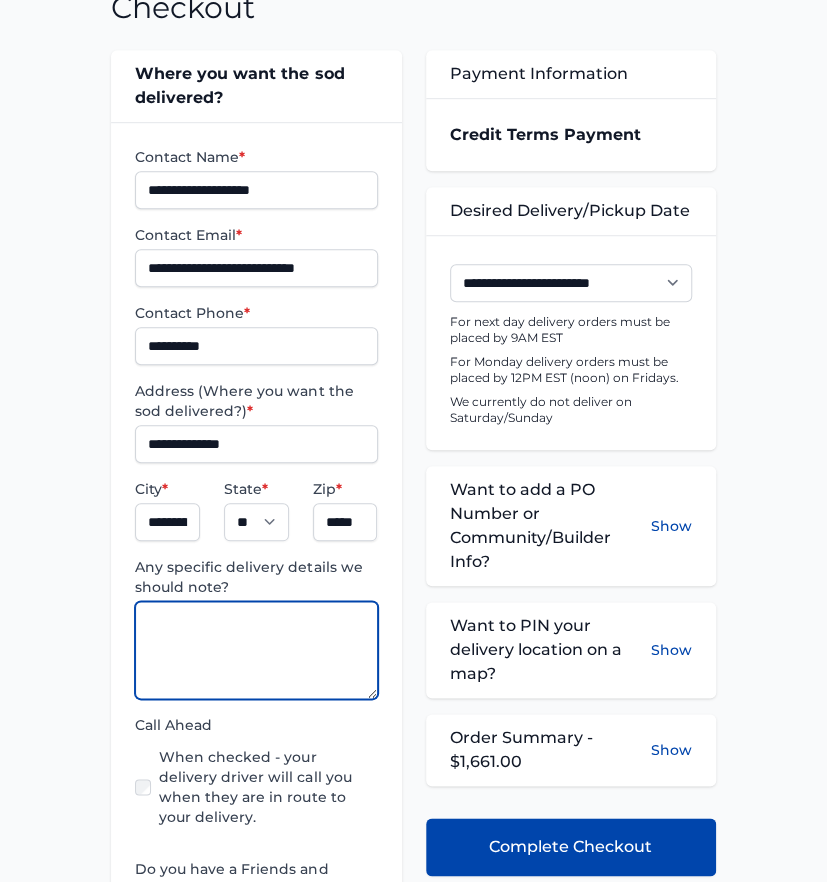 scroll, scrollTop: 0, scrollLeft: 0, axis: both 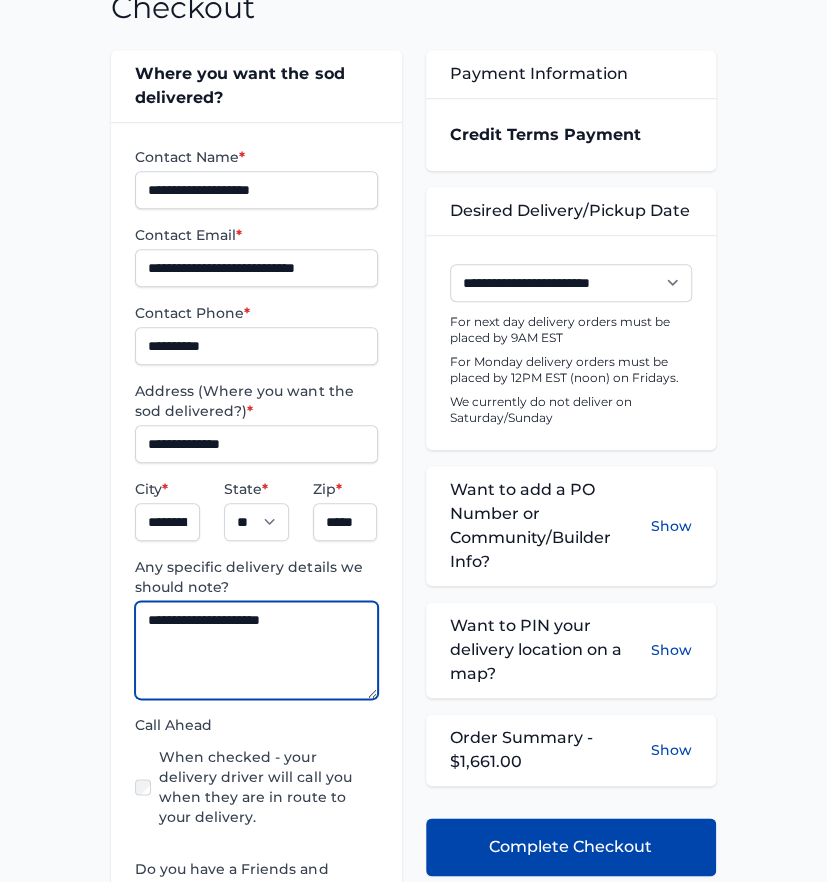 type on "**********" 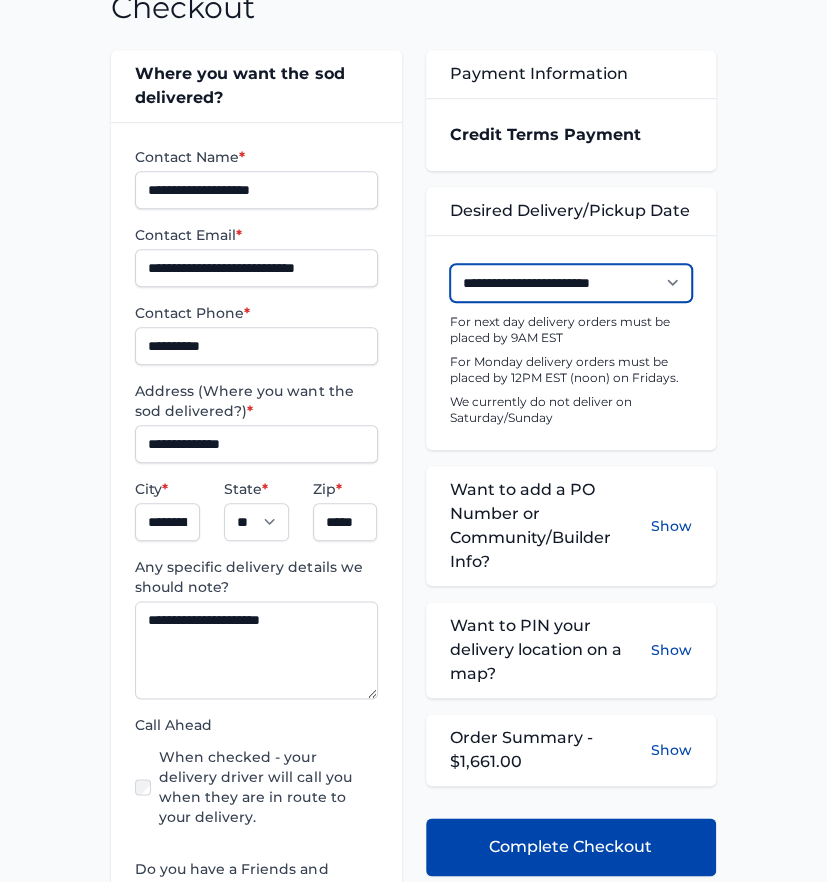 click on "**********" at bounding box center (571, 283) 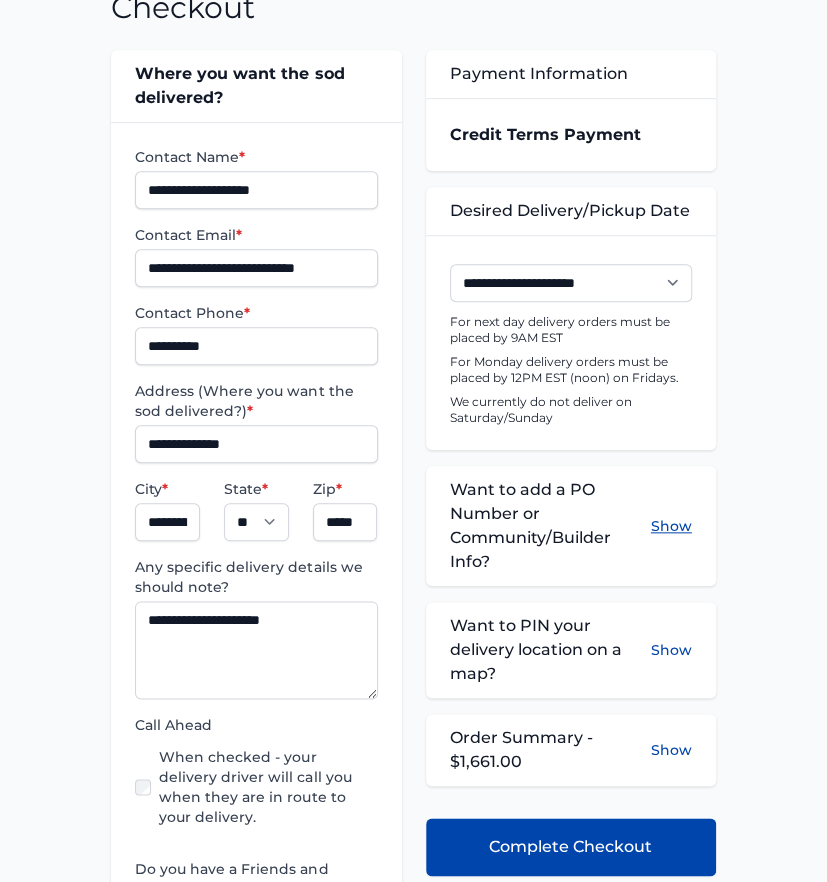 click on "Show" at bounding box center (671, 526) 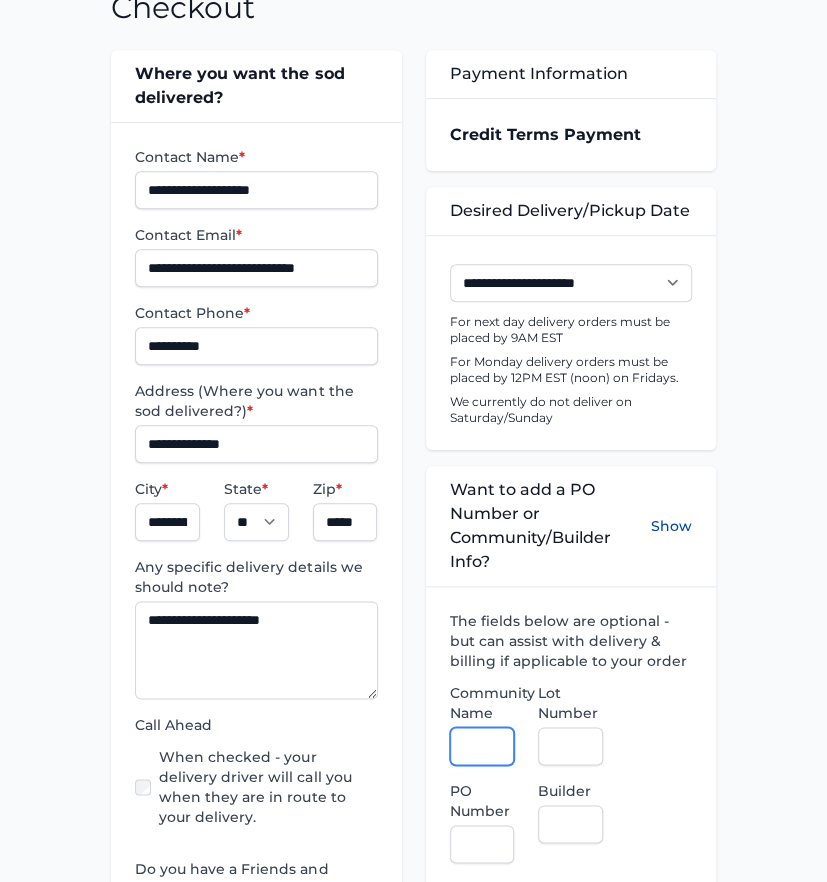 click on "Community Name" at bounding box center [482, 746] 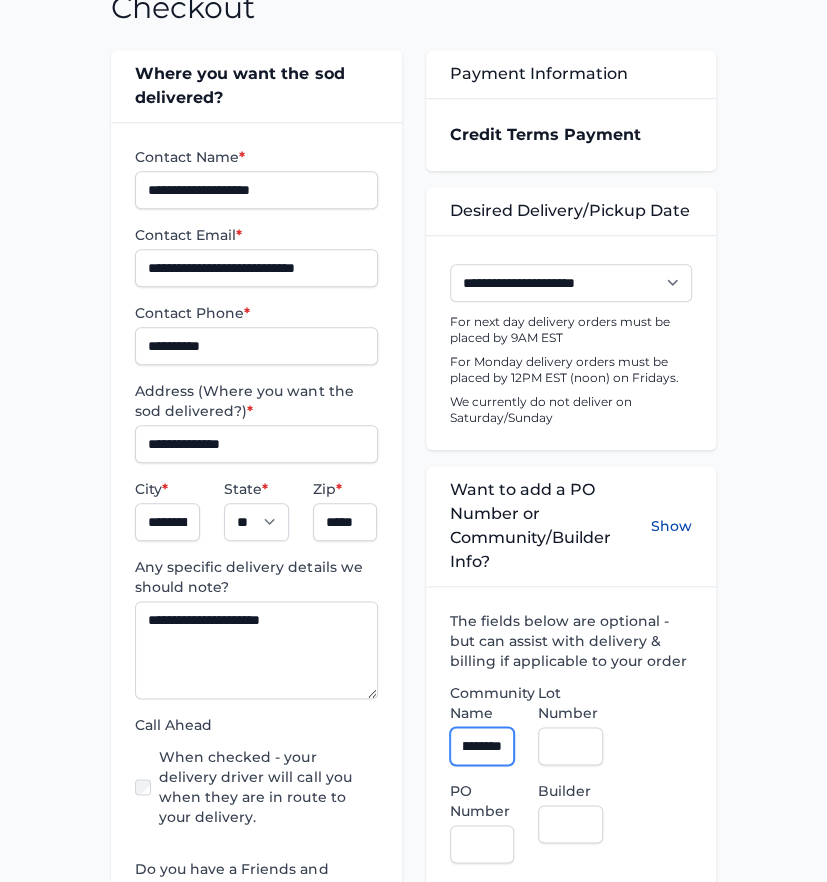 scroll, scrollTop: 0, scrollLeft: 158, axis: horizontal 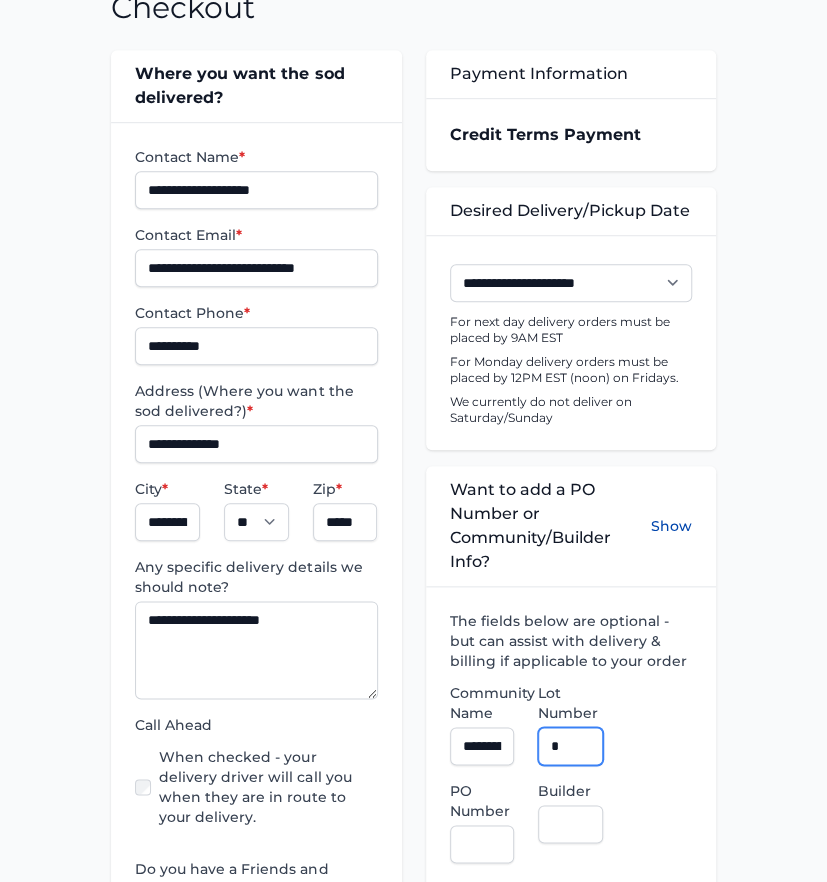 type on "*" 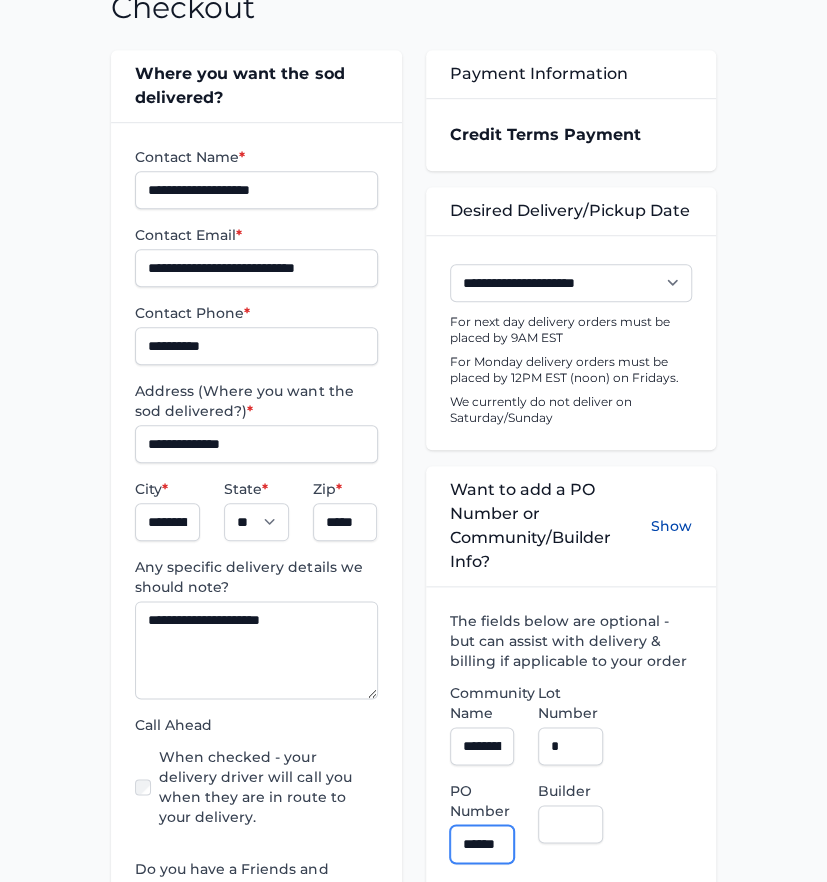 scroll, scrollTop: 0, scrollLeft: 13, axis: horizontal 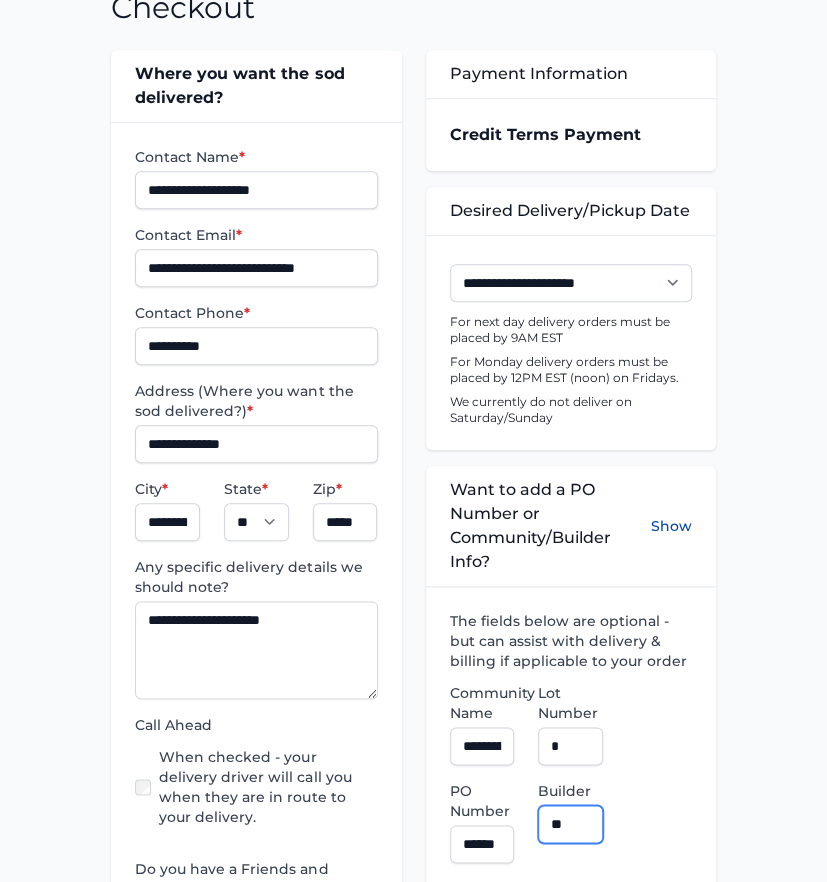 type on "**********" 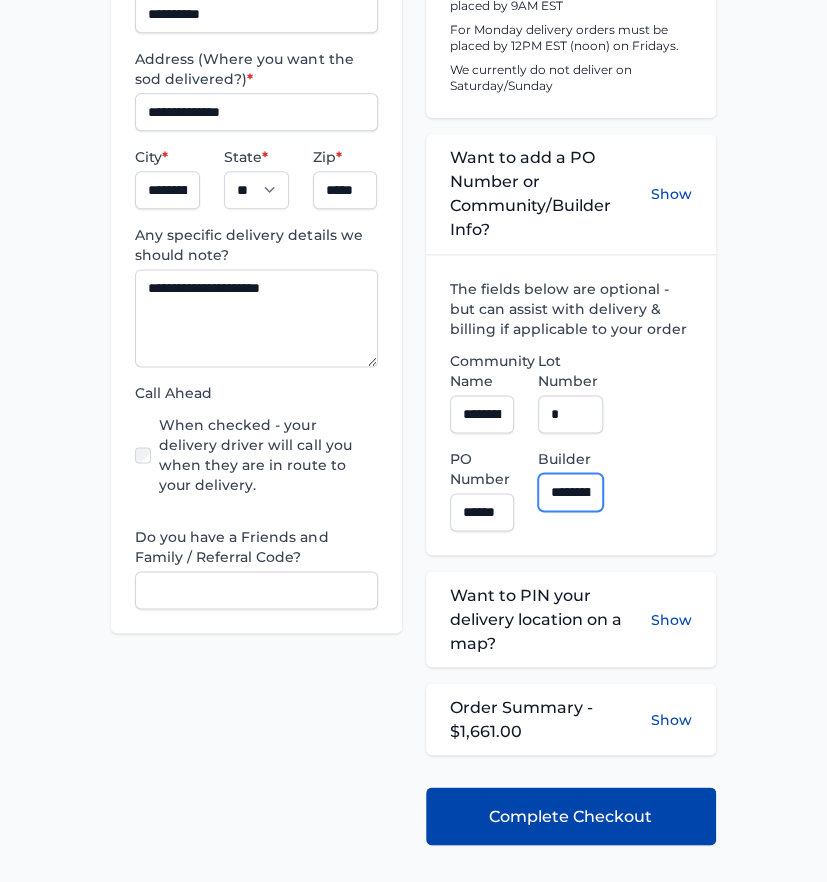 scroll, scrollTop: 666, scrollLeft: 0, axis: vertical 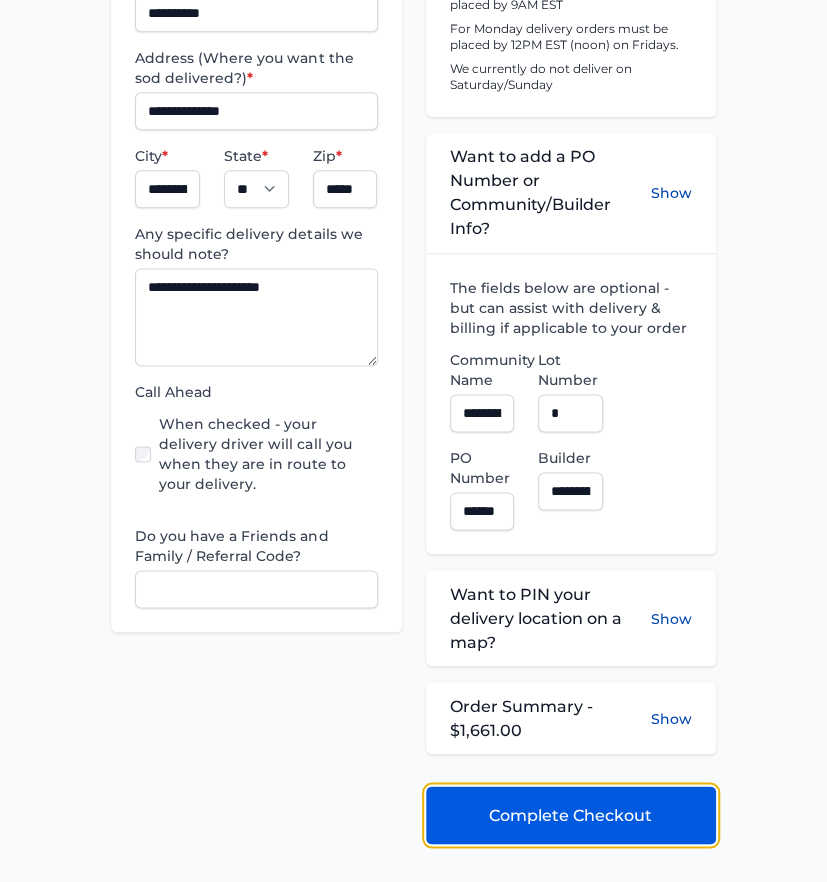 click on "Complete Checkout" at bounding box center (570, 815) 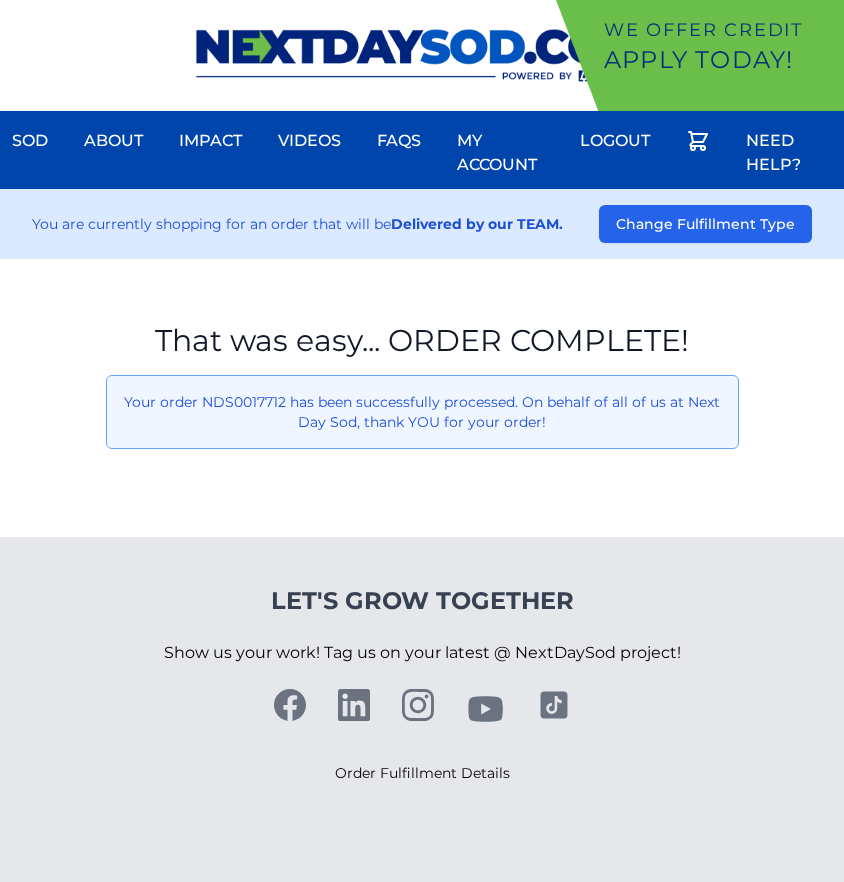 scroll, scrollTop: 0, scrollLeft: 0, axis: both 